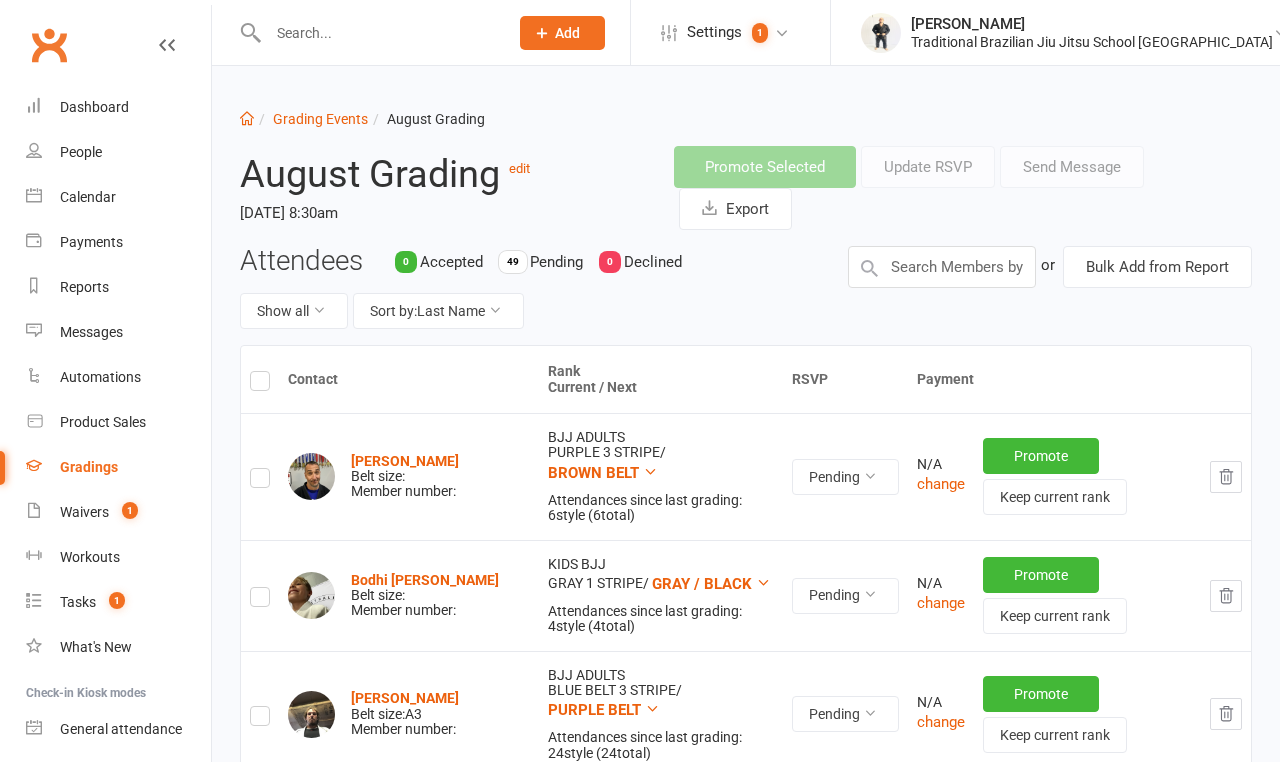 scroll, scrollTop: 0, scrollLeft: 0, axis: both 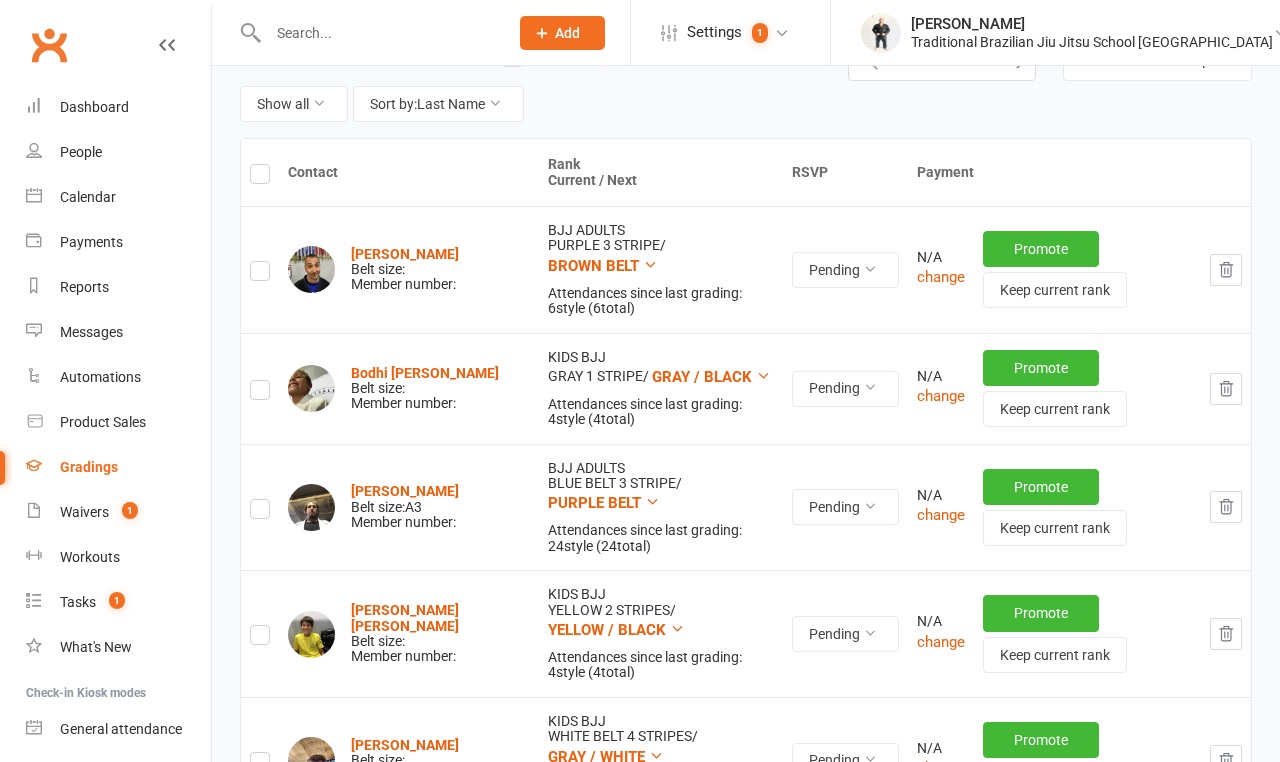 click at bounding box center [260, 177] 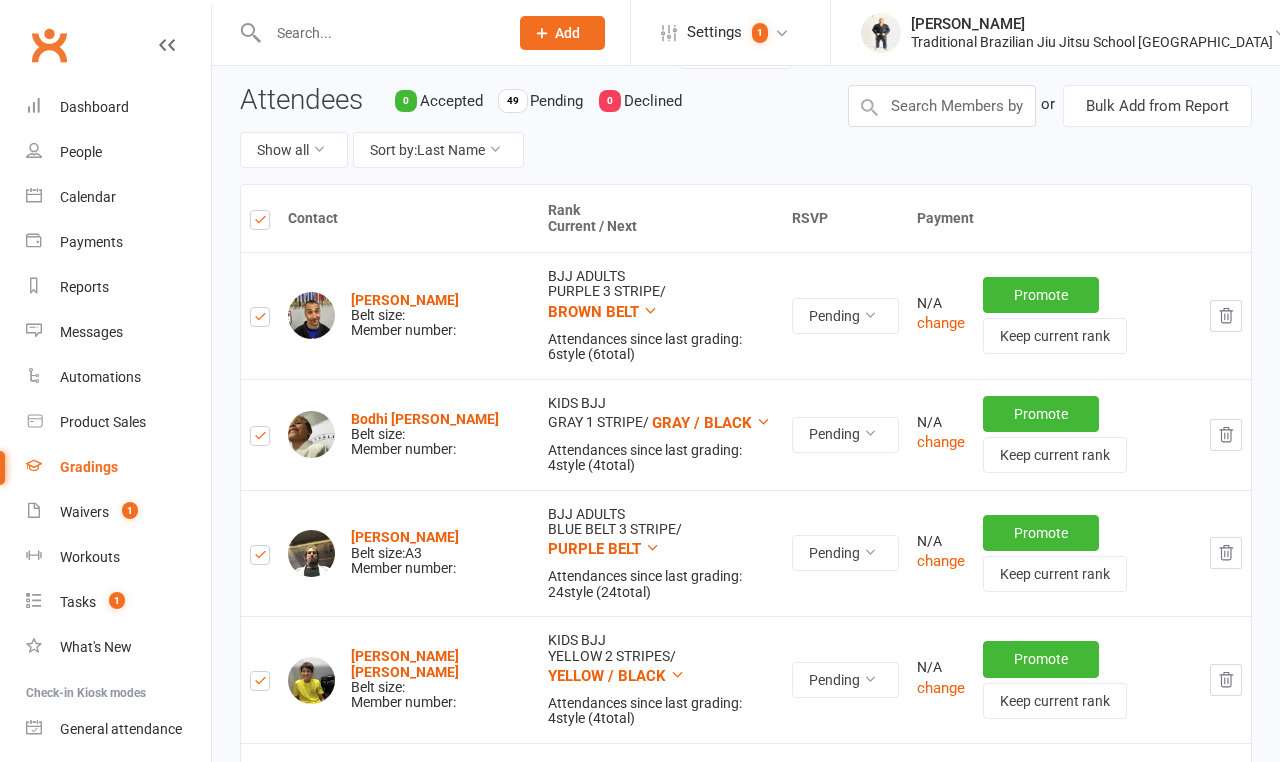 scroll, scrollTop: 171, scrollLeft: 0, axis: vertical 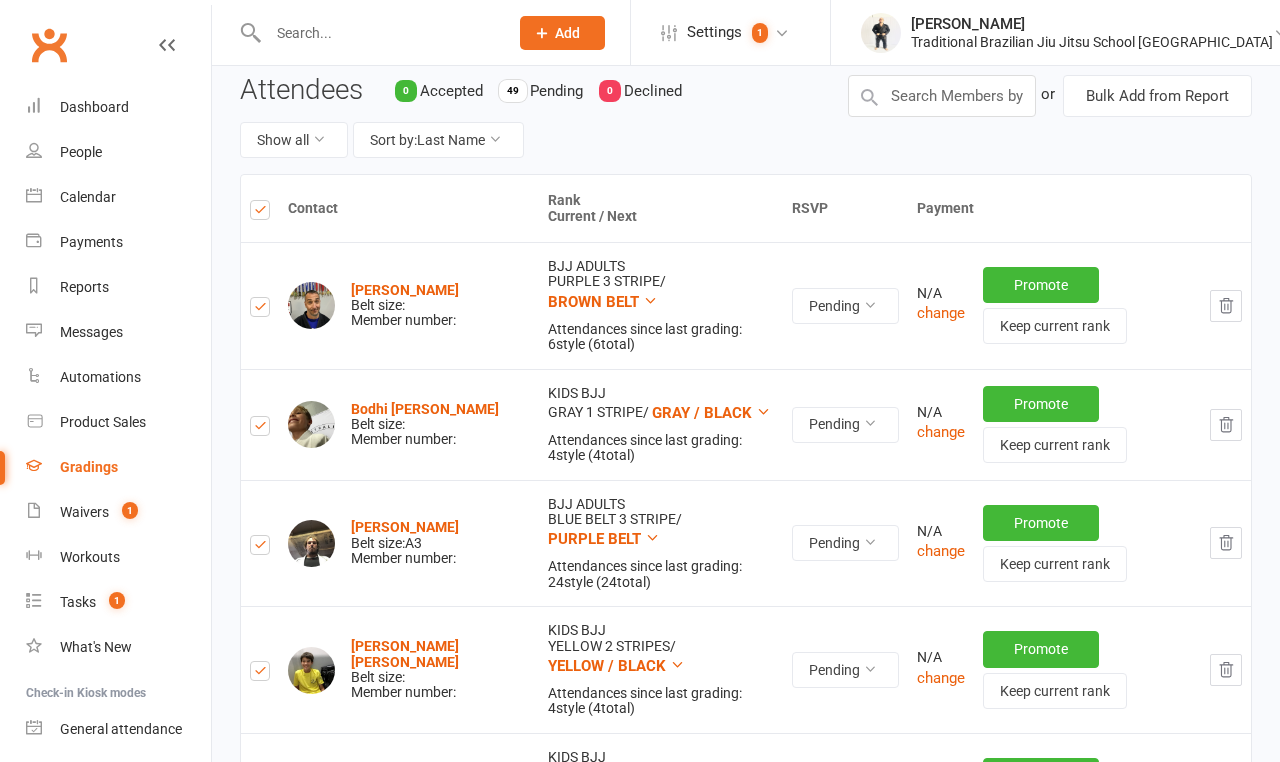 click at bounding box center (260, 310) 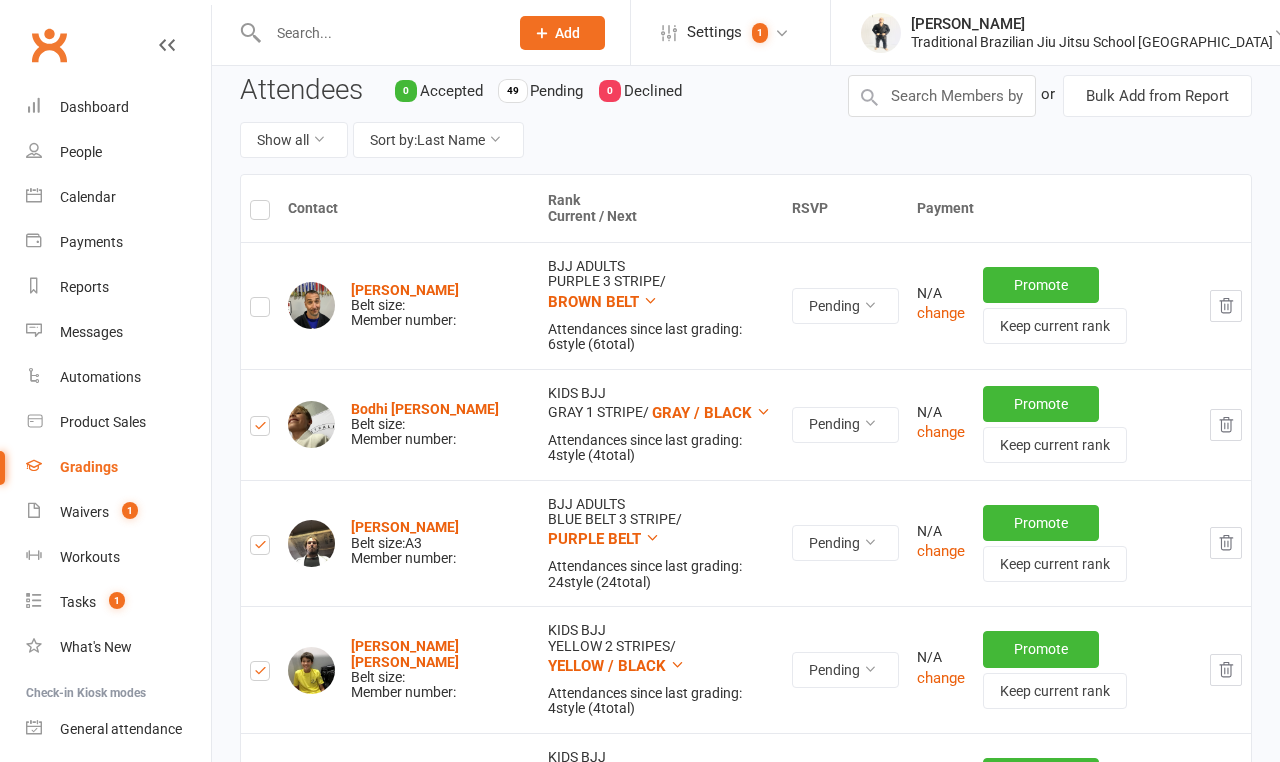 click at bounding box center (260, 548) 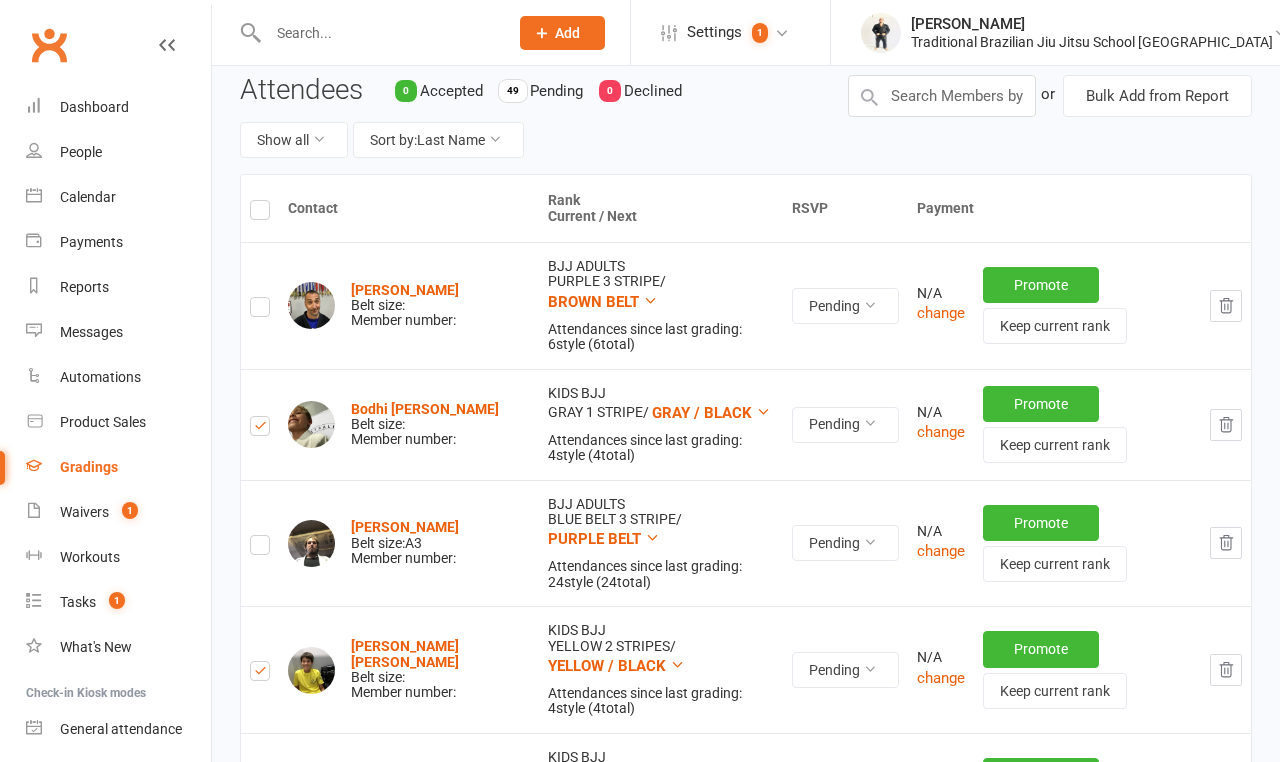 scroll, scrollTop: 434, scrollLeft: 0, axis: vertical 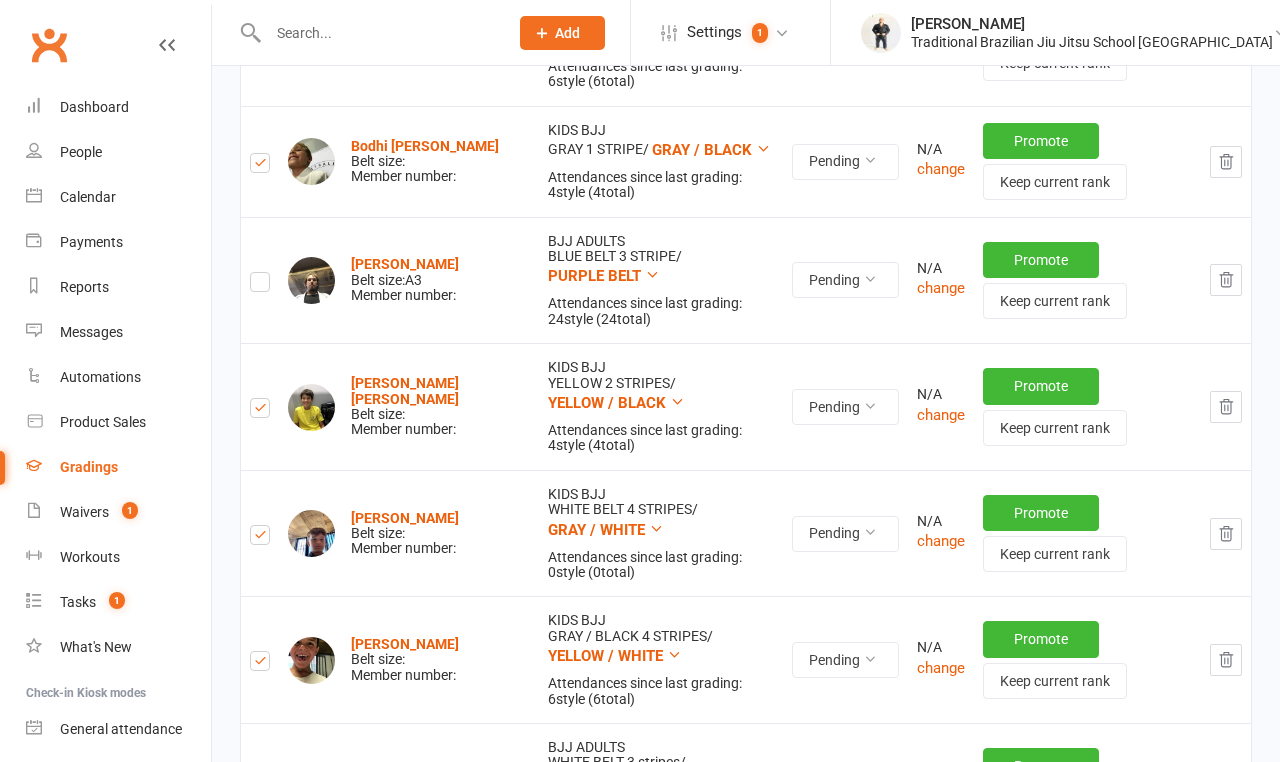 click at bounding box center (260, 538) 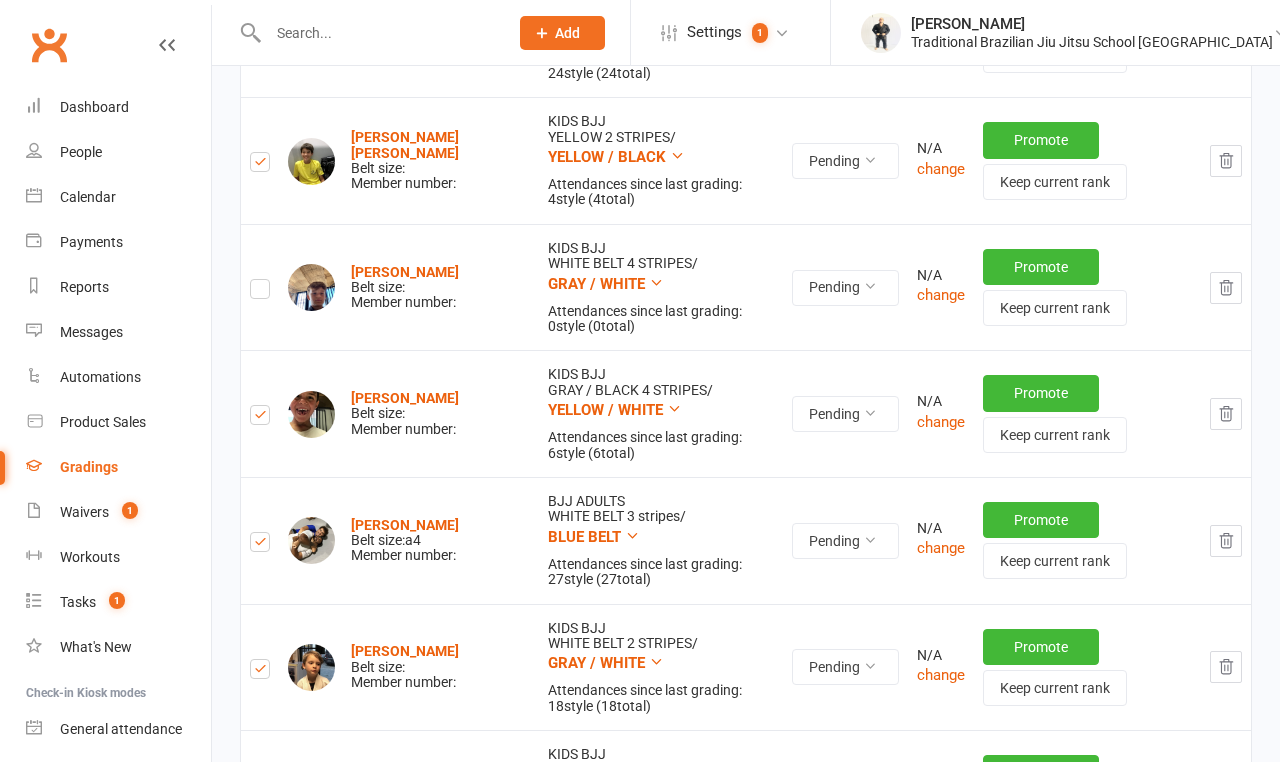 scroll, scrollTop: 677, scrollLeft: 0, axis: vertical 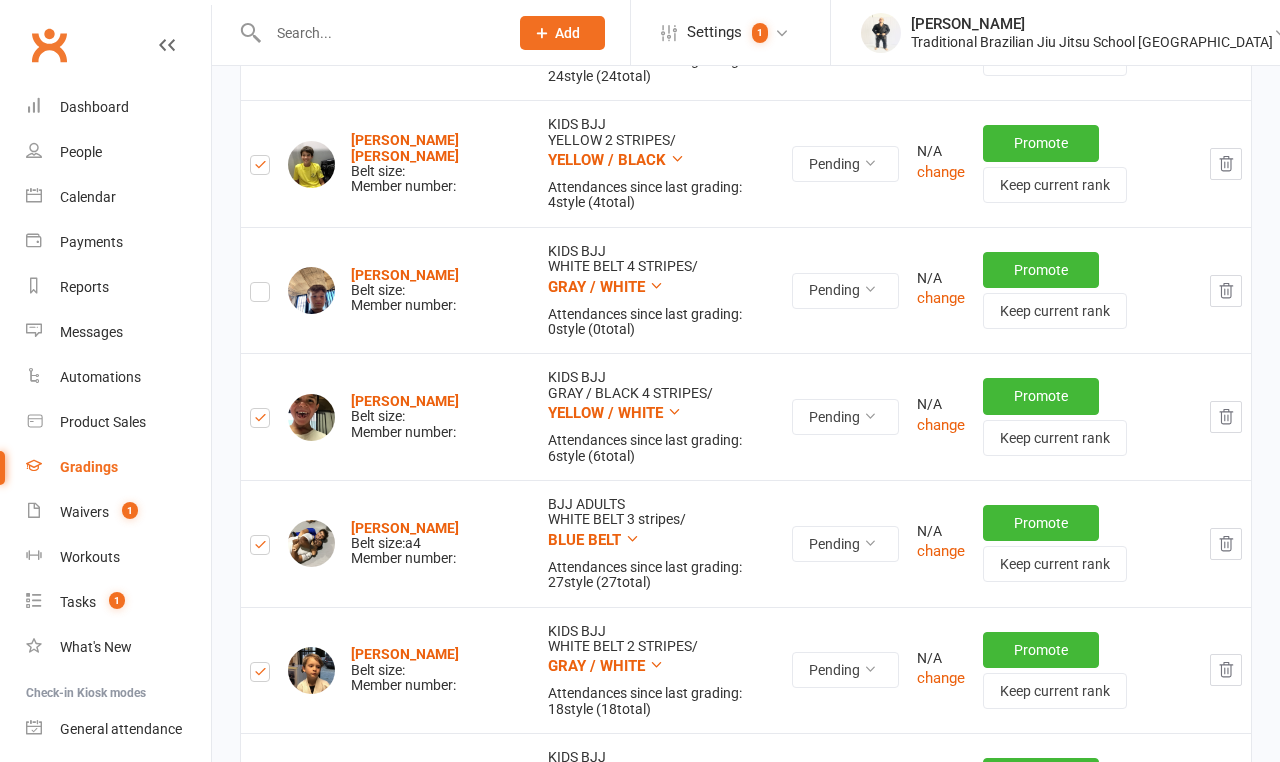 click at bounding box center (260, 295) 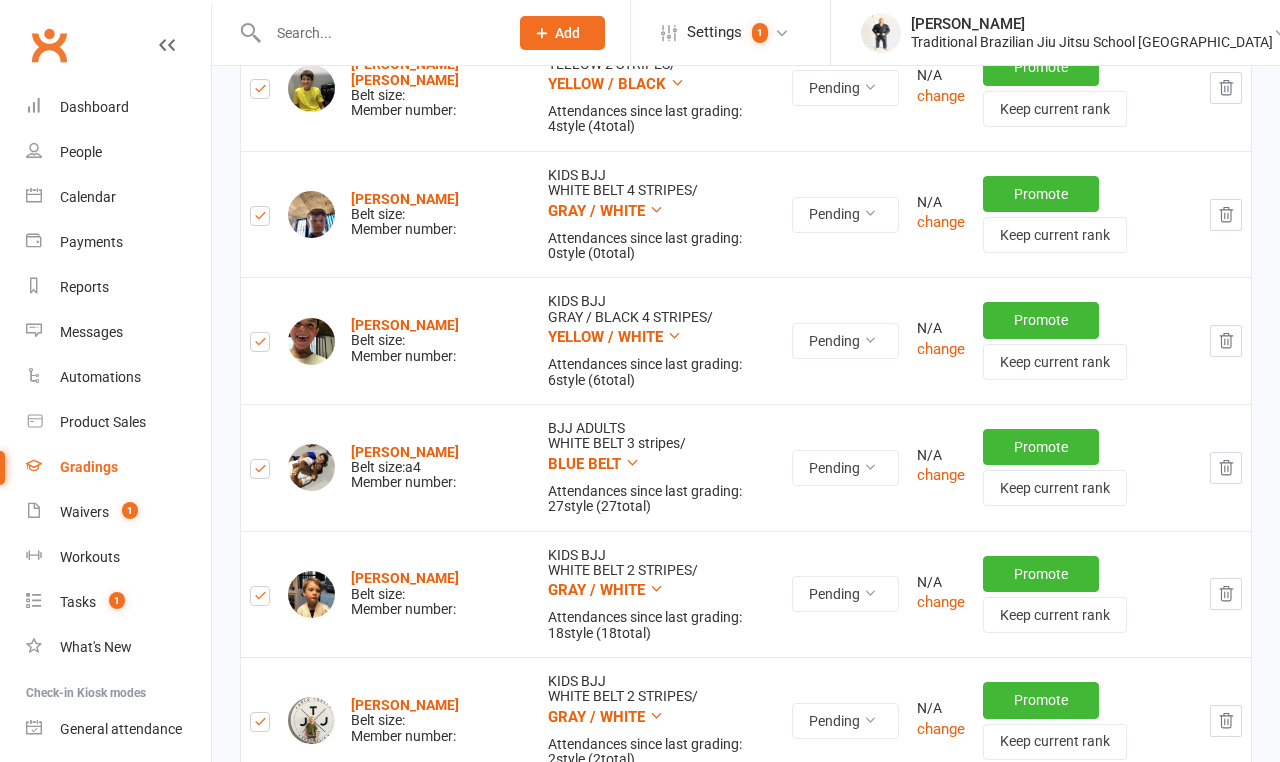 scroll, scrollTop: 751, scrollLeft: 0, axis: vertical 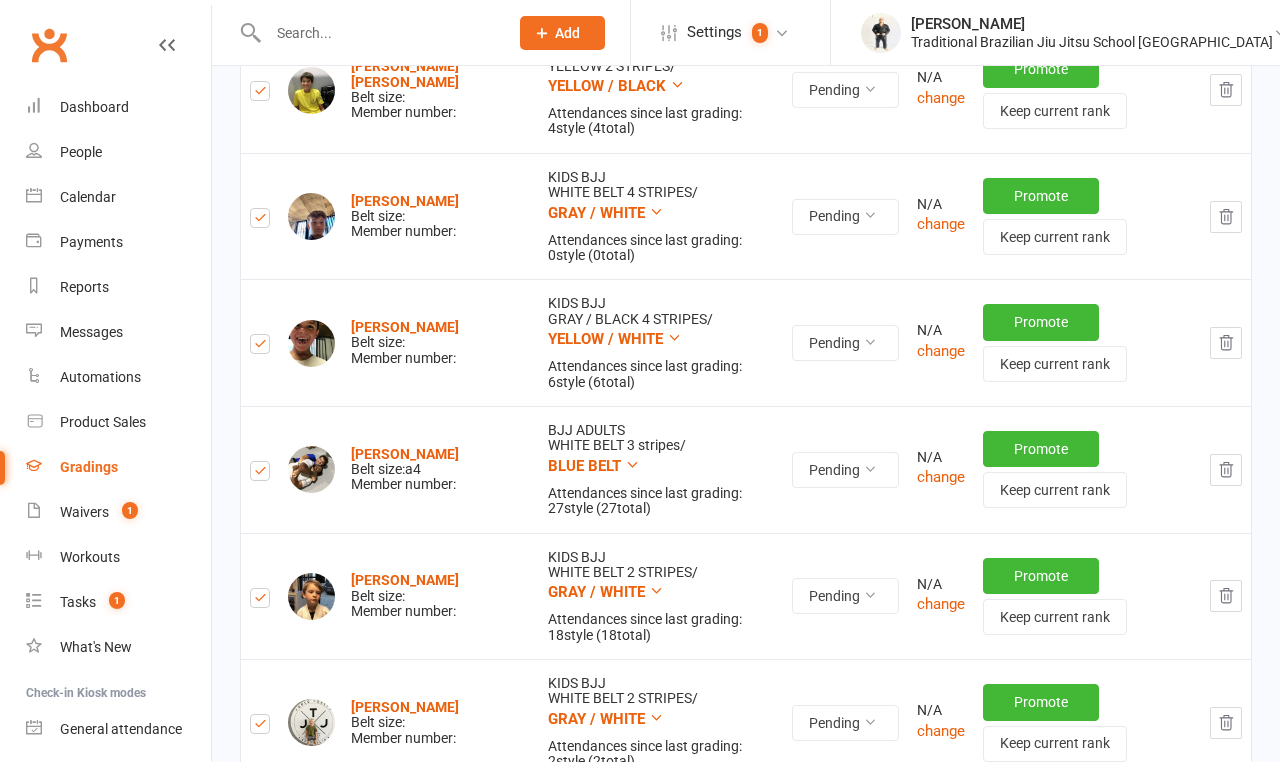 click at bounding box center (260, 474) 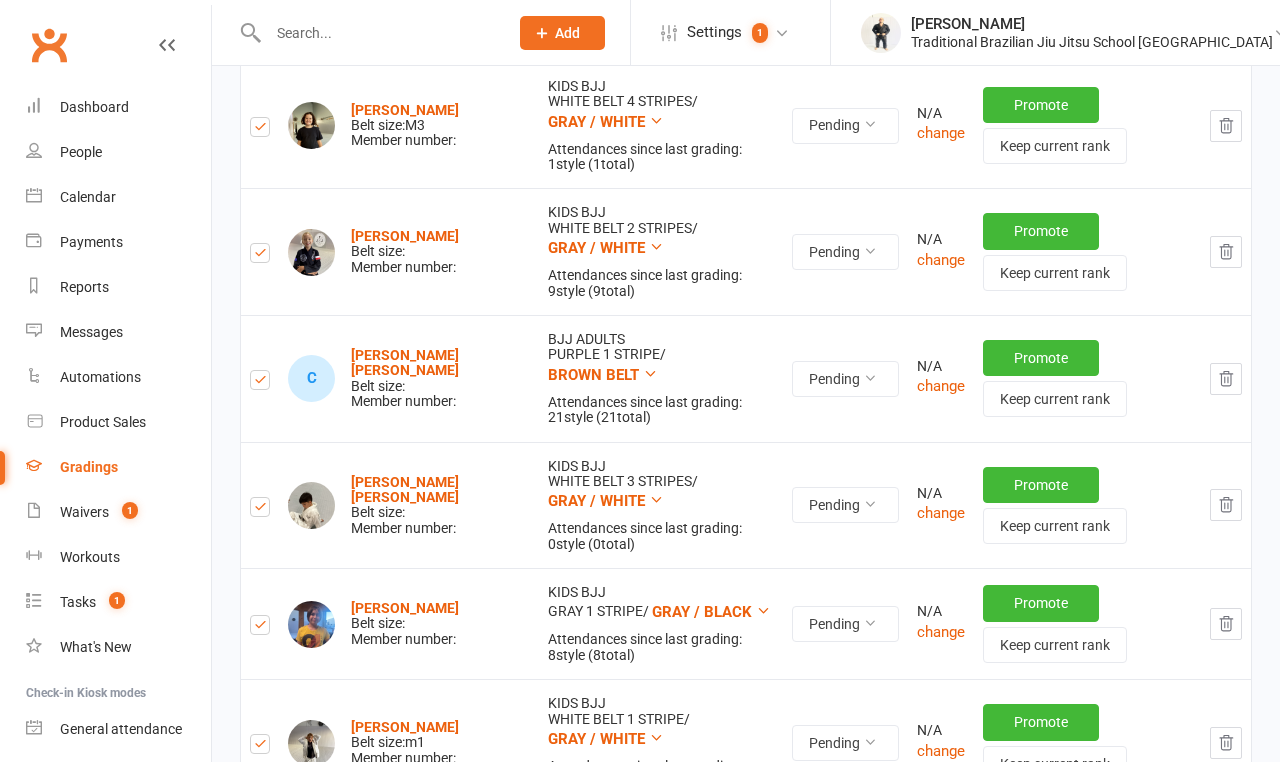 scroll, scrollTop: 2936, scrollLeft: 0, axis: vertical 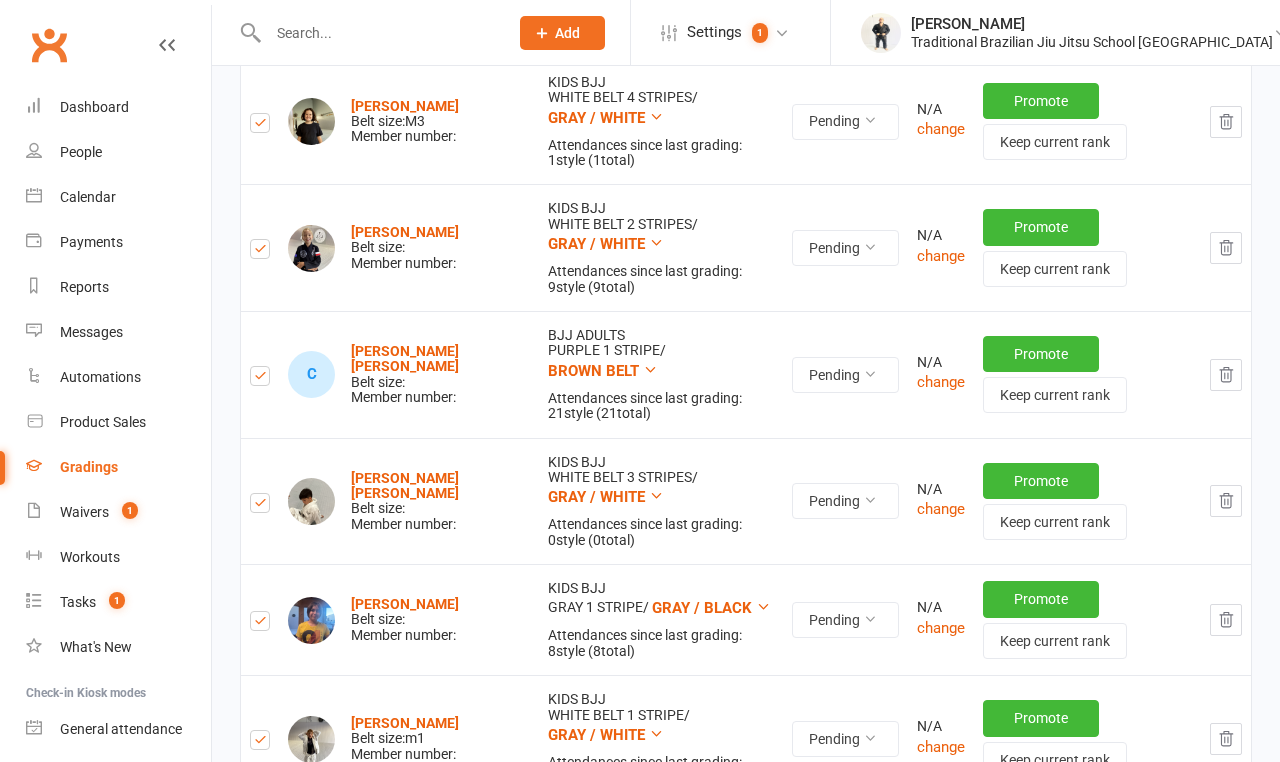 click at bounding box center (260, 379) 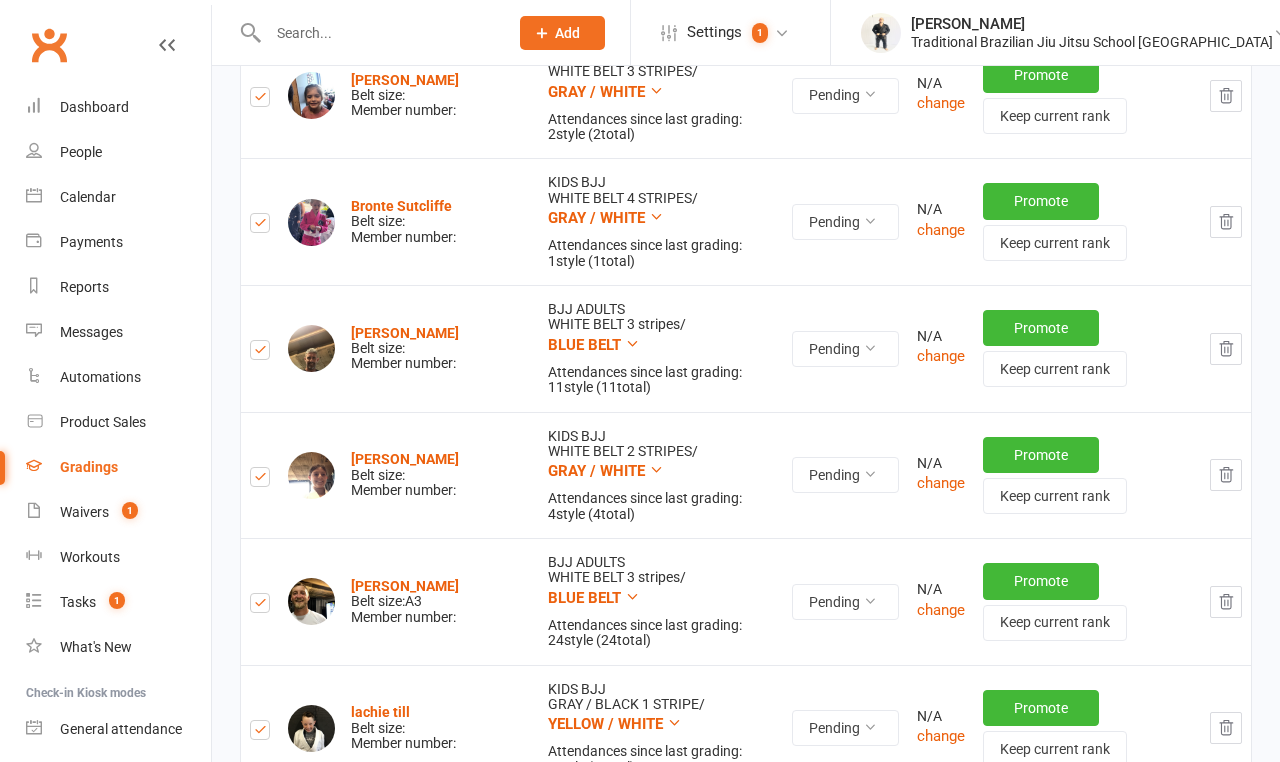 scroll, scrollTop: 5053, scrollLeft: 0, axis: vertical 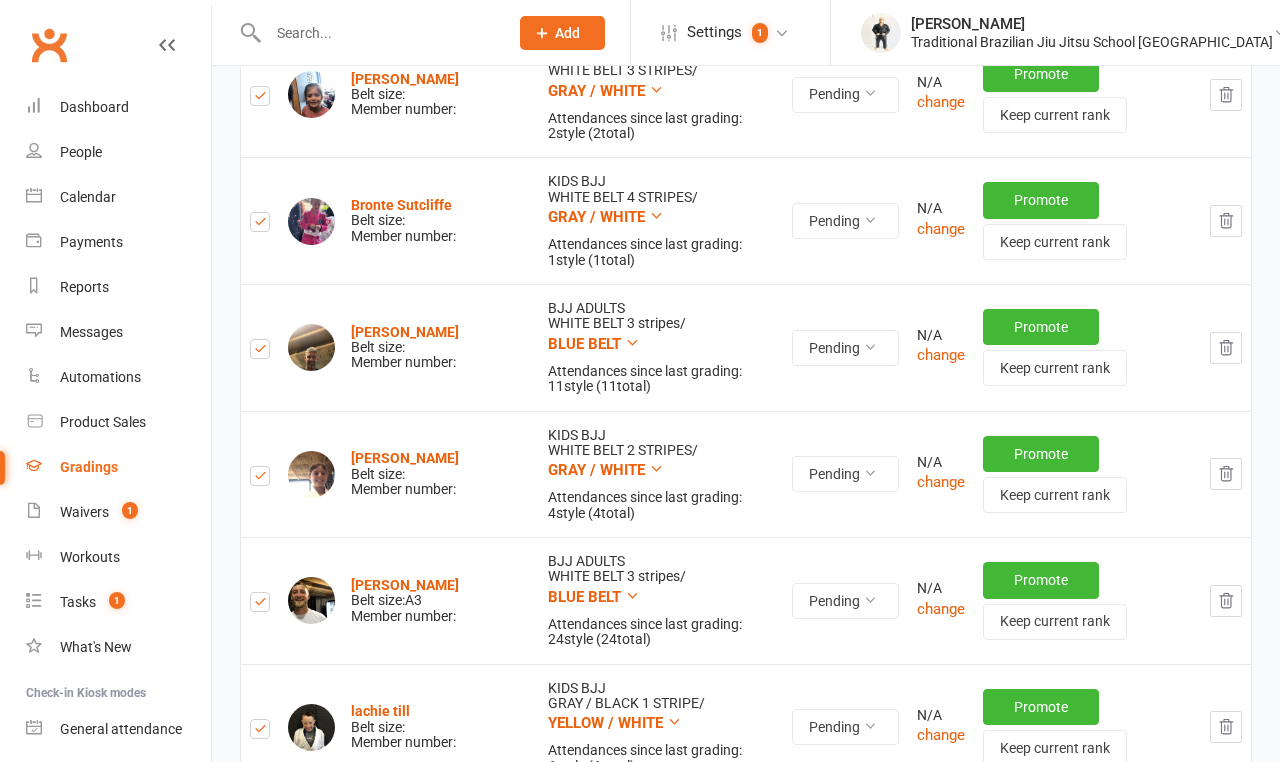 click at bounding box center (260, 352) 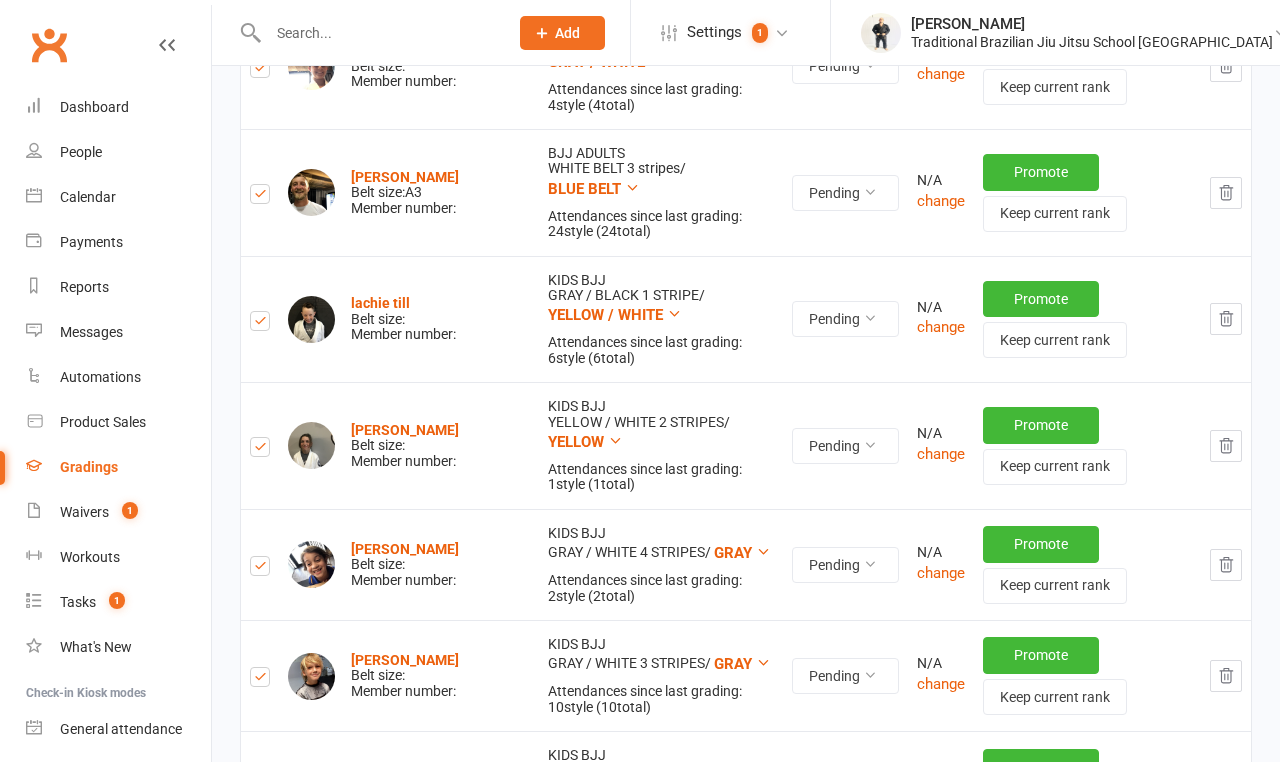 scroll, scrollTop: 5619, scrollLeft: 0, axis: vertical 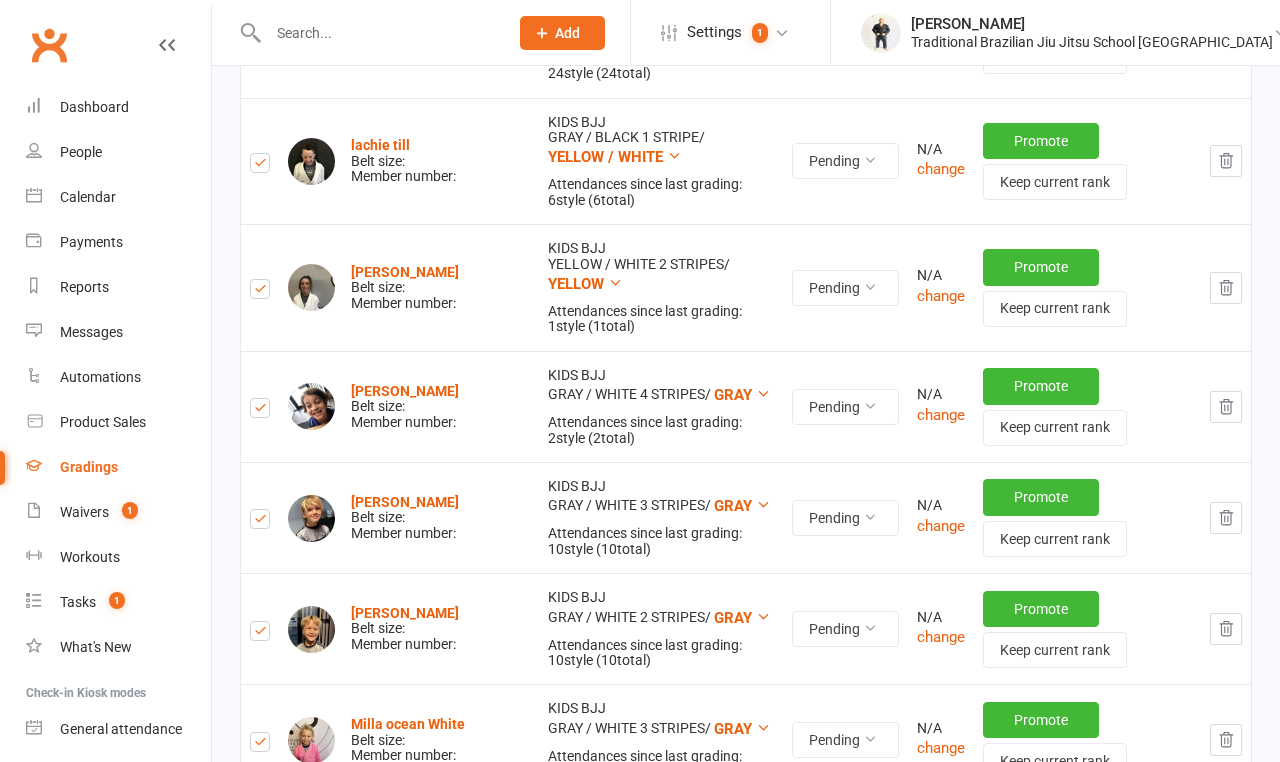 click on "Contact Rank Current / Next RSVP Payment [PERSON_NAME] Belt size:  Member number:  BJJ ADULTS   PURPLE 3 STRIPE  /   BROWN BELT   Attendances since last grading:   6  style ( 6  total) Pending   N/A change Promote Keep current rank Bodhi [PERSON_NAME] Belt size:  Member number:  KIDS BJJ   GRAY 1 STRIPE  /   GRAY / BLACK   Attendances since last grading:   4  style ( 4  total) Pending   N/A change Promote Keep current rank [PERSON_NAME] Belt size:  A3 Member number:  BJJ ADULTS   BLUE BELT 3 STRIPE  /   PURPLE BELT   Attendances since last grading:   24  style ( 24  total) Pending   N/A change Promote Keep current rank [PERSON_NAME] [PERSON_NAME] Belt size:  Member number:  KIDS BJJ   YELLOW 2 STRIPES  /   YELLOW / BLACK   Attendances since last grading:   4  style ( 4  total) Pending   N/A change Promote Keep current rank Lucca Bertoni Belt size:  Member number:  KIDS BJJ   WHITE BELT 4 STRIPES  /   GRAY / WHITE   Attendances since last grading:   0  style ( 0  total) Pending   N/A change Promote Keep current rank Belt size:" at bounding box center [746, -2175] 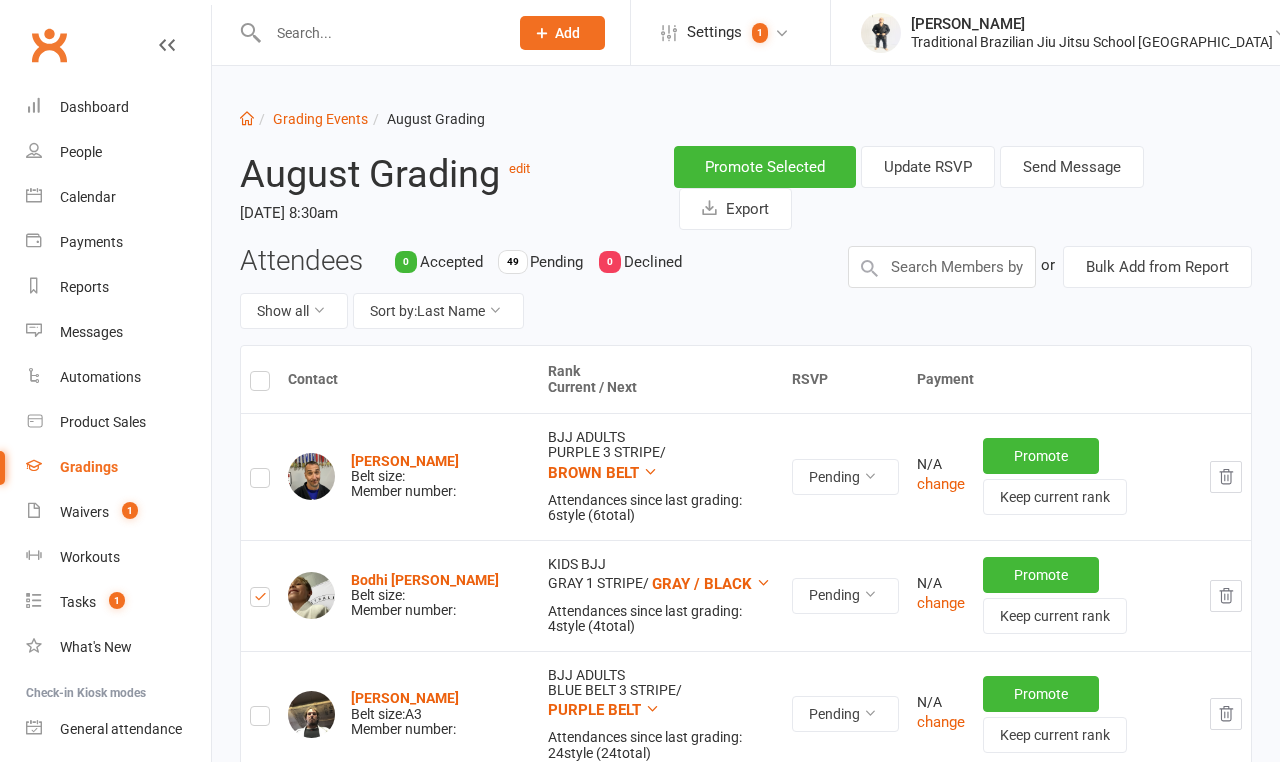 scroll, scrollTop: 0, scrollLeft: 0, axis: both 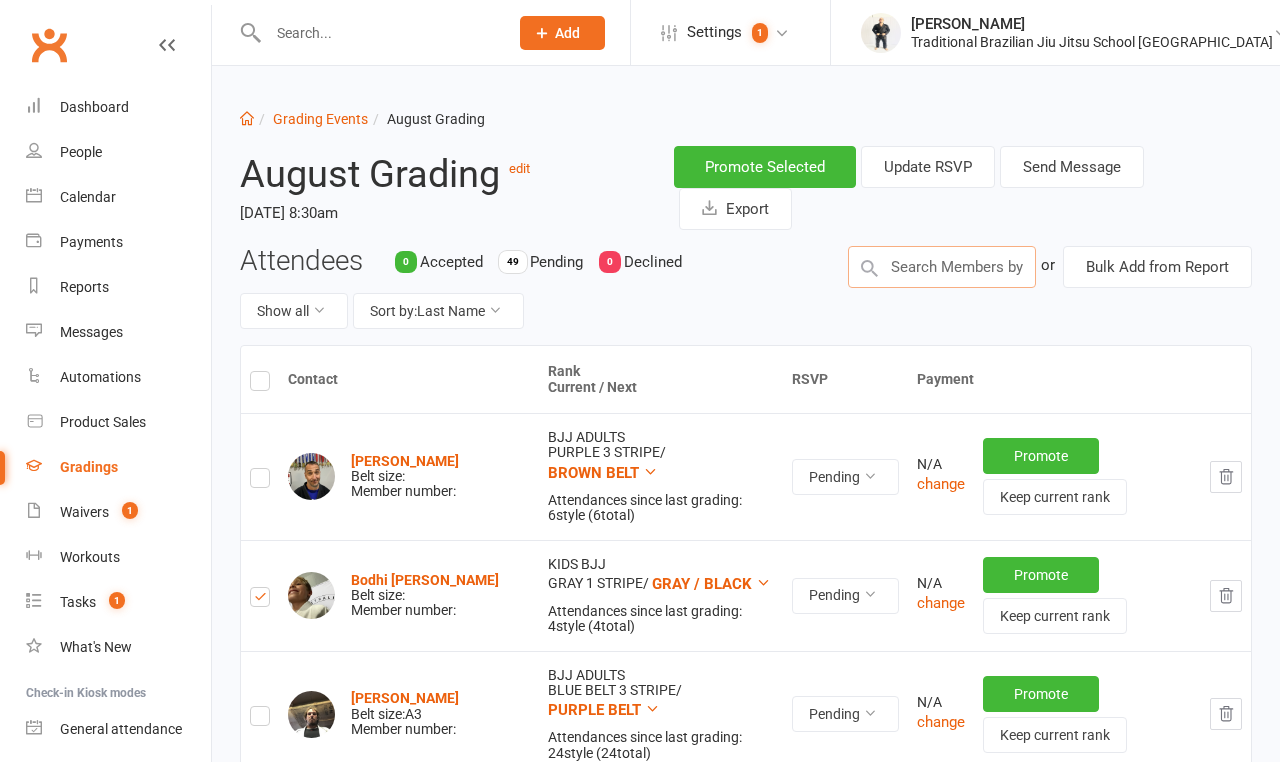 click at bounding box center (942, 267) 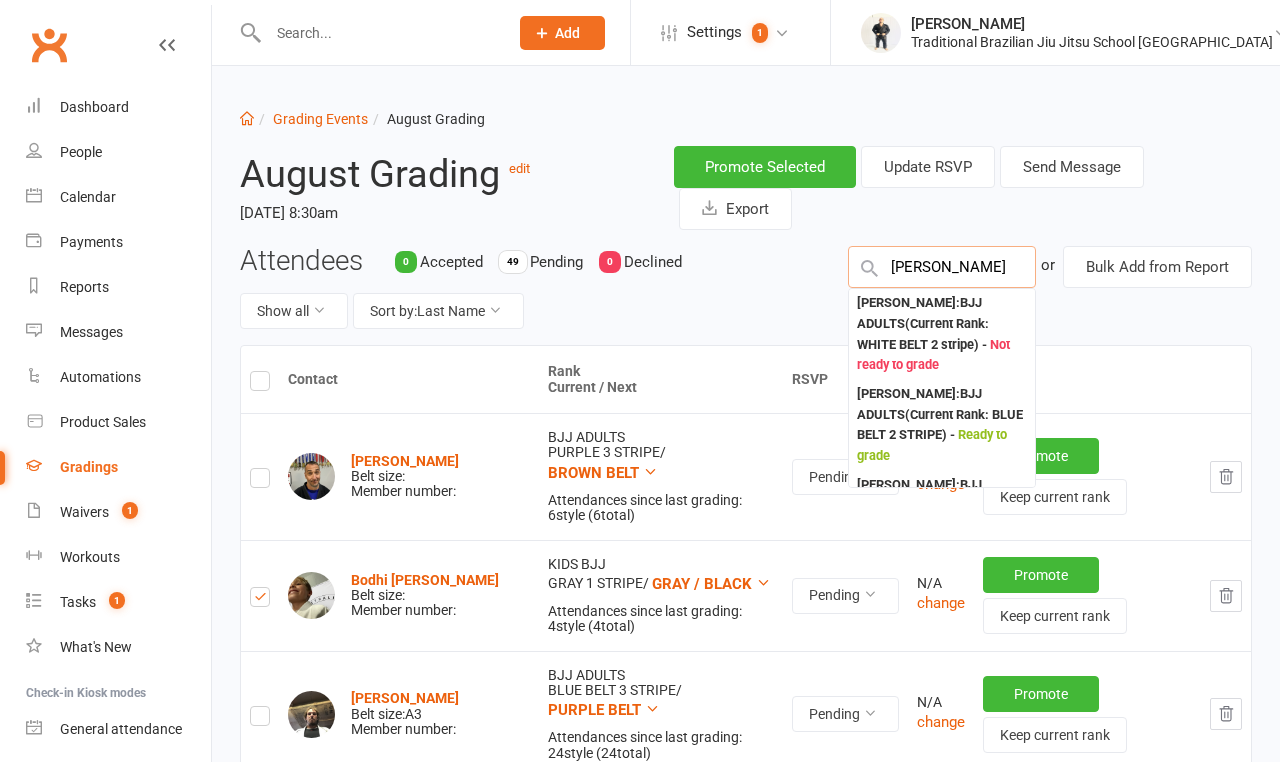 type on "[PERSON_NAME]" 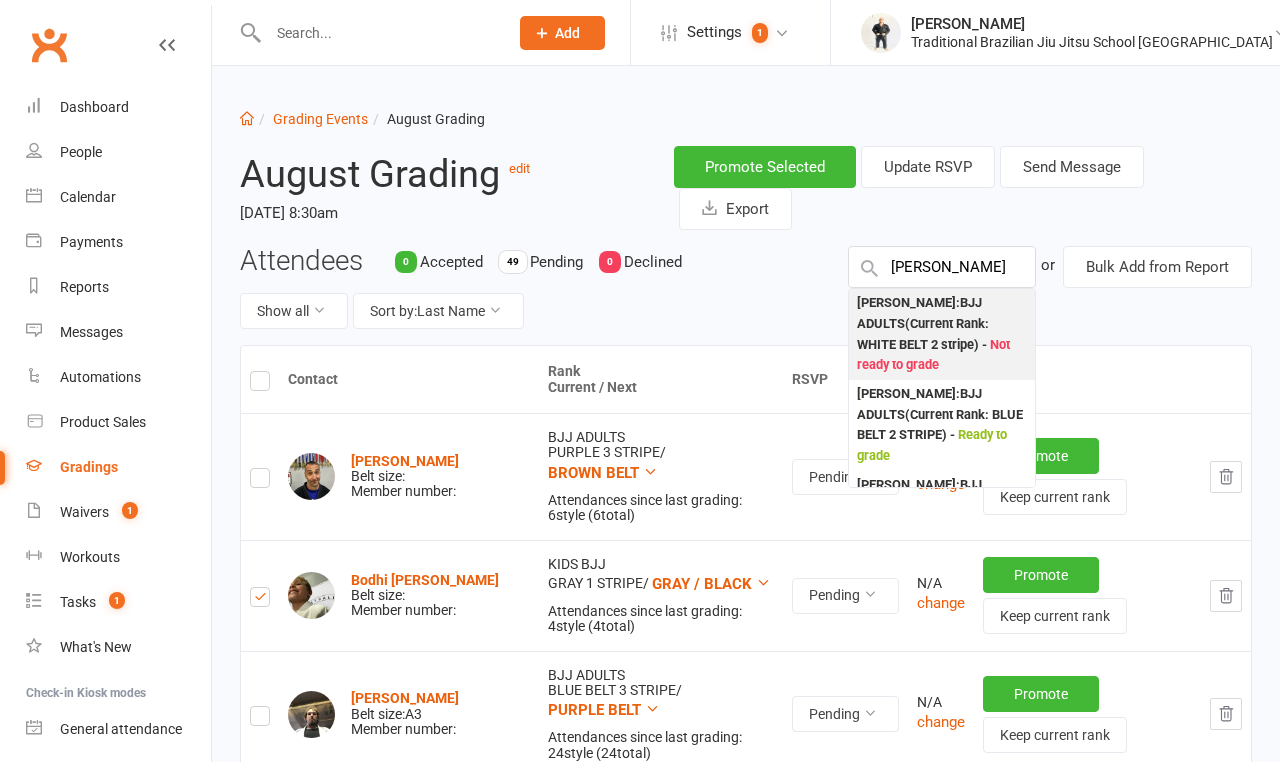 drag, startPoint x: 900, startPoint y: 486, endPoint x: 916, endPoint y: 348, distance: 138.92444 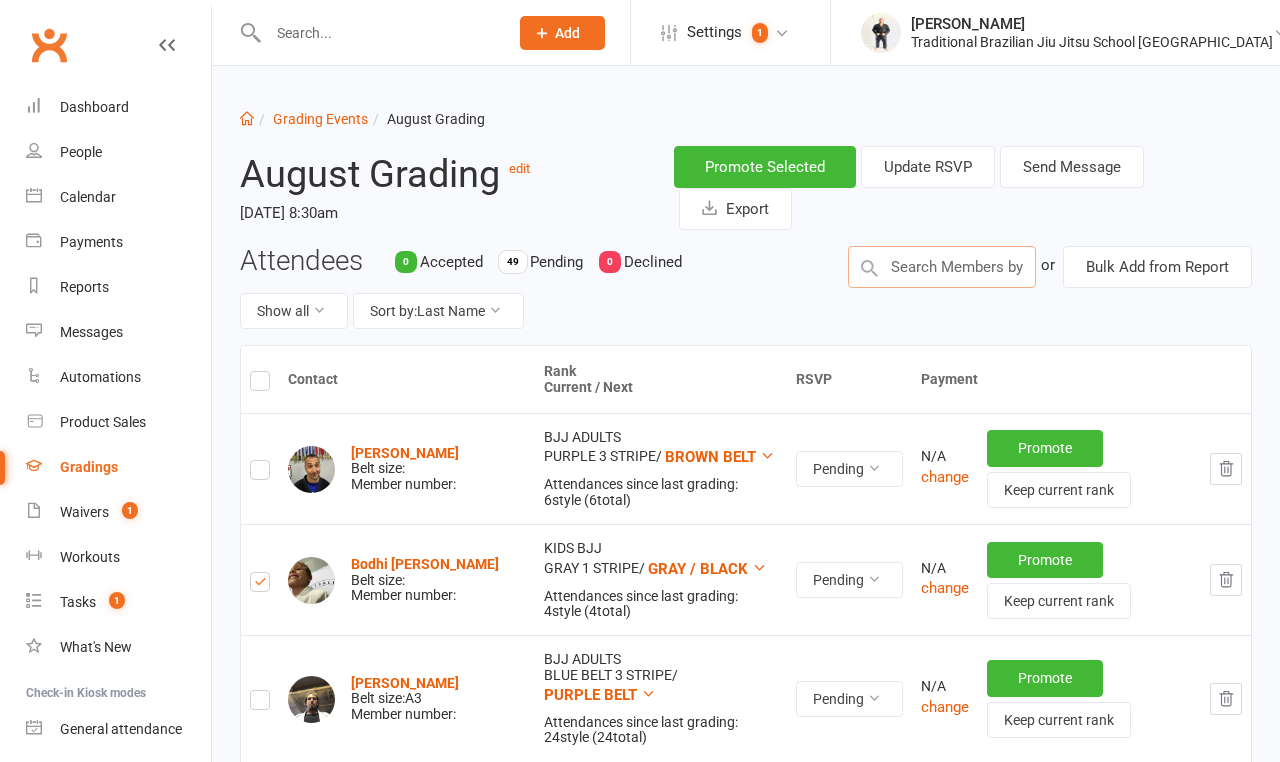 click at bounding box center (942, 267) 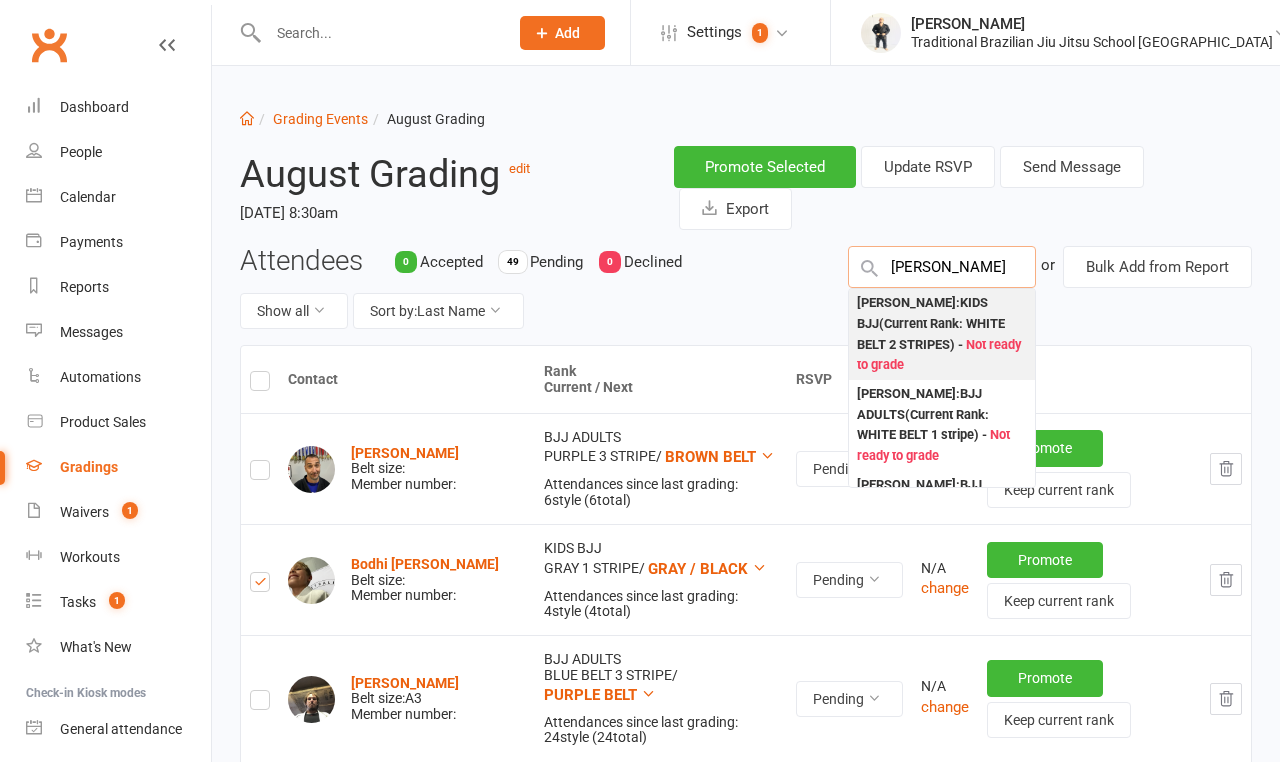 type on "[PERSON_NAME]" 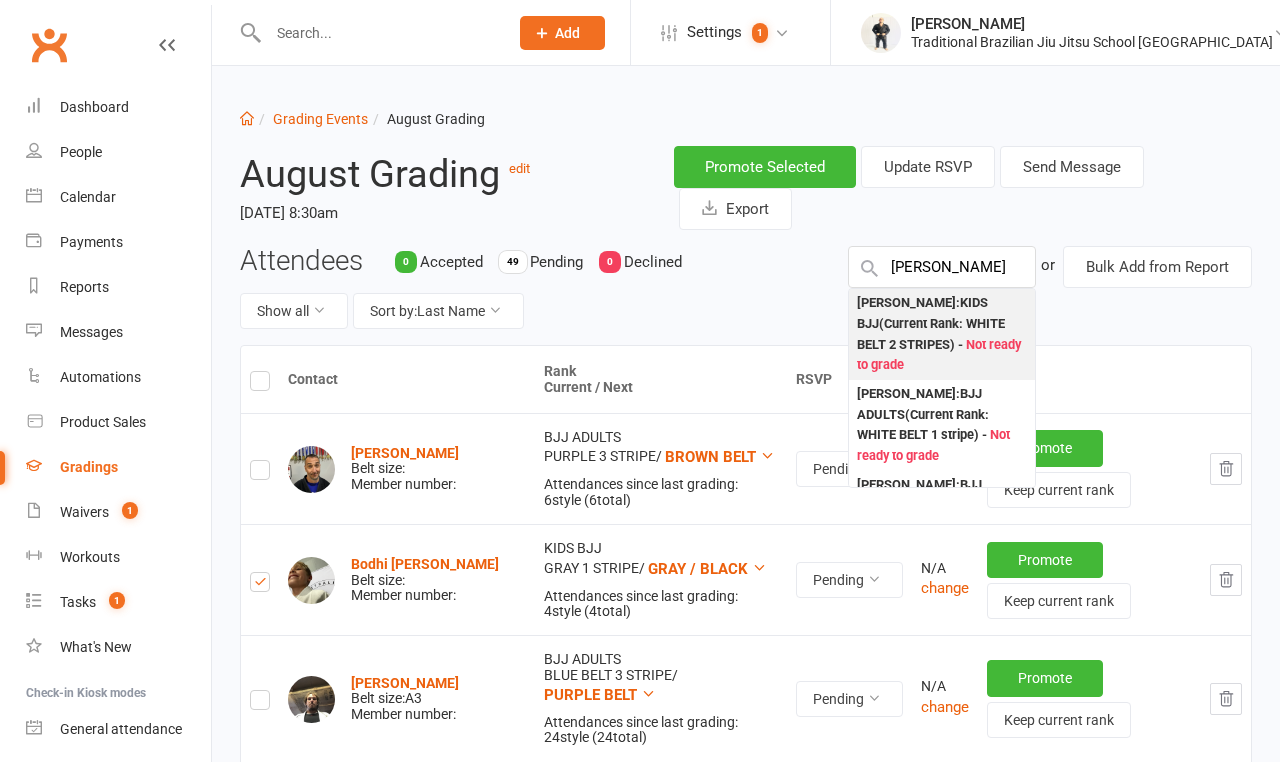 drag, startPoint x: 926, startPoint y: 308, endPoint x: 926, endPoint y: 342, distance: 34 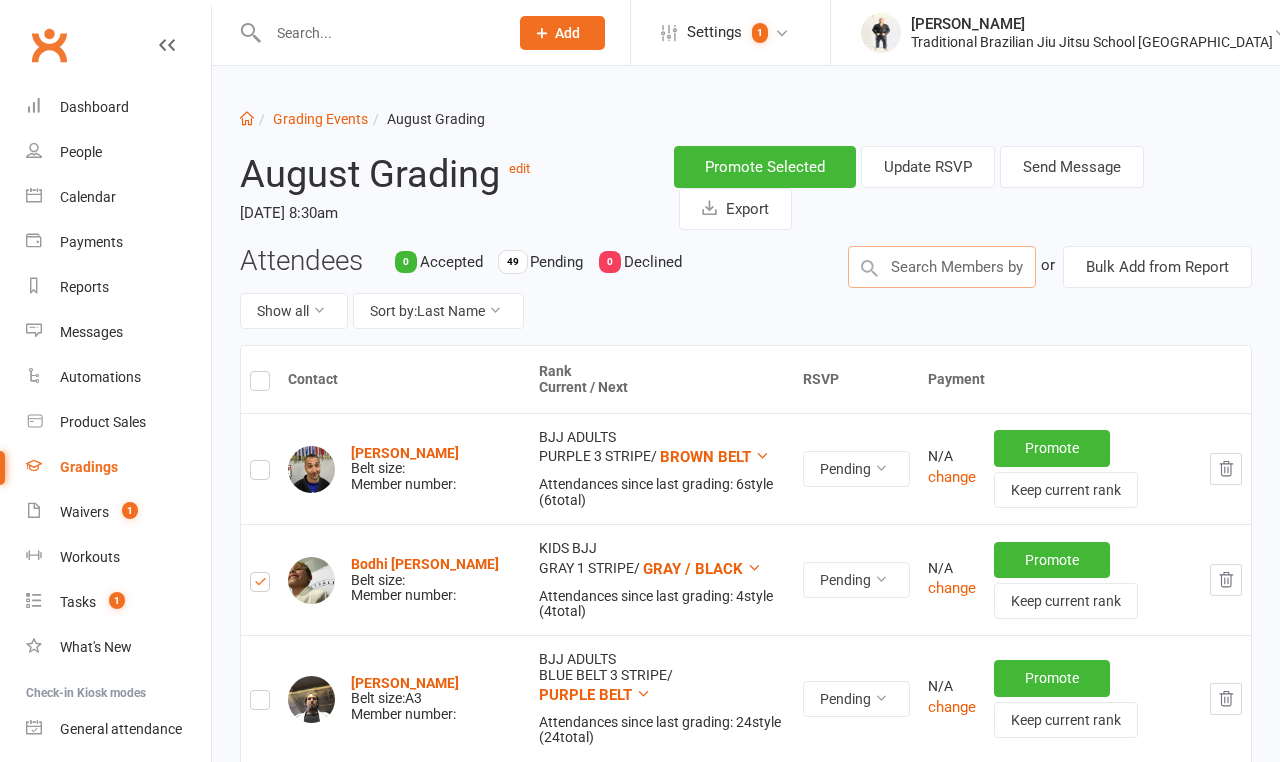 click at bounding box center (942, 267) 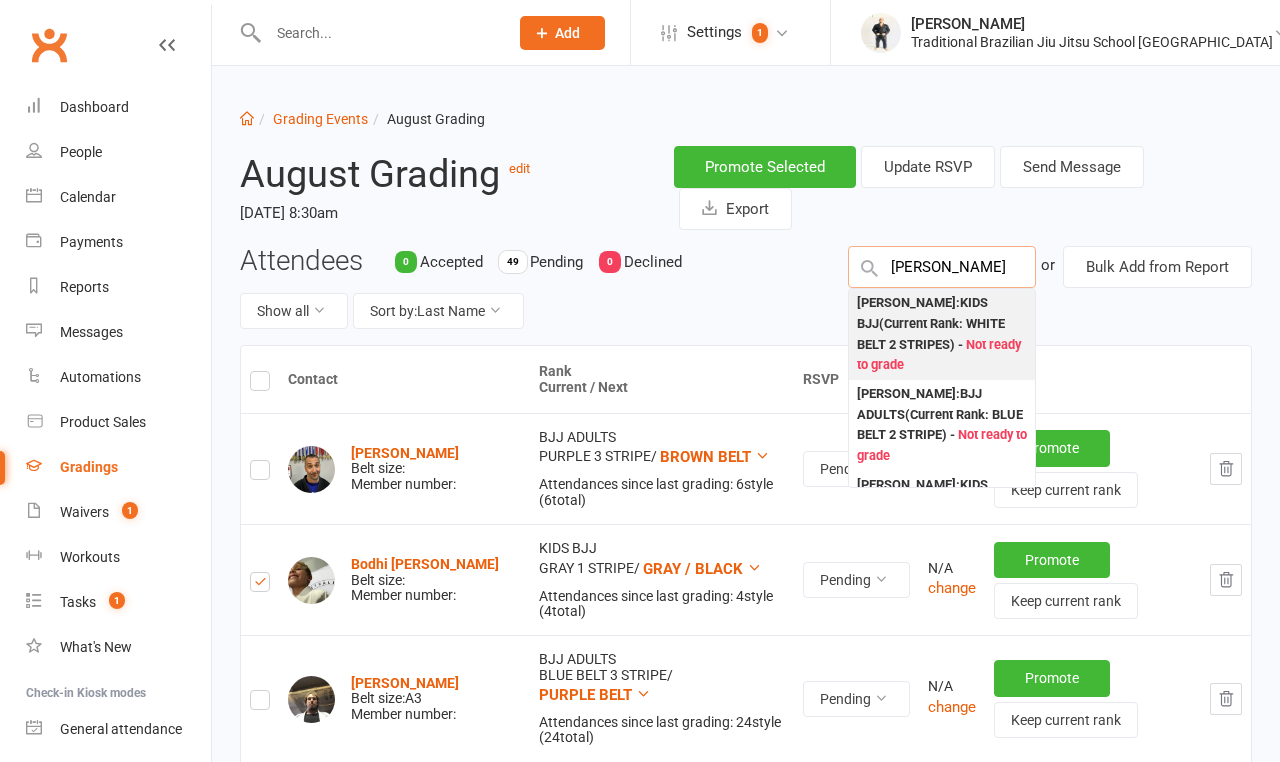 type on "[PERSON_NAME]" 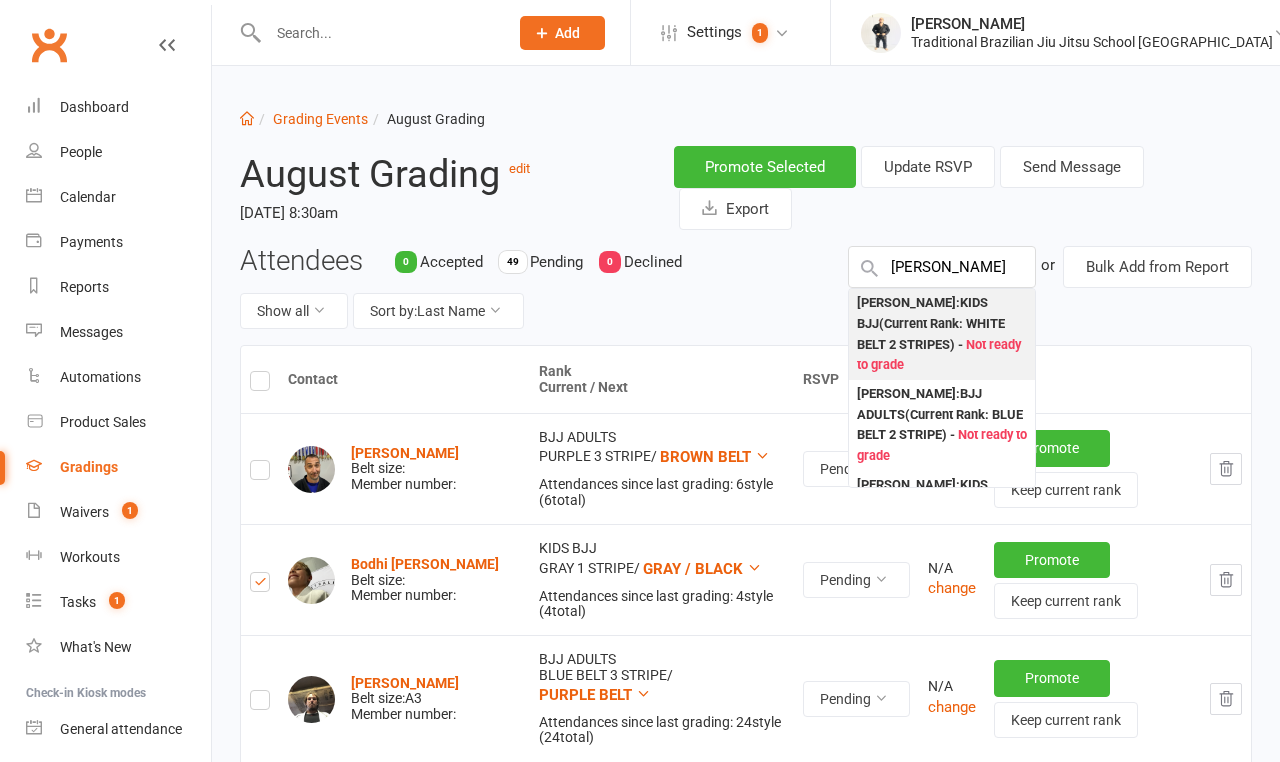 drag, startPoint x: 918, startPoint y: 308, endPoint x: 908, endPoint y: 320, distance: 15.6205 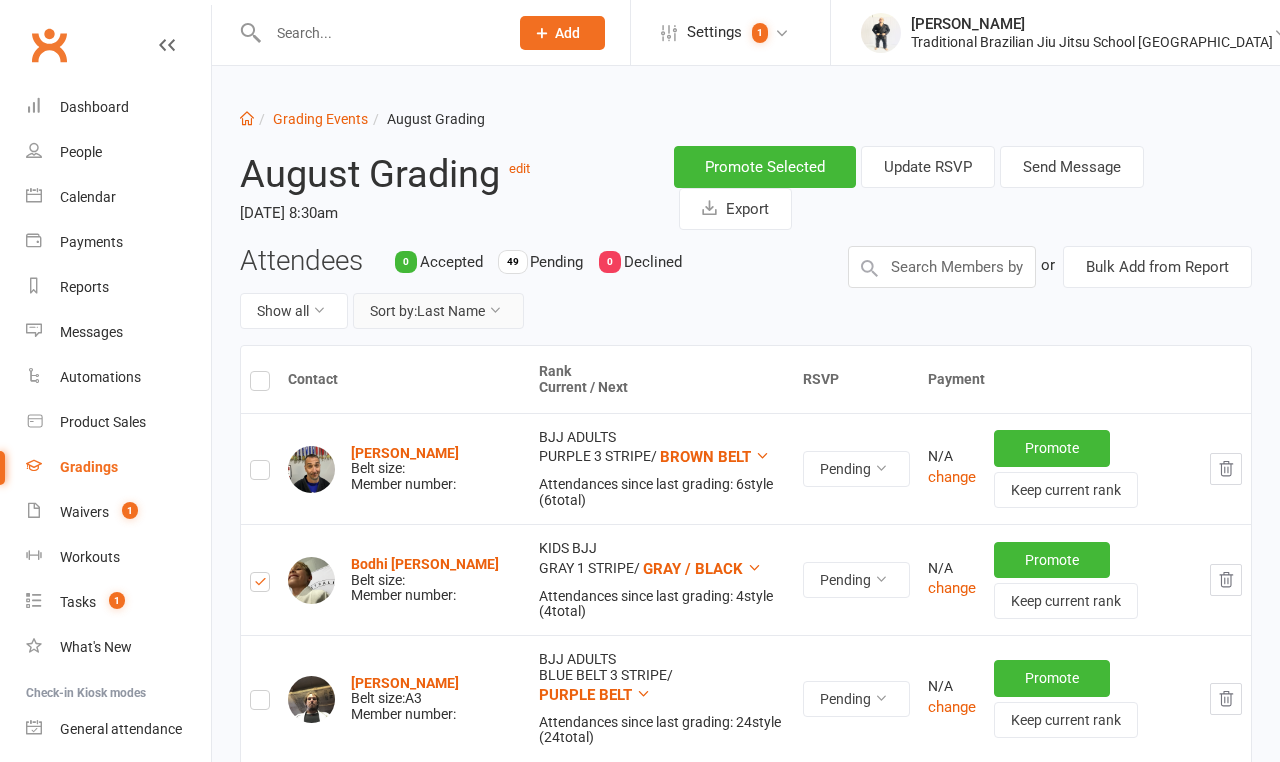 click on "Sort by:  Last Name" at bounding box center (438, 311) 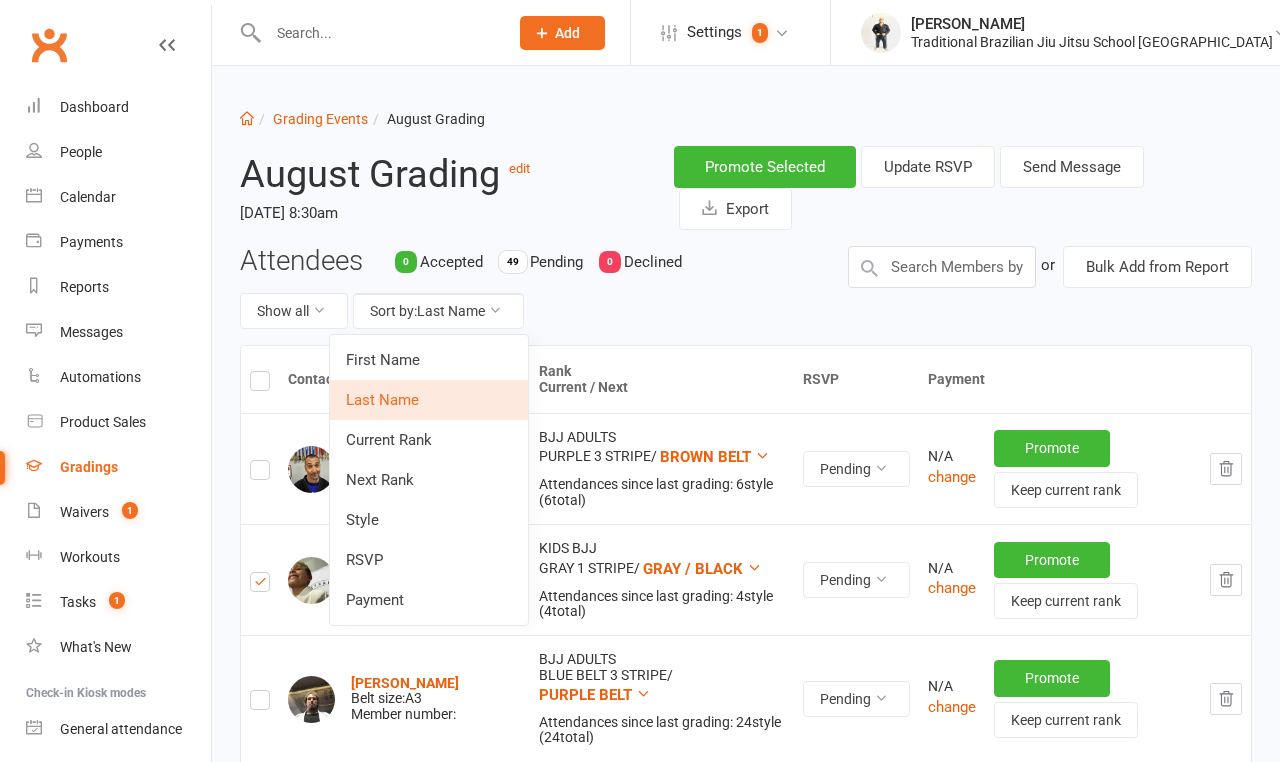click on "Show all   Sort by:  Last Name" at bounding box center (529, 311) 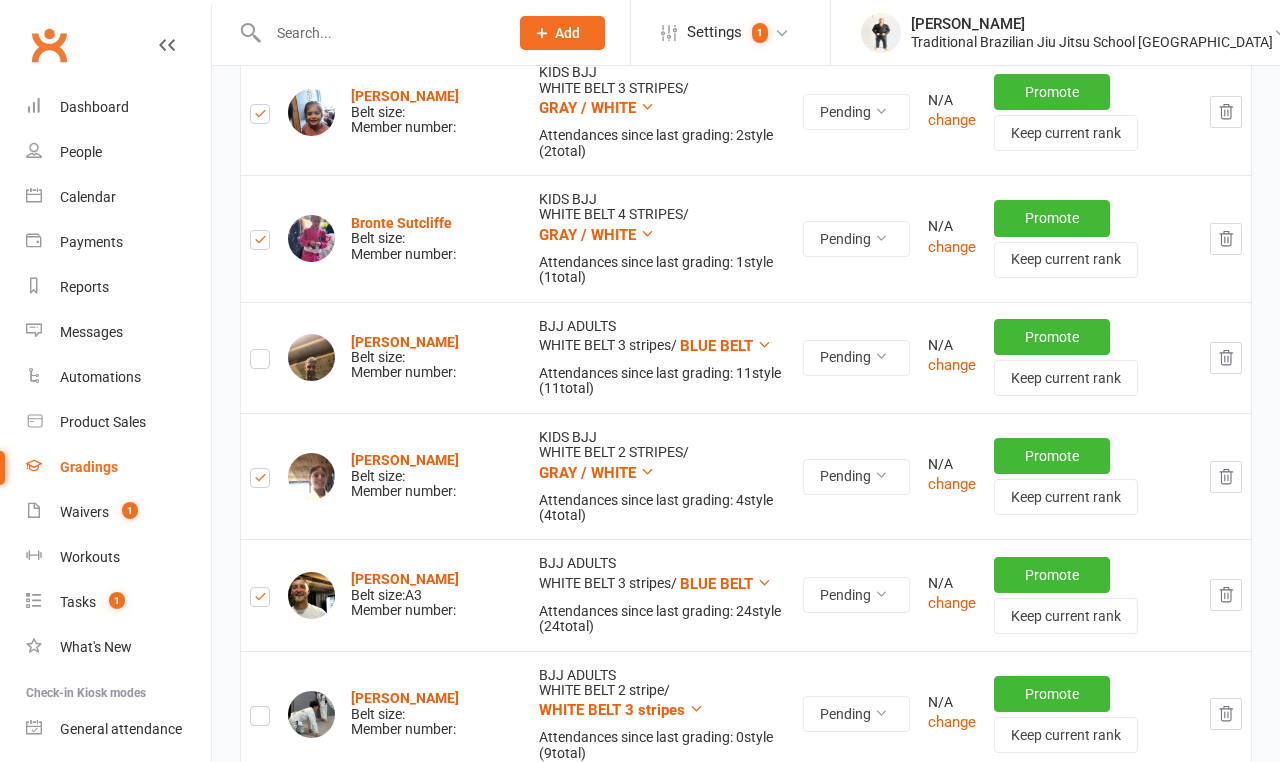 scroll, scrollTop: 4941, scrollLeft: 0, axis: vertical 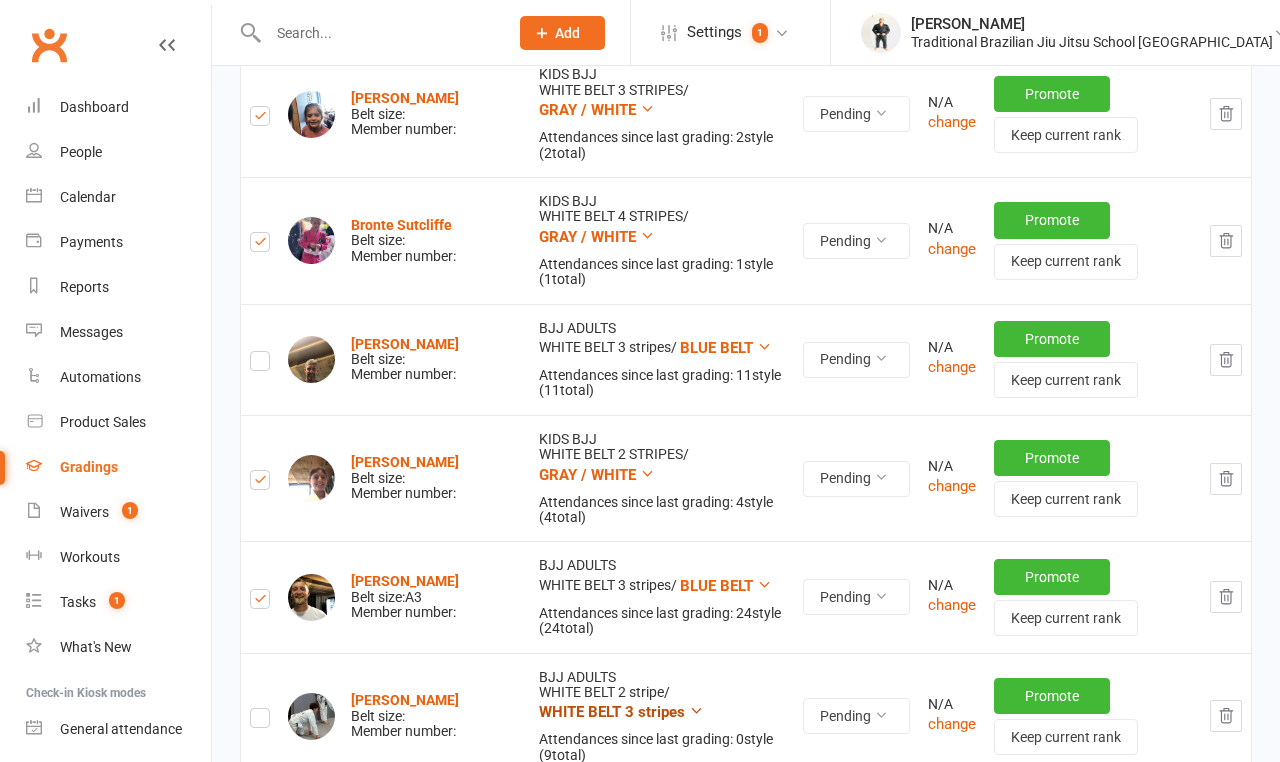 click on "WHITE BELT 3 stripes" at bounding box center (612, 712) 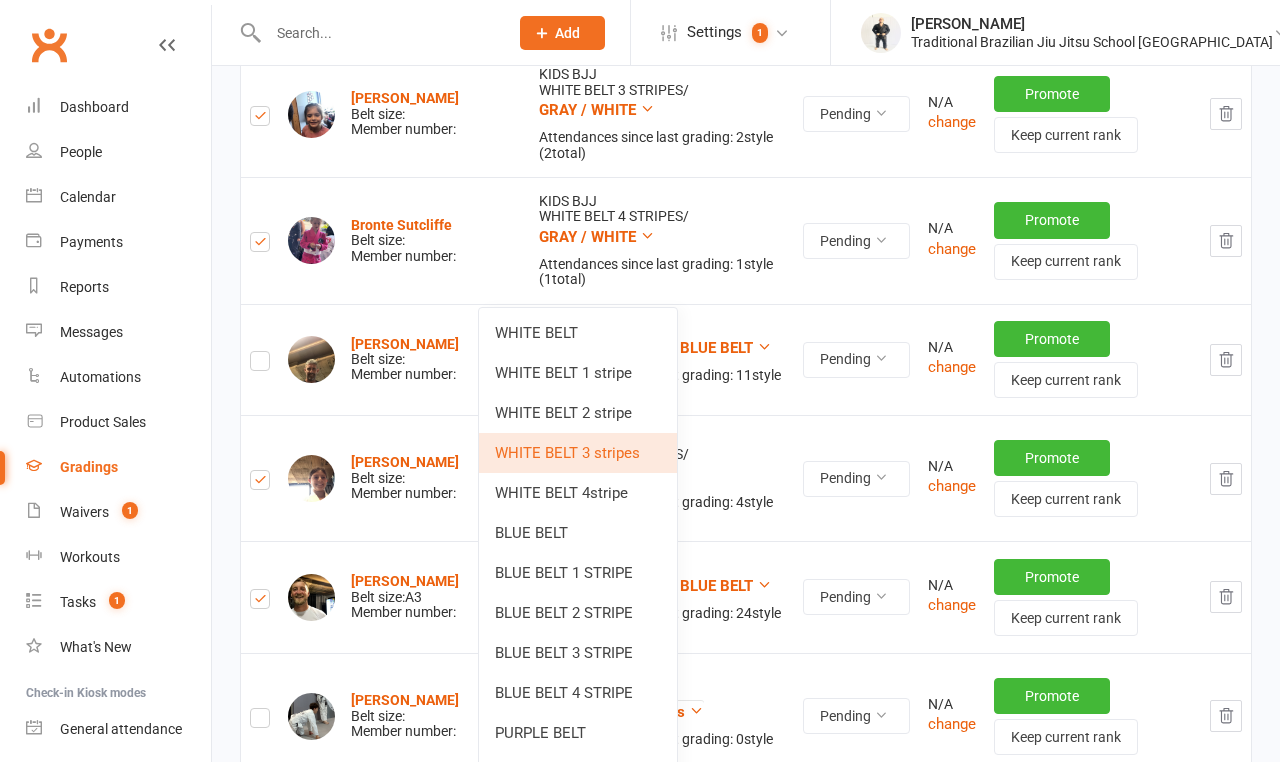 click on "BJJ ADULTS   WHITE BELT 2 stripe  /   WHITE BELT 3 stripes   Attendances since last grading:   0  style ( 9  total)" at bounding box center (661, 716) 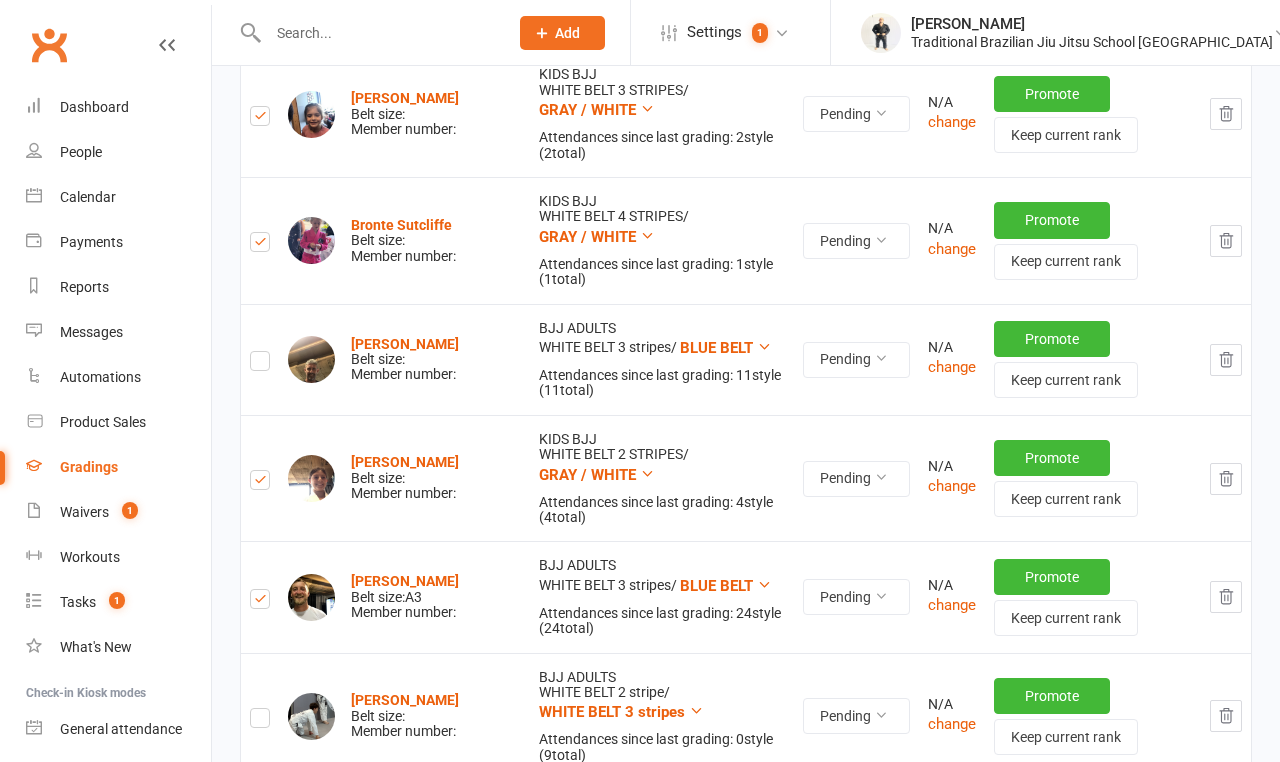 click on "WHITE BELT 3 STRIPES" at bounding box center (618, 839) 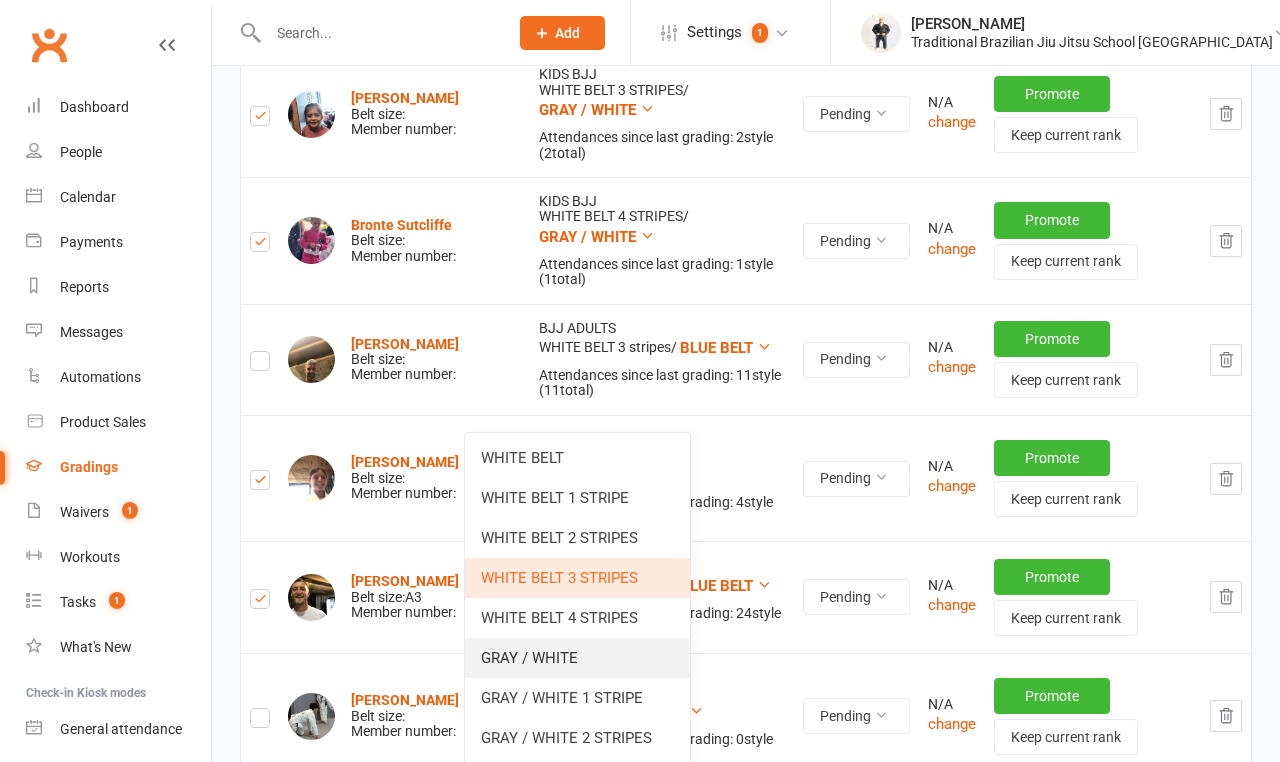 click on "GRAY / WHITE" at bounding box center [577, 658] 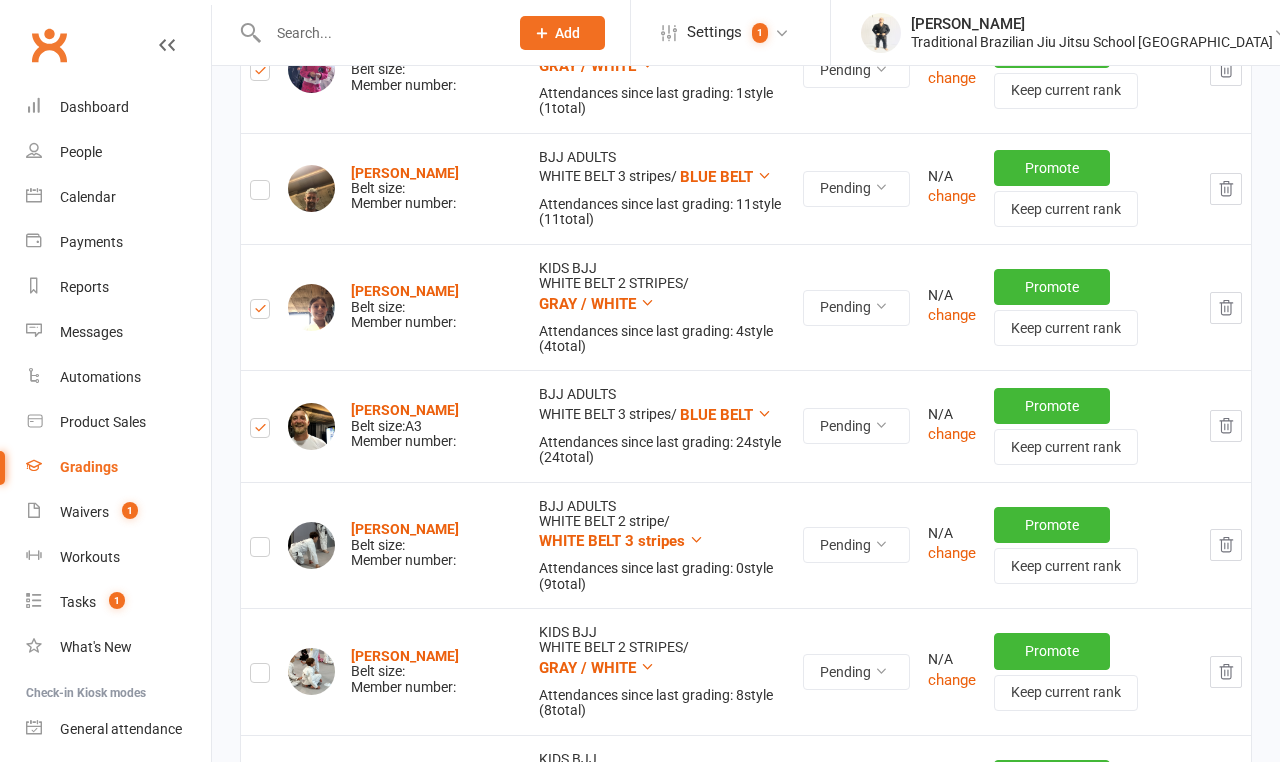 scroll, scrollTop: 5113, scrollLeft: 0, axis: vertical 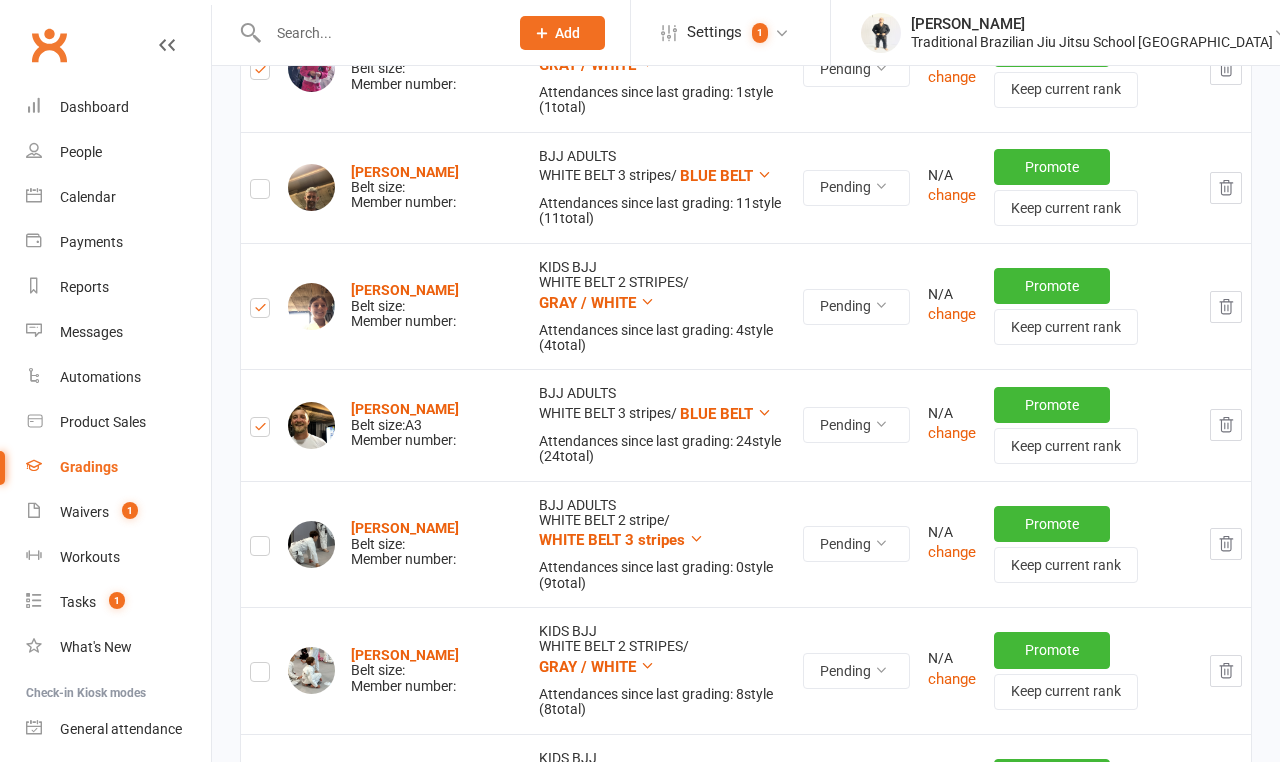 click on "WHITE BELT 3 STRIPES" at bounding box center [618, 793] 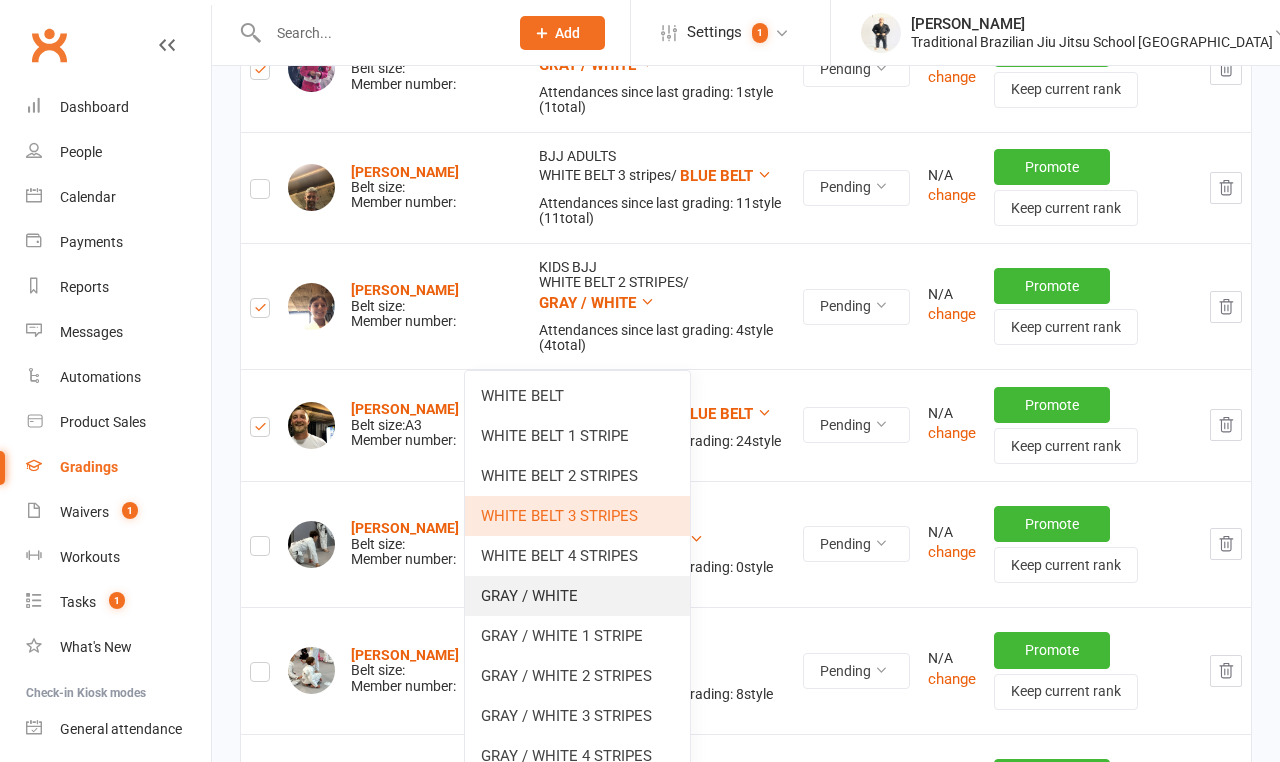 click on "GRAY / WHITE" at bounding box center [577, 596] 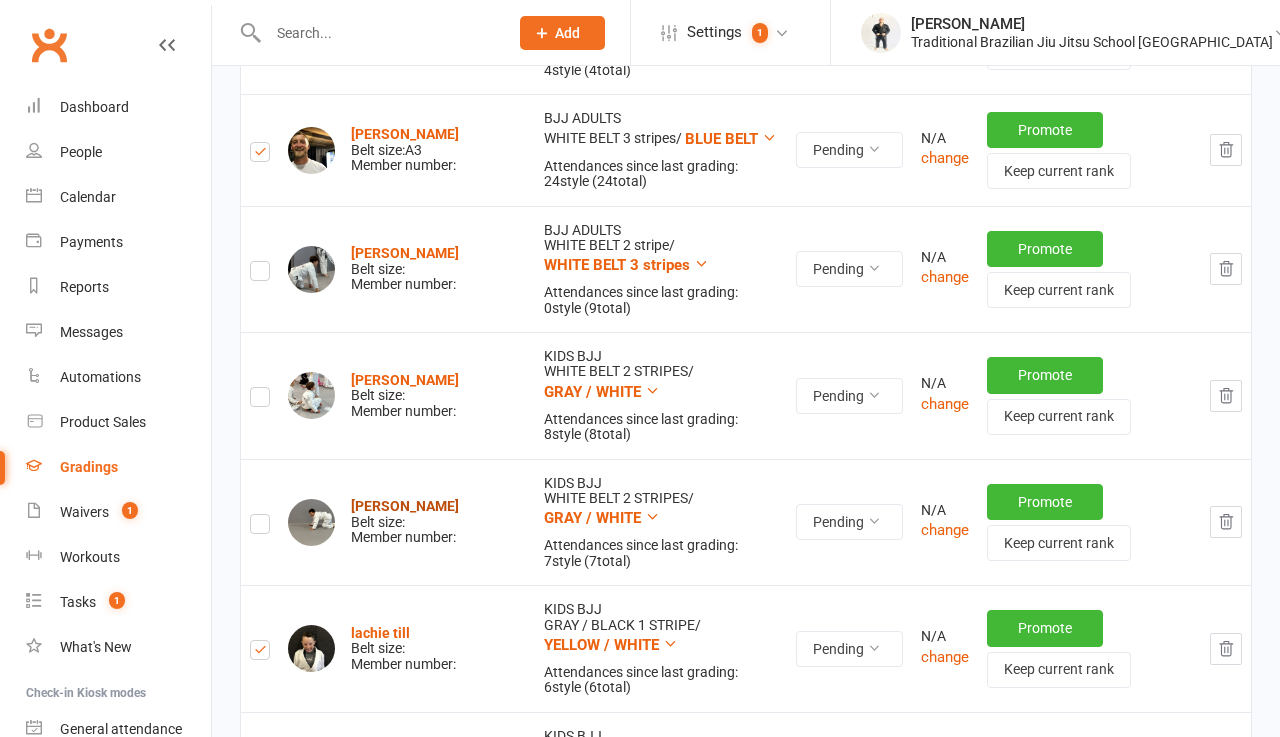 scroll, scrollTop: 5287, scrollLeft: 0, axis: vertical 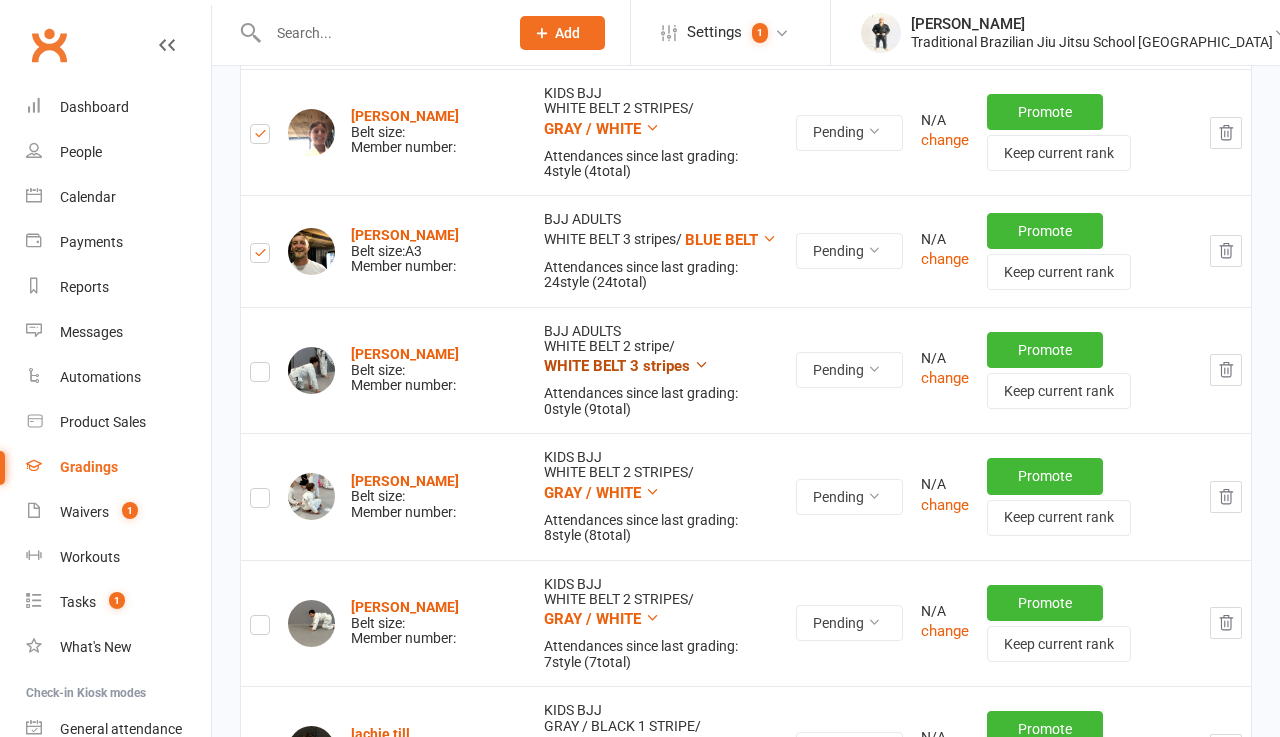 click on "WHITE BELT 3 stripes" at bounding box center [617, 366] 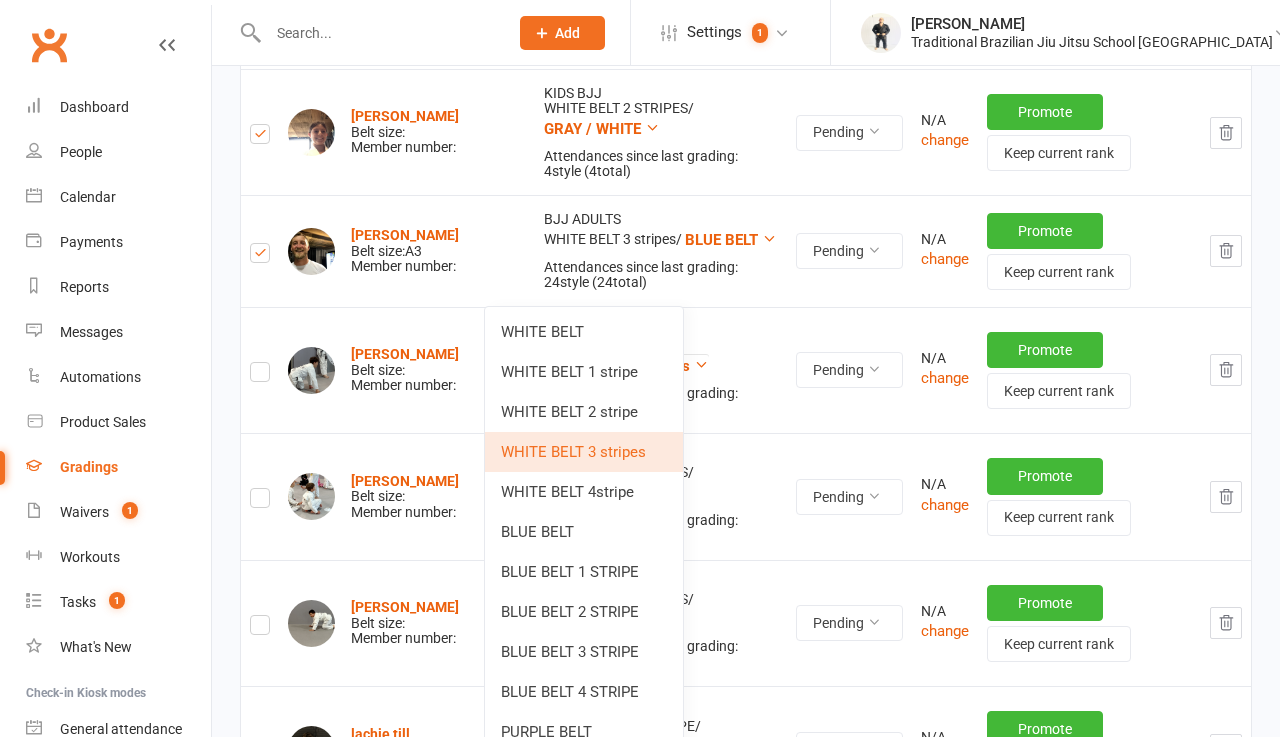 click on "BJJ ADULTS   WHITE BELT 2 stripe  /   WHITE BELT 3 stripes   Attendances since last grading:   0  style ( 9  total)" at bounding box center (661, 370) 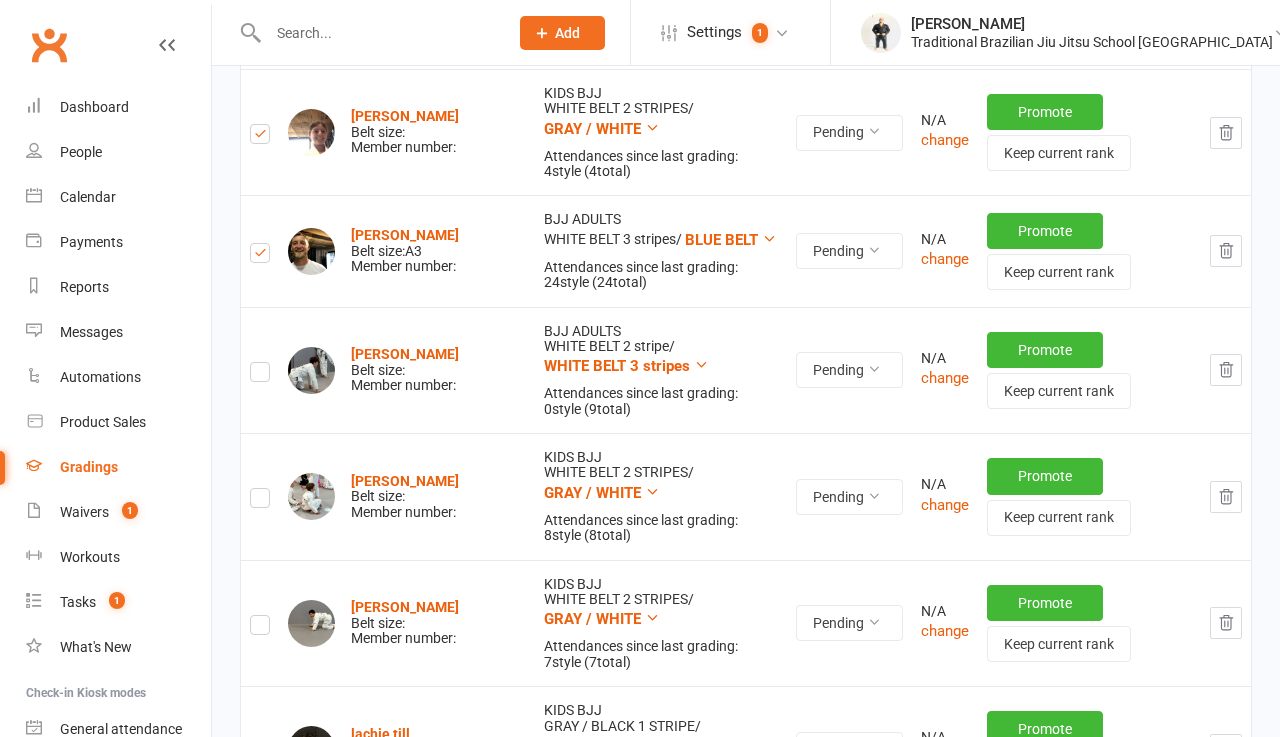 click 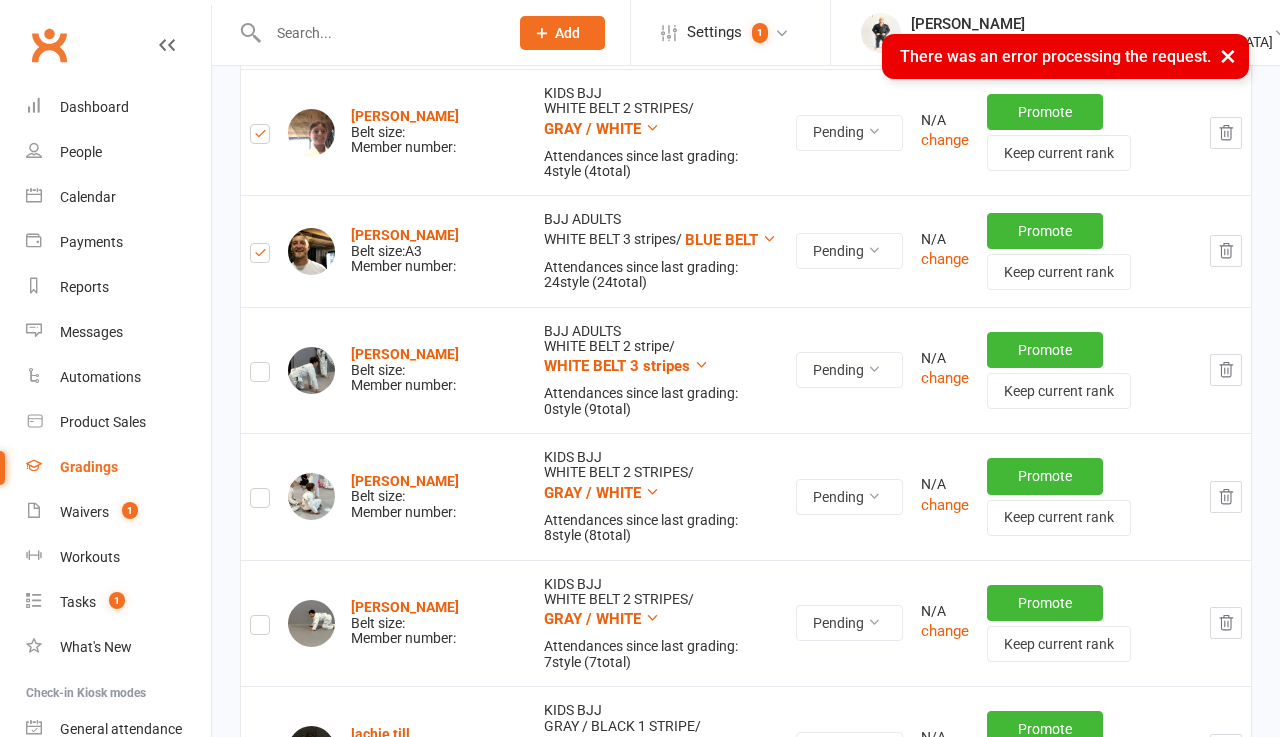 click 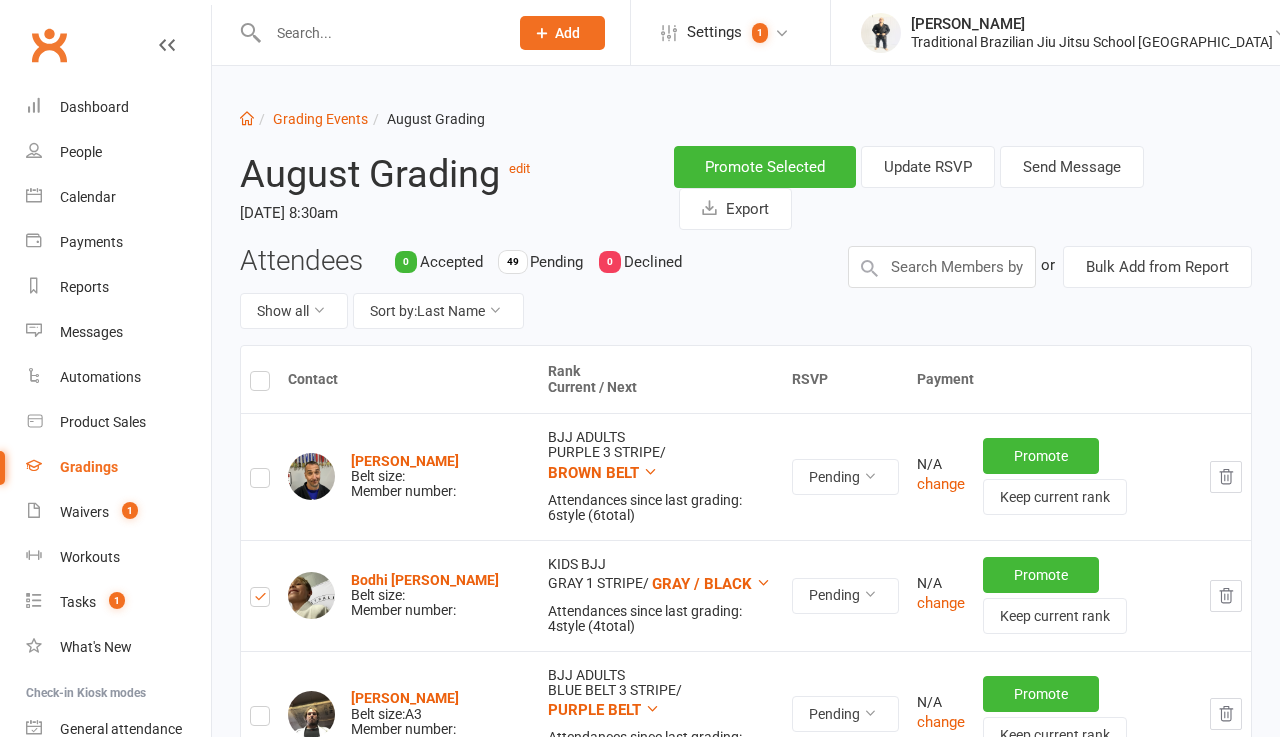 scroll, scrollTop: 0, scrollLeft: 0, axis: both 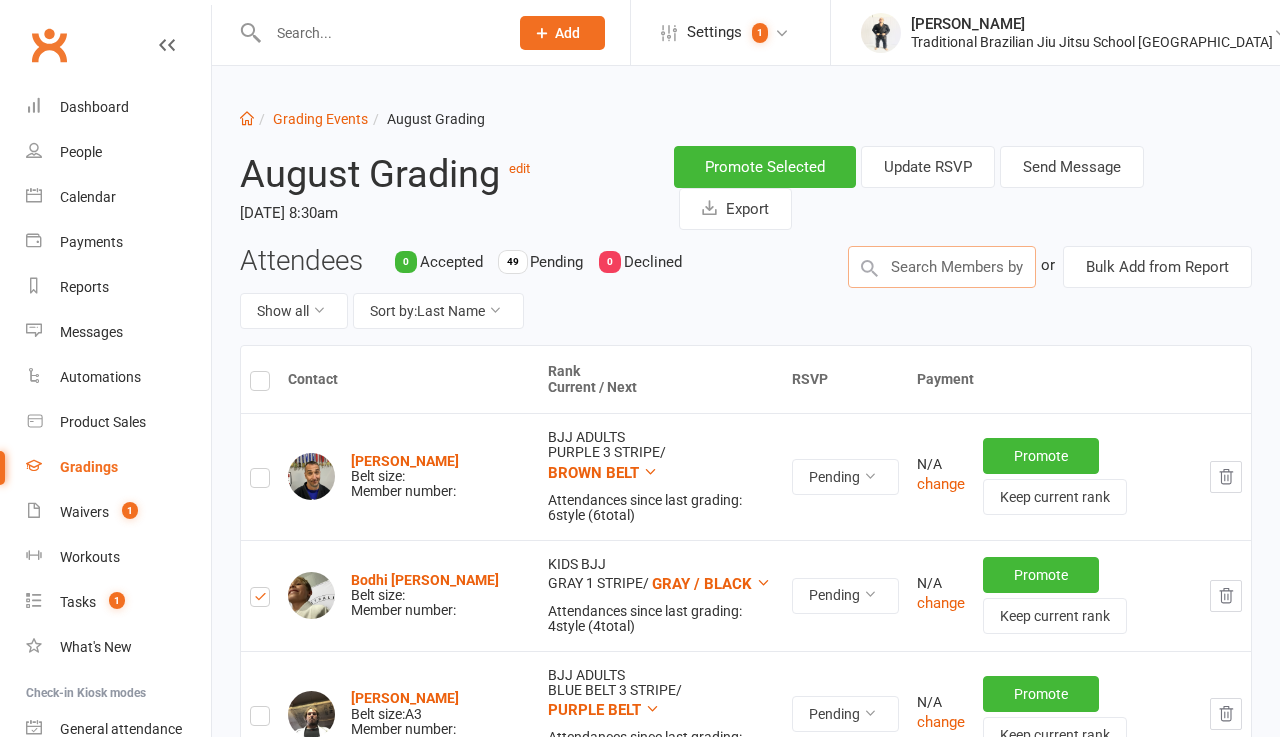 click at bounding box center [942, 267] 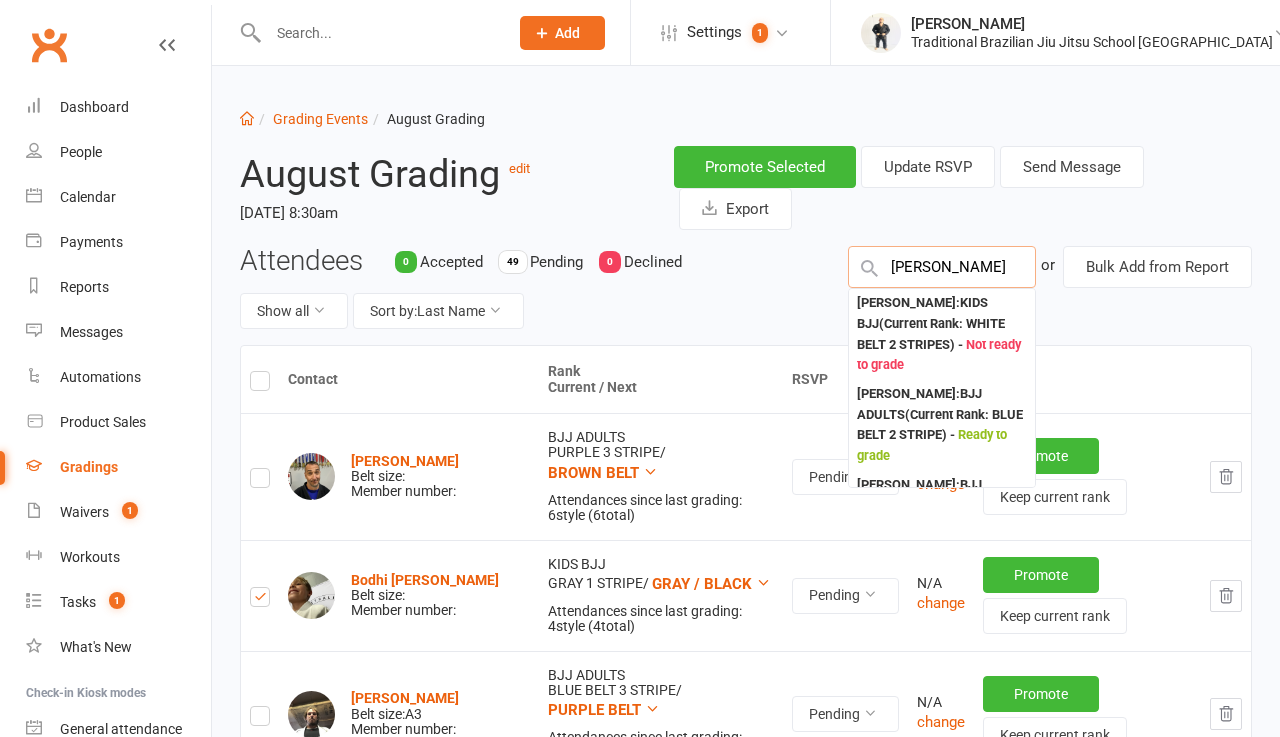 type on "[PERSON_NAME]" 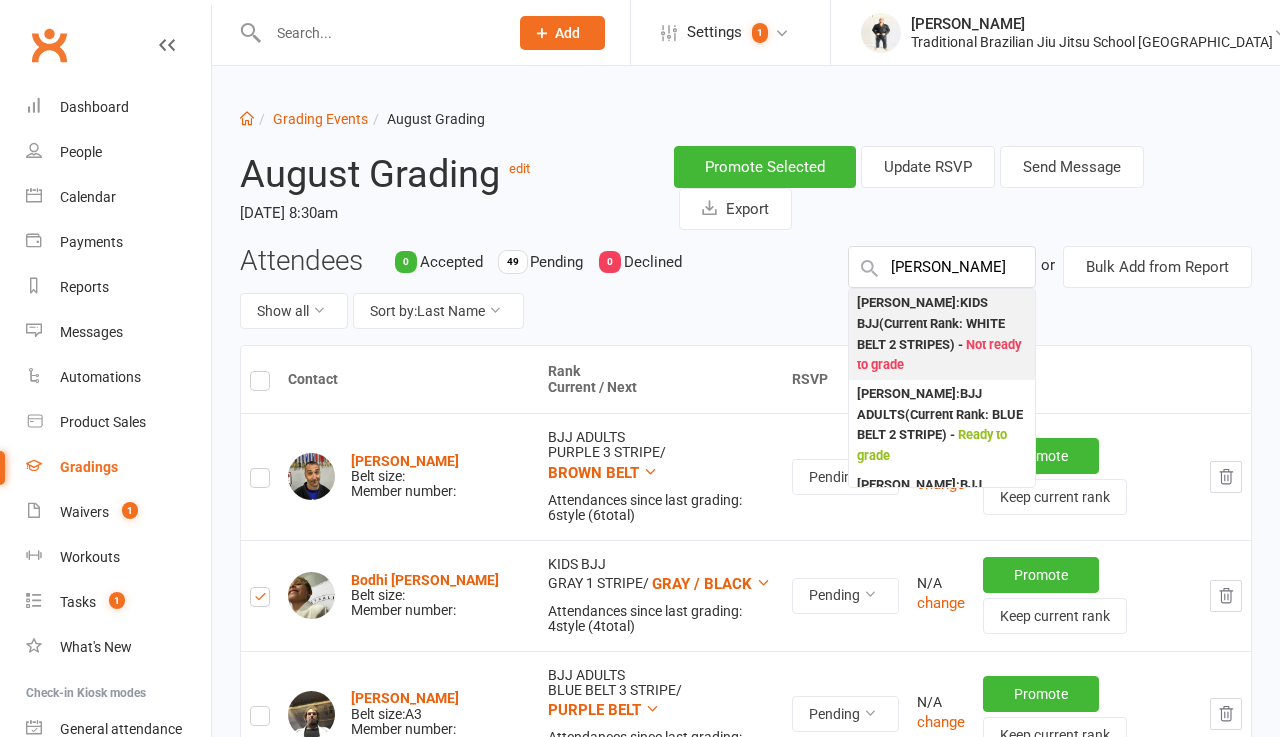 drag, startPoint x: 973, startPoint y: 281, endPoint x: 942, endPoint y: 337, distance: 64.00781 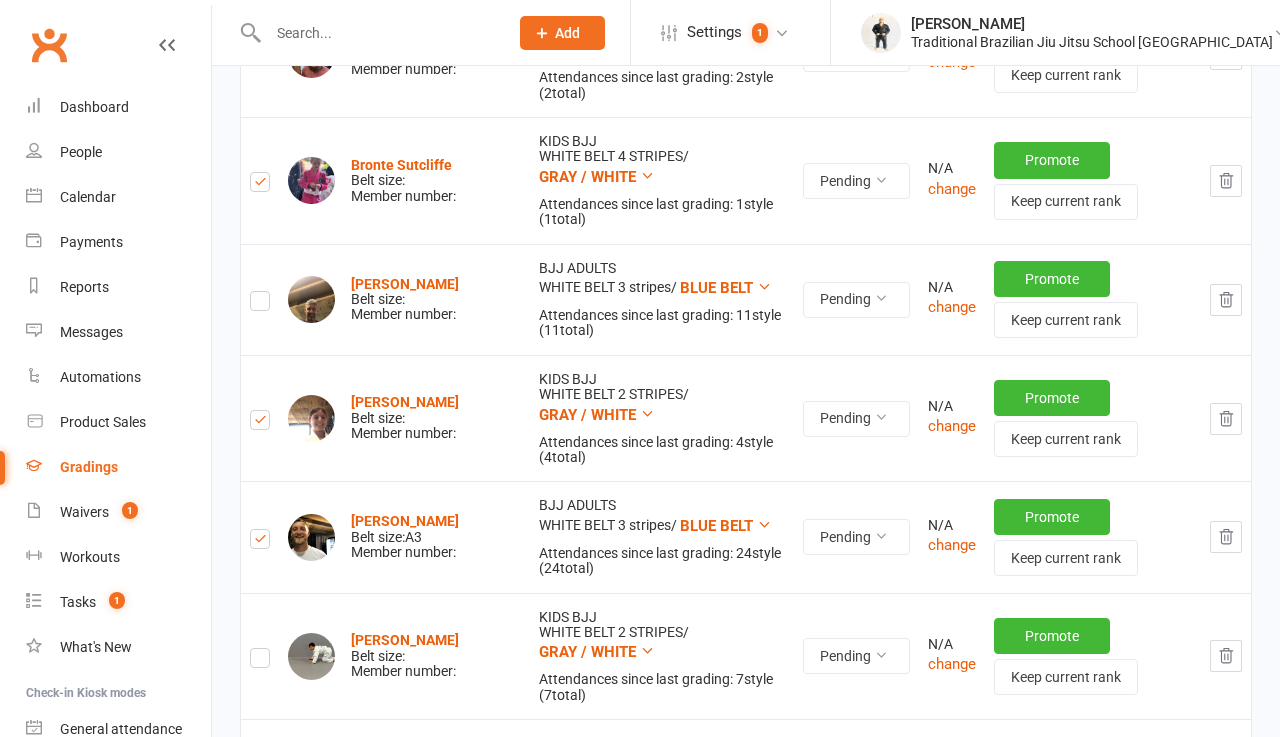 scroll, scrollTop: 5006, scrollLeft: 0, axis: vertical 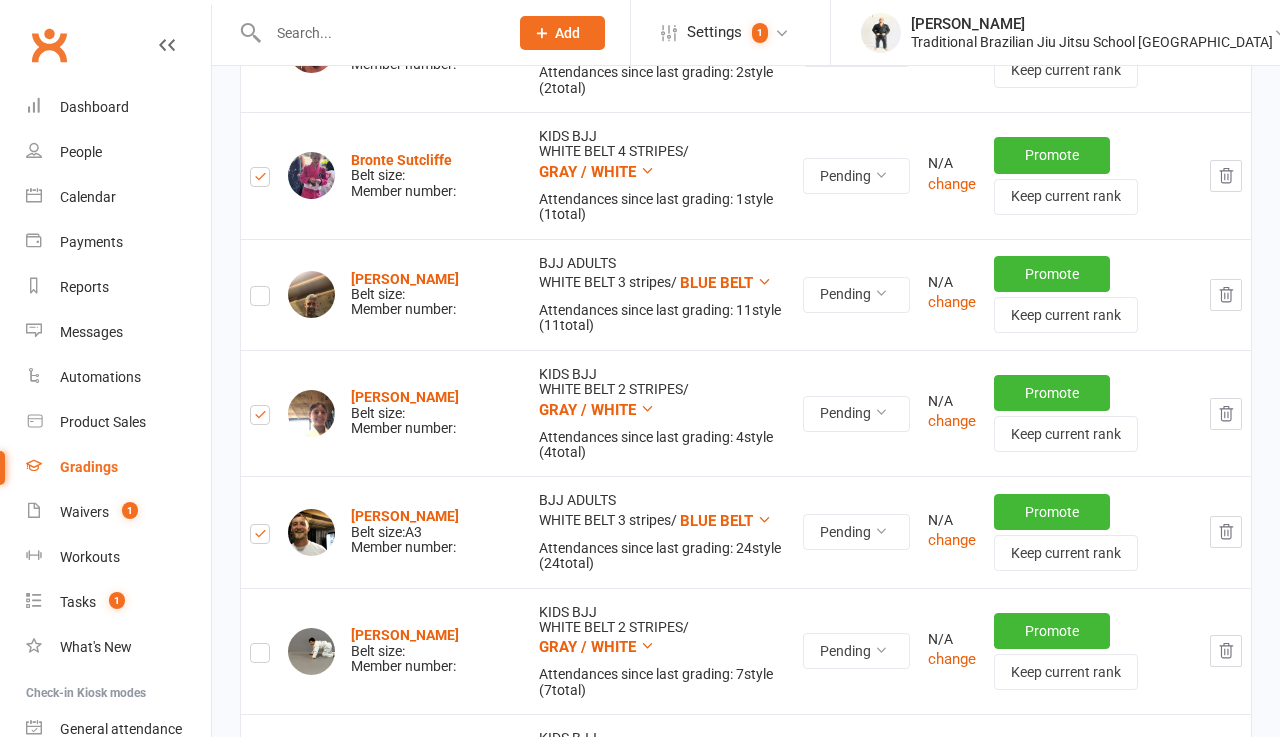 click on "WHITE BELT 3 STRIPES" at bounding box center [618, 774] 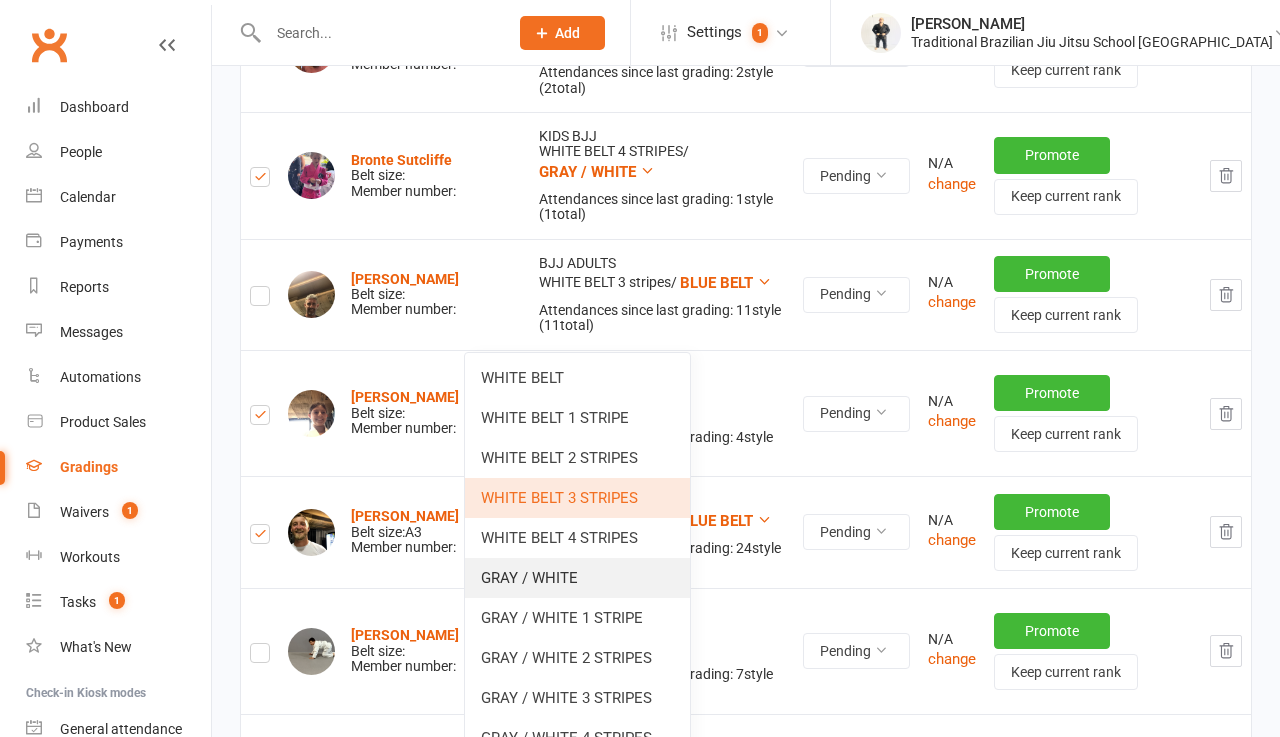 click on "GRAY / WHITE" at bounding box center [577, 578] 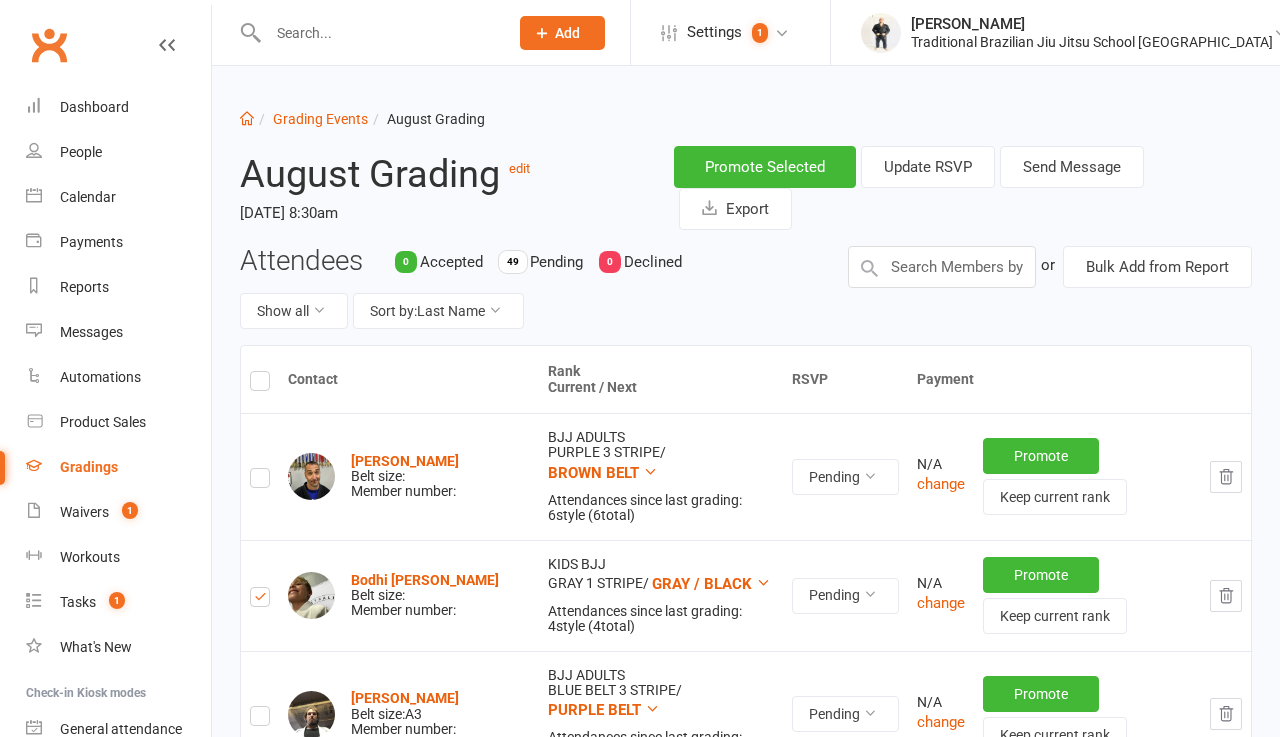 scroll, scrollTop: 0, scrollLeft: 0, axis: both 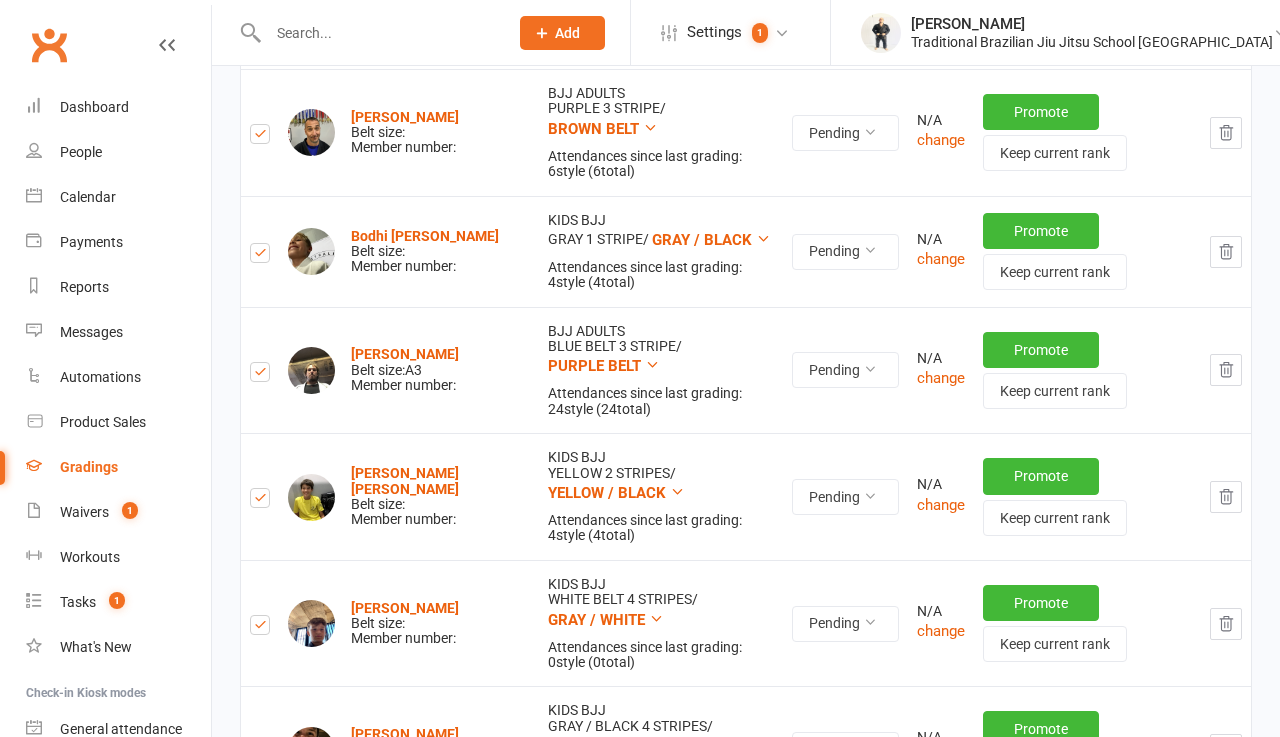 click at bounding box center (260, 137) 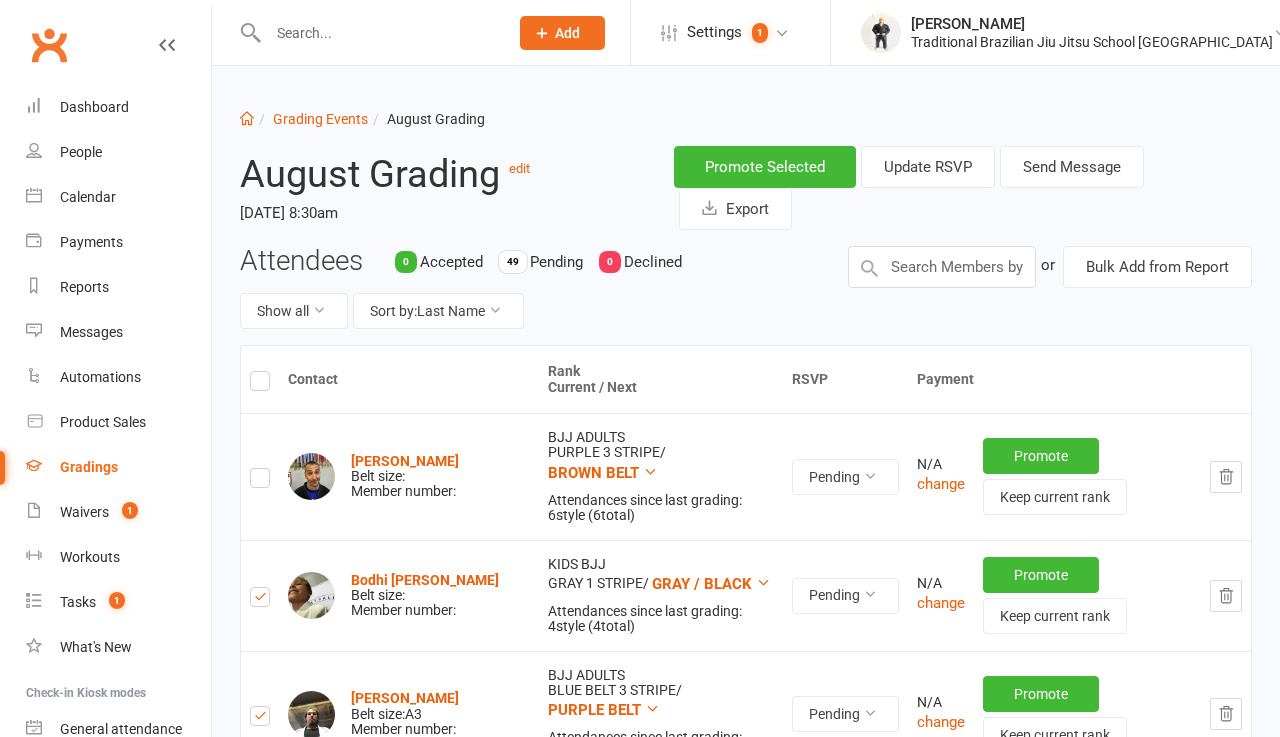 scroll, scrollTop: 0, scrollLeft: 0, axis: both 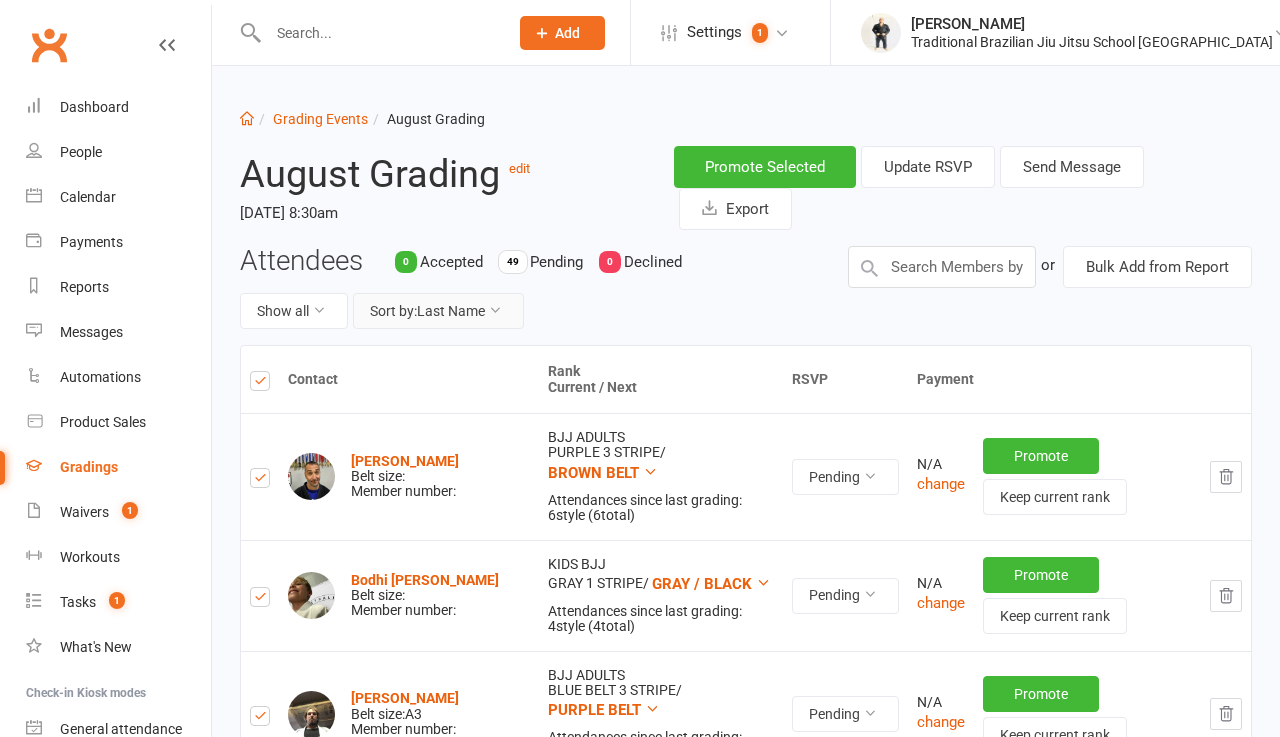 click on "Sort by:  Last Name" at bounding box center (438, 311) 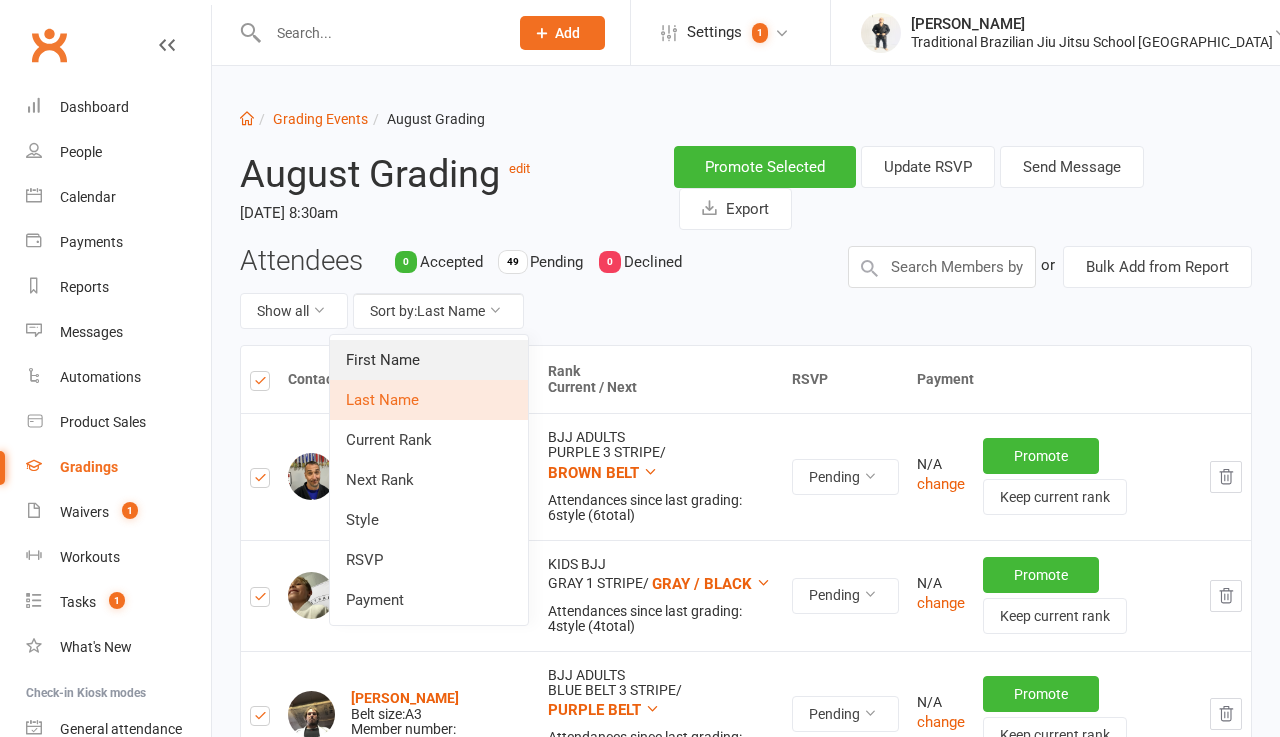 click on "First Name" at bounding box center [429, 360] 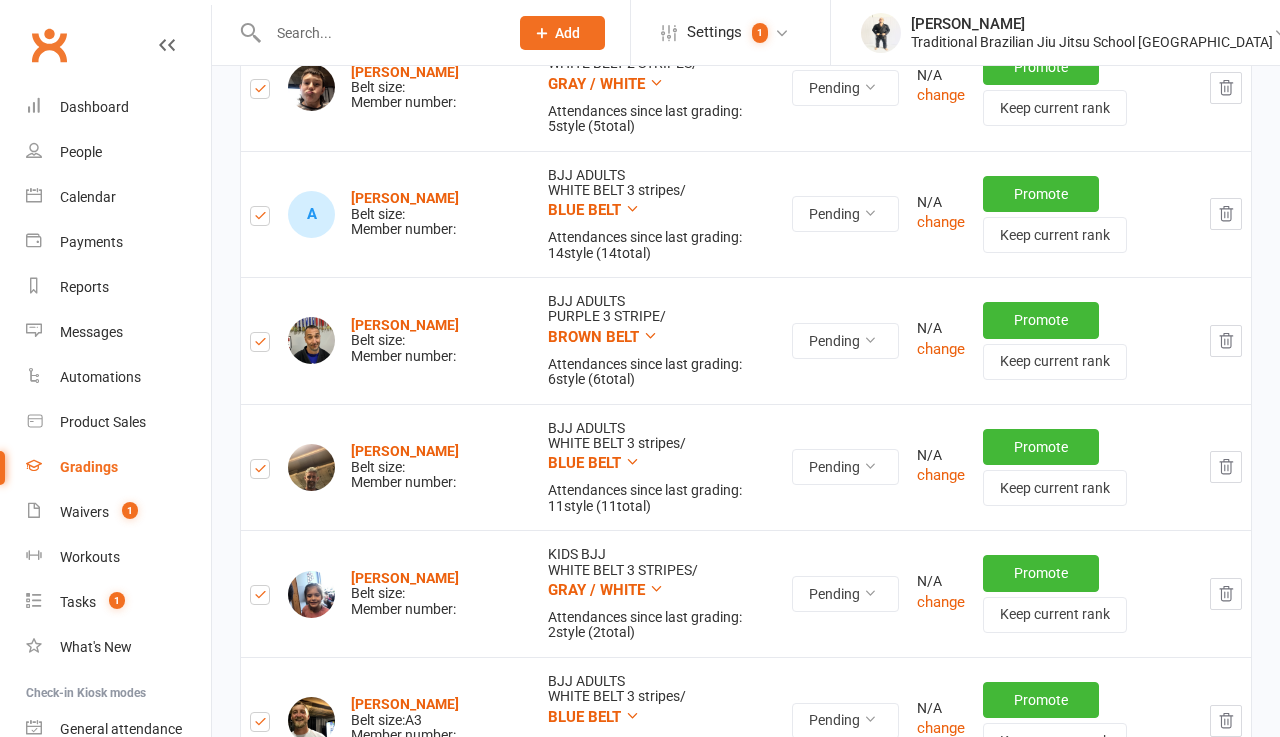 scroll, scrollTop: 402, scrollLeft: 0, axis: vertical 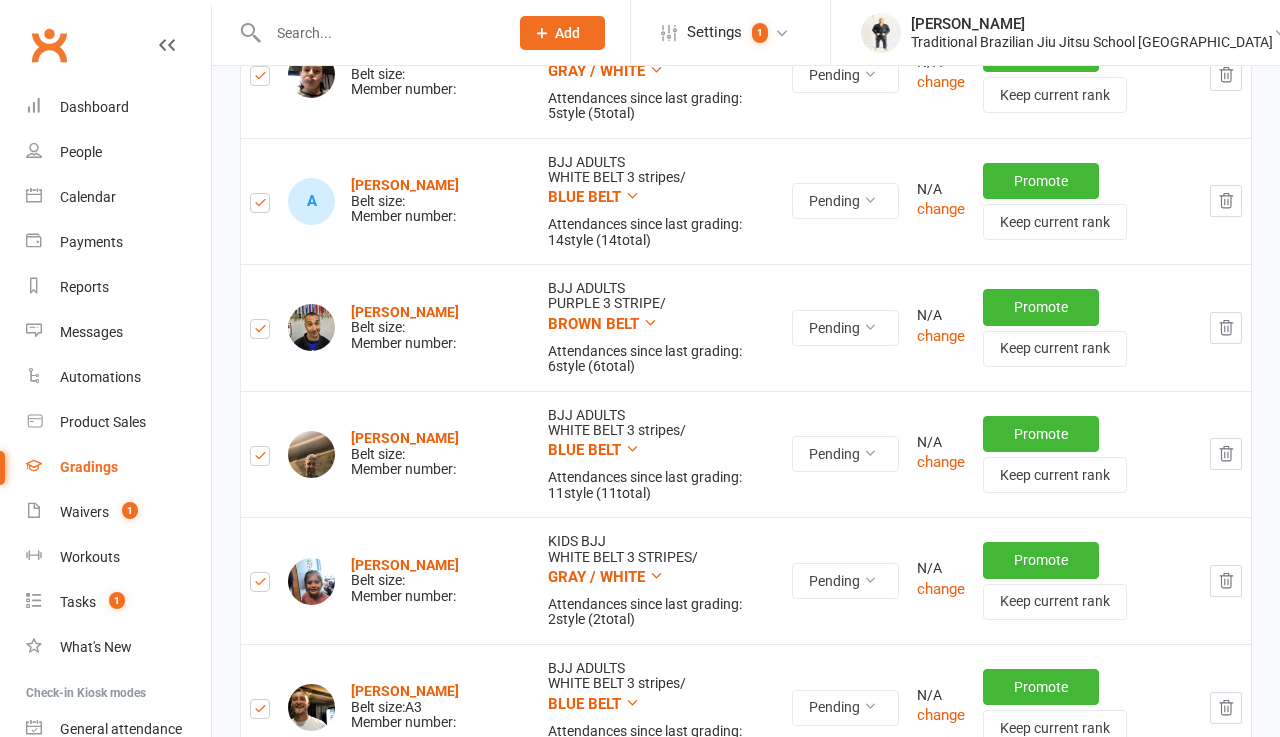 click at bounding box center (260, 332) 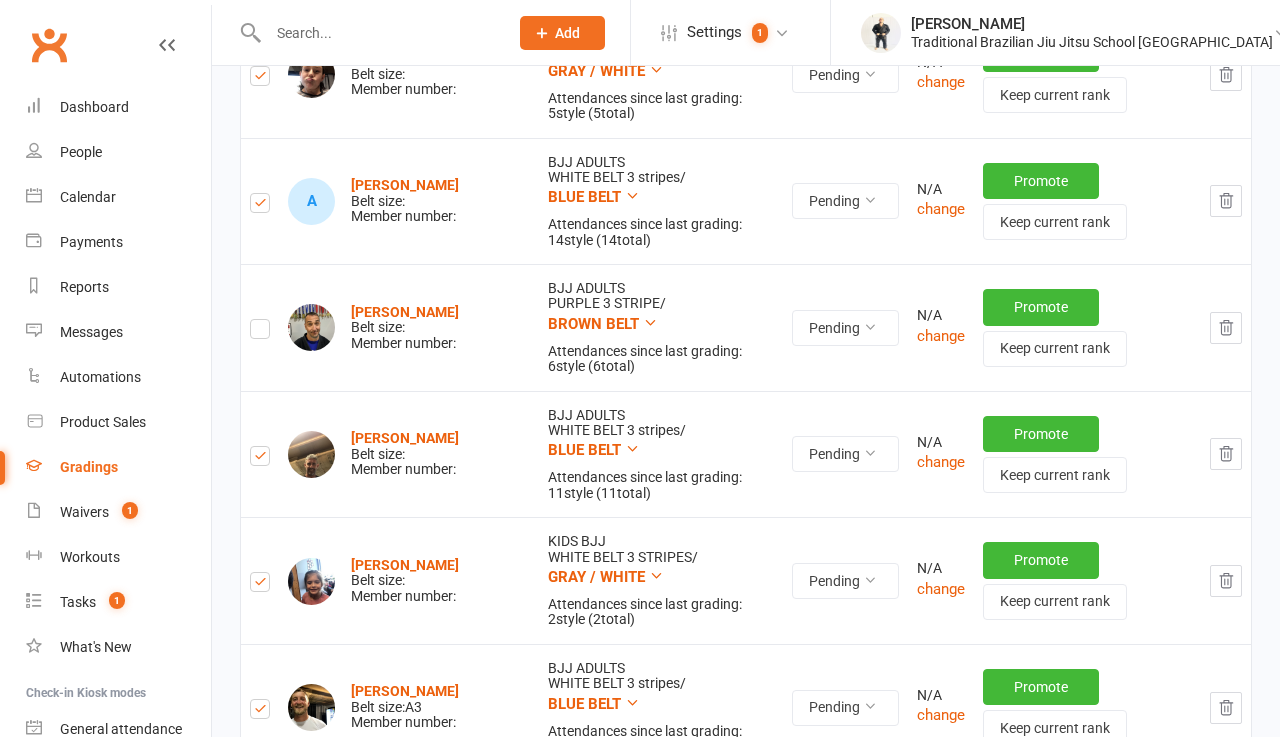 click on "[PERSON_NAME] Belt size:  Member number:" at bounding box center [405, 581] 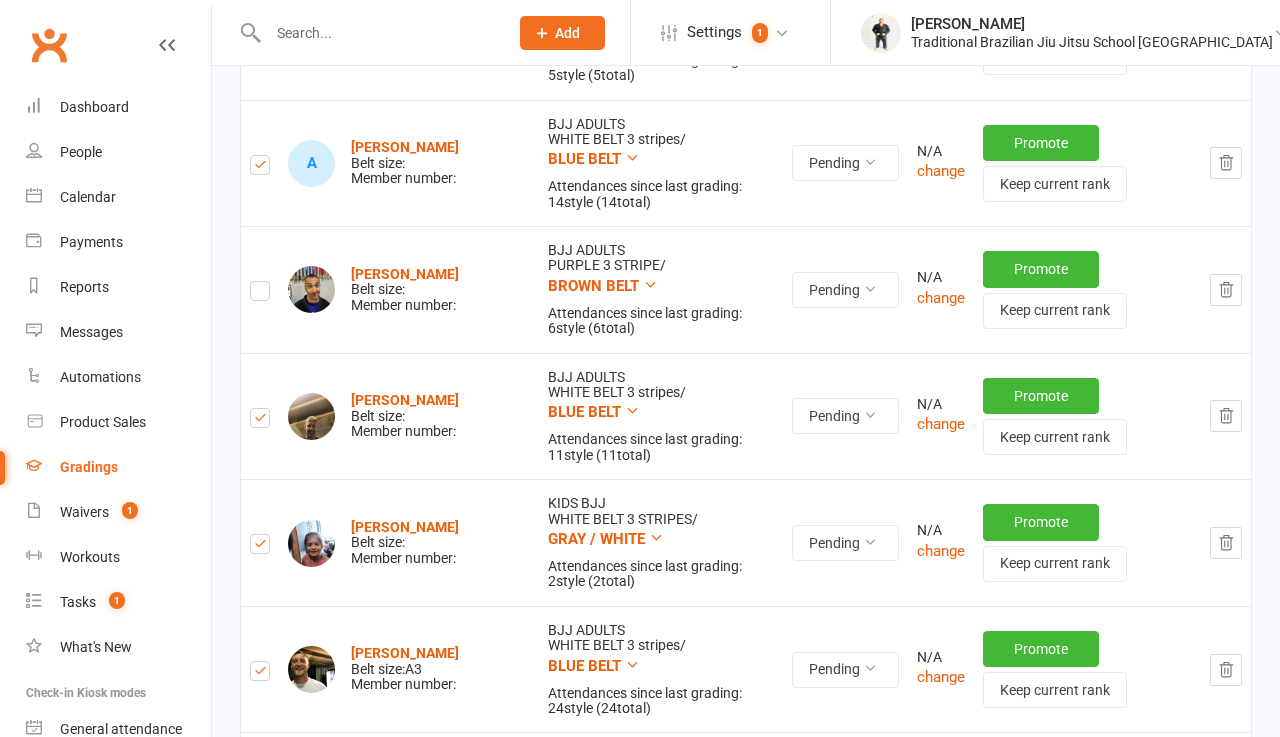 scroll, scrollTop: 429, scrollLeft: 0, axis: vertical 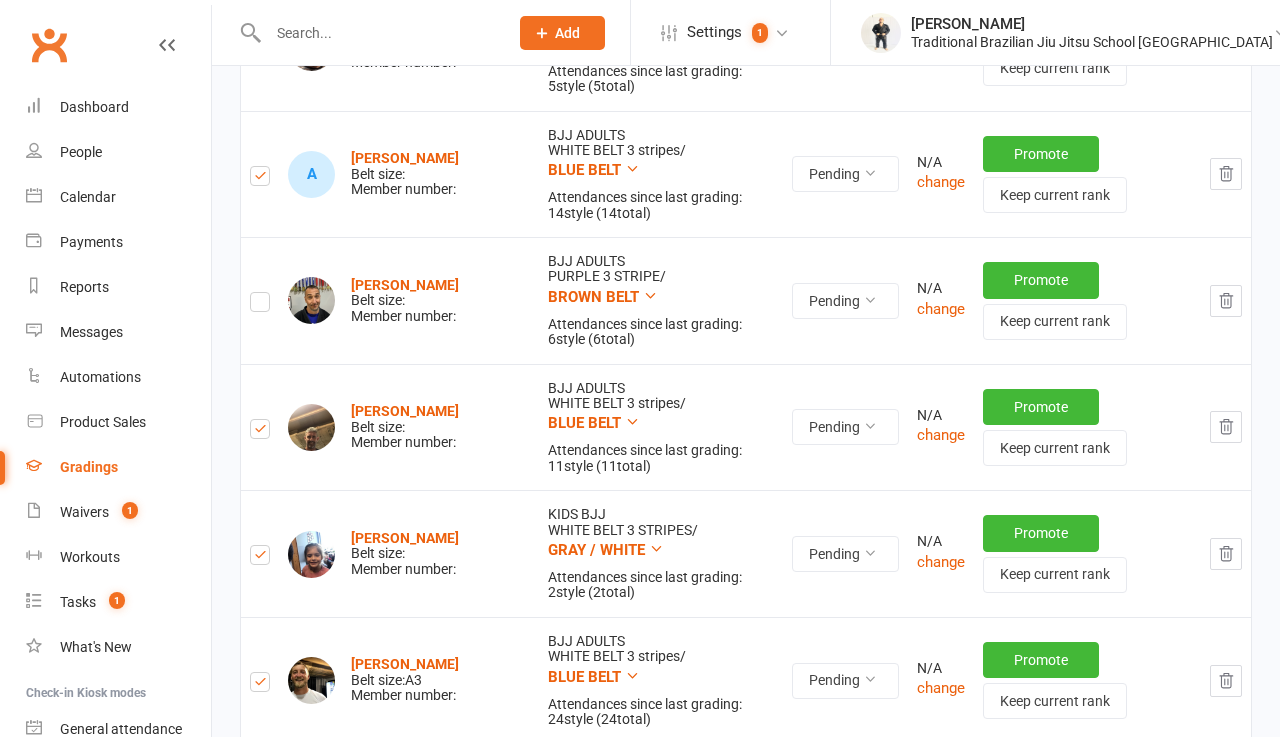 click at bounding box center [260, 305] 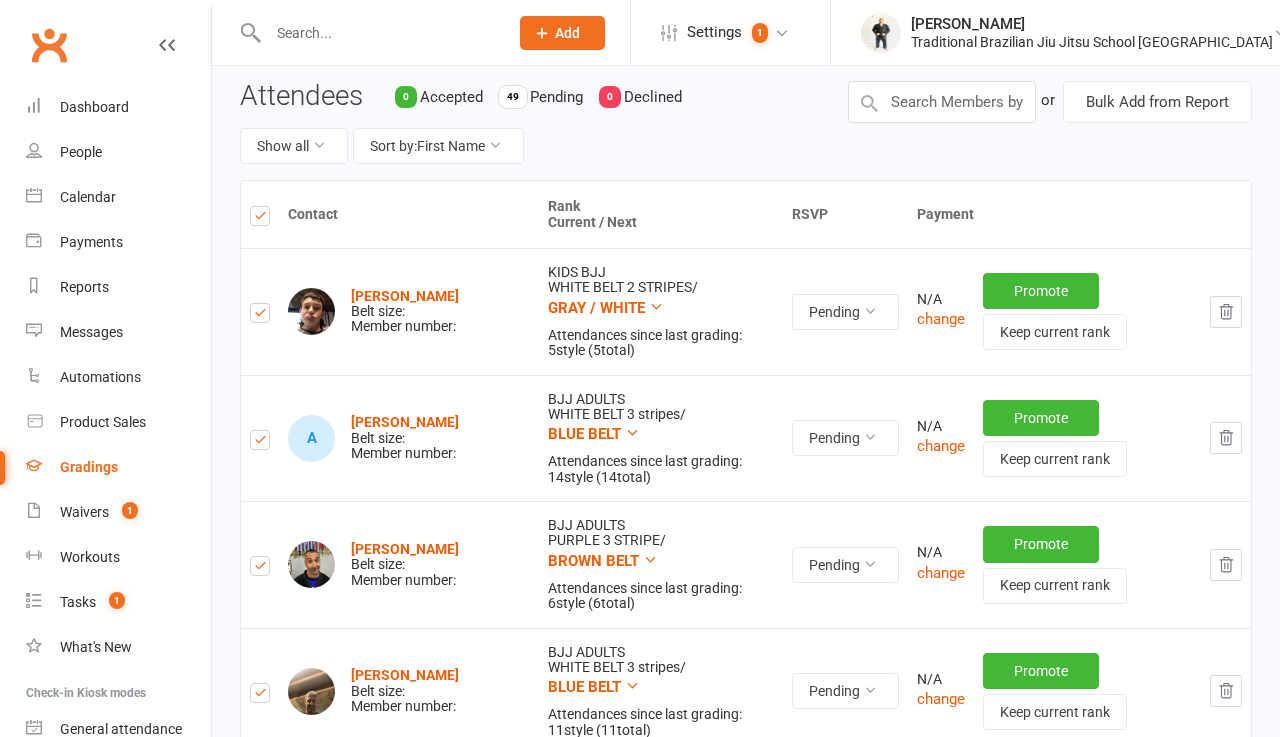 scroll, scrollTop: 184, scrollLeft: 0, axis: vertical 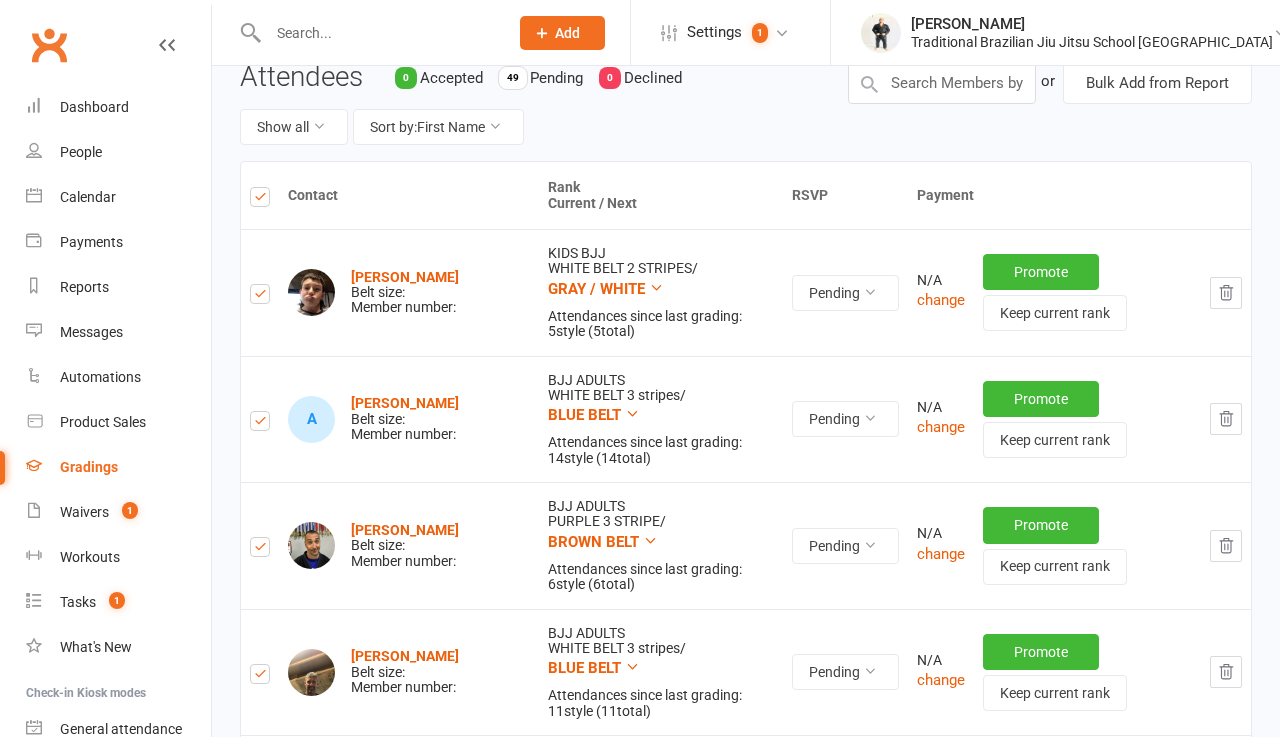click at bounding box center [1226, 546] 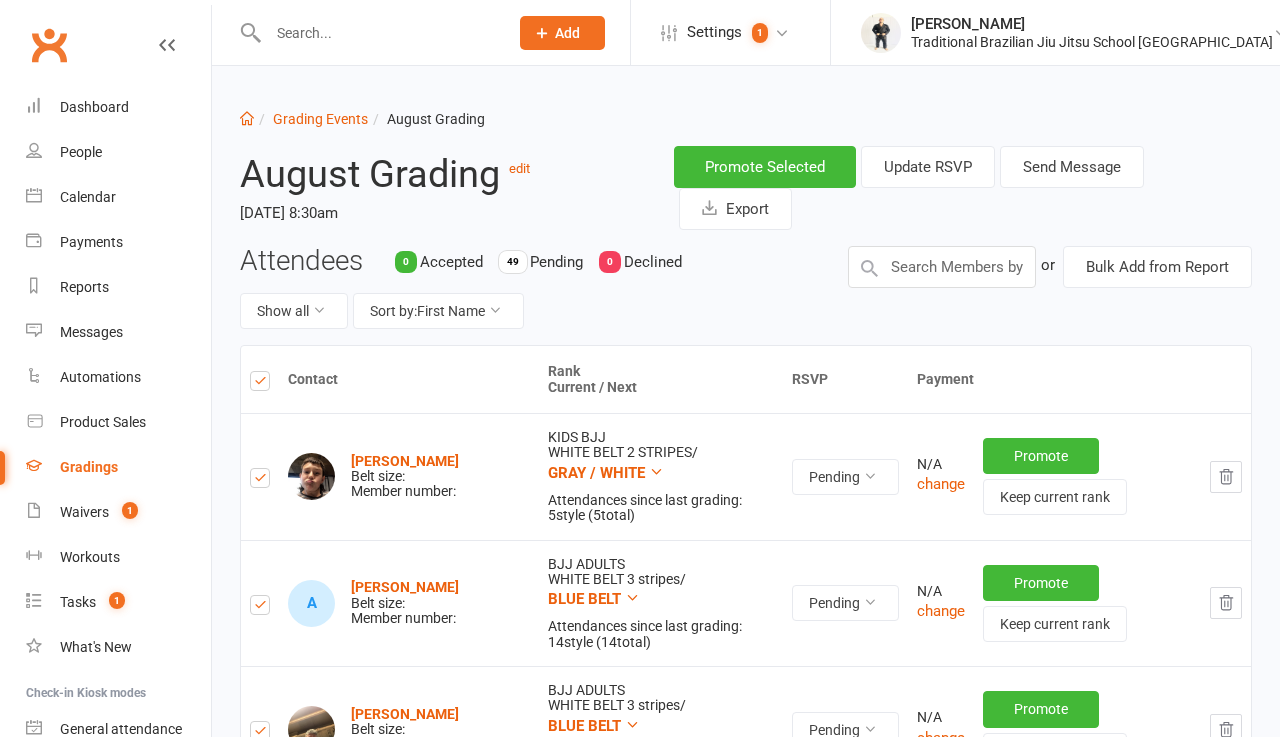 scroll, scrollTop: 0, scrollLeft: 0, axis: both 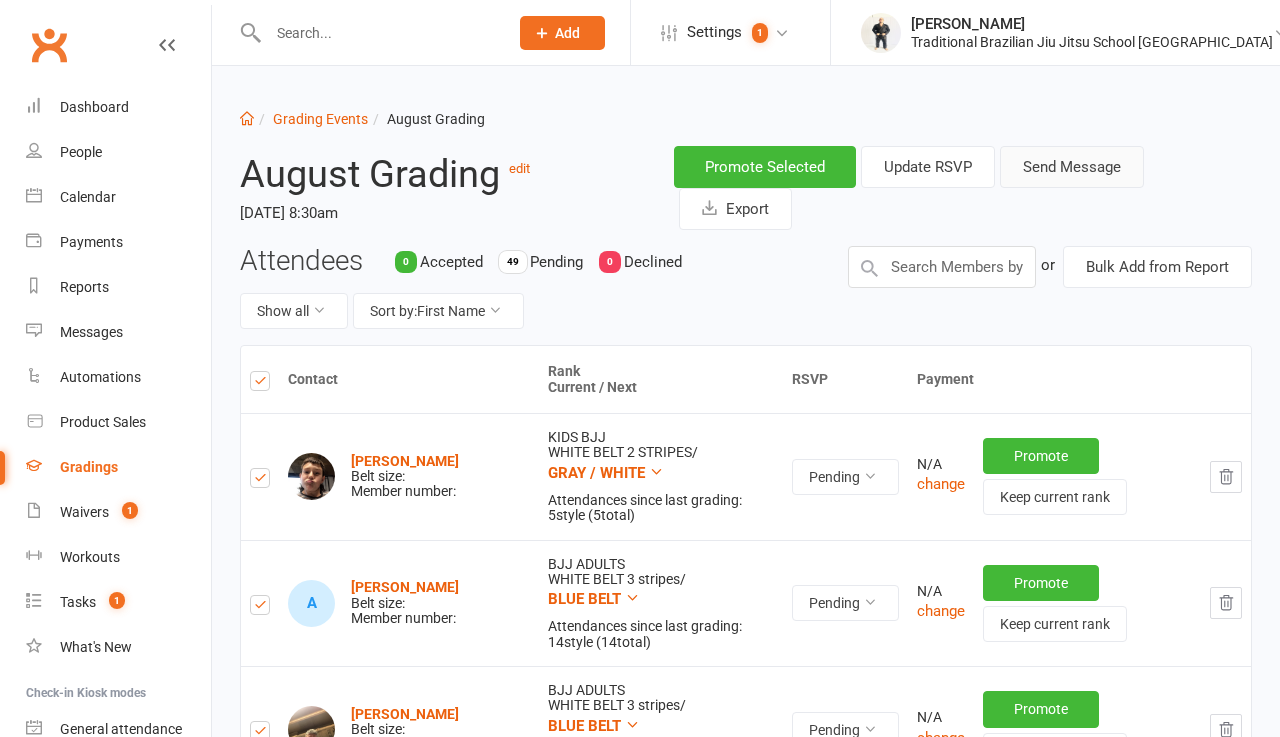 click on "Send Message" at bounding box center [1072, 167] 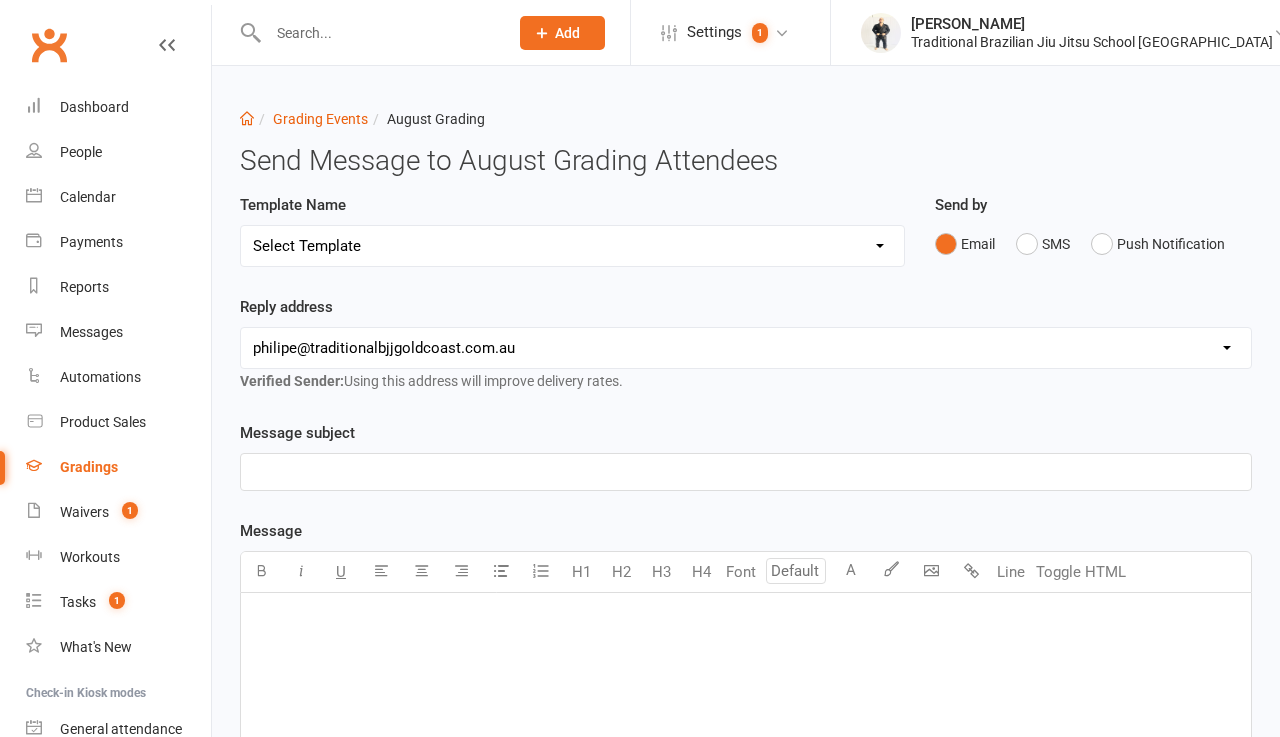 click on "Select Template [Email] Confirmation of Successful Grading [Email] Grading Event Reminder [Email] Invitation to Grading Event [Email] General invite [DATE] [Email] Notification of change" at bounding box center [572, 246] 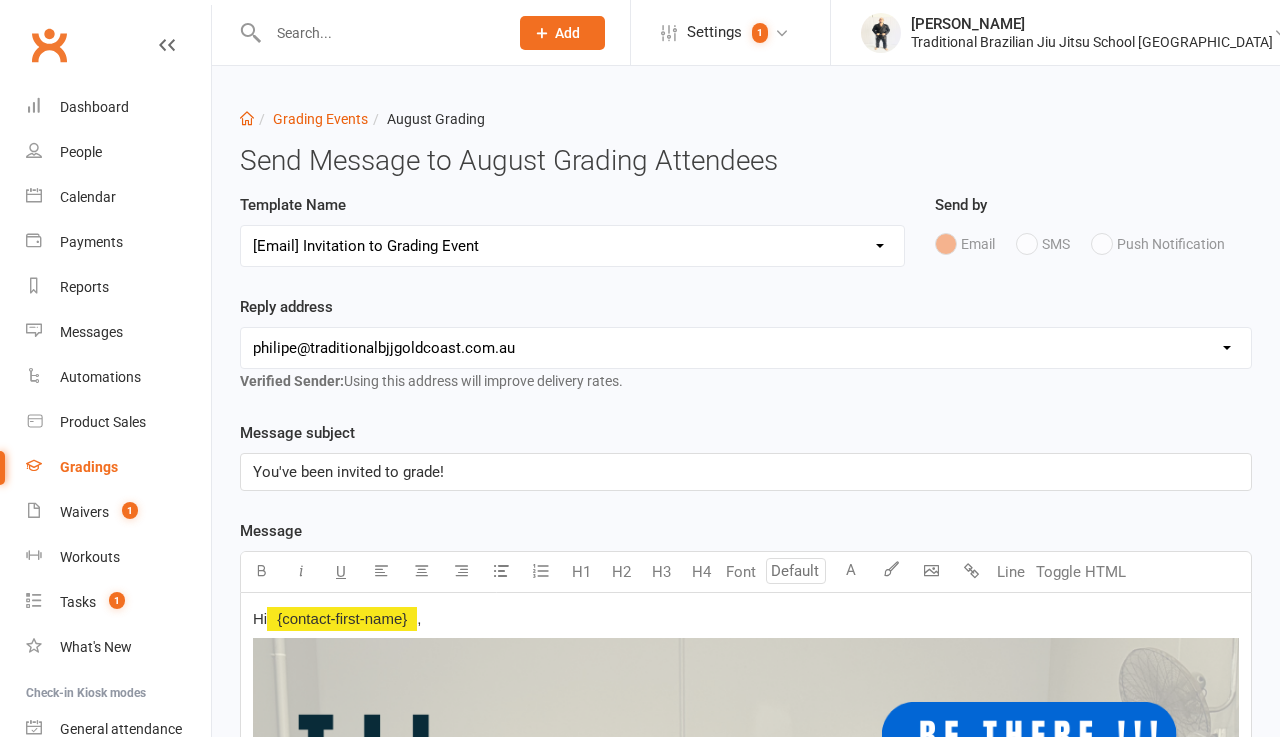 select on "1" 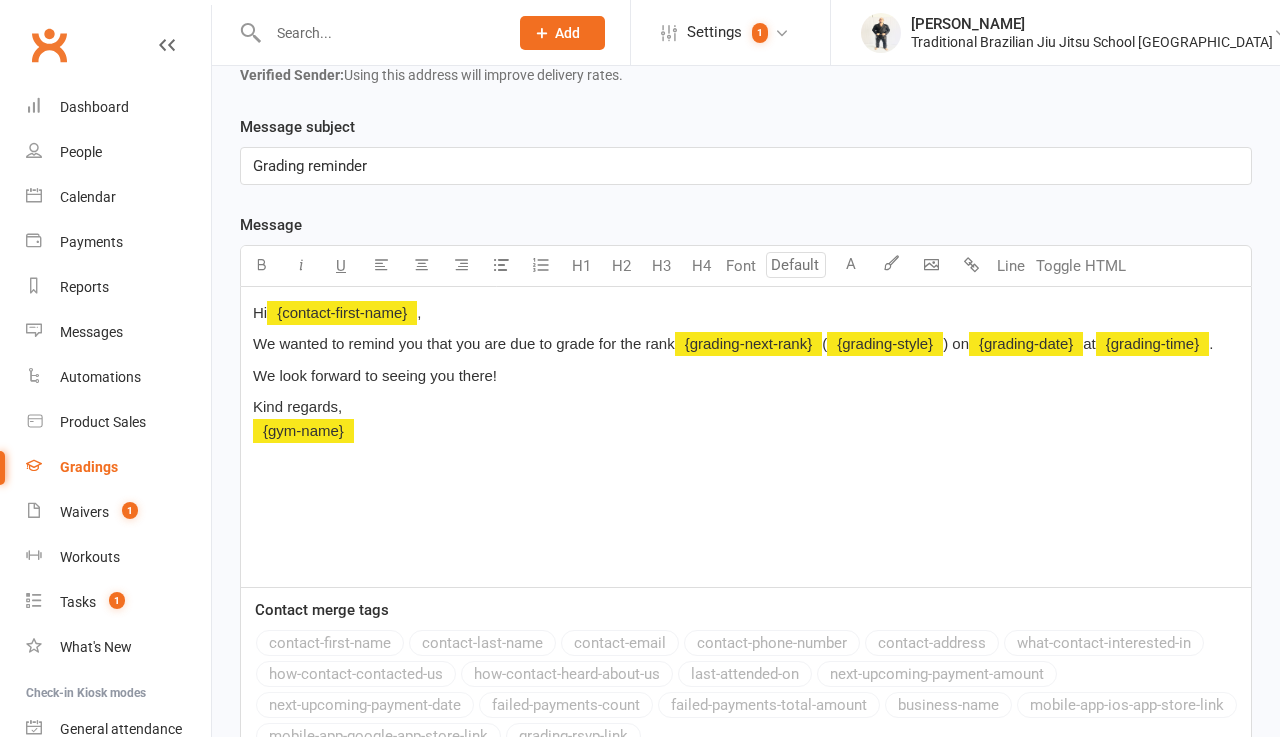 scroll, scrollTop: 310, scrollLeft: 0, axis: vertical 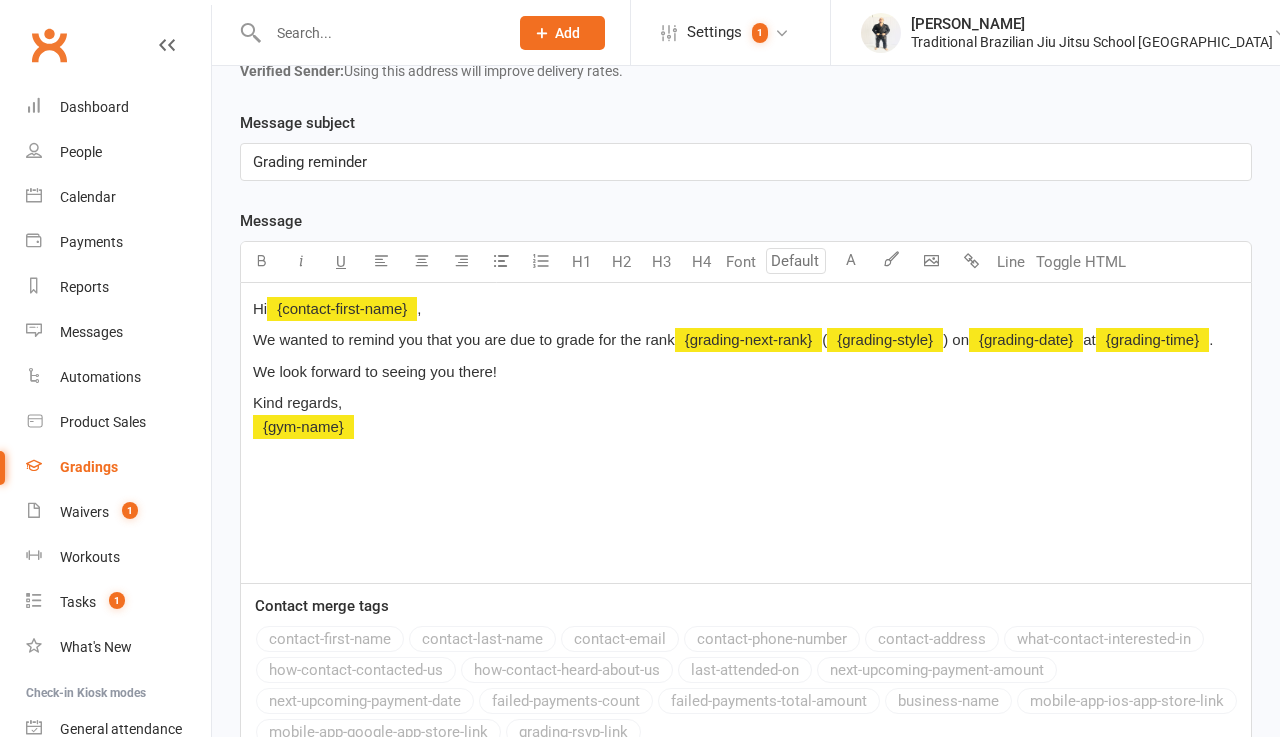 click on "We wanted to remind you that you are due to grade for the rank" at bounding box center (464, 339) 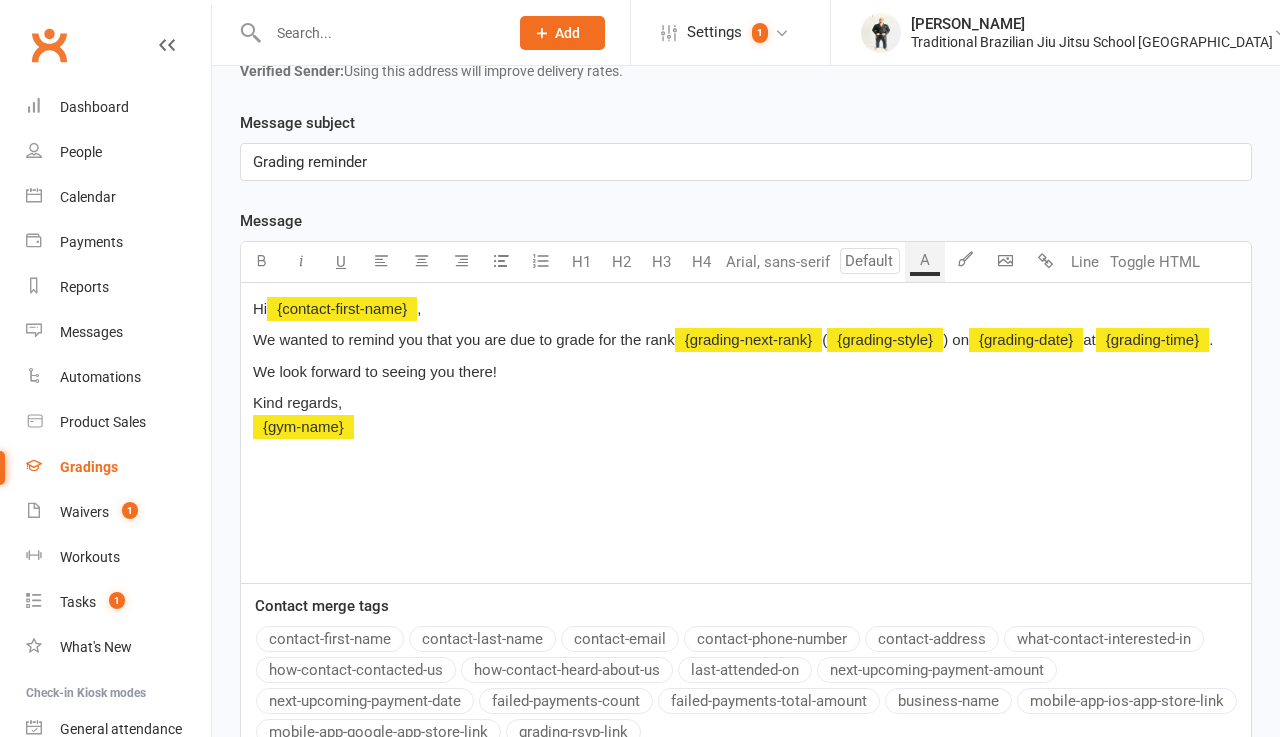 click on "We wanted to remind you that you are due to grade for the rank" at bounding box center (464, 339) 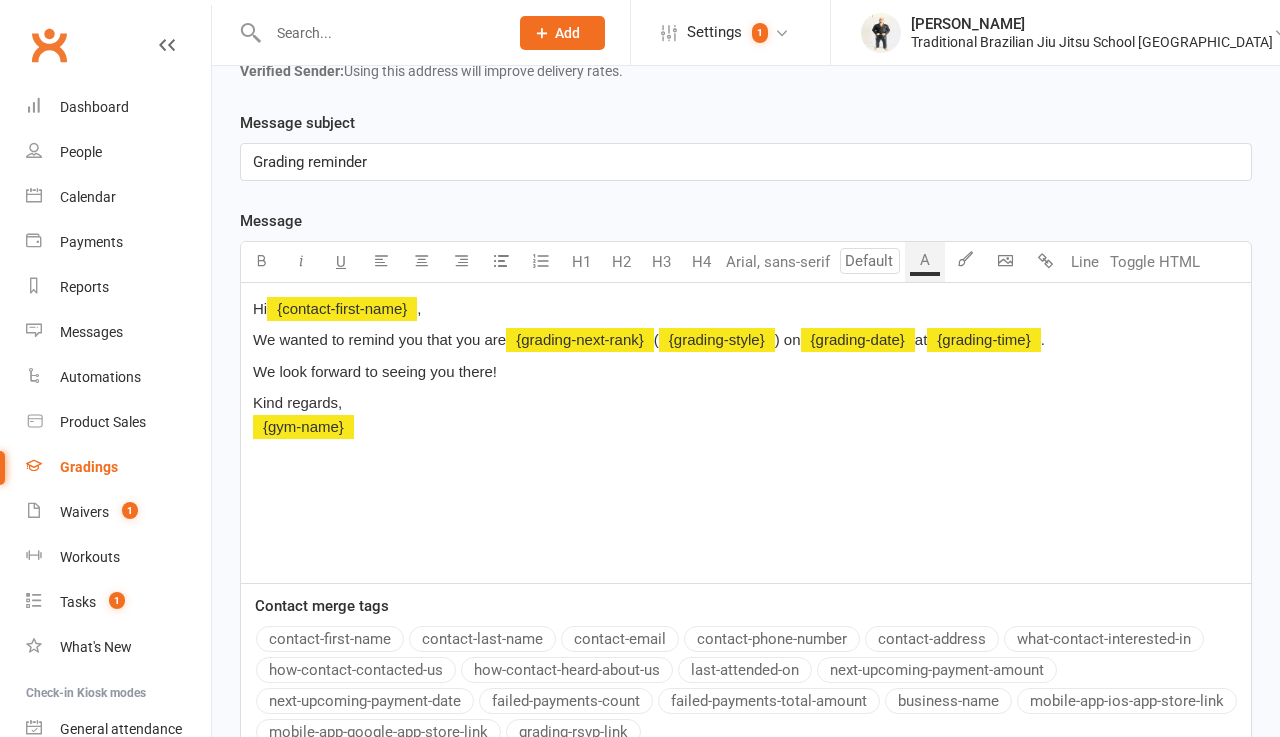 type 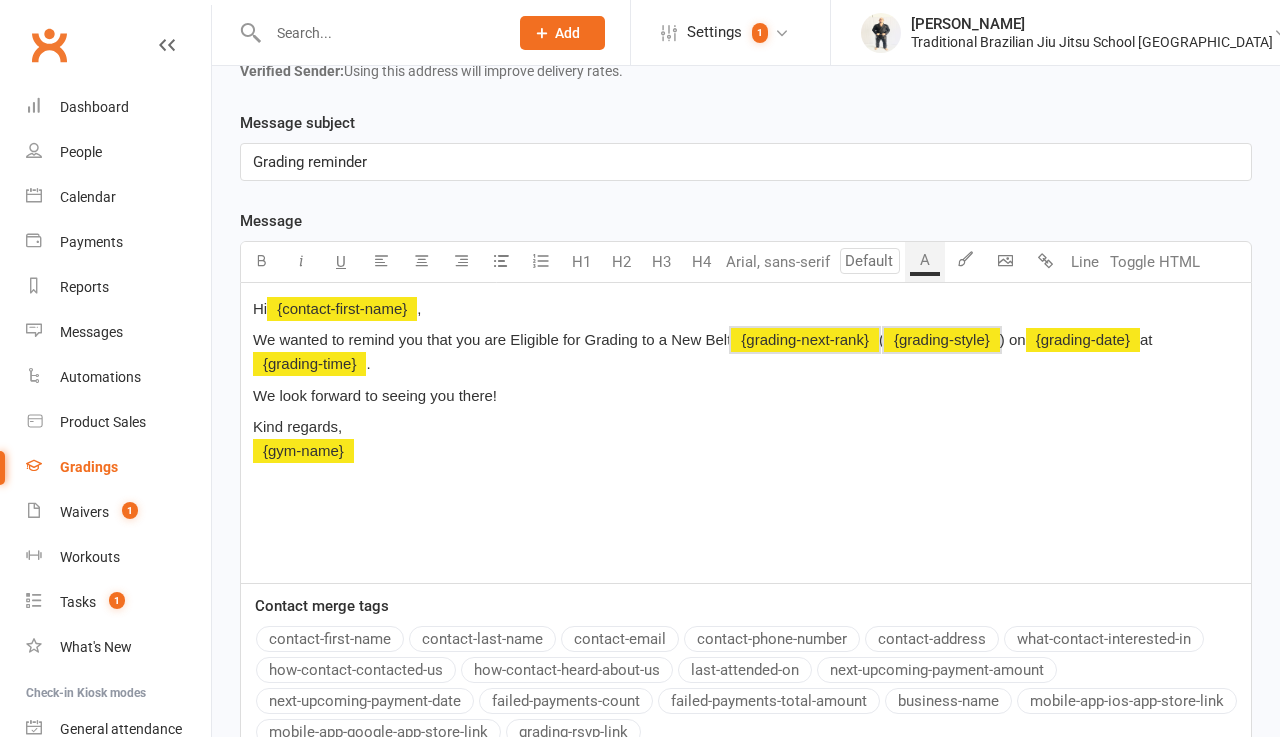 drag, startPoint x: 1013, startPoint y: 351, endPoint x: 757, endPoint y: 359, distance: 256.12497 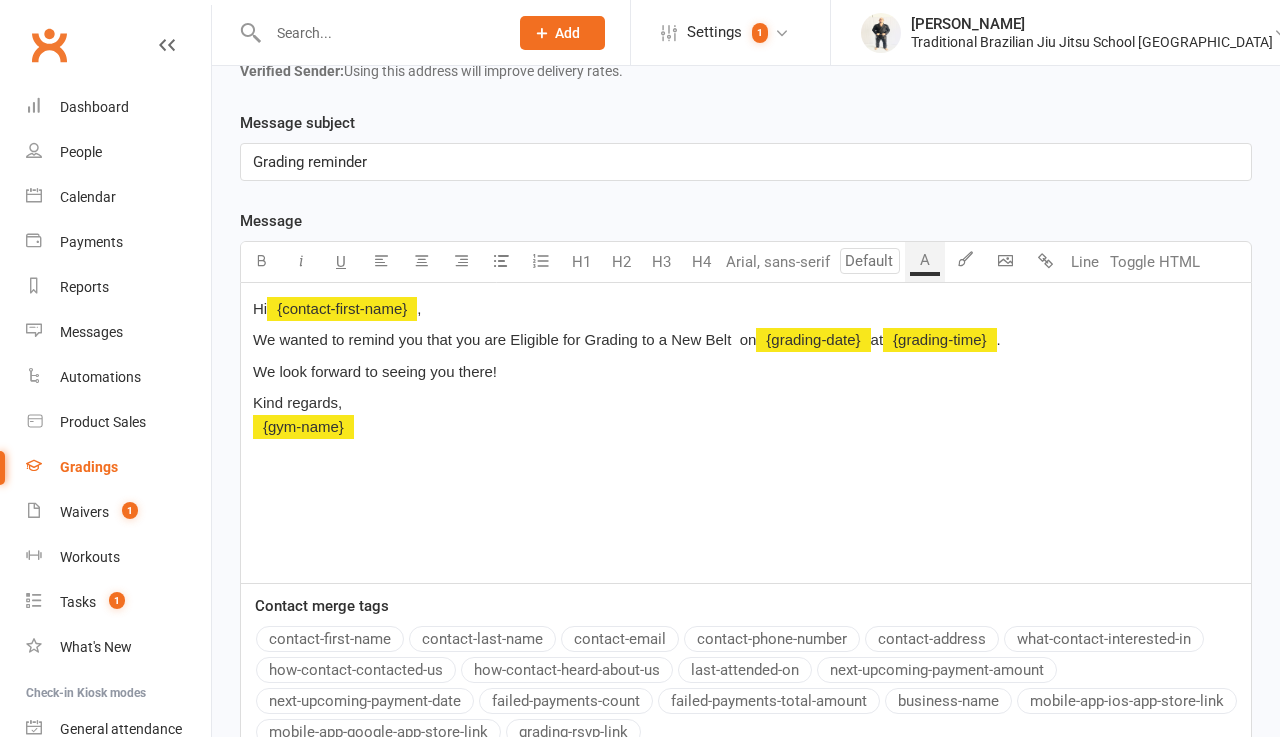 click on "We wanted to remind you that you are Eligible for Grading to a New Belt  on  ﻿ {grading-date}  at  ﻿ {grading-time} ." at bounding box center [746, 340] 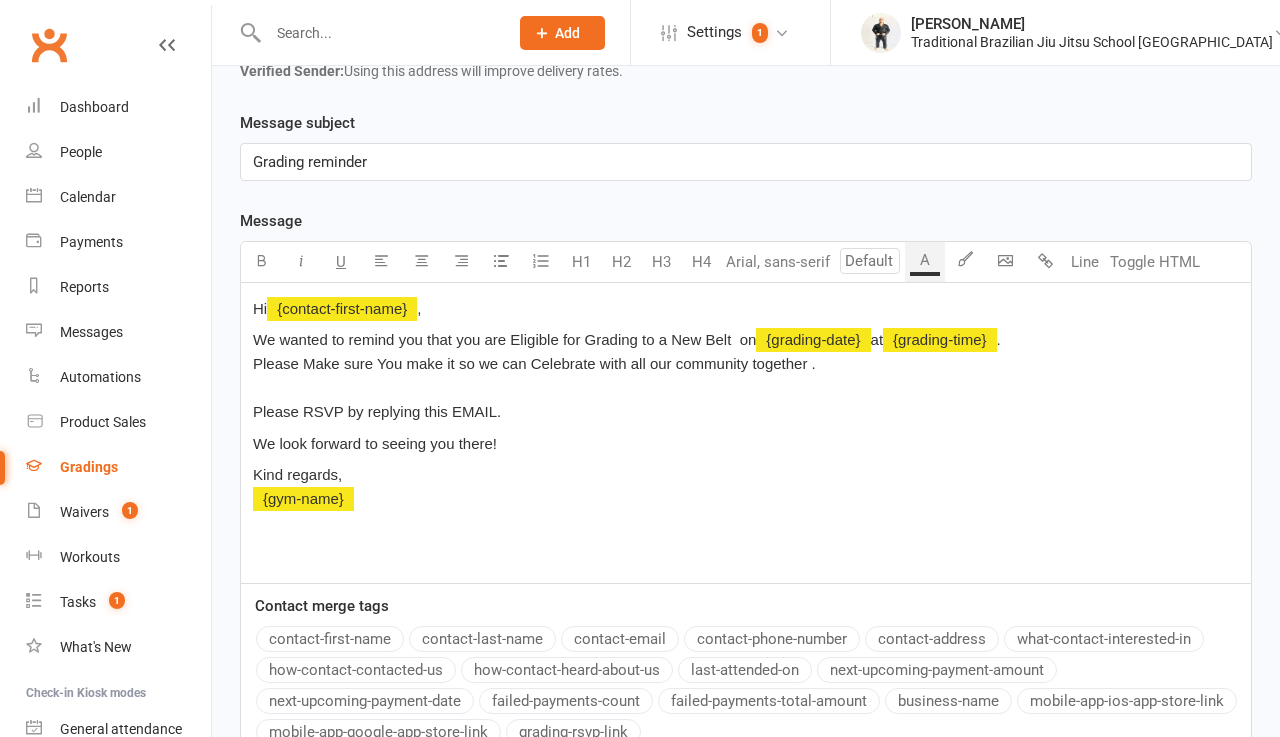 click on "Kind regards,
﻿ {gym-name}" at bounding box center [746, 487] 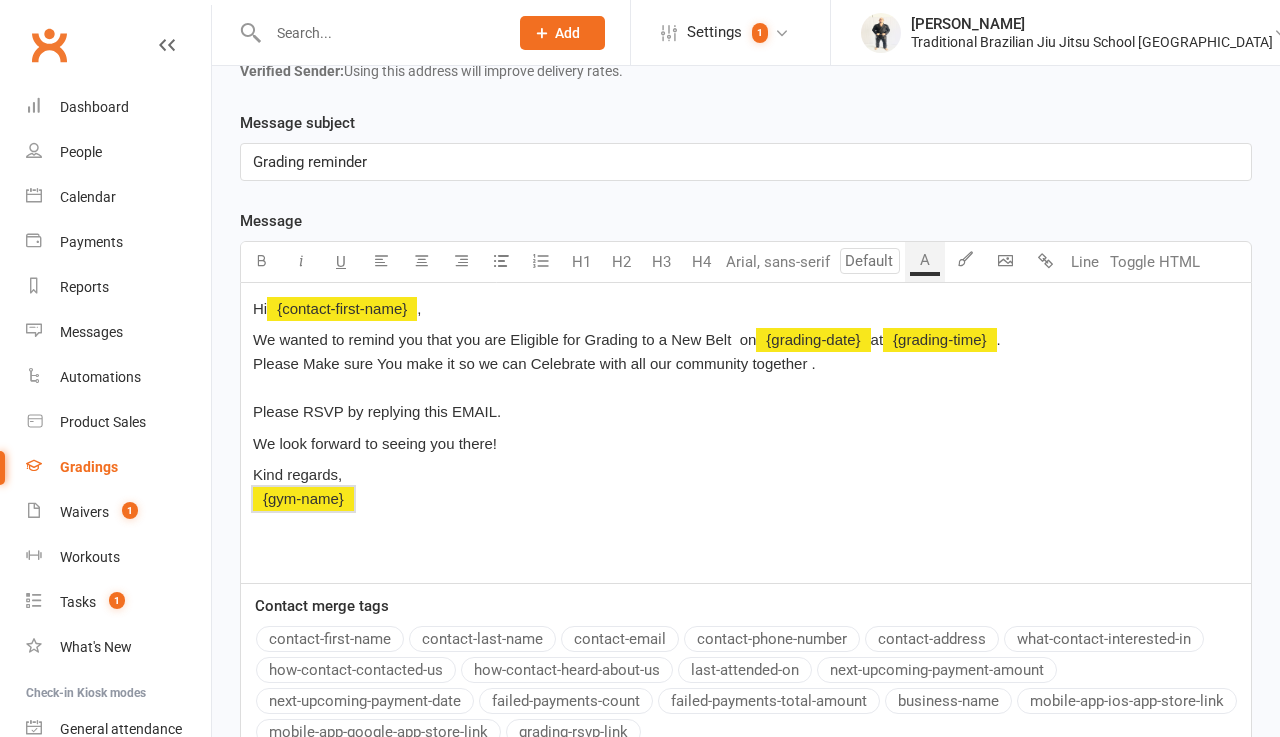 drag, startPoint x: 366, startPoint y: 527, endPoint x: 258, endPoint y: 526, distance: 108.00463 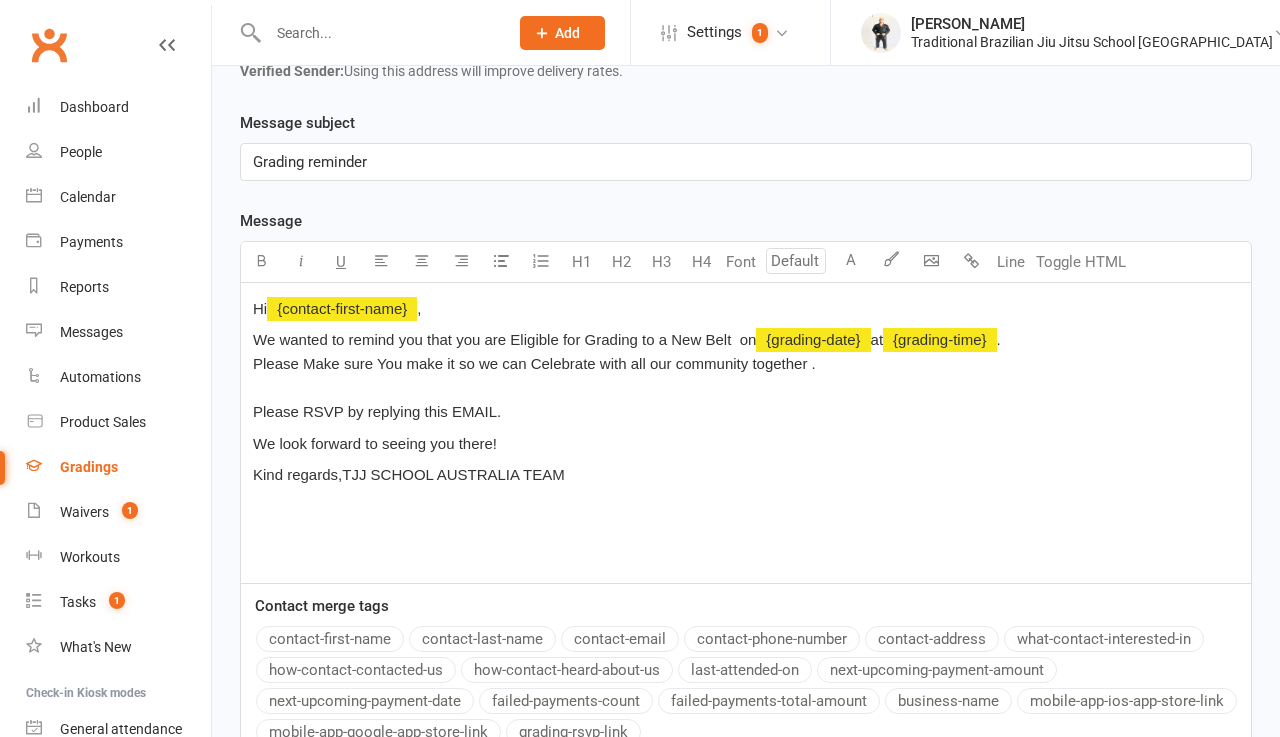 click on "Contact merge tags contact-first-name contact-last-name contact-email contact-phone-number contact-address what-contact-interested-in how-contact-contacted-us how-contact-heard-about-us last-attended-on next-upcoming-payment-amount next-upcoming-payment-date failed-payments-count failed-payments-total-amount business-name mobile-app-ios-app-store-link mobile-app-google-app-store-link grading-rsvp-link Grading event merge tags grading-name [GEOGRAPHIC_DATA]-date grading-time grading-datetime grading-next-rank grading-current-rank grading-style grading-fee-amount grading-fee-due grading-rsvp-due grading-rsvp-link" at bounding box center (746, 724) 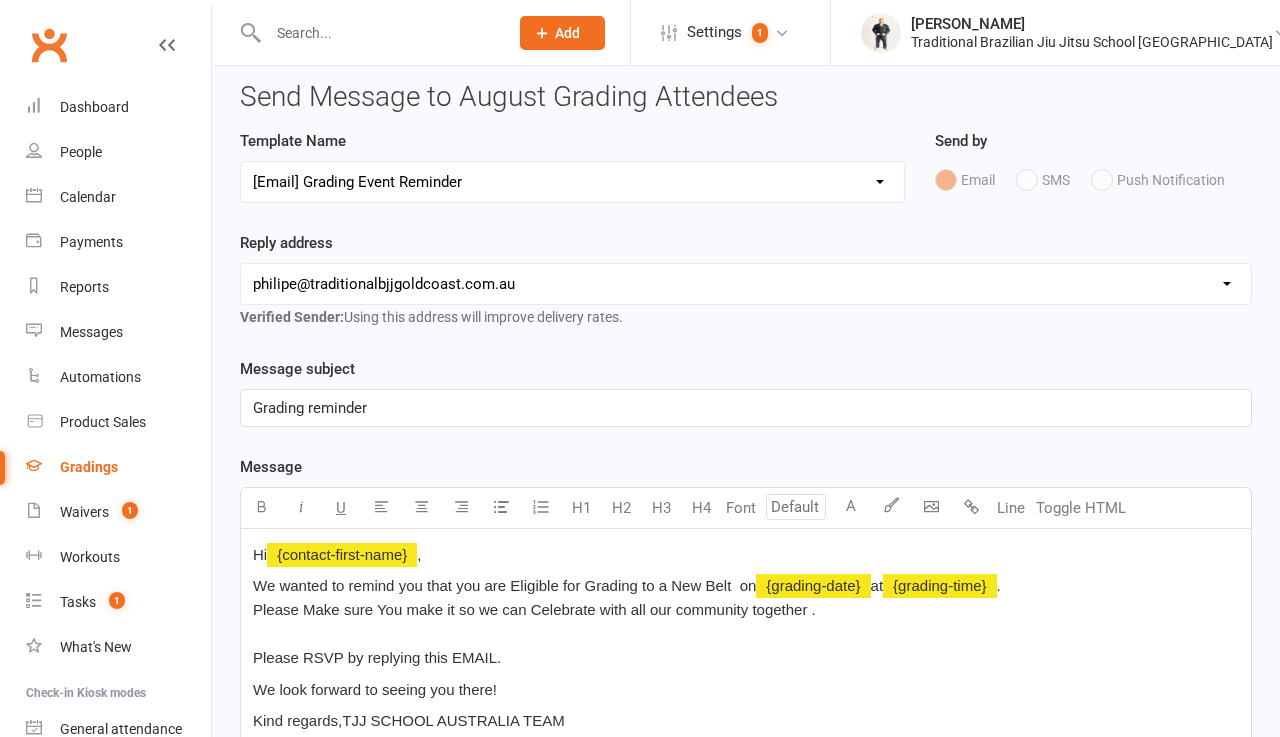 scroll, scrollTop: 55, scrollLeft: 0, axis: vertical 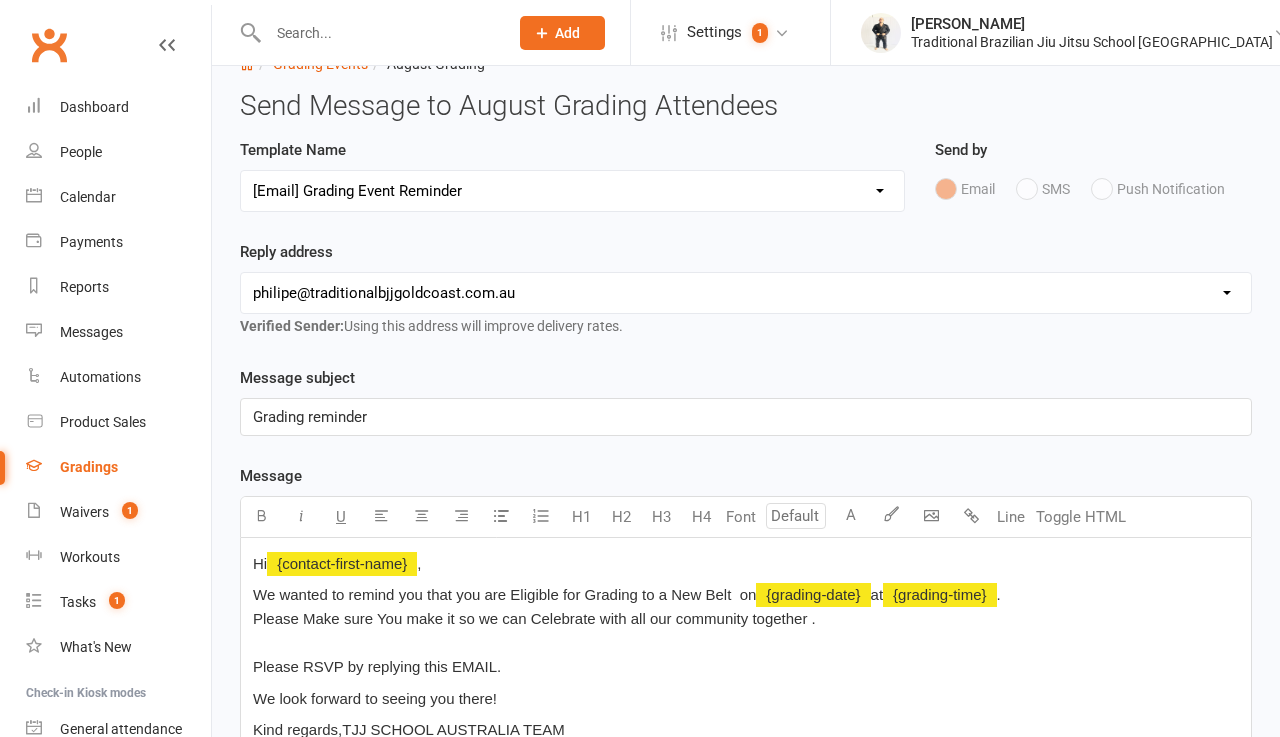 click on "Grading reminder" at bounding box center (746, 417) 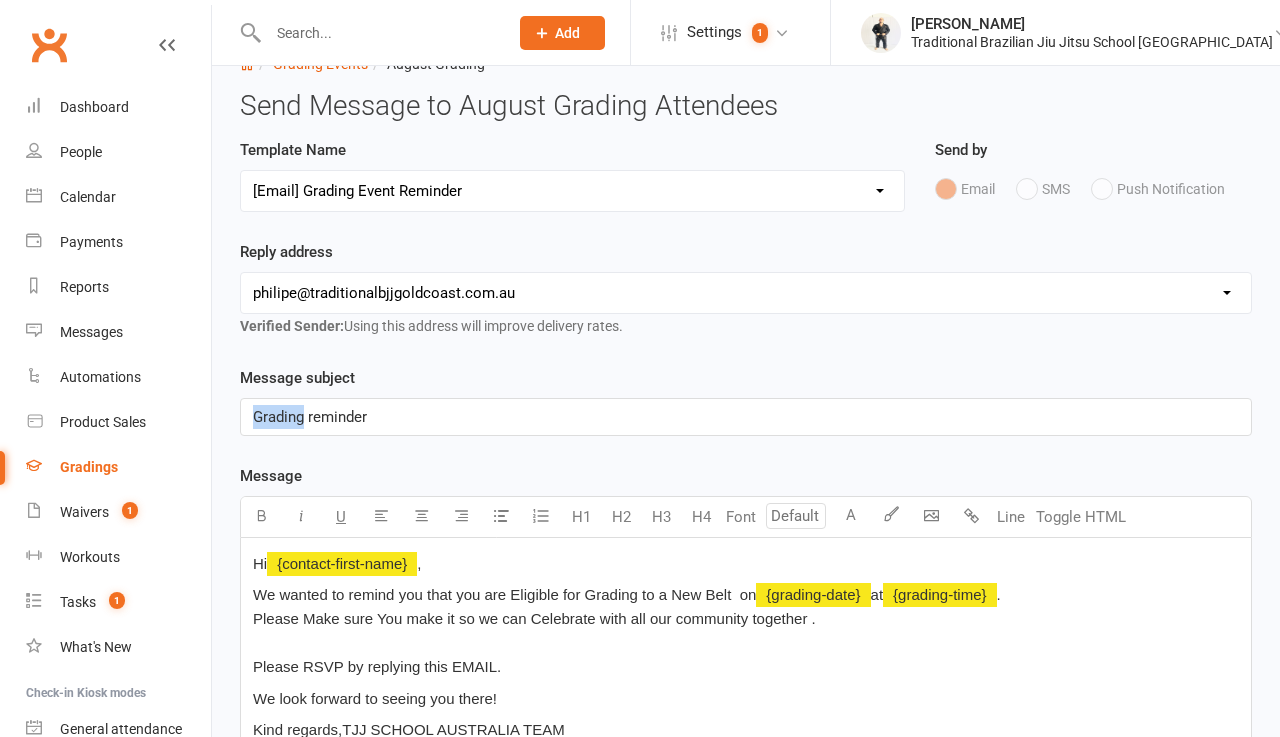 click on "Grading reminder" at bounding box center (746, 417) 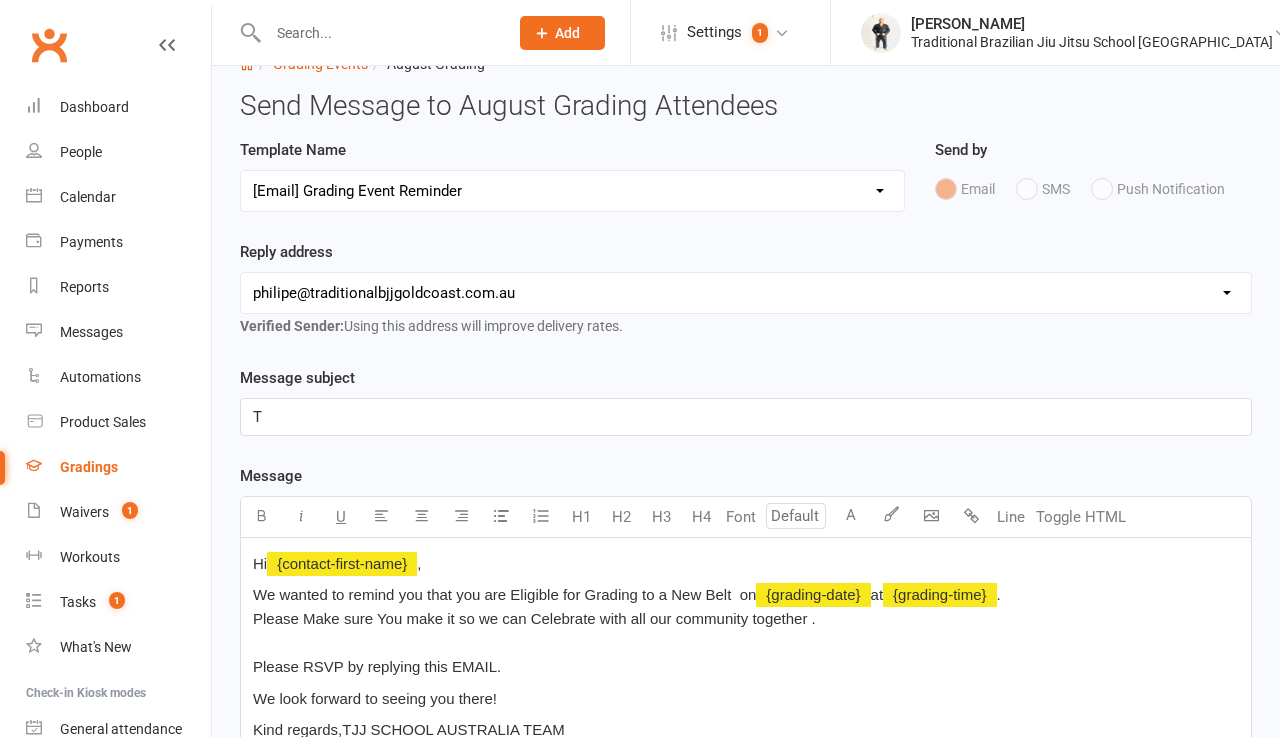 type 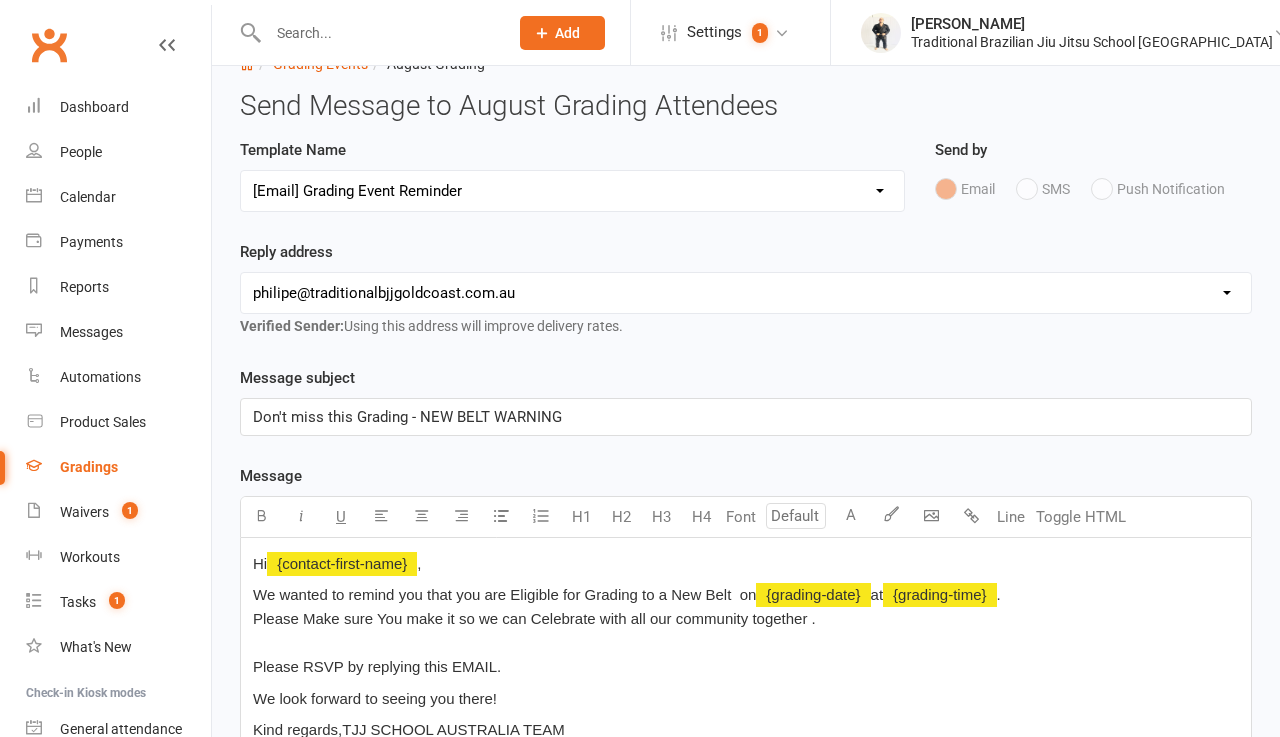 click on "Reply address [EMAIL_ADDRESS][DOMAIN_NAME] [EMAIL_ADDRESS][DOMAIN_NAME] [EMAIL_ADDRESS][DOMAIN_NAME] Verified Sender:  Using this address will improve delivery rates." at bounding box center (746, 289) 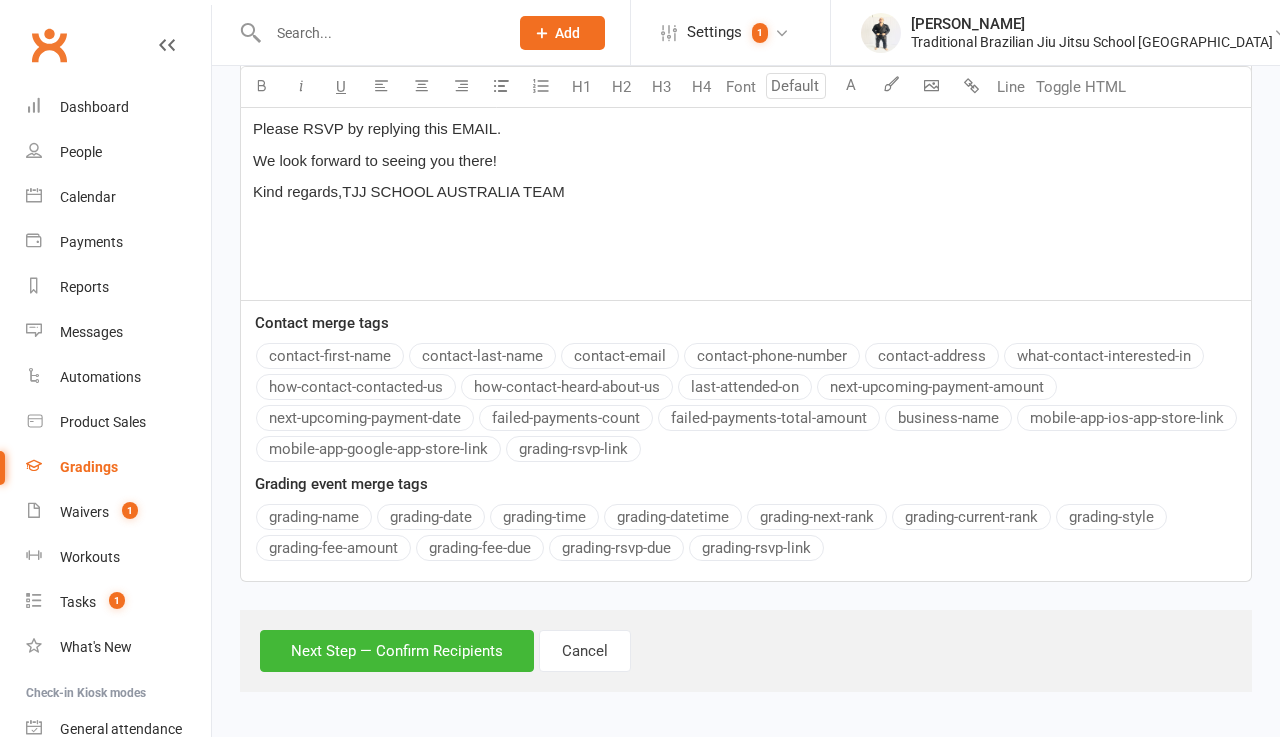 scroll, scrollTop: 605, scrollLeft: 0, axis: vertical 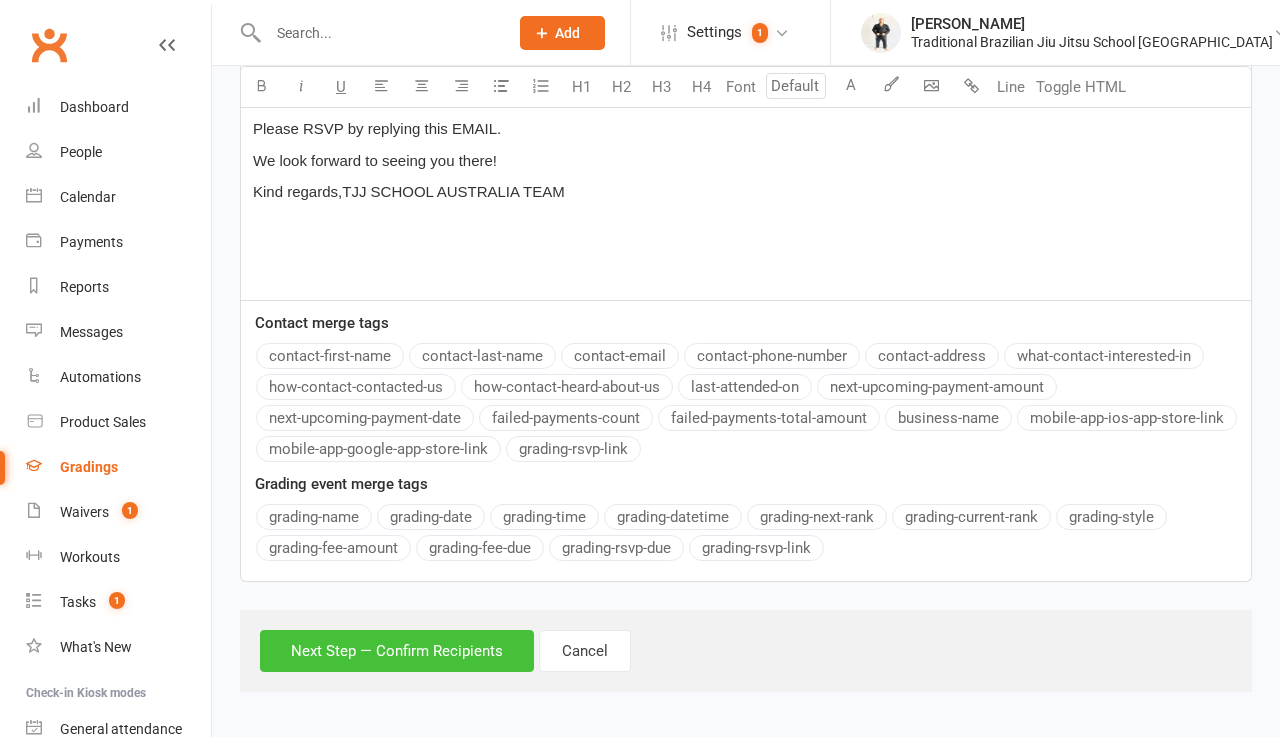 click on "Next Step — Confirm Recipients" at bounding box center [397, 651] 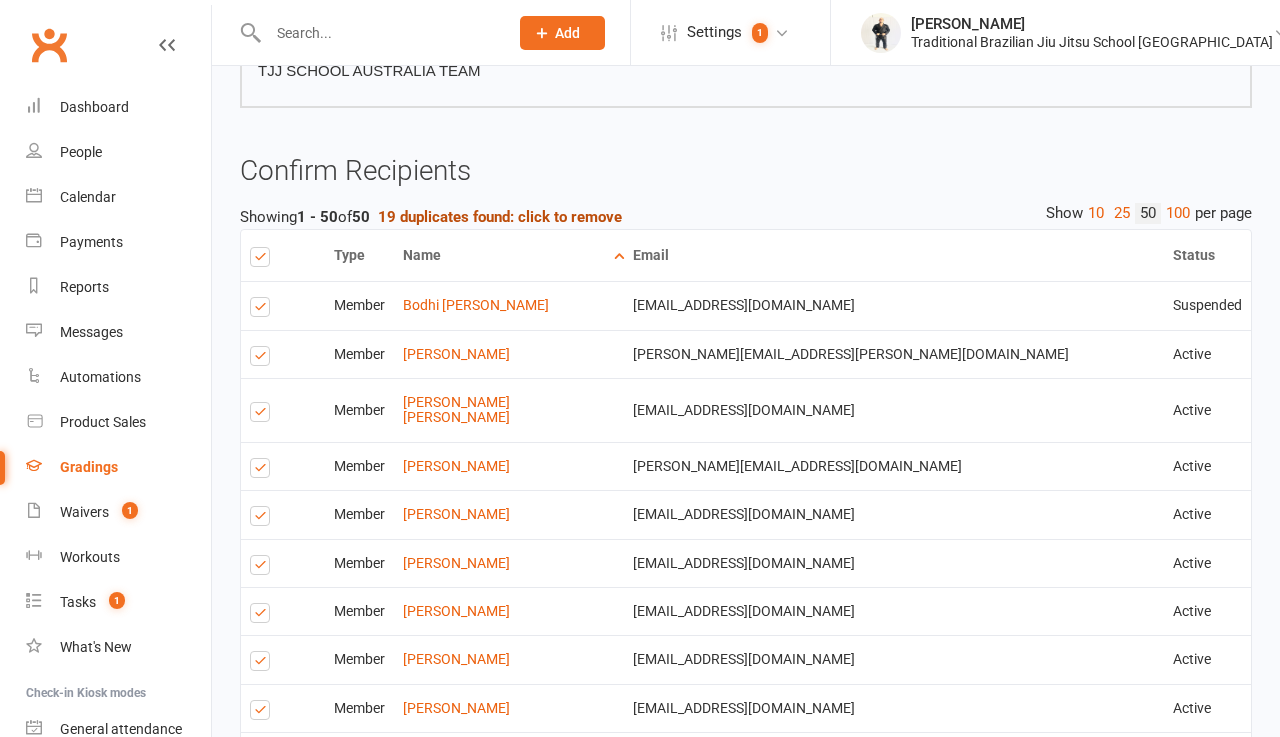click on "19 duplicates found: click to remove" at bounding box center [500, 217] 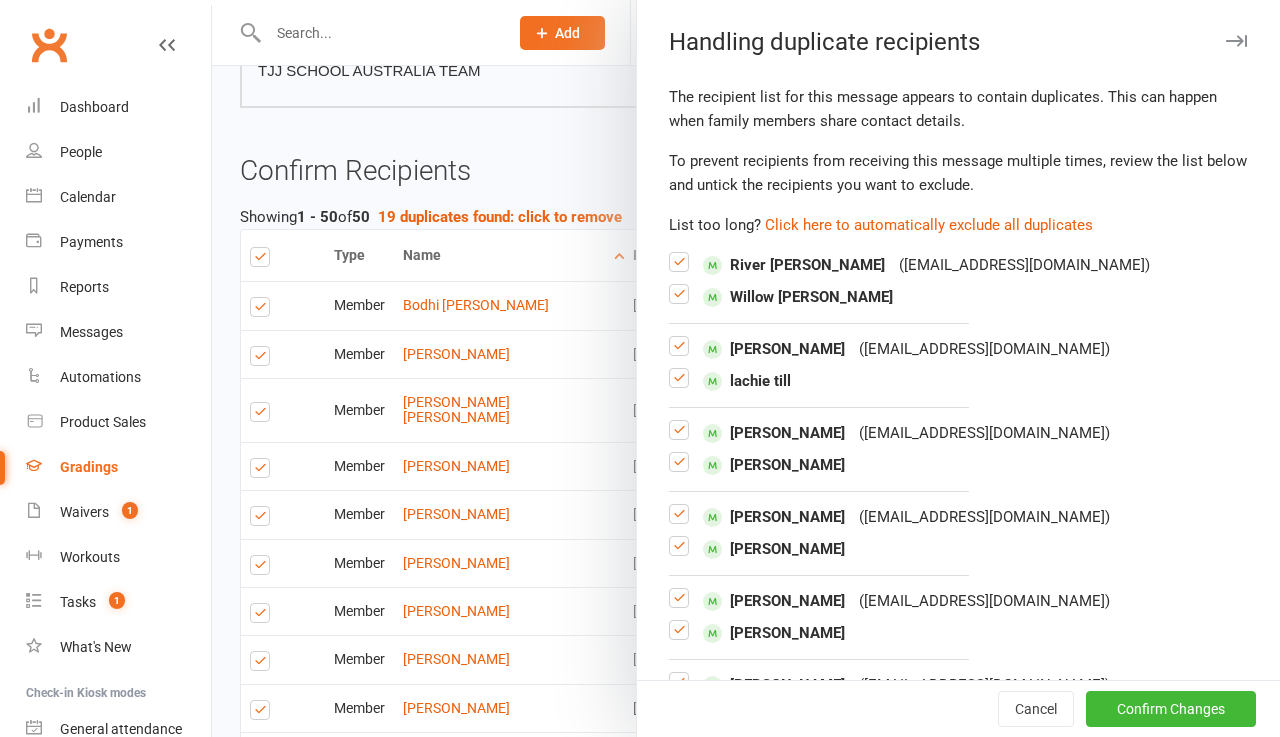 click at bounding box center (746, 368) 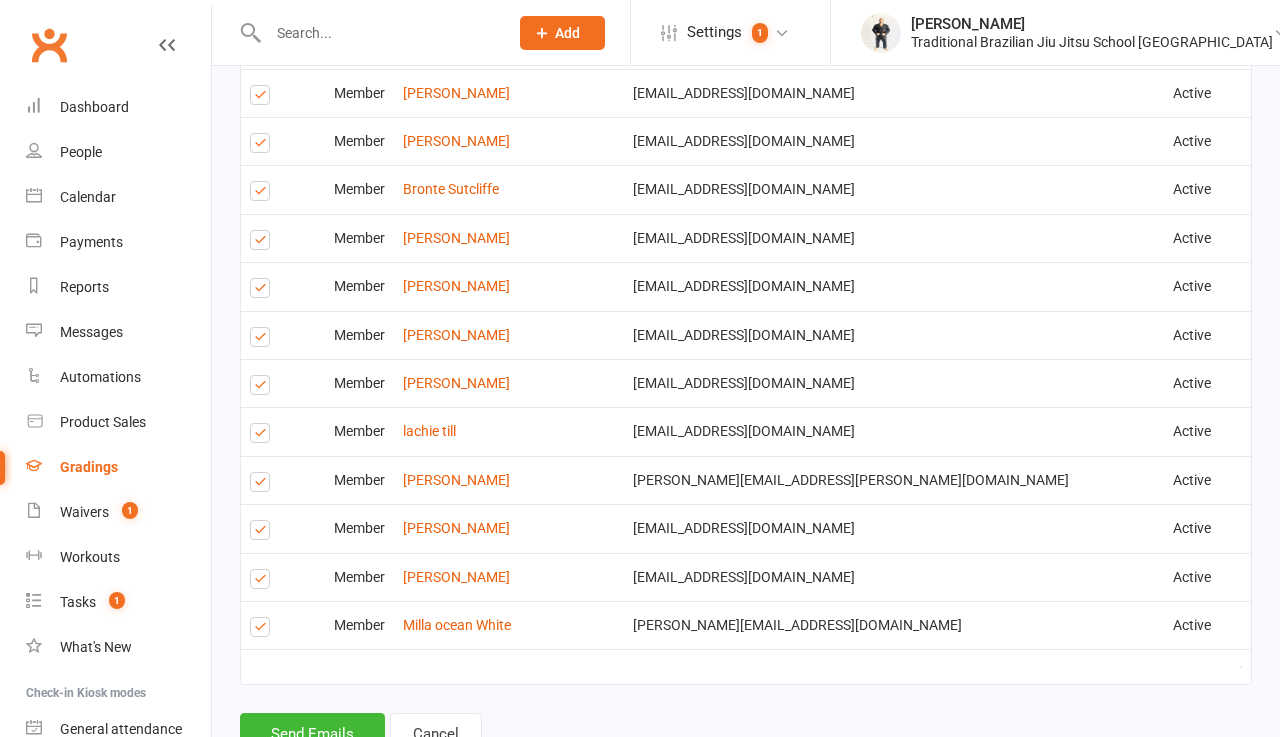 scroll, scrollTop: 2717, scrollLeft: 0, axis: vertical 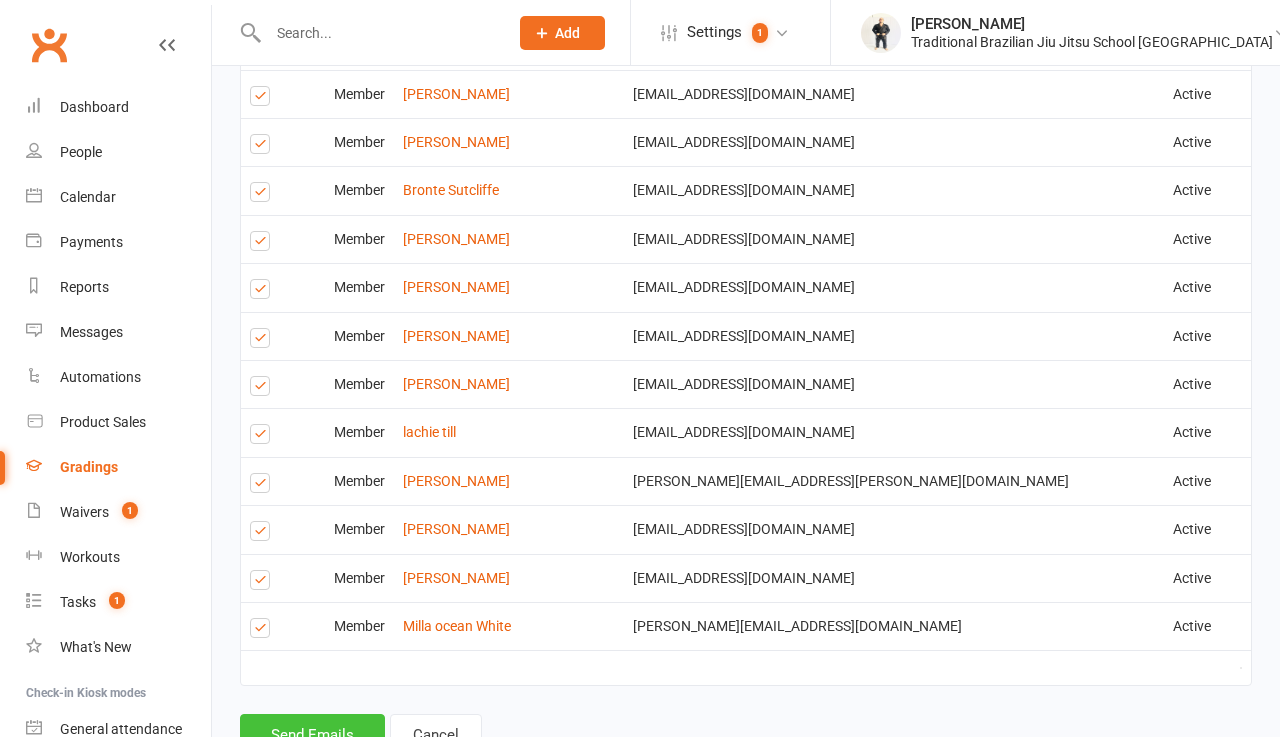 click on "Send Emails" at bounding box center [312, 735] 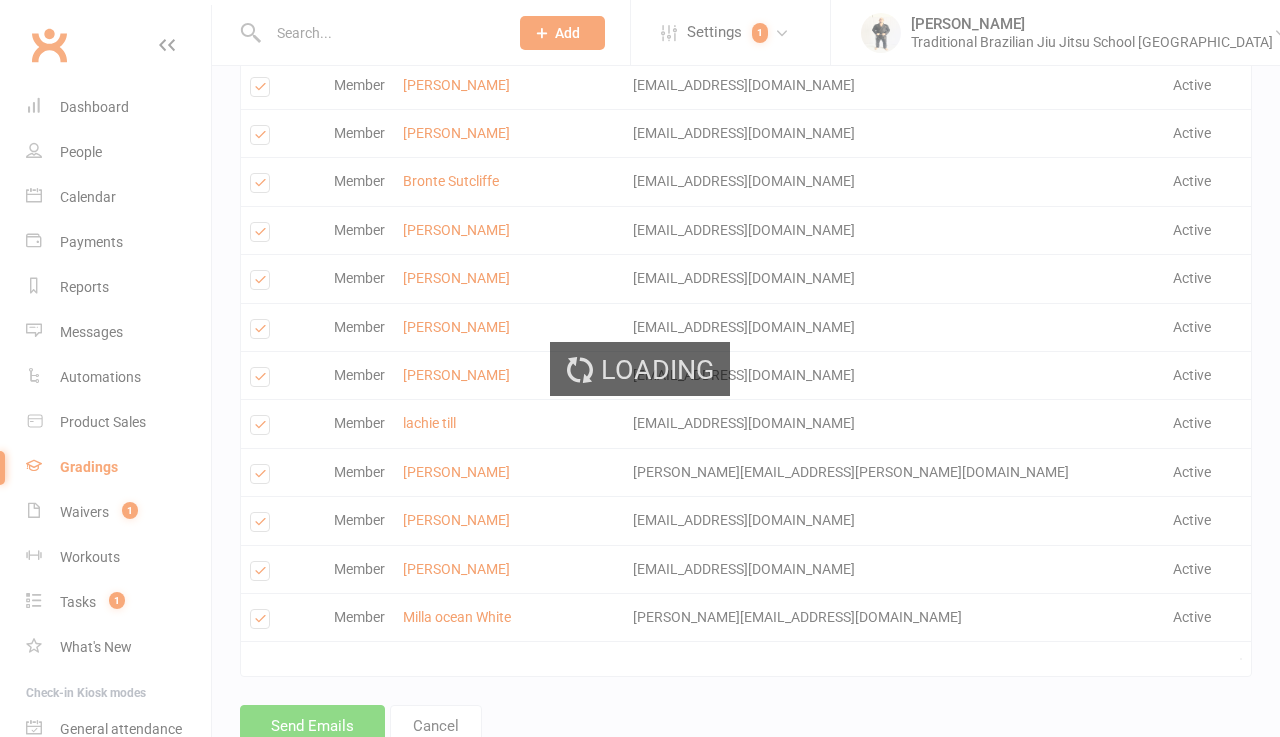 scroll, scrollTop: 2708, scrollLeft: 0, axis: vertical 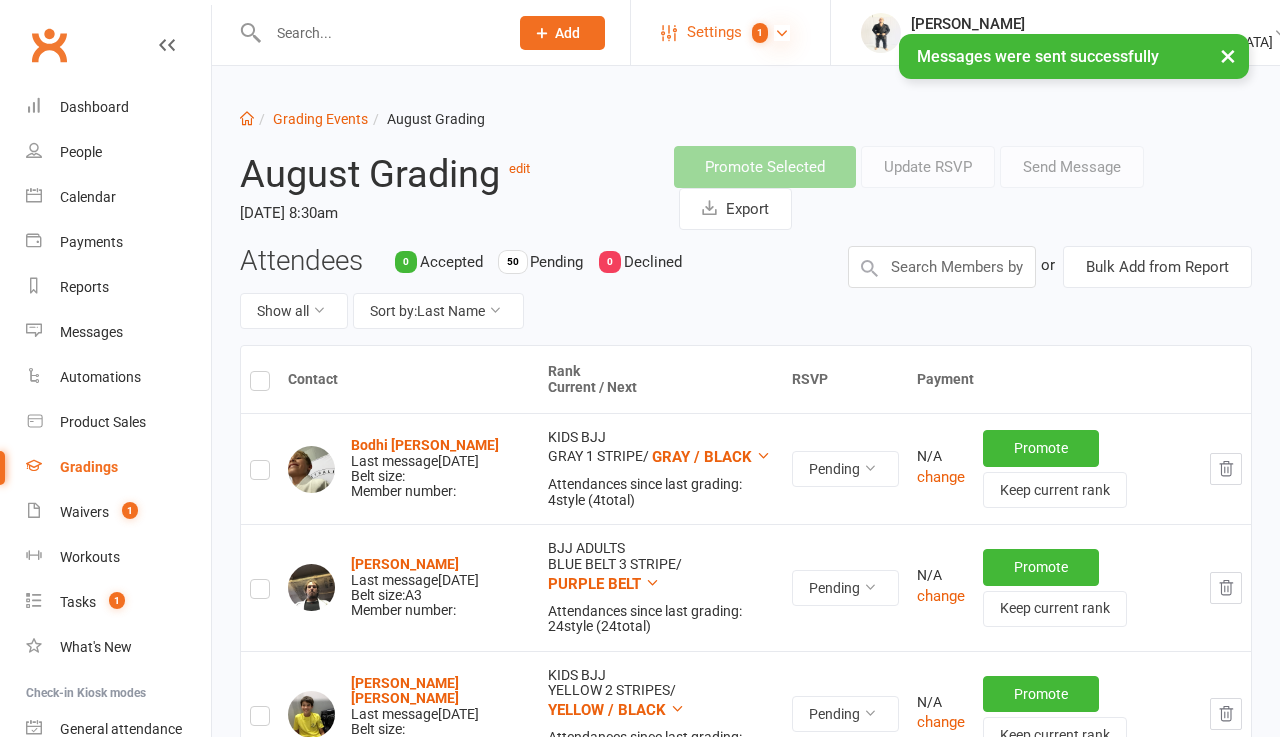 click at bounding box center [782, 33] 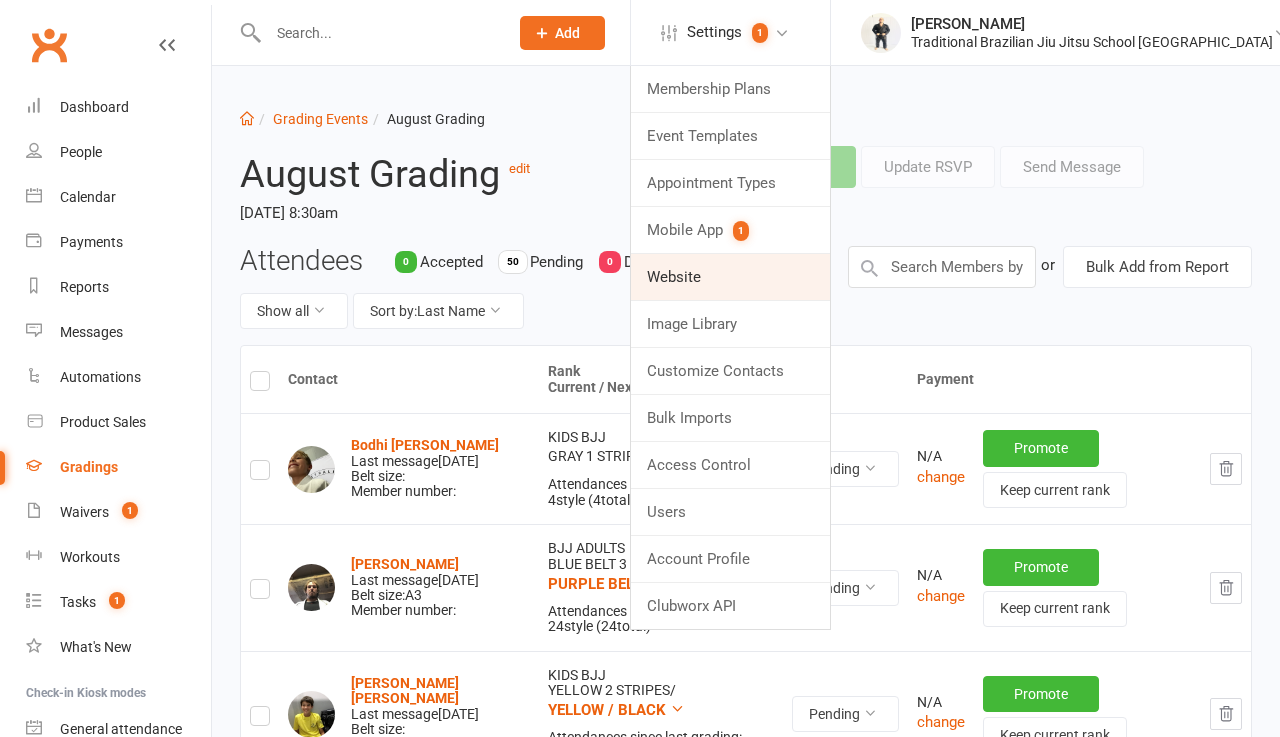 click on "Website" at bounding box center (730, 277) 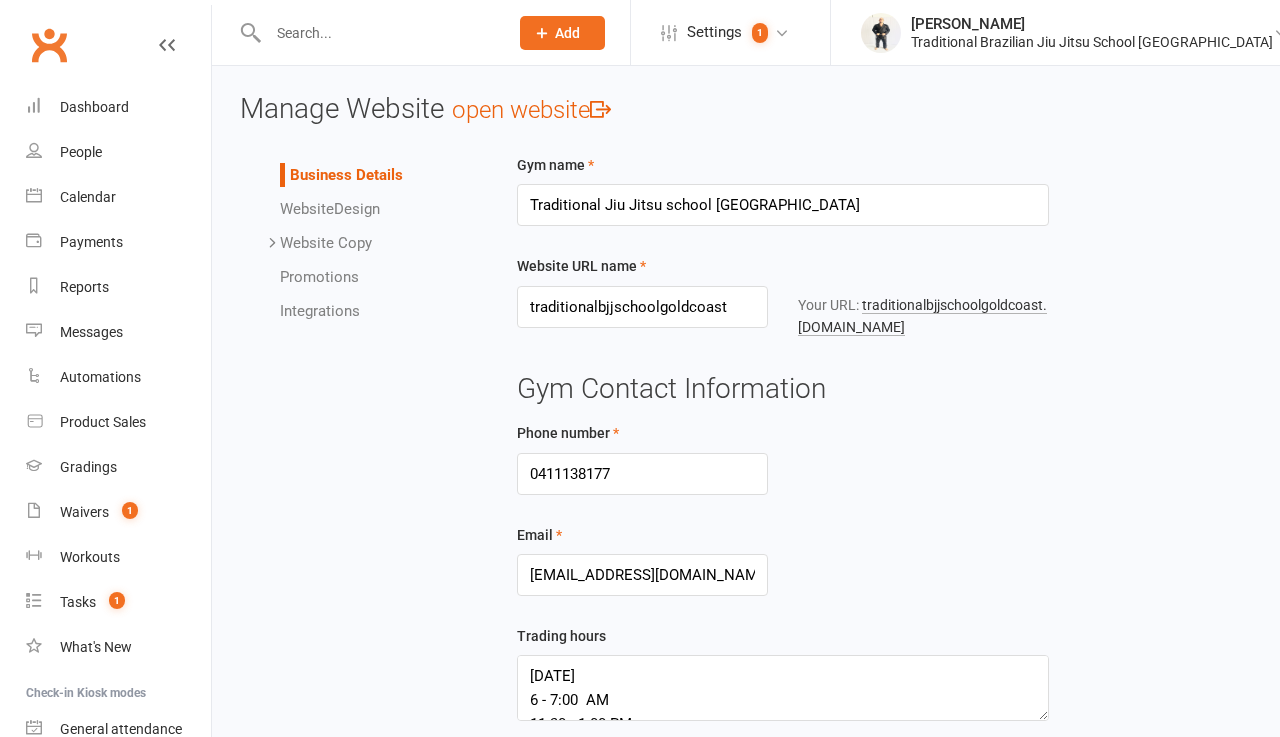 click on "Website  Design" at bounding box center (330, 209) 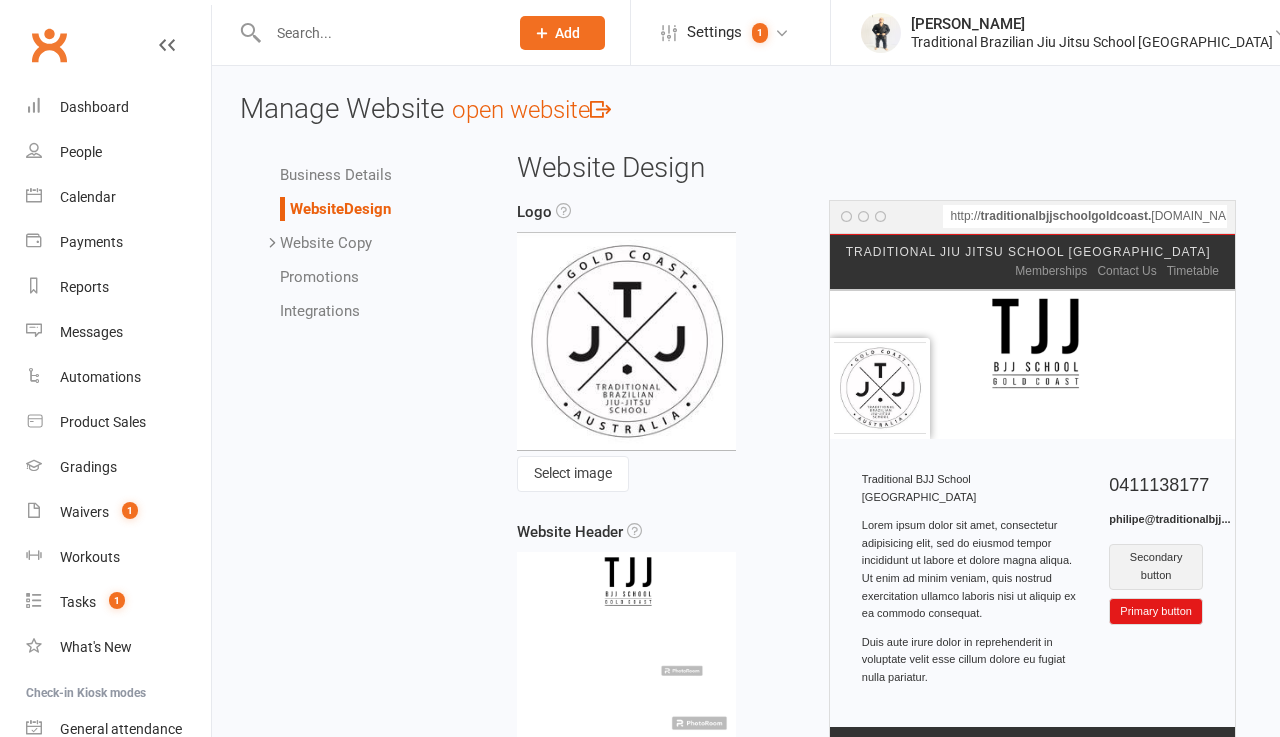 scroll, scrollTop: 0, scrollLeft: 0, axis: both 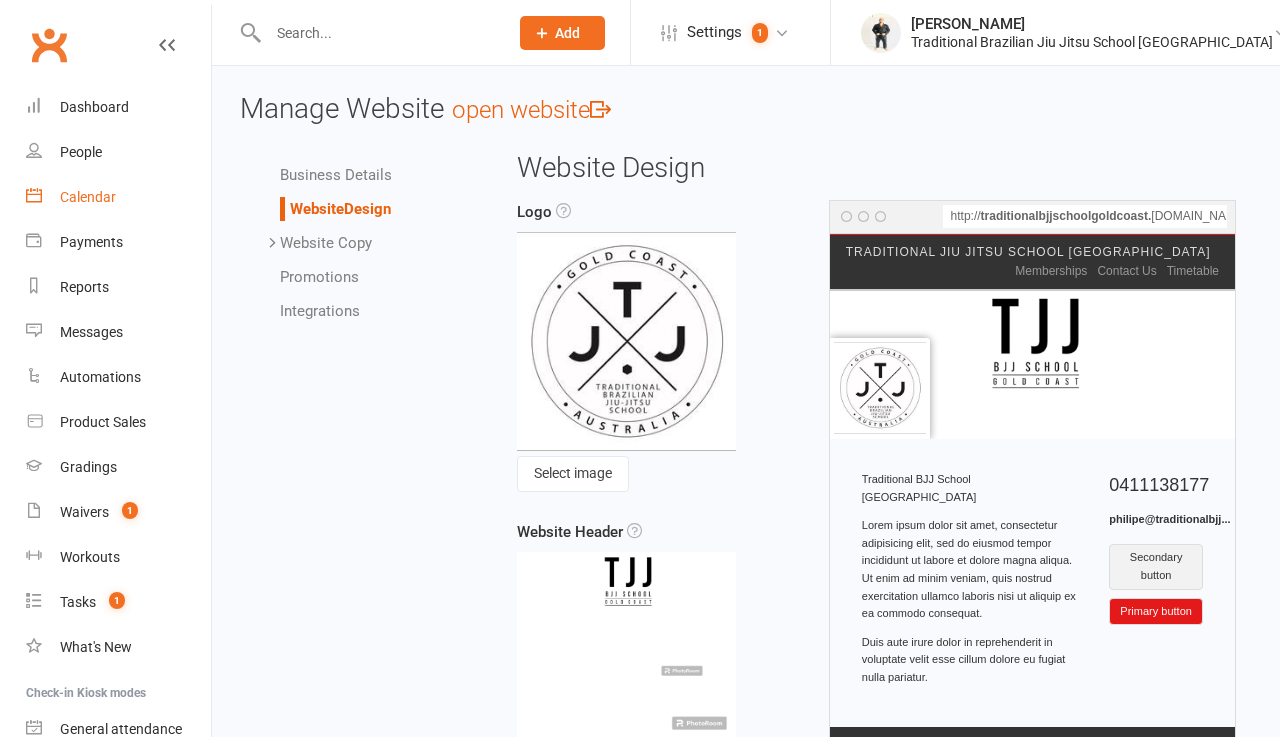 click on "Calendar" at bounding box center [118, 197] 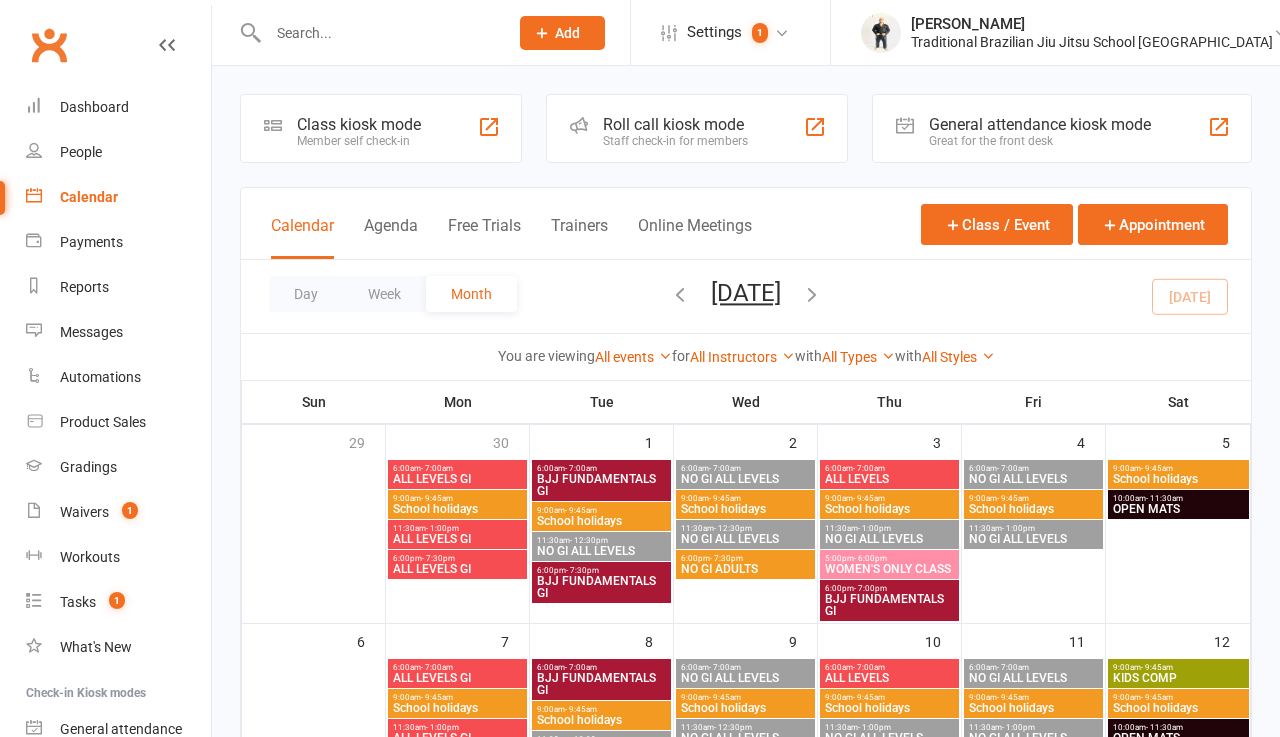 scroll, scrollTop: 0, scrollLeft: 0, axis: both 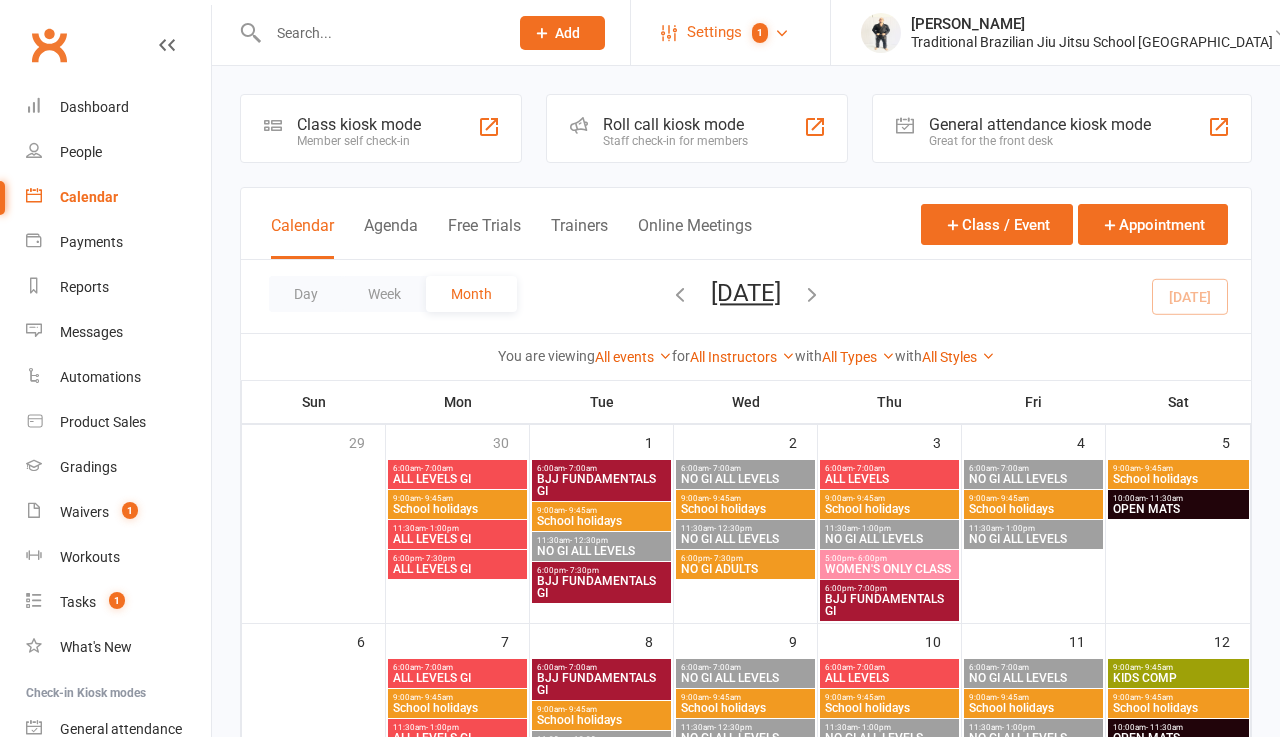 click on "Settings" at bounding box center [714, 32] 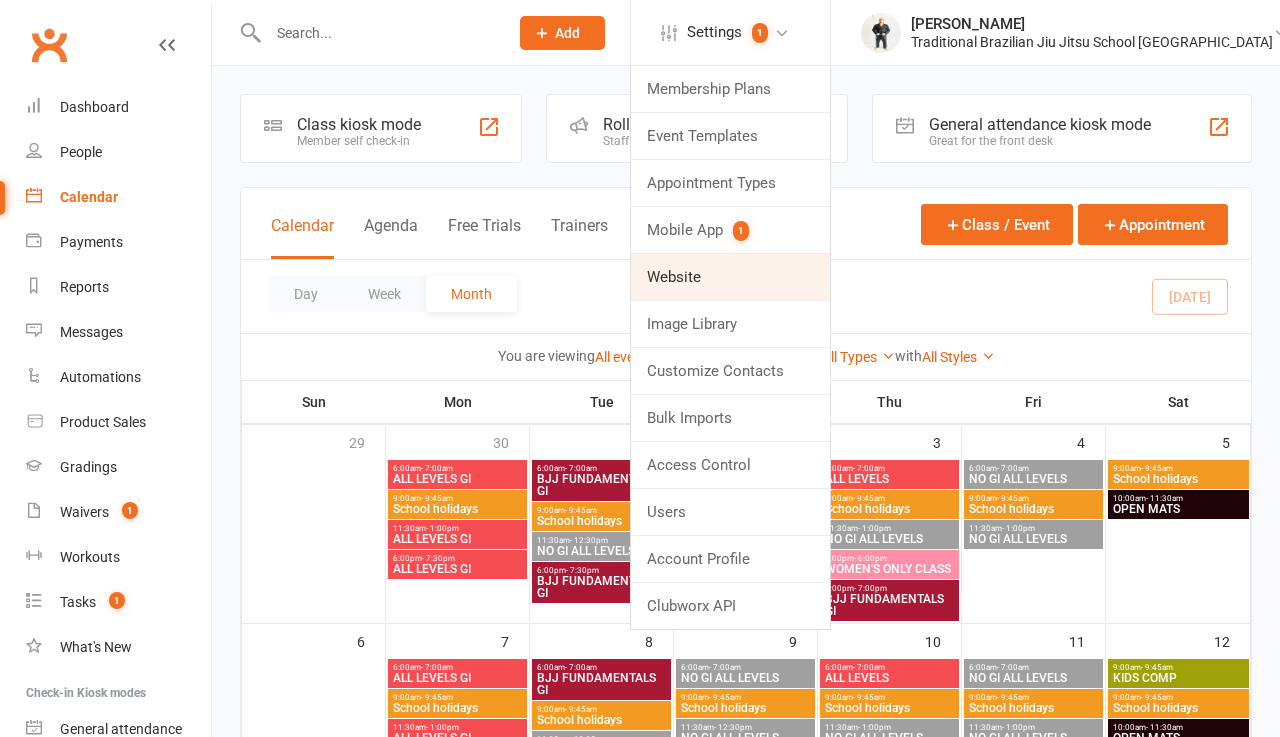 click on "Website" at bounding box center [730, 277] 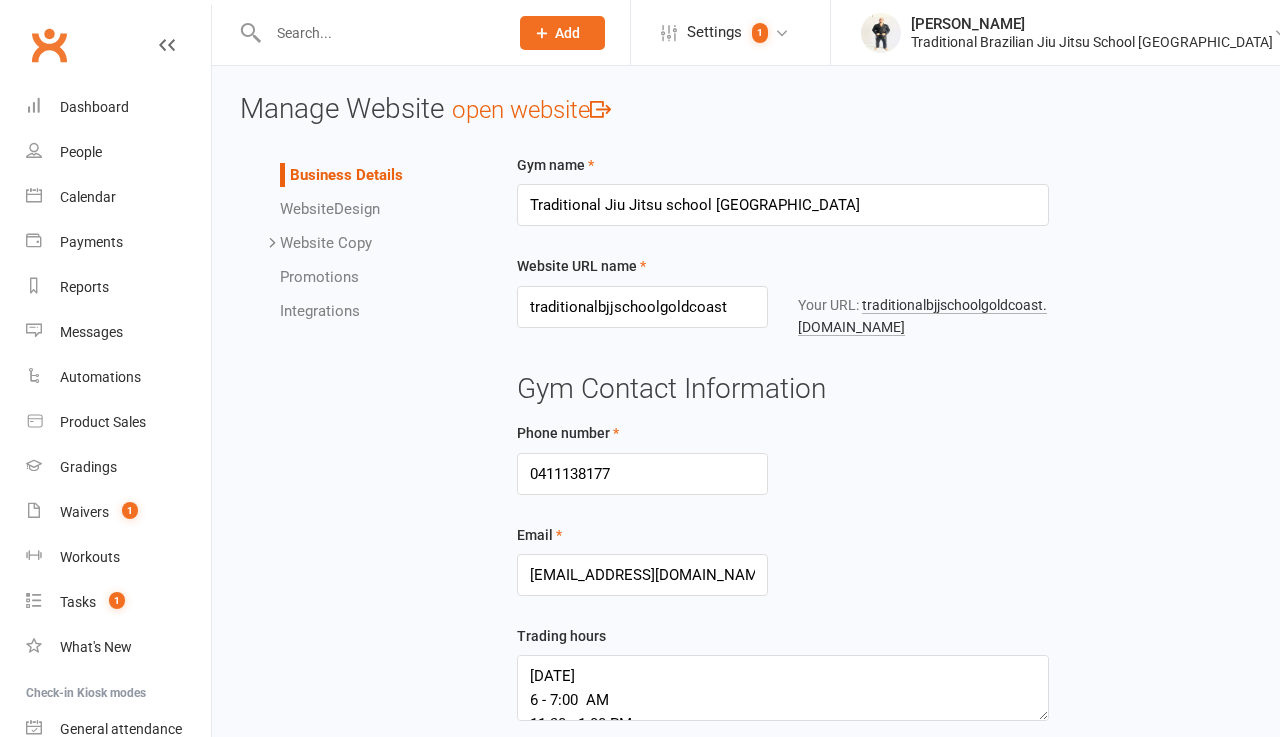 click on "Website  Design" at bounding box center [330, 209] 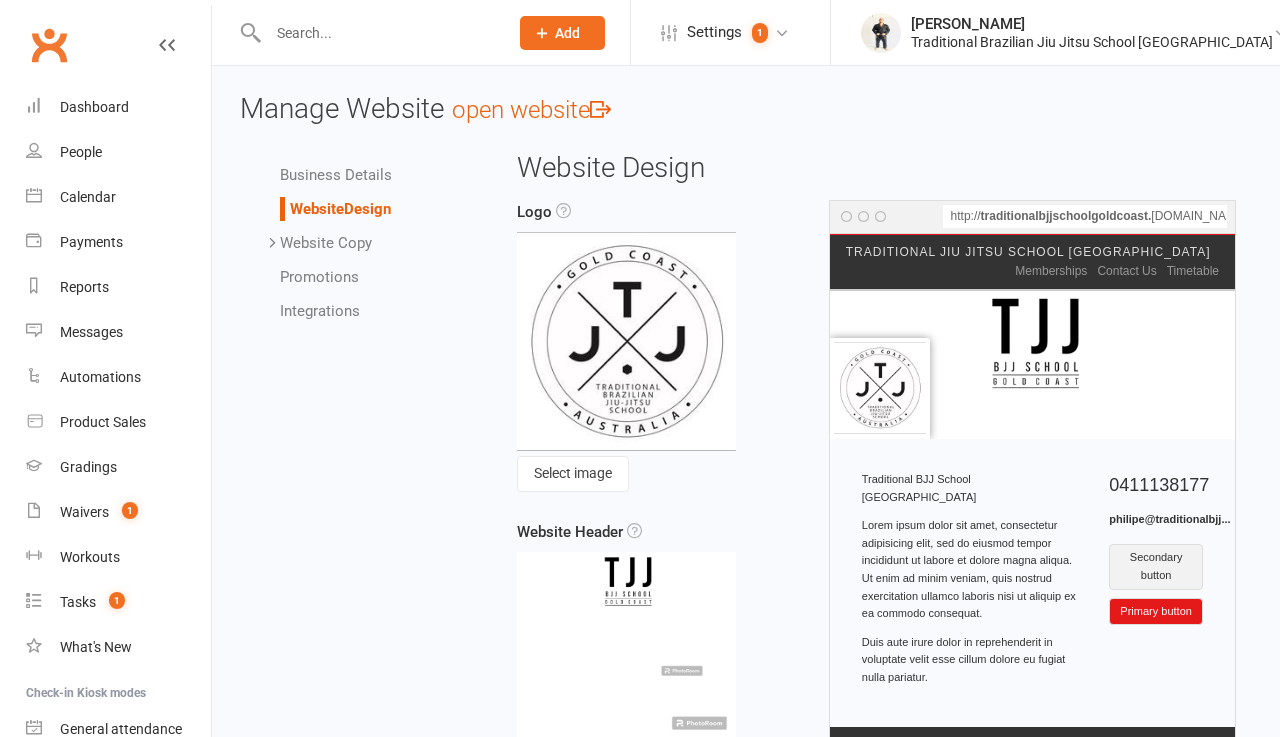 click on "Timetable" at bounding box center (1193, 271) 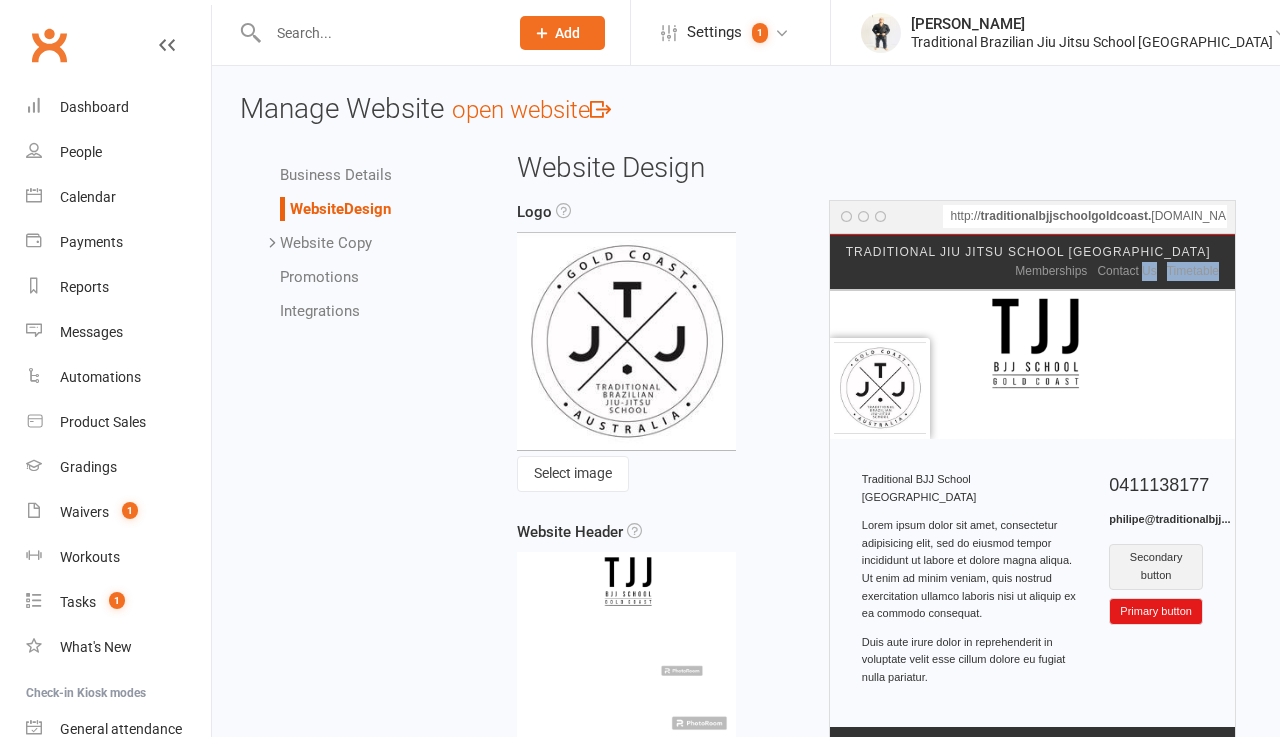 click on "Timetable" at bounding box center (1193, 271) 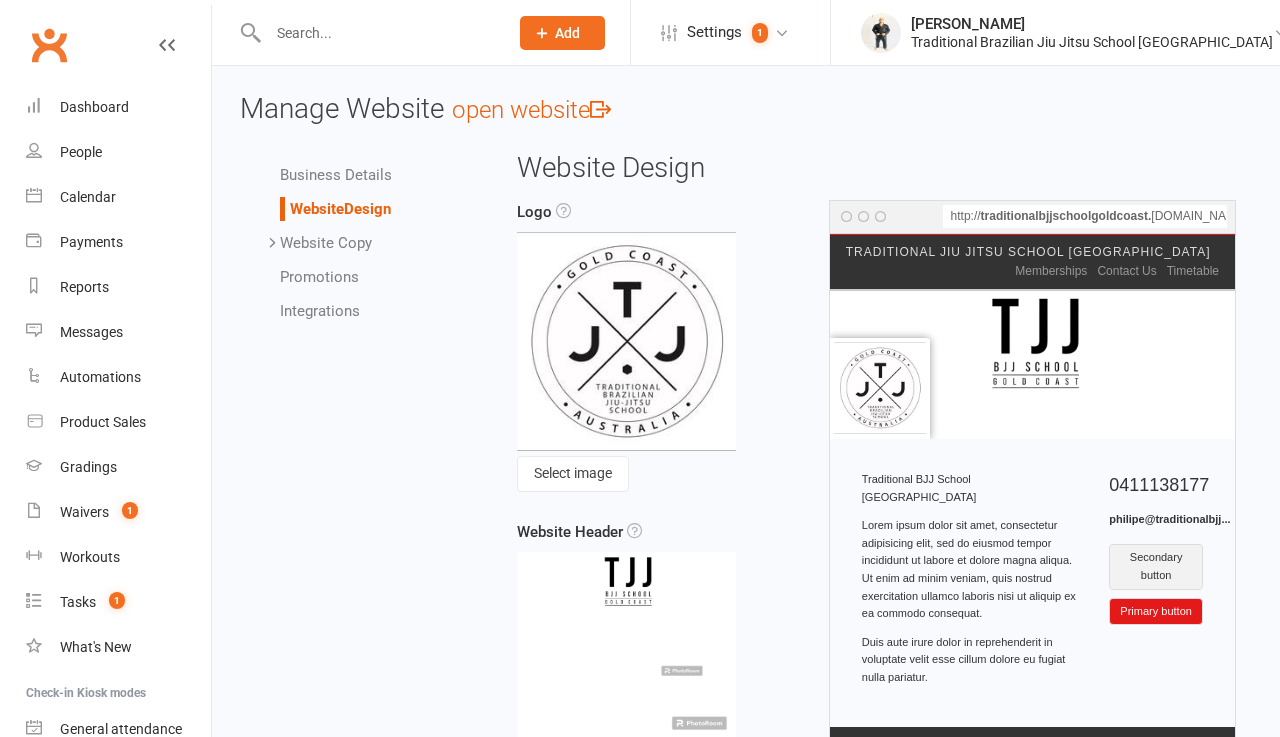 click on "Timetable" at bounding box center (1193, 271) 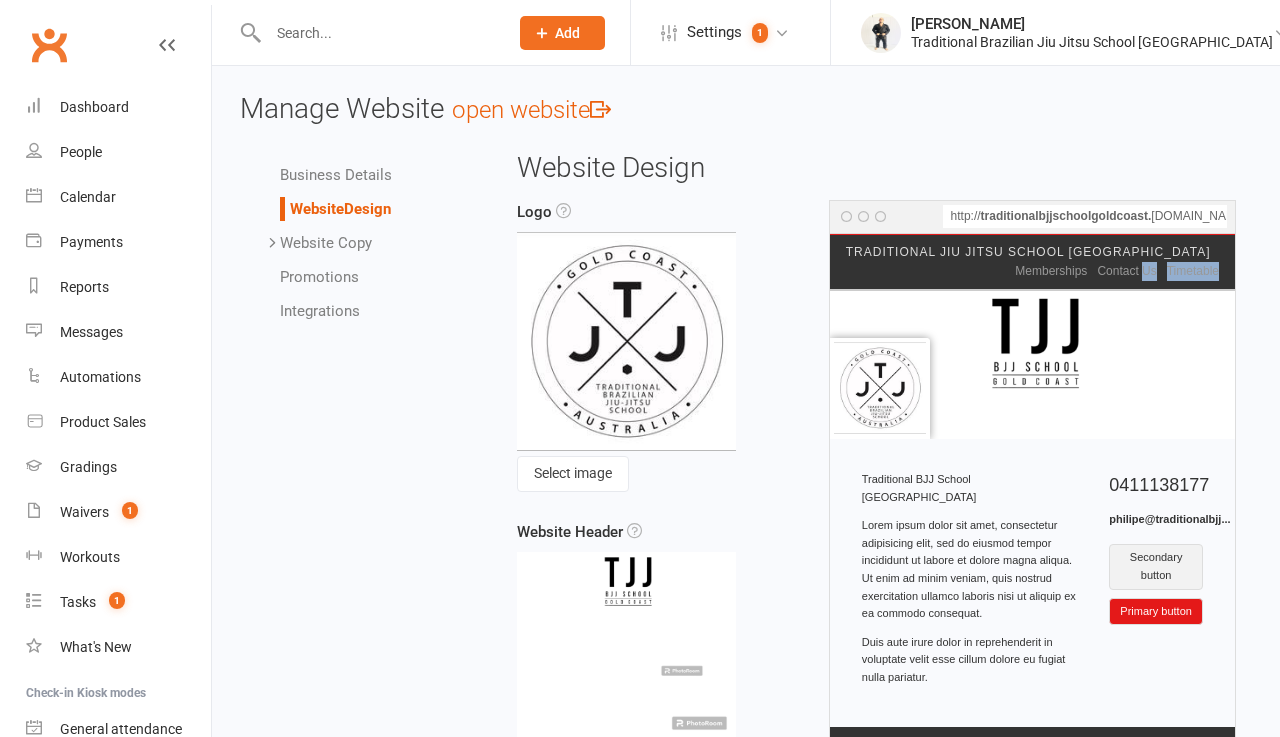 click on "Timetable" at bounding box center [1193, 271] 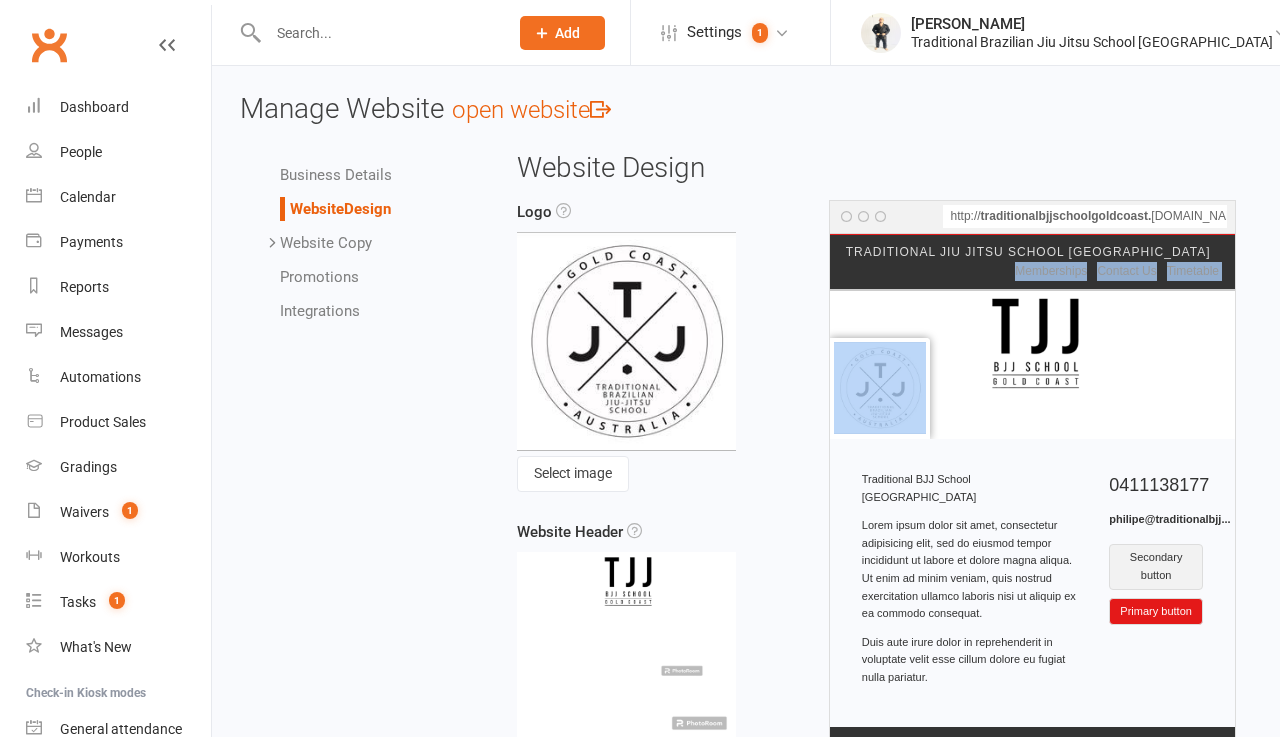 scroll, scrollTop: 0, scrollLeft: 0, axis: both 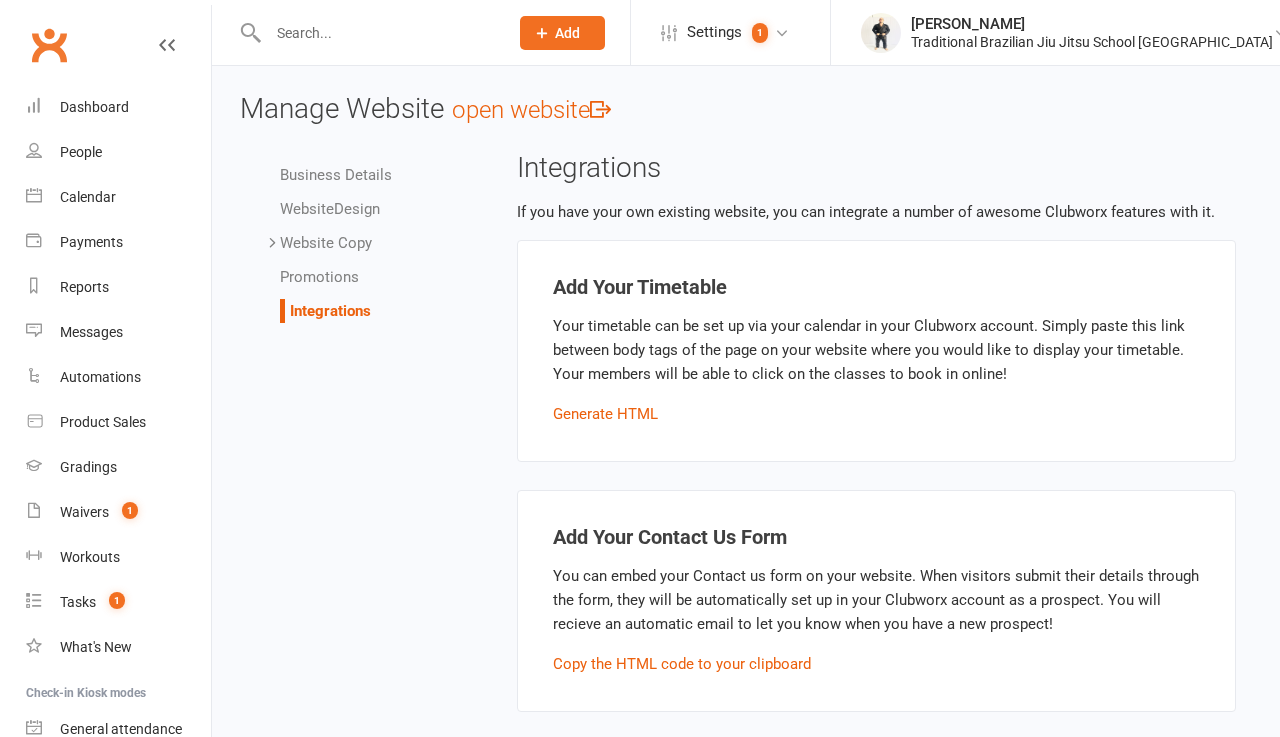 click on "Promotions" at bounding box center [319, 277] 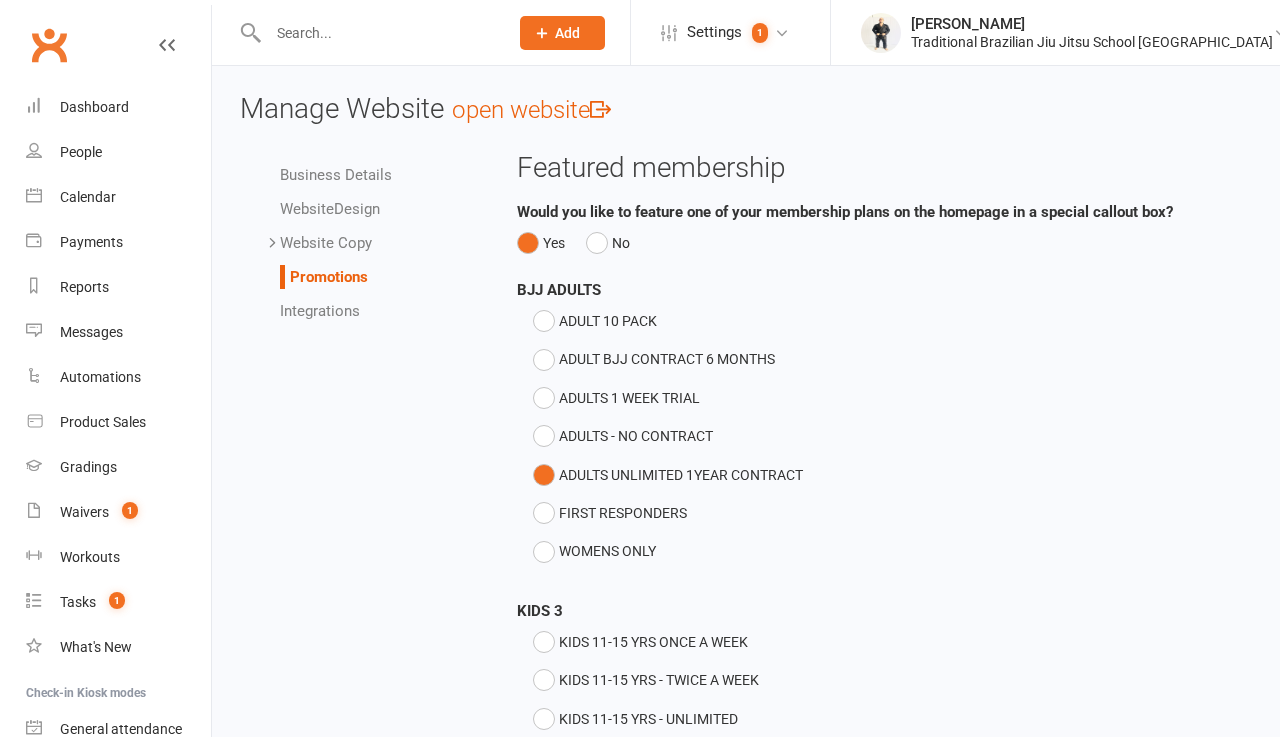 click on "Website Copy" at bounding box center [326, 243] 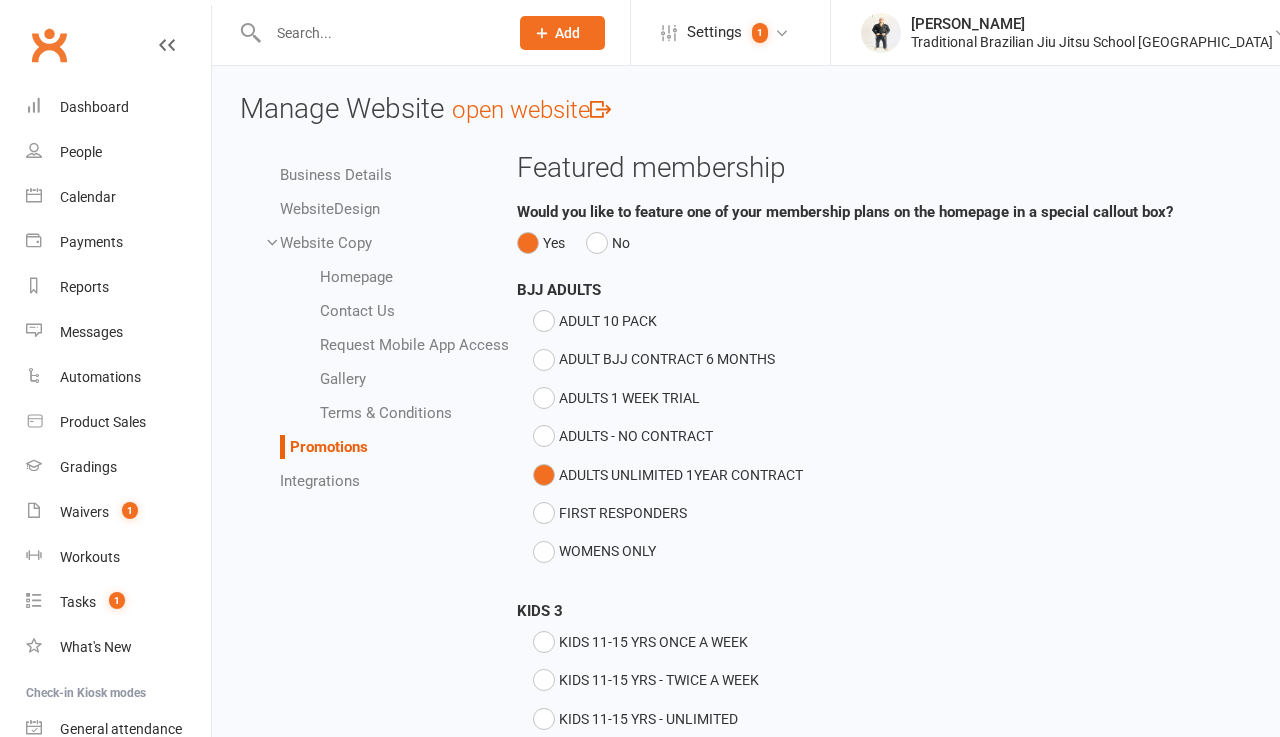 click on "Homepage" at bounding box center (356, 277) 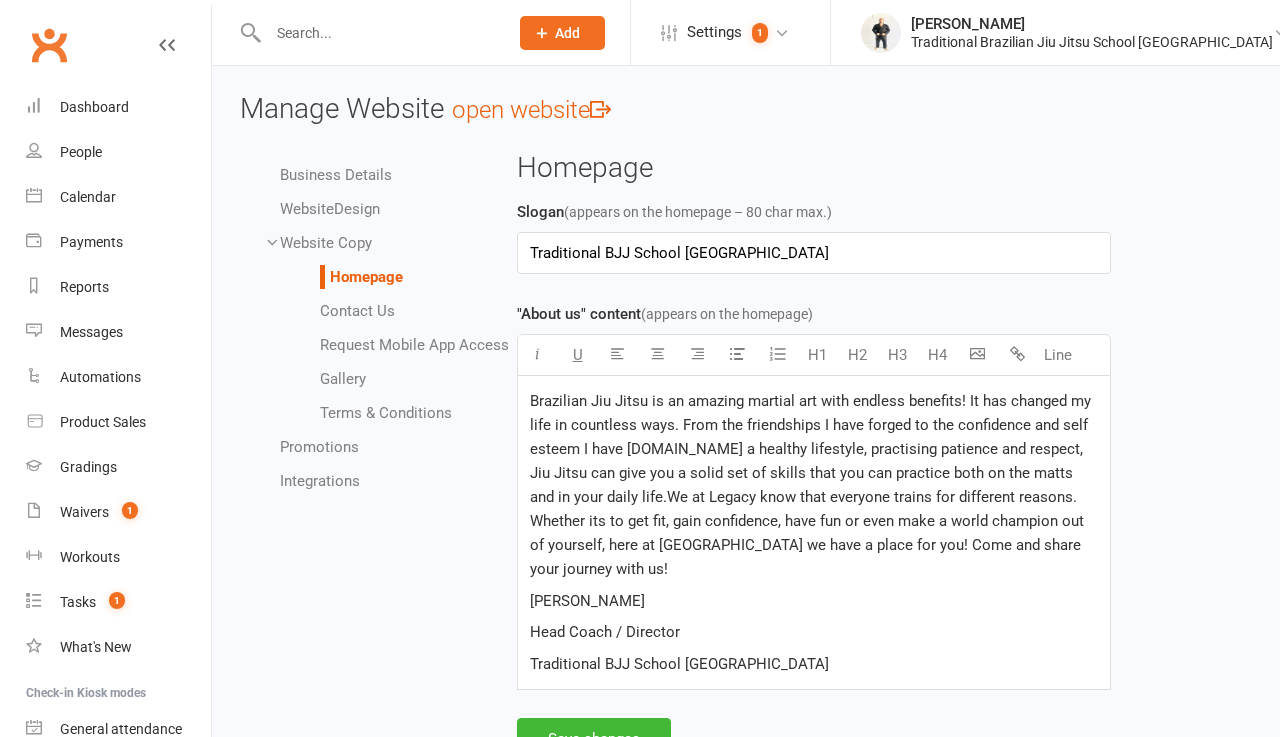 click on "Homepage Contact Us Request Mobile App Access Gallery Terms & Conditions" at bounding box center [375, 345] 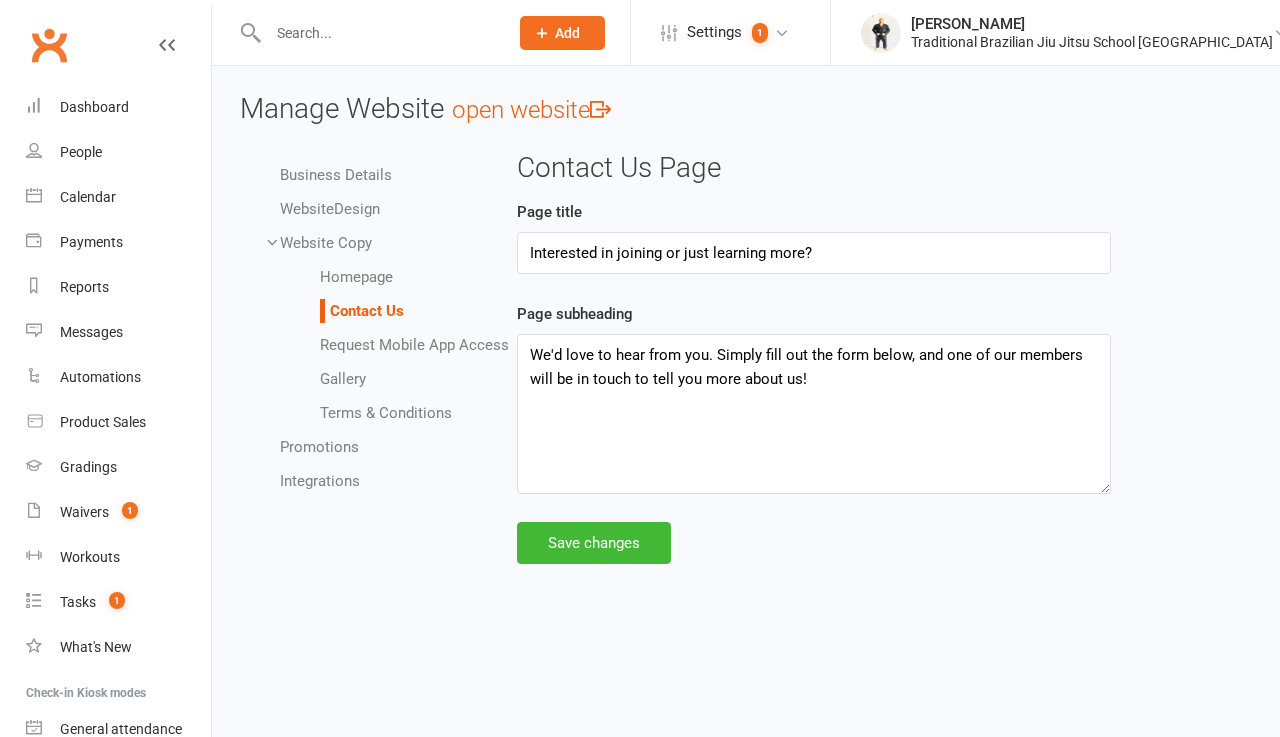 scroll, scrollTop: 0, scrollLeft: 0, axis: both 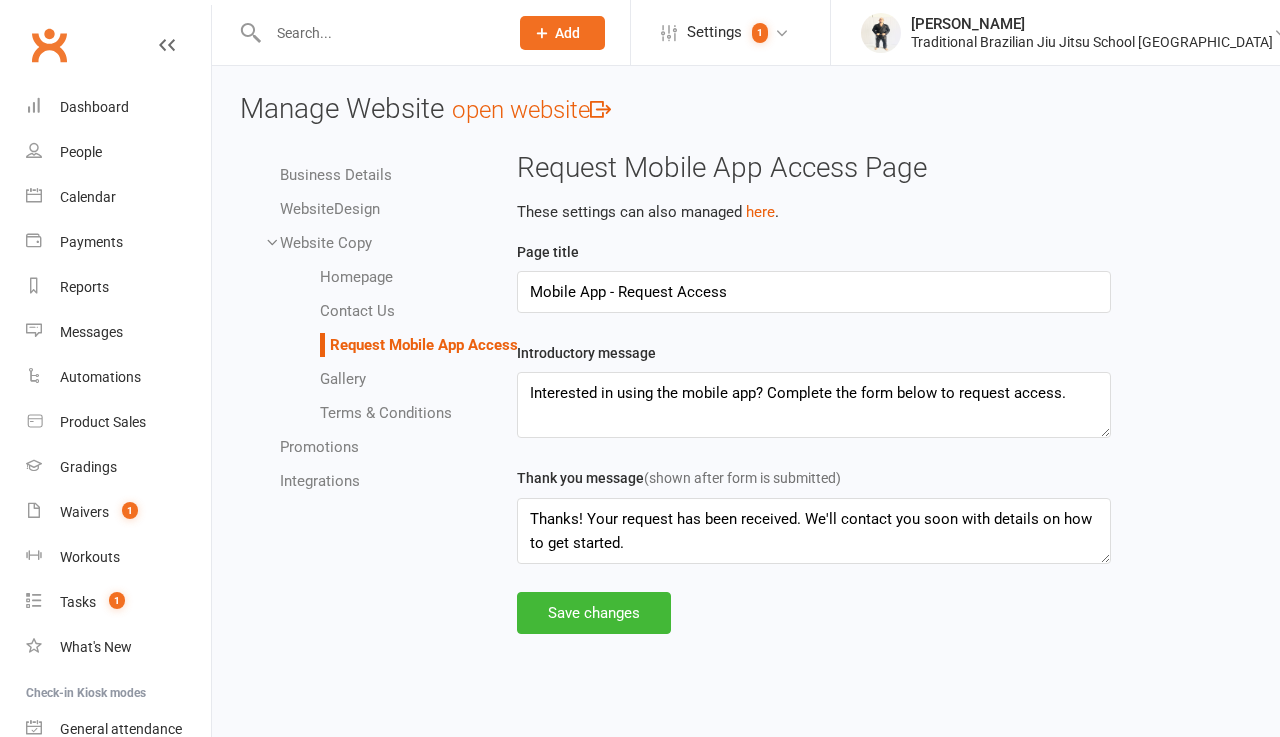 click on "Gallery" at bounding box center [343, 379] 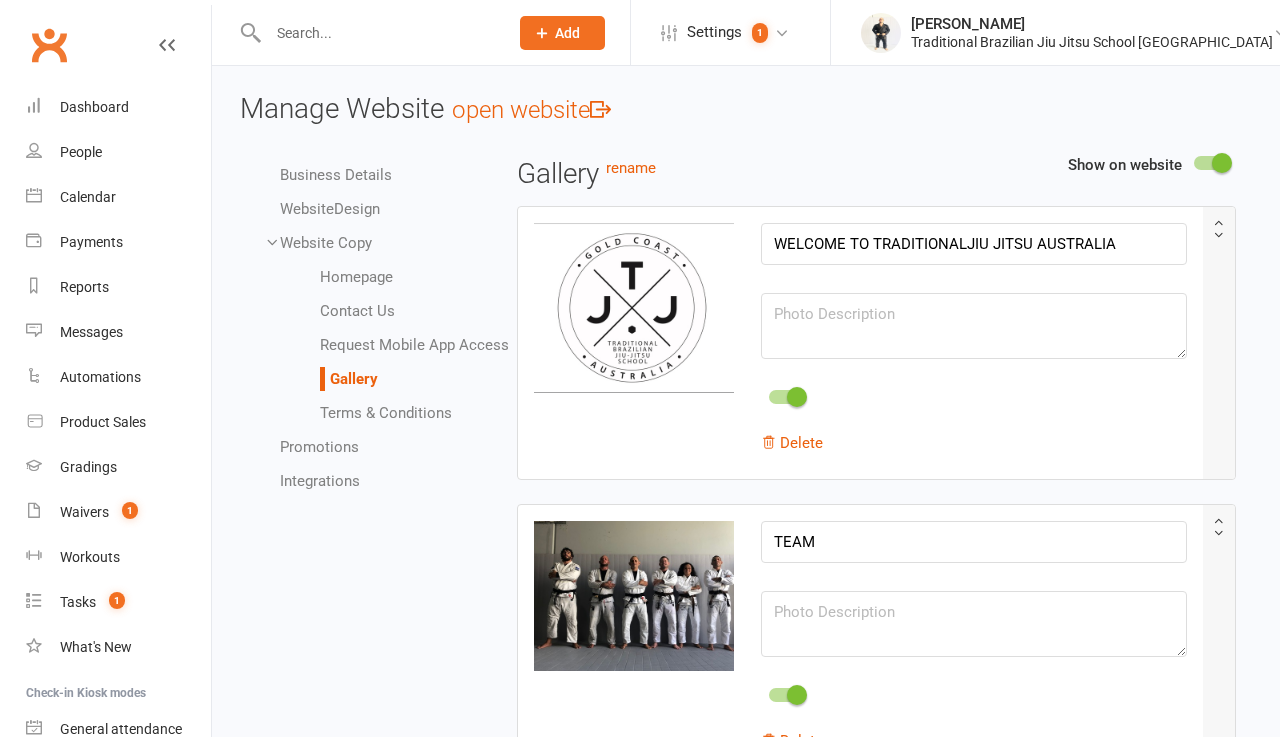 scroll, scrollTop: 0, scrollLeft: 0, axis: both 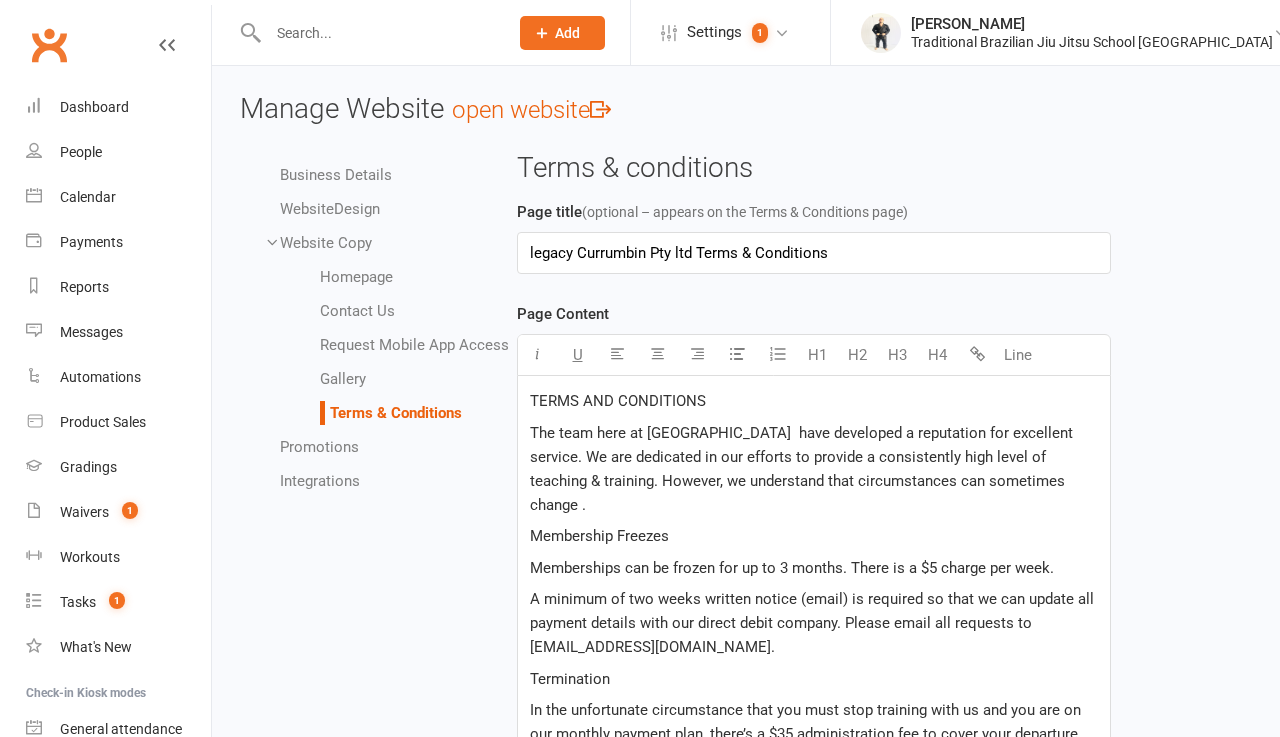 click on "A minimum of two weeks written notice (email) is required so that we can update all payment details with our direct debit company. Please email all requests to [EMAIL_ADDRESS][DOMAIN_NAME]." at bounding box center [814, 623] 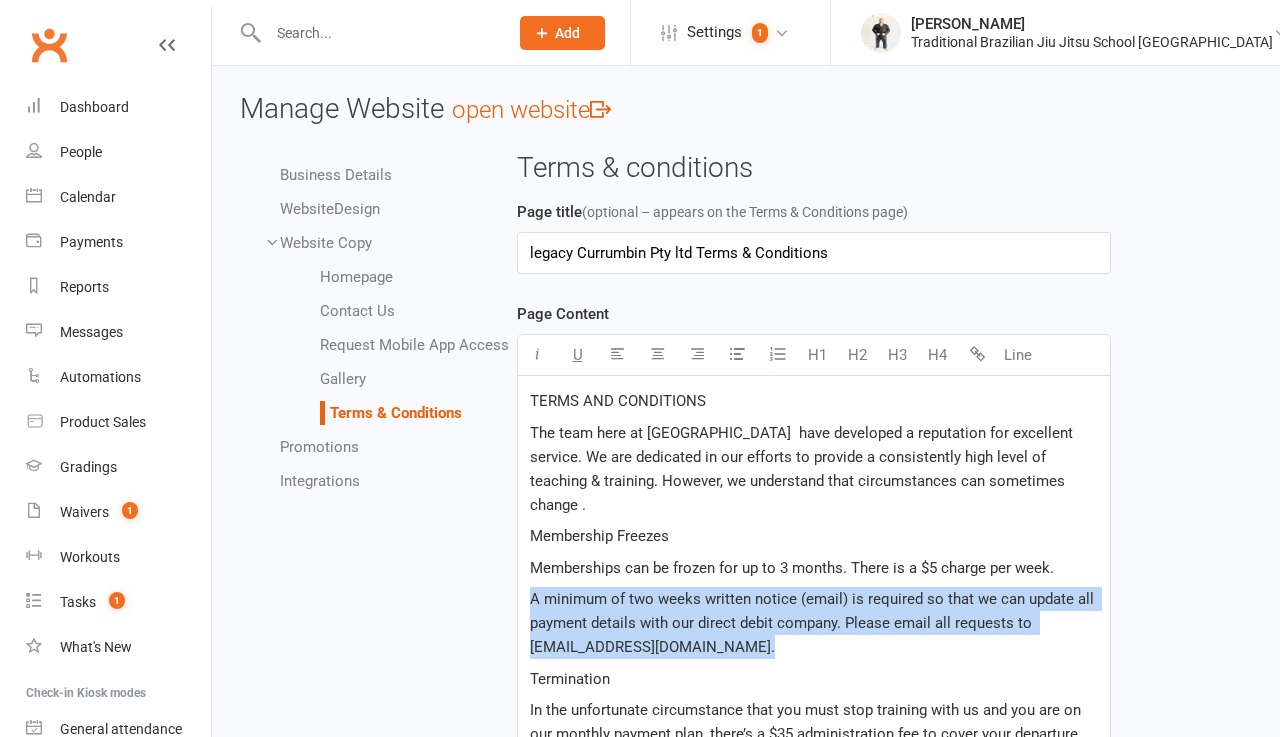 click on "A minimum of two weeks written notice (email) is required so that we can update all payment details with our direct debit company. Please email all requests to [EMAIL_ADDRESS][DOMAIN_NAME]." at bounding box center [814, 623] 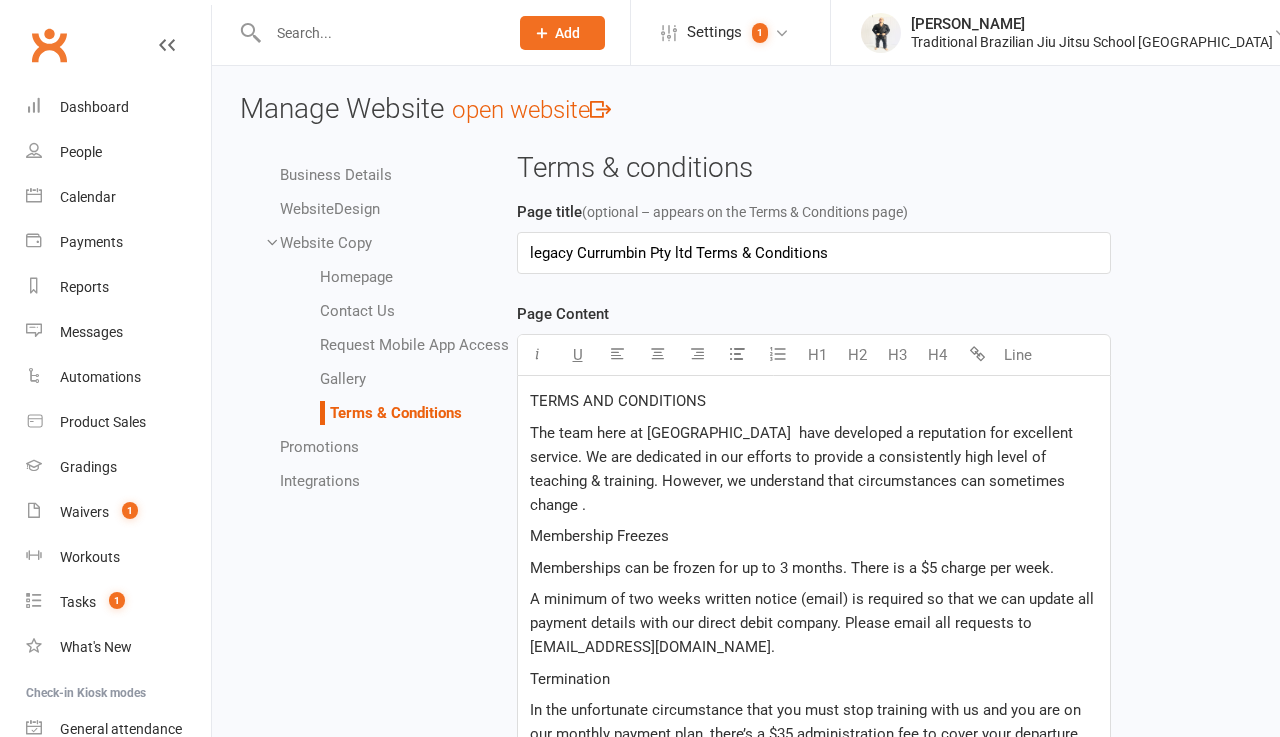 drag, startPoint x: 753, startPoint y: 630, endPoint x: 537, endPoint y: 625, distance: 216.05786 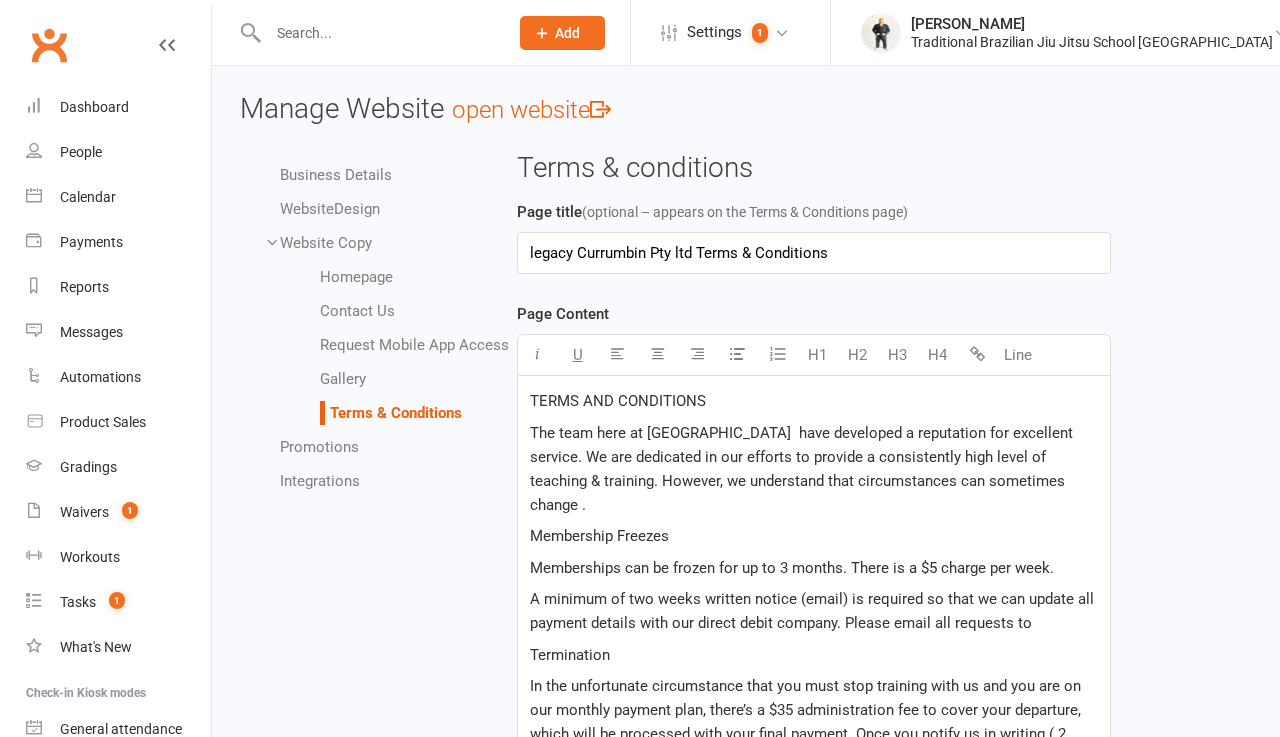 type 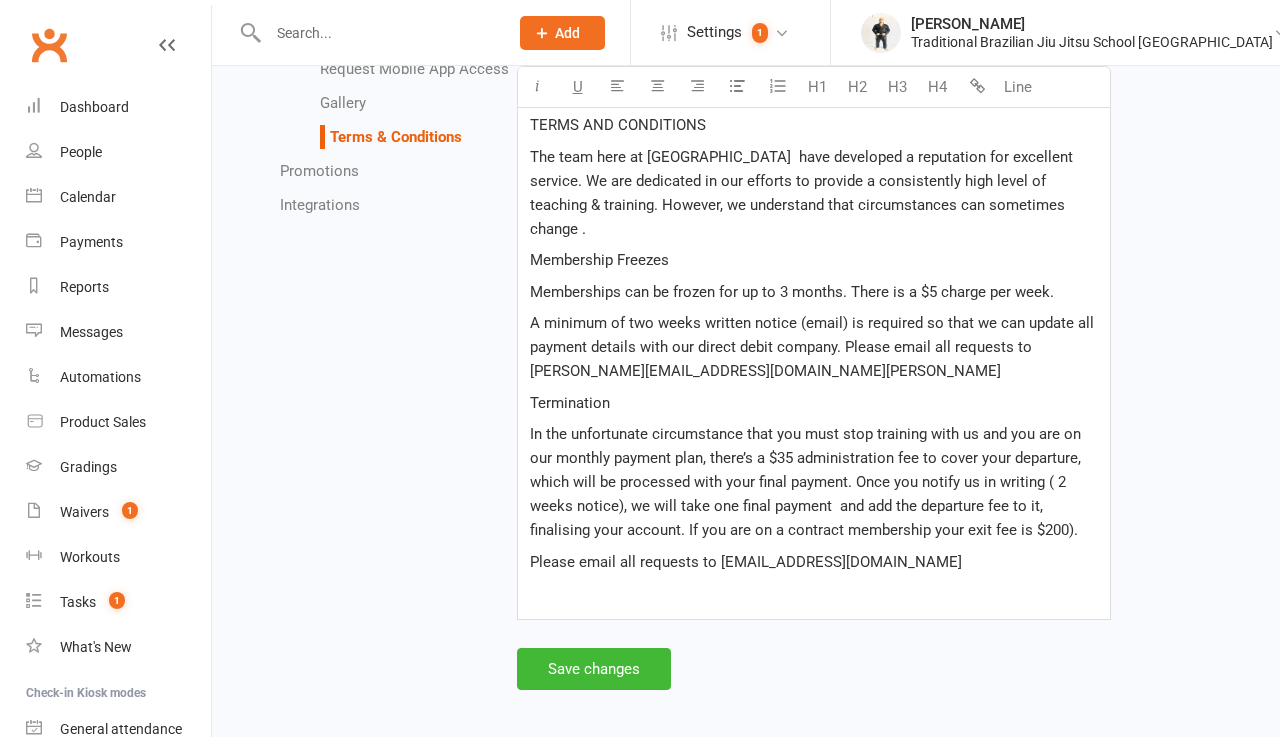 scroll, scrollTop: 271, scrollLeft: 0, axis: vertical 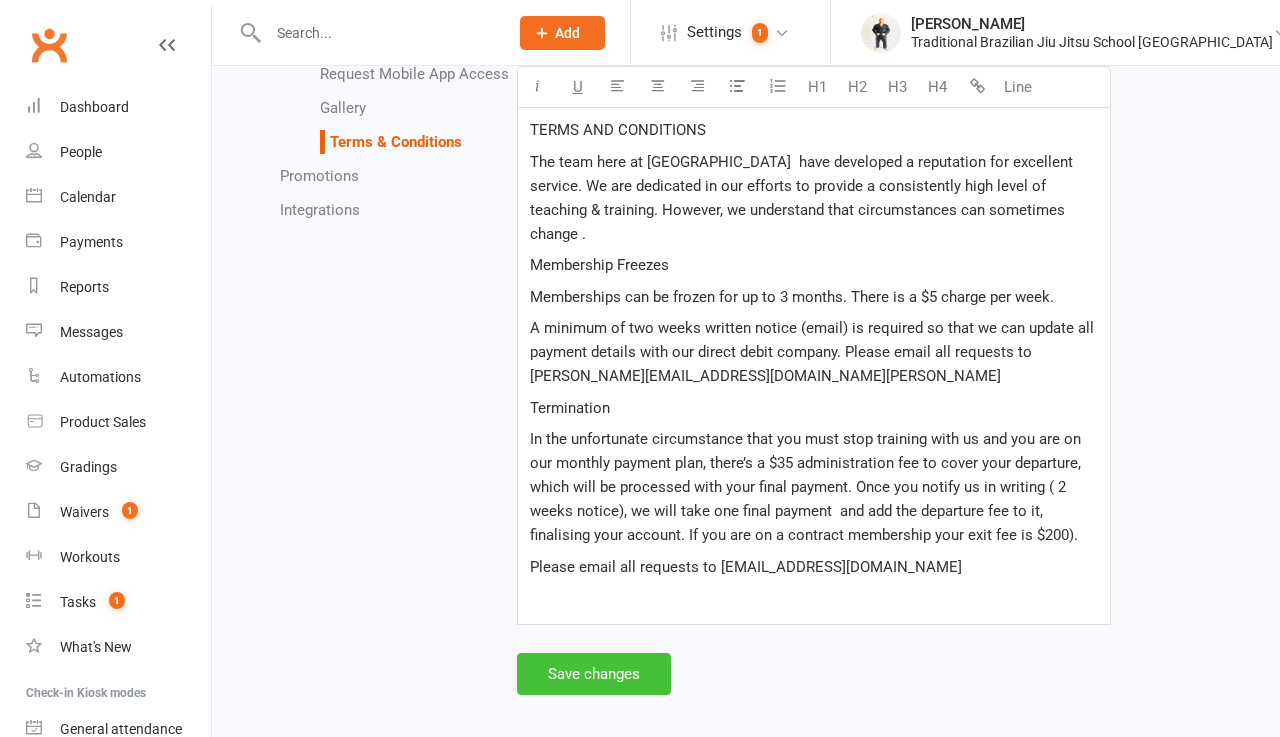 click on "Save changes" at bounding box center [594, 674] 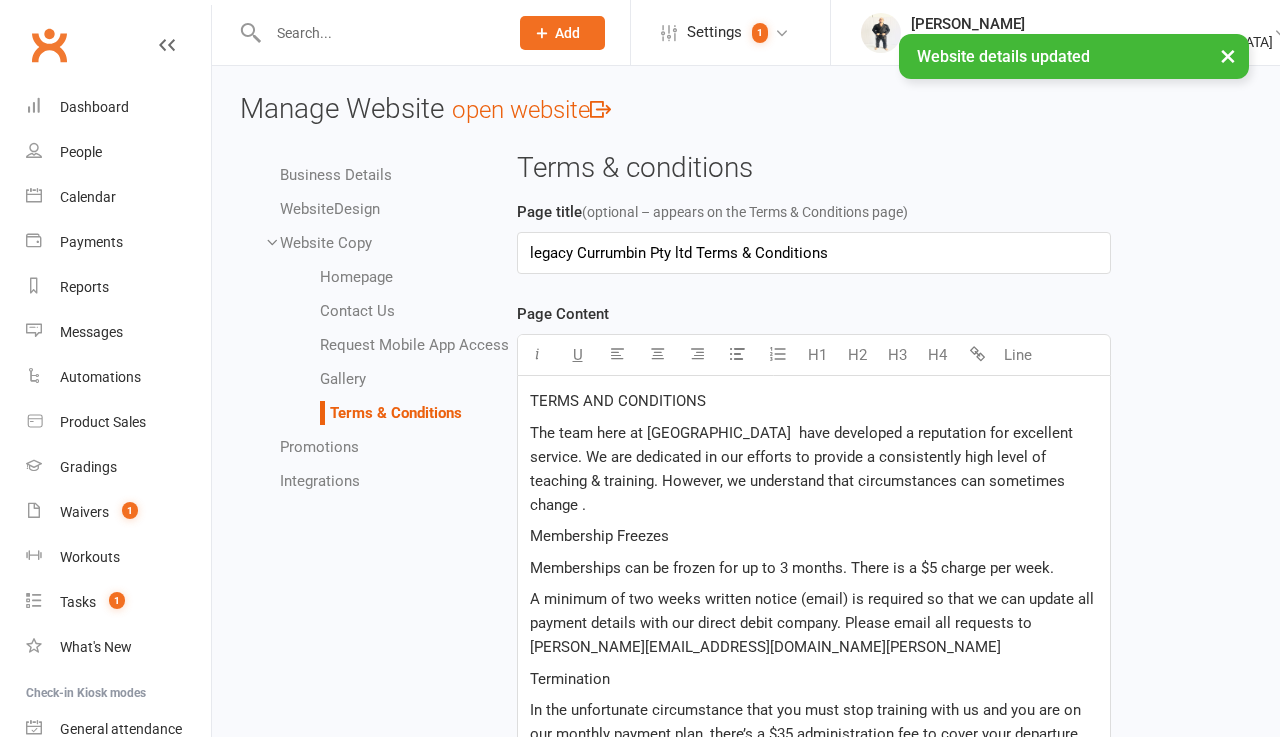 scroll, scrollTop: 0, scrollLeft: 0, axis: both 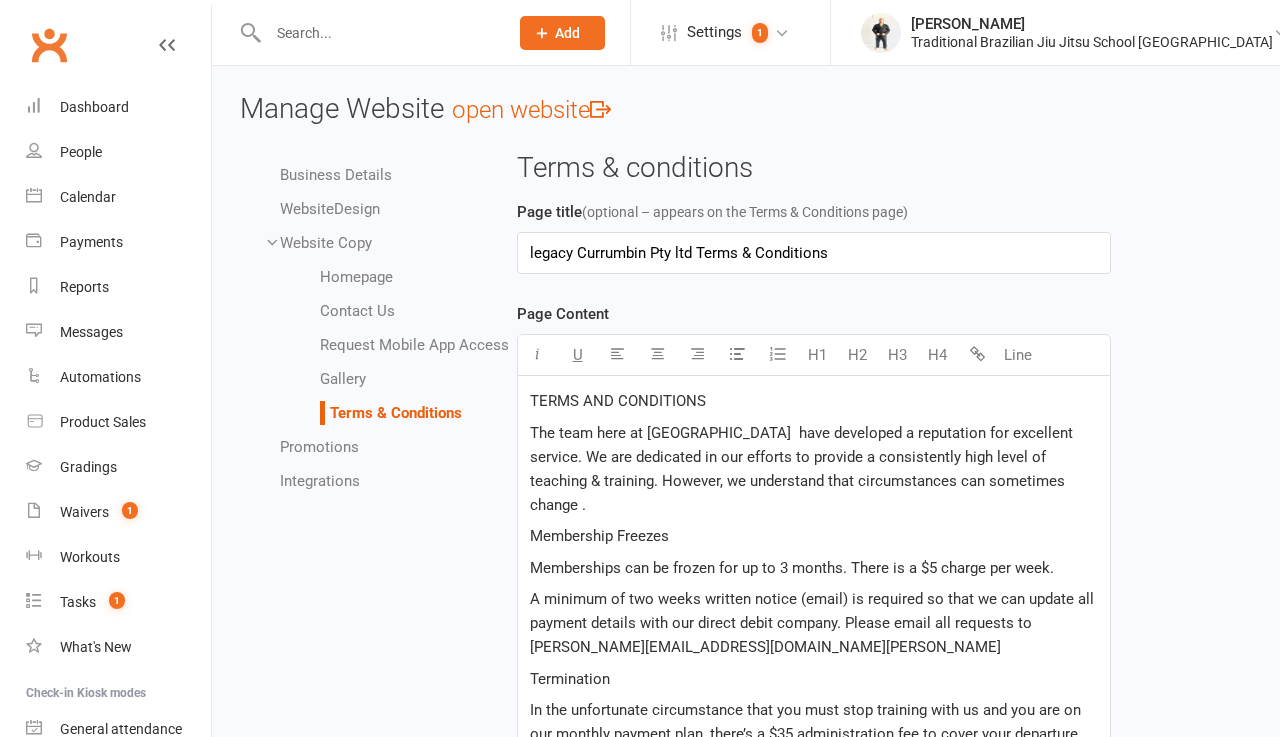 click on "Website Copy" at bounding box center (326, 243) 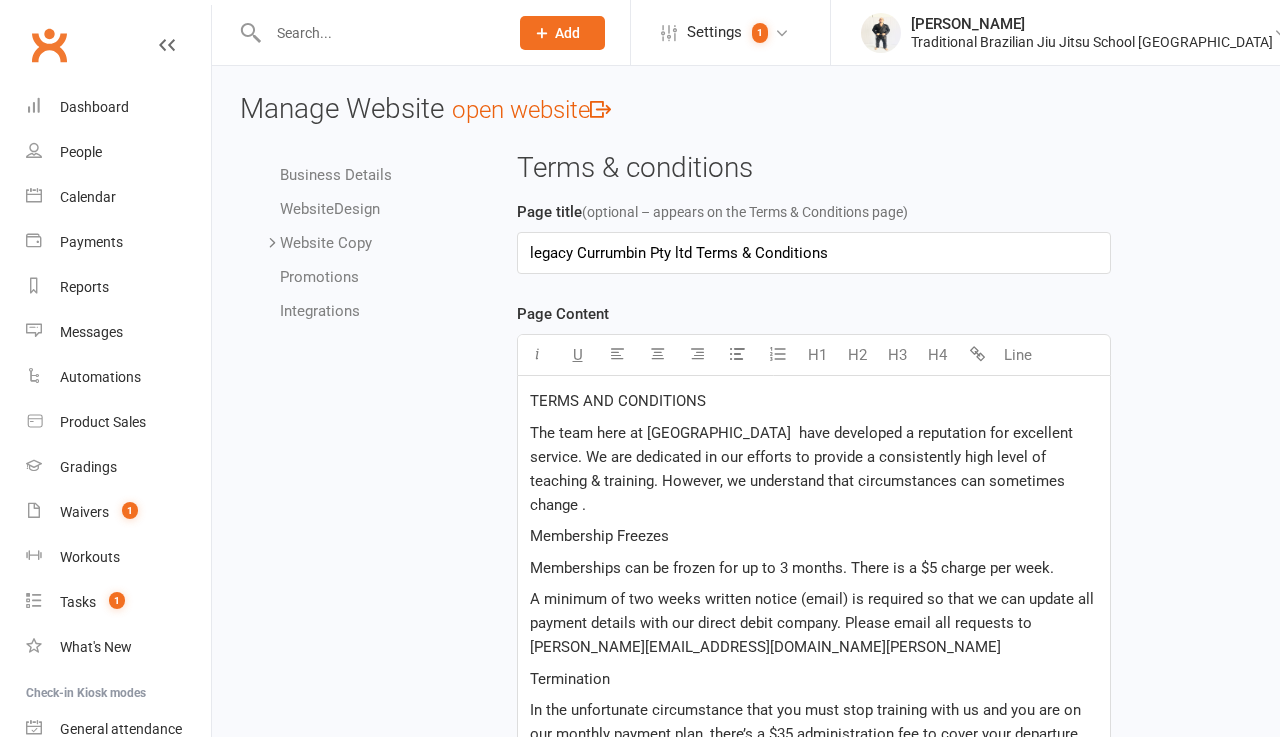 click on "Website  Design" at bounding box center (330, 209) 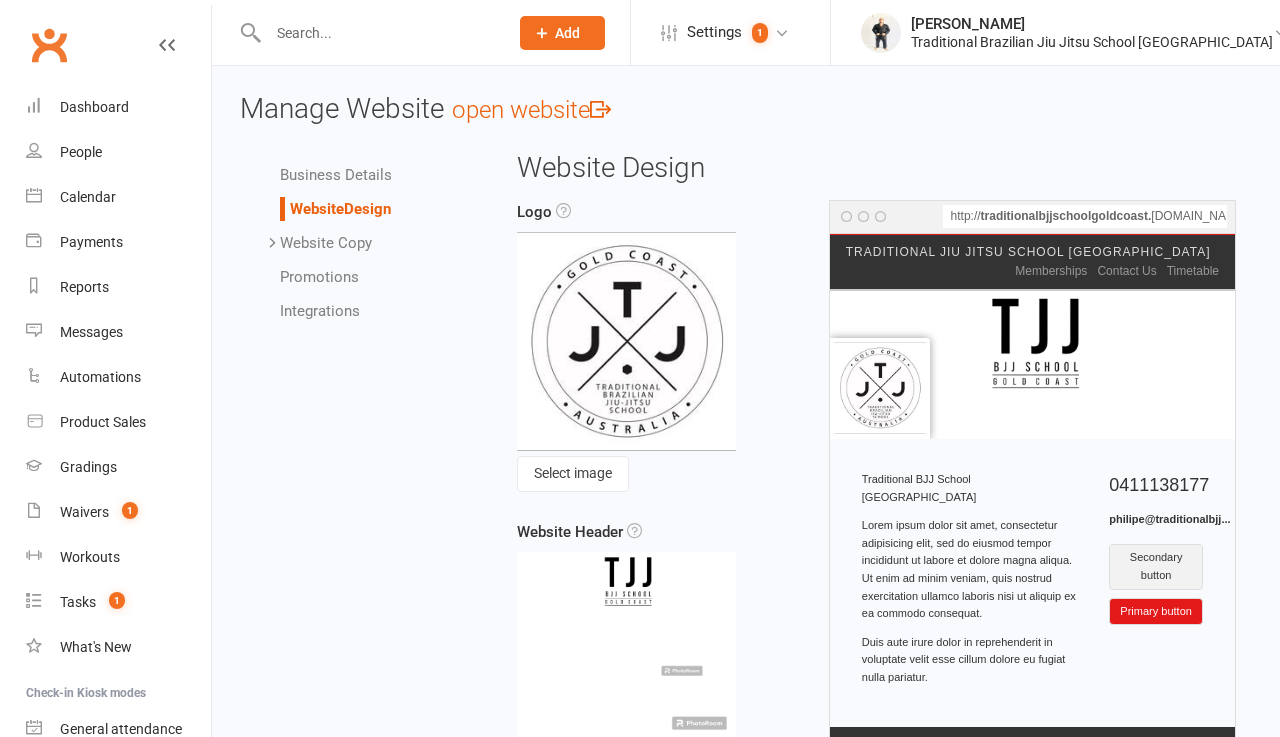 click on "Business Details" at bounding box center (336, 175) 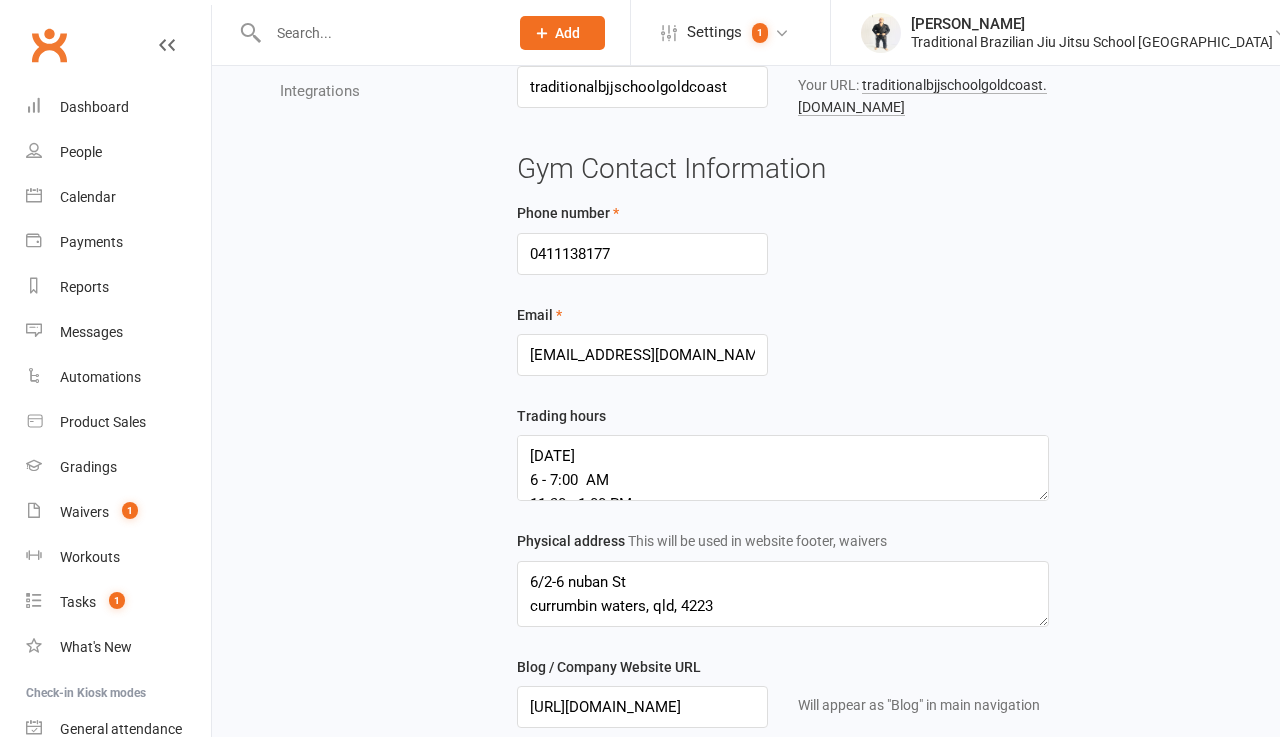 scroll, scrollTop: 221, scrollLeft: 0, axis: vertical 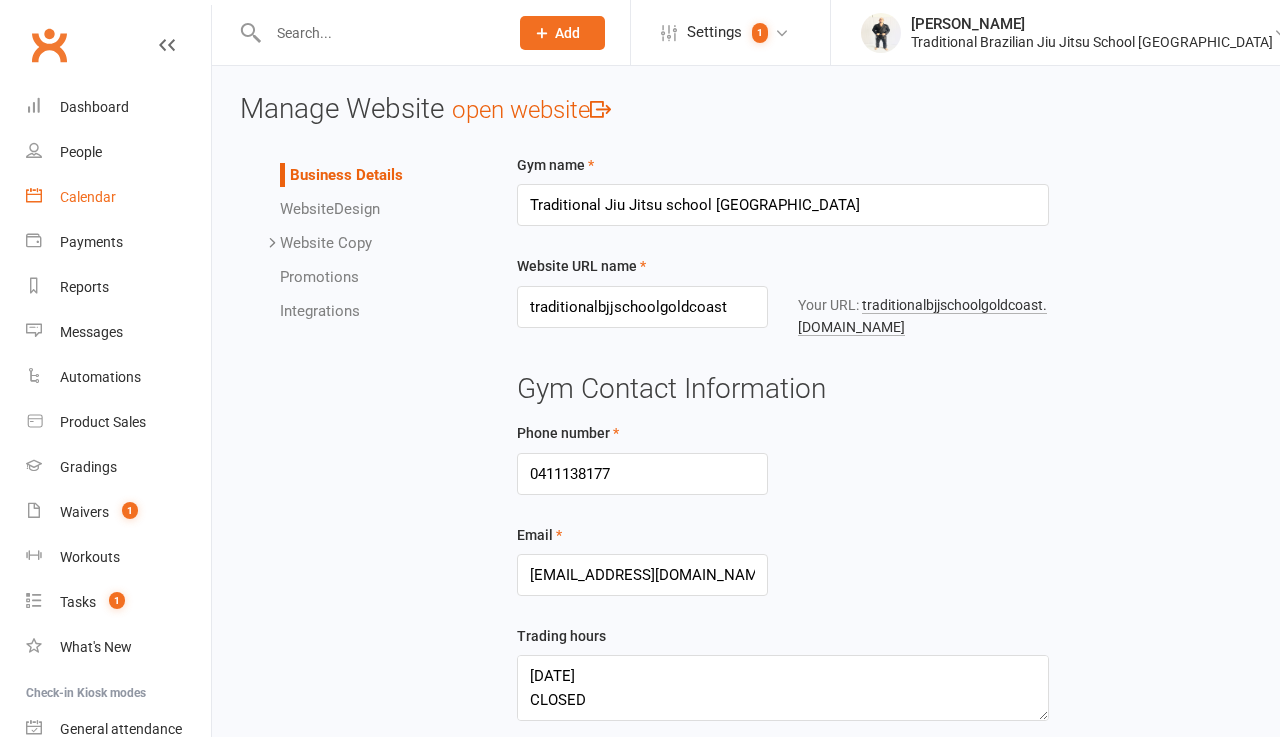click on "Calendar" at bounding box center (118, 197) 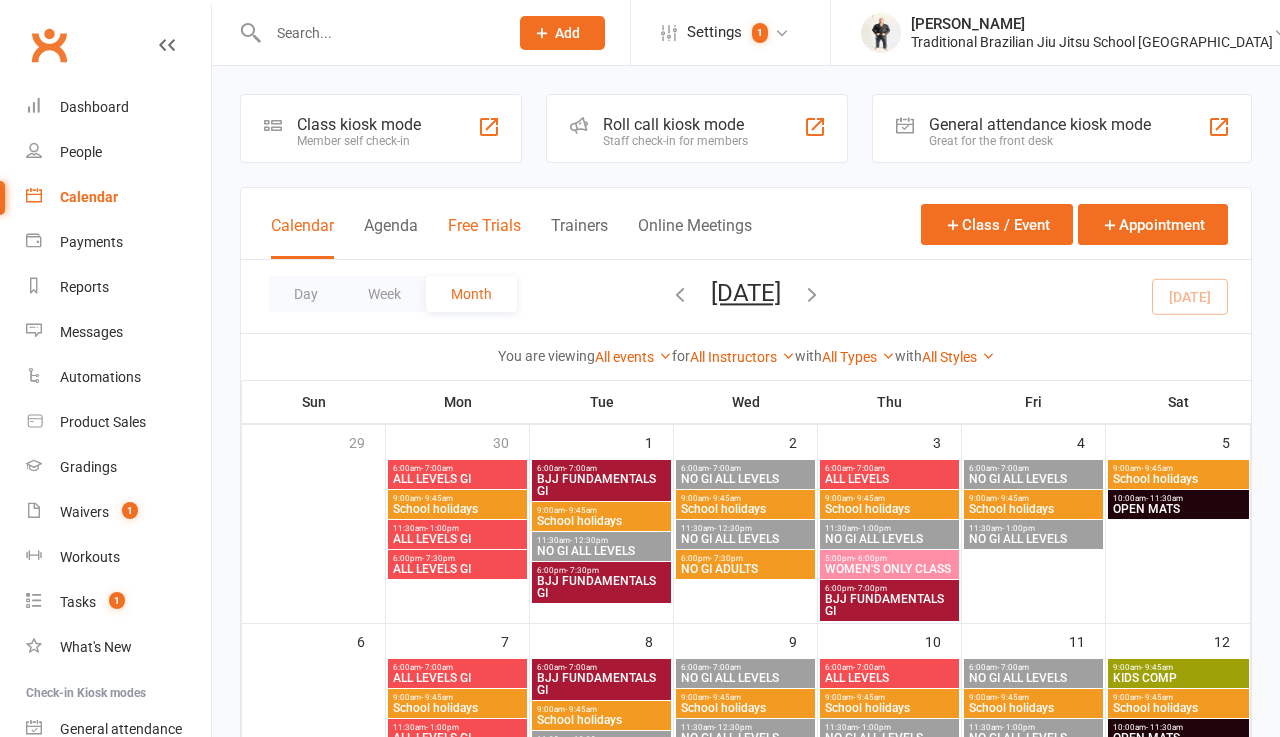 click on "Free Trials" at bounding box center (484, 237) 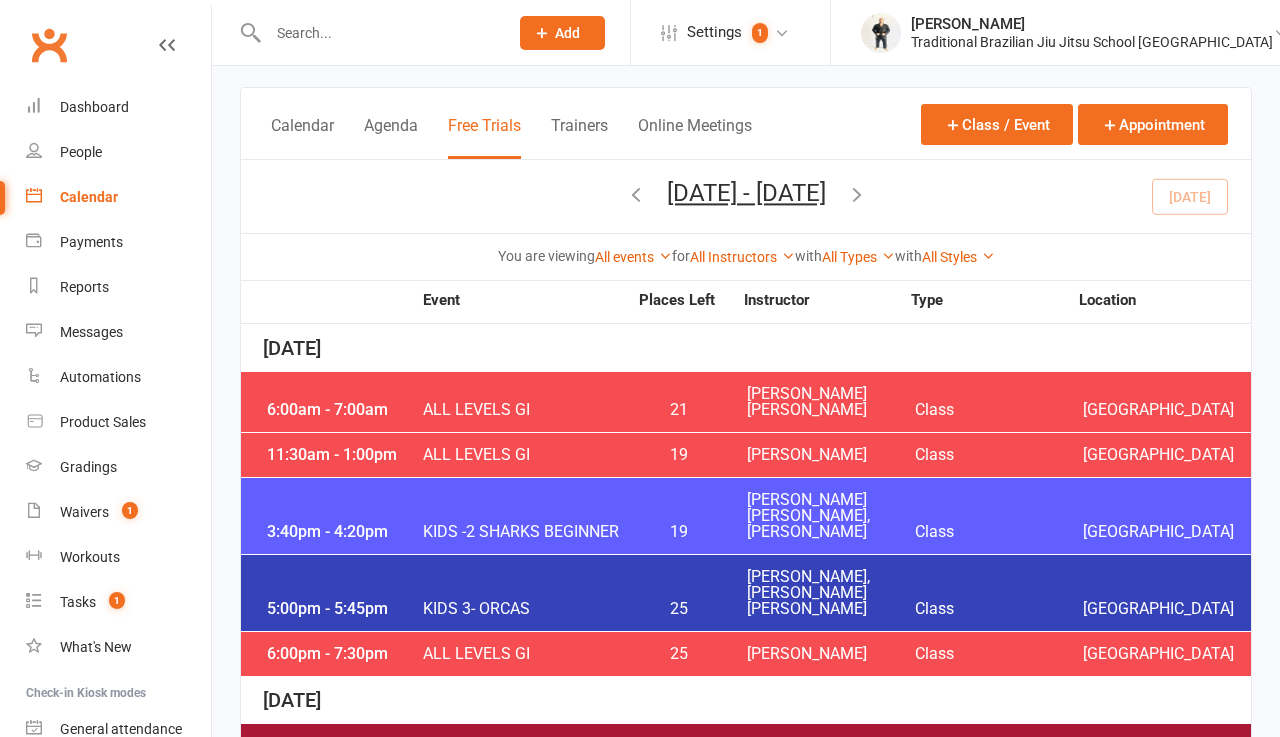 scroll, scrollTop: 92, scrollLeft: 0, axis: vertical 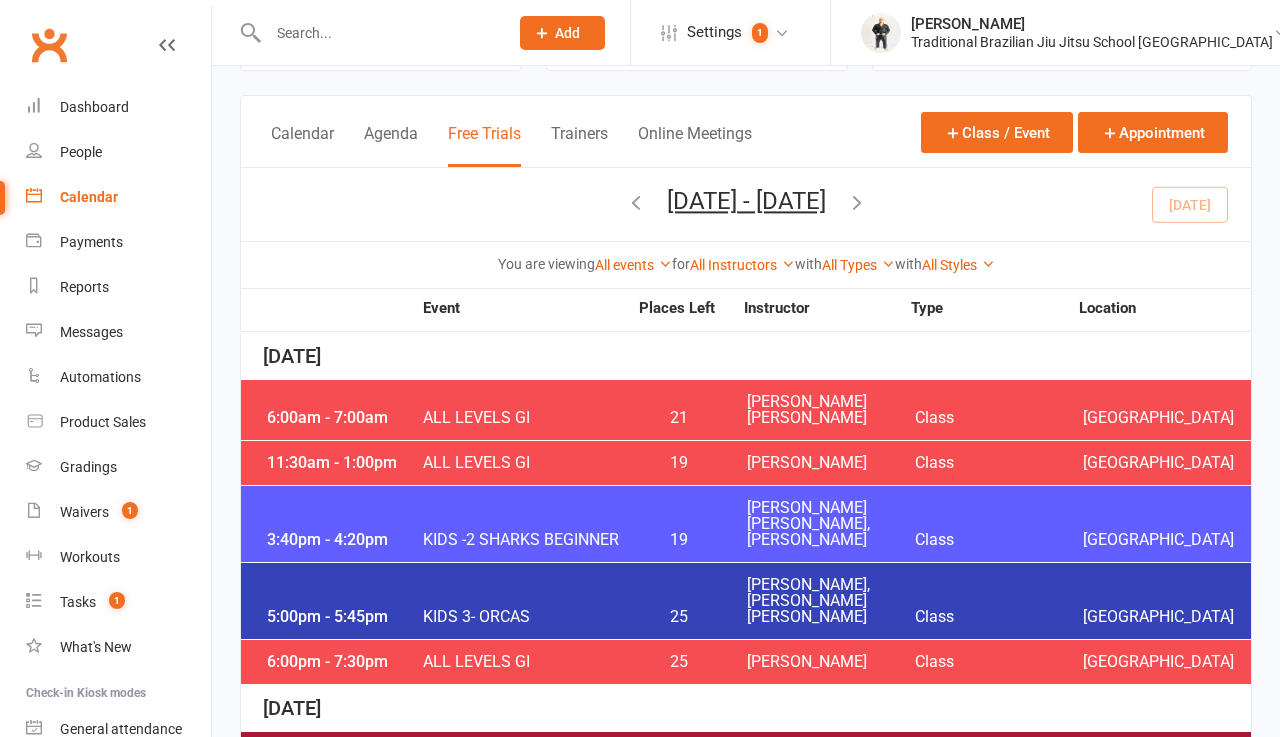 click on "Calendar" at bounding box center (118, 197) 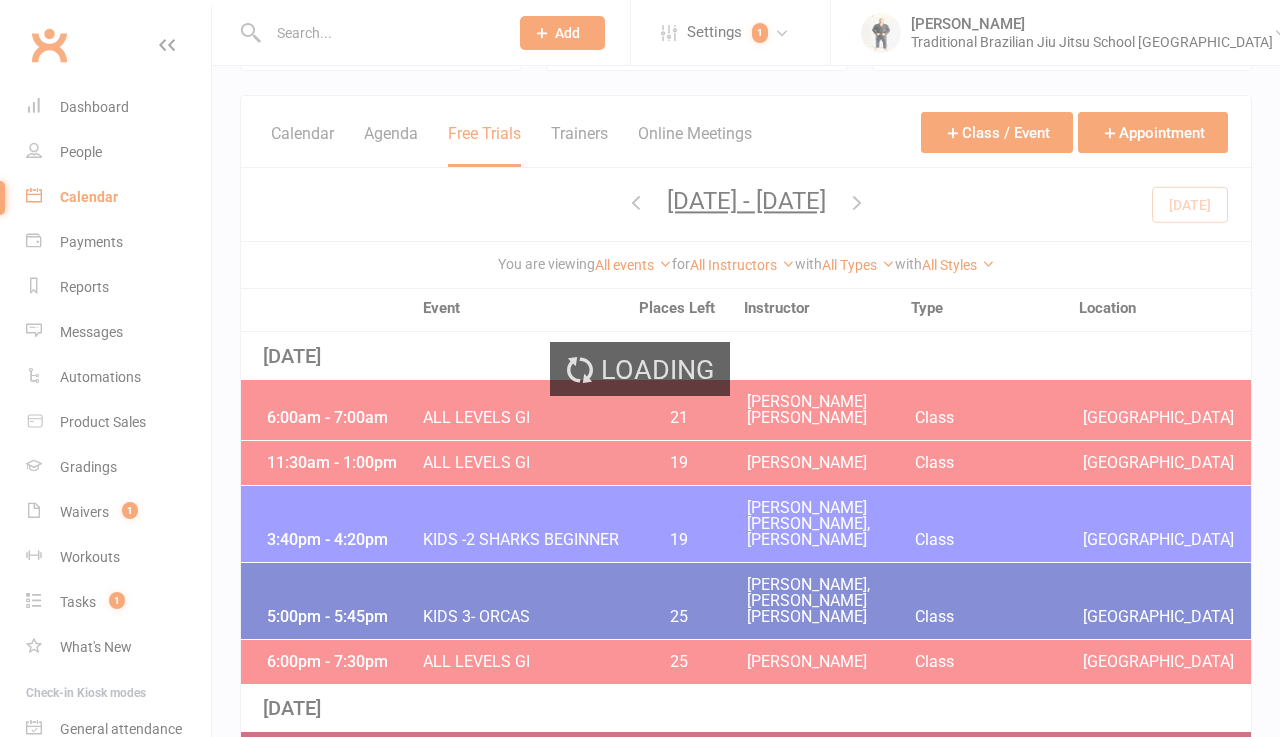 click on "Loading" at bounding box center [640, 368] 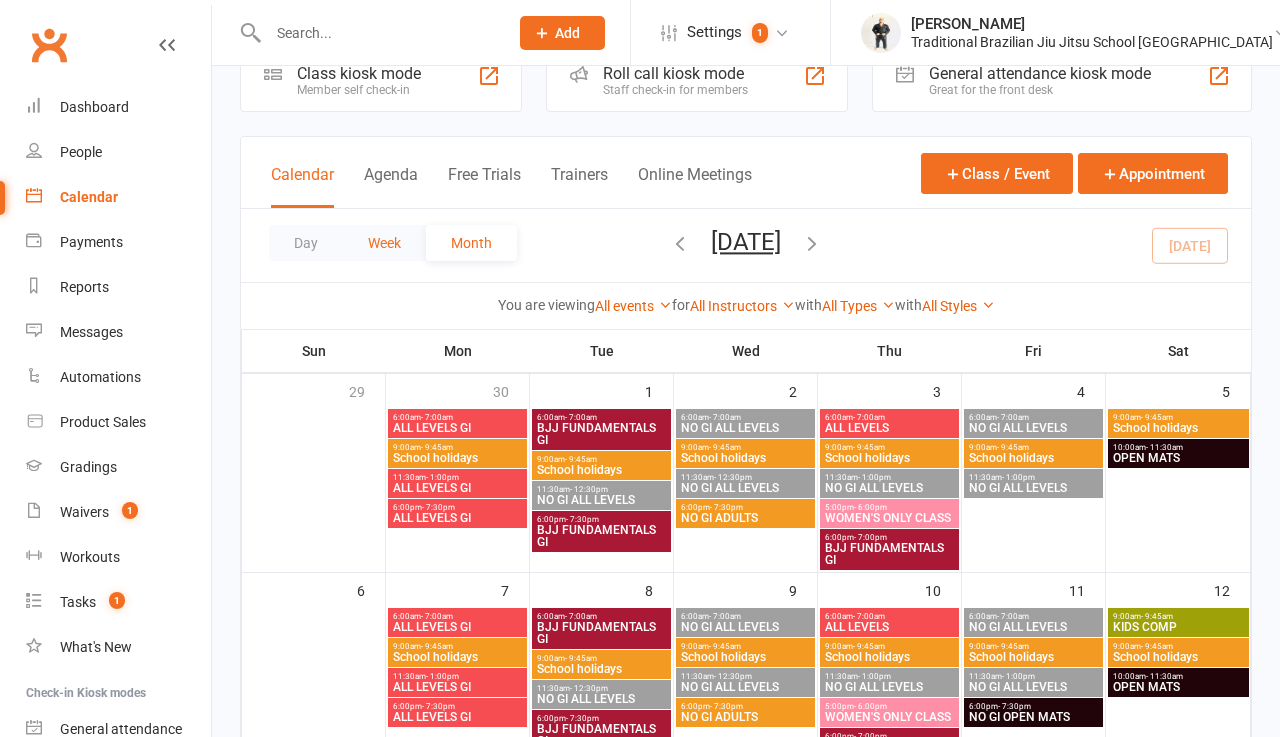 scroll, scrollTop: 48, scrollLeft: 0, axis: vertical 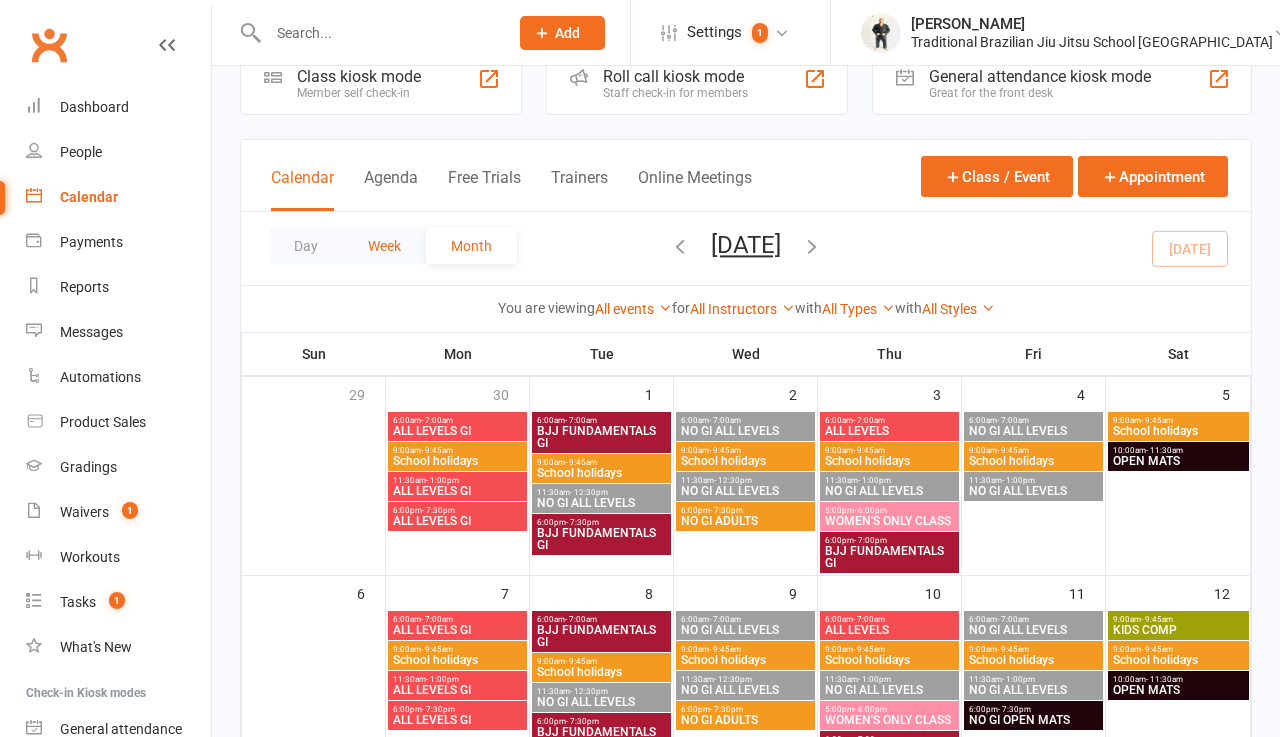 click on "Week" at bounding box center (384, 246) 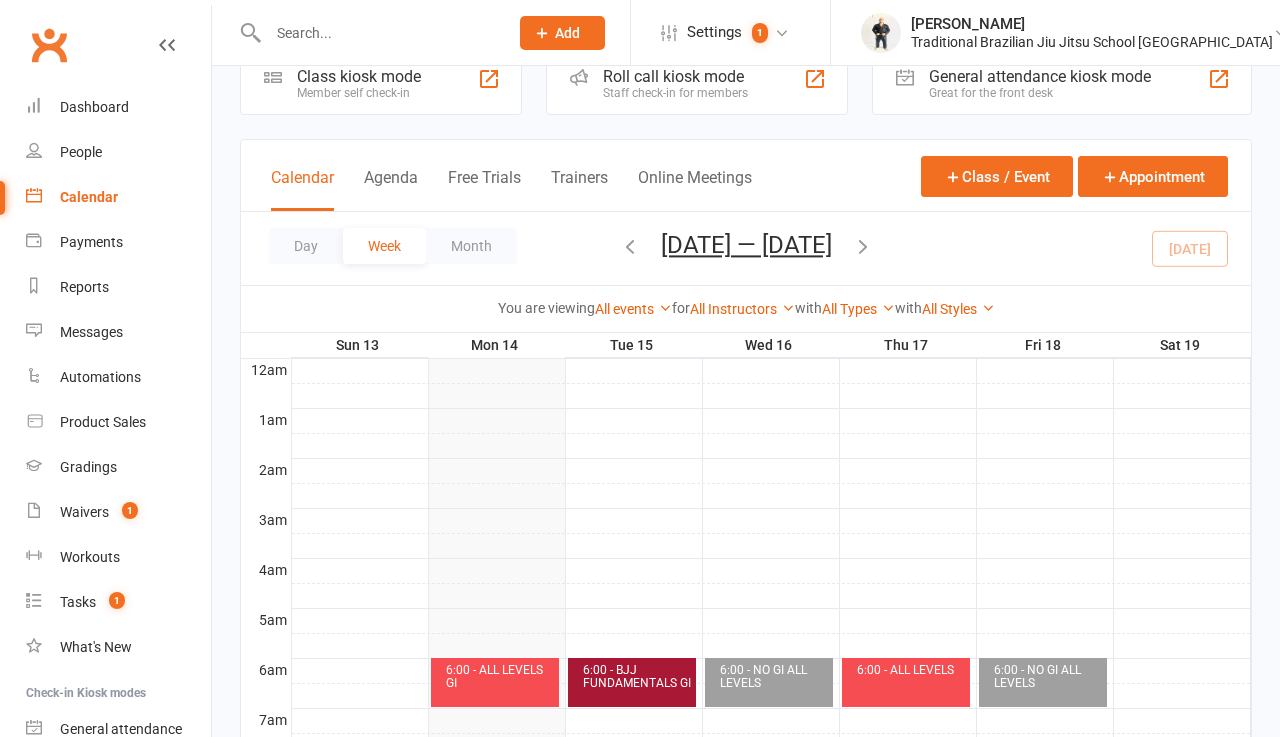 scroll, scrollTop: 0, scrollLeft: 0, axis: both 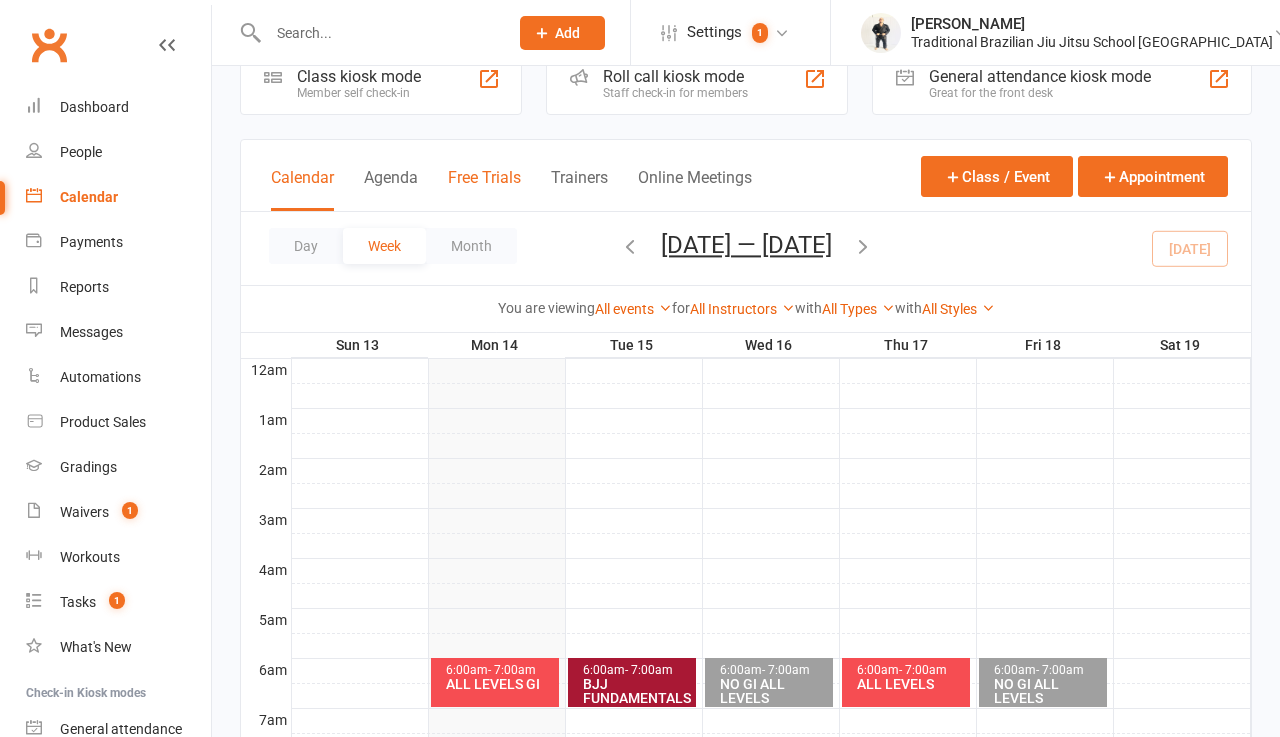 click on "Free Trials" at bounding box center (484, 189) 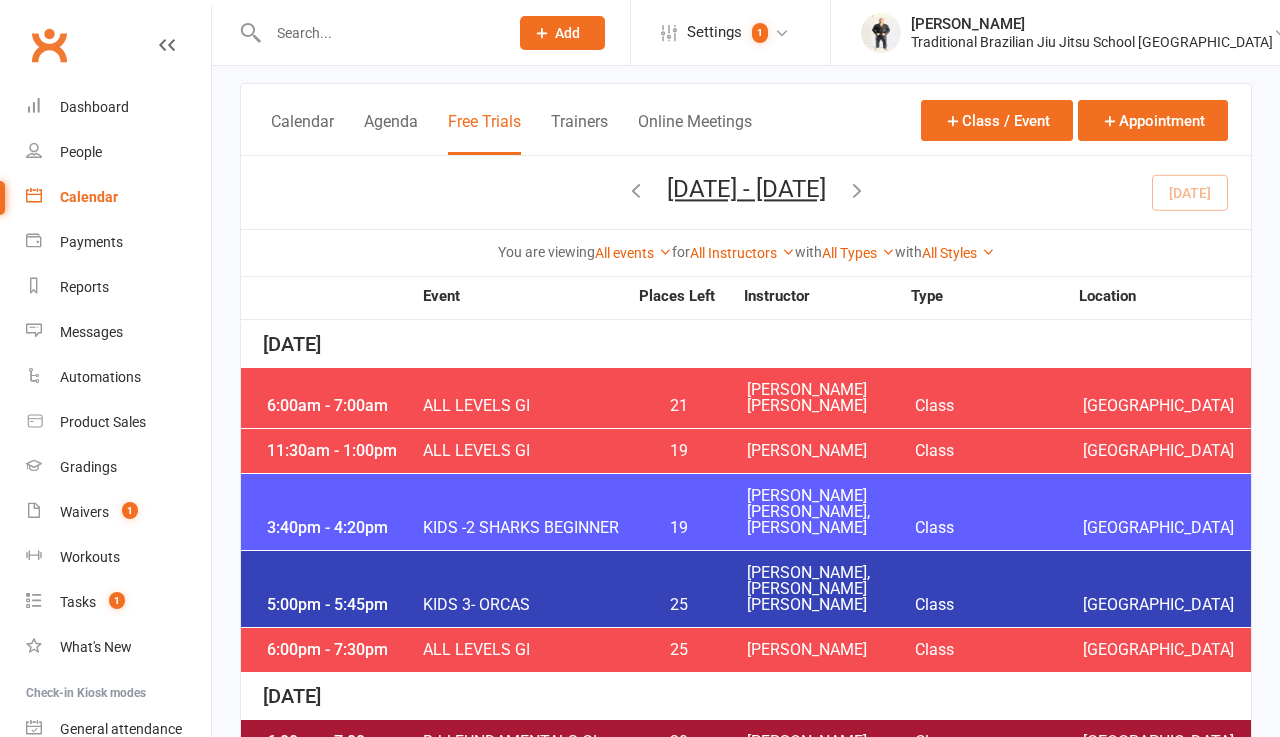 scroll, scrollTop: 106, scrollLeft: 0, axis: vertical 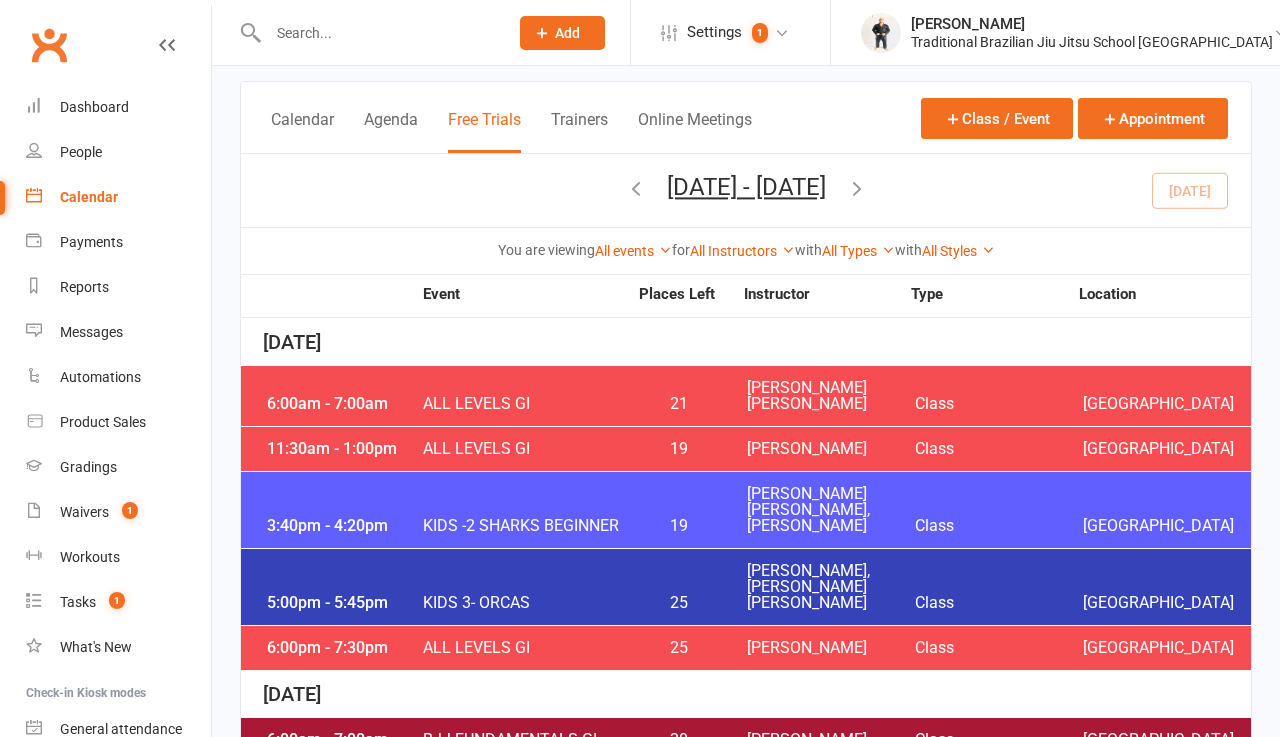 click on "ALL LEVELS GI" at bounding box center (524, 404) 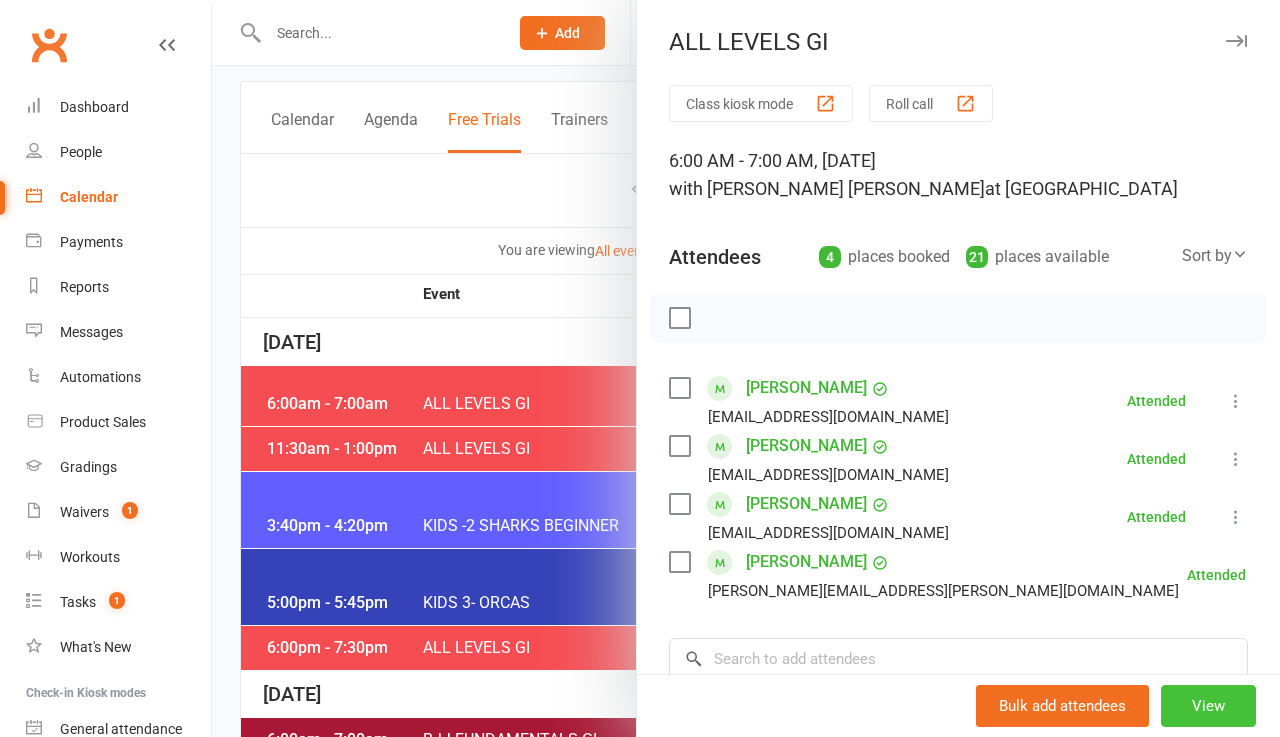 click on "View" at bounding box center [1208, 706] 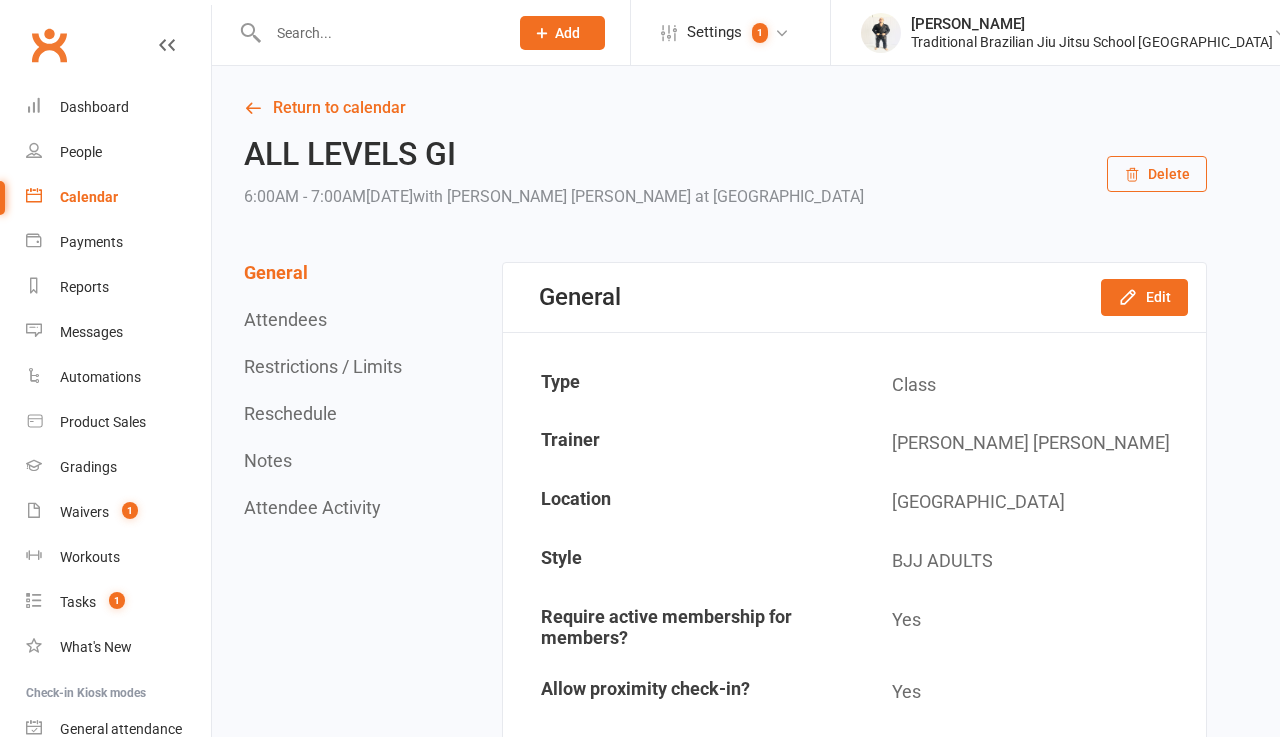 scroll, scrollTop: 0, scrollLeft: 0, axis: both 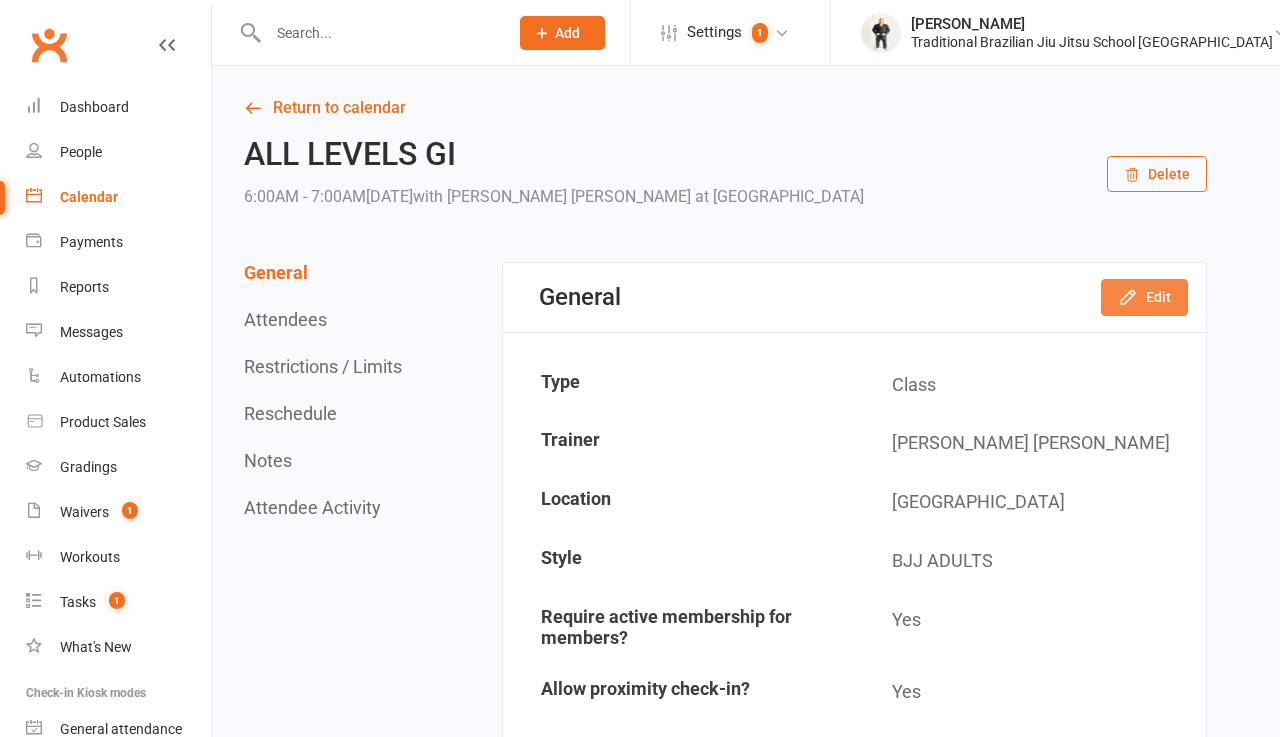 click on "Edit" at bounding box center [1144, 297] 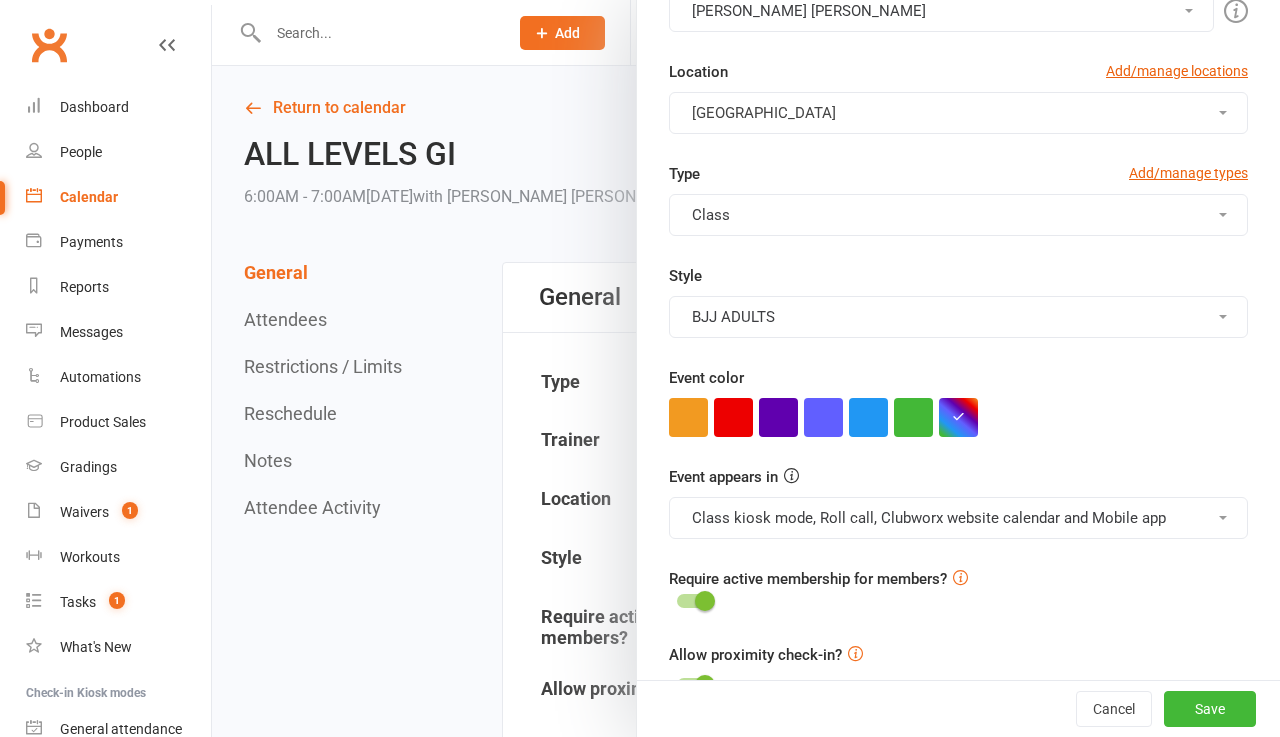 scroll, scrollTop: 497, scrollLeft: 0, axis: vertical 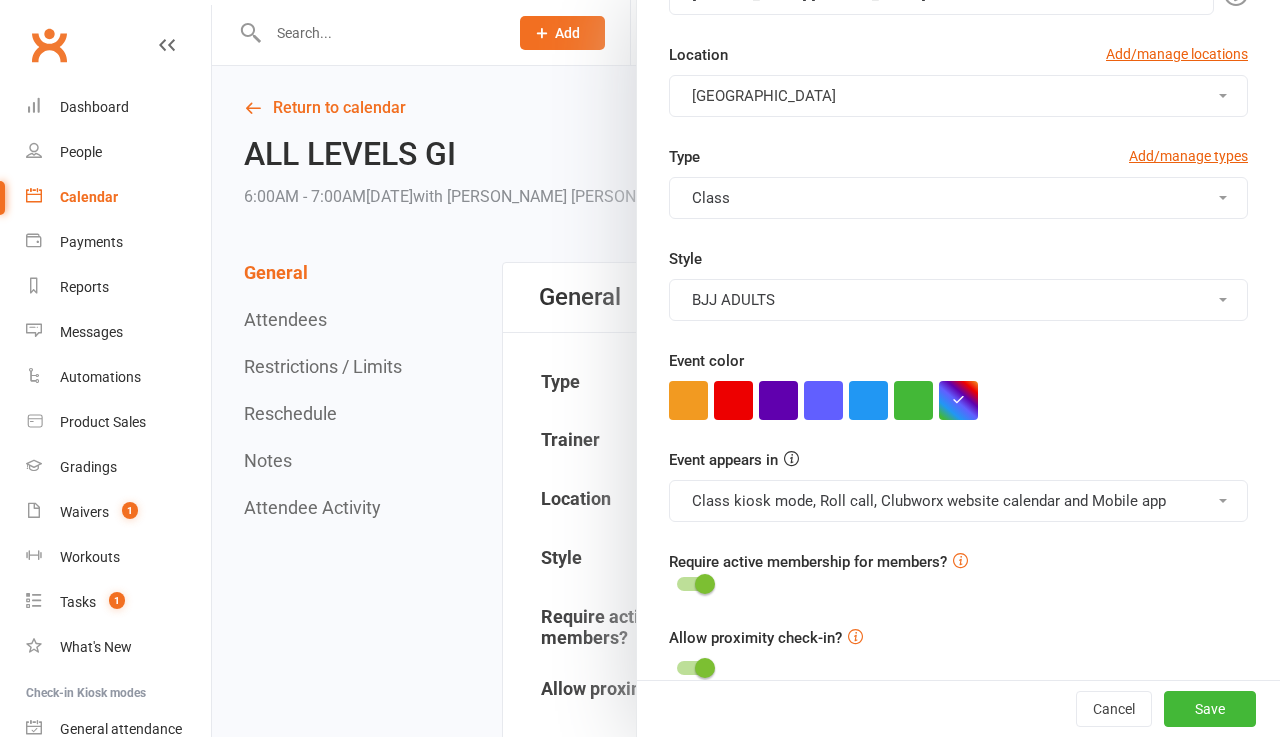 click on "Event appears in Class kiosk mode, Roll call, Clubworx website calendar and Mobile app  Clubworx website calendar and Mobile app Class kiosk mode Roll call" at bounding box center (958, 485) 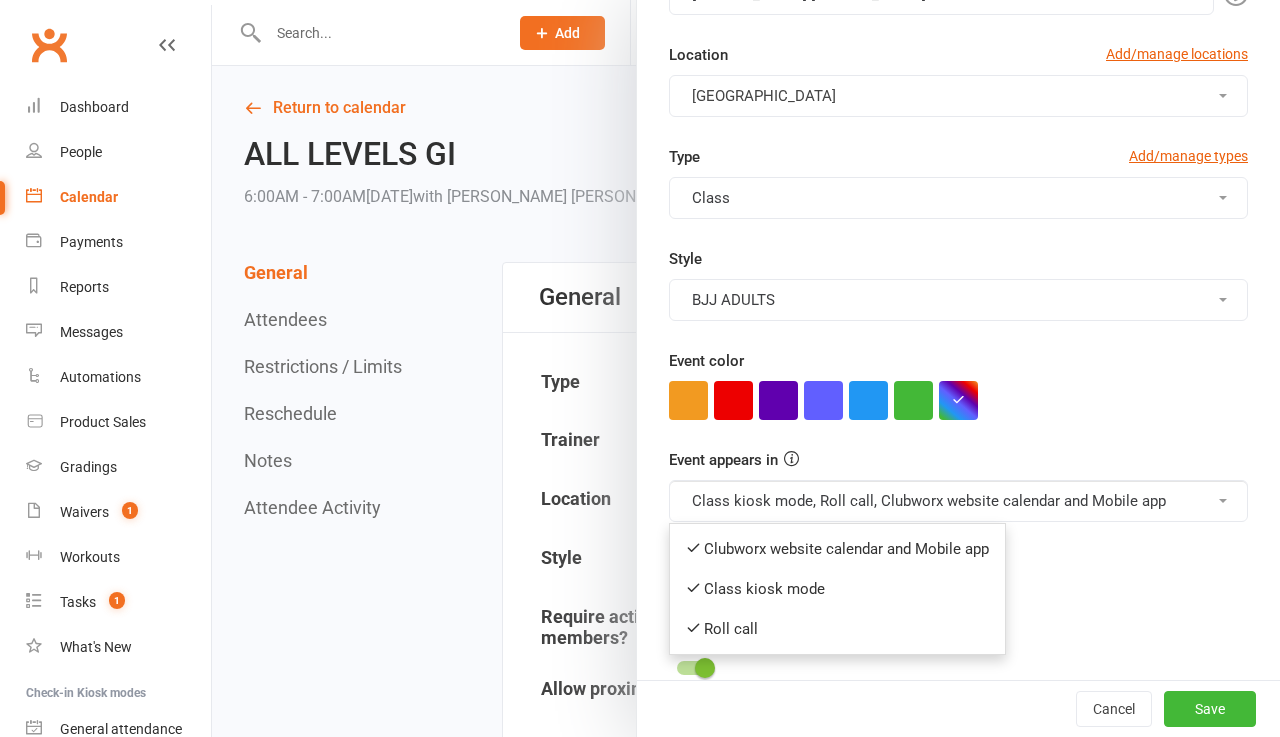 click on "Class kiosk mode, Roll call, Clubworx website calendar and Mobile app" at bounding box center (958, 501) 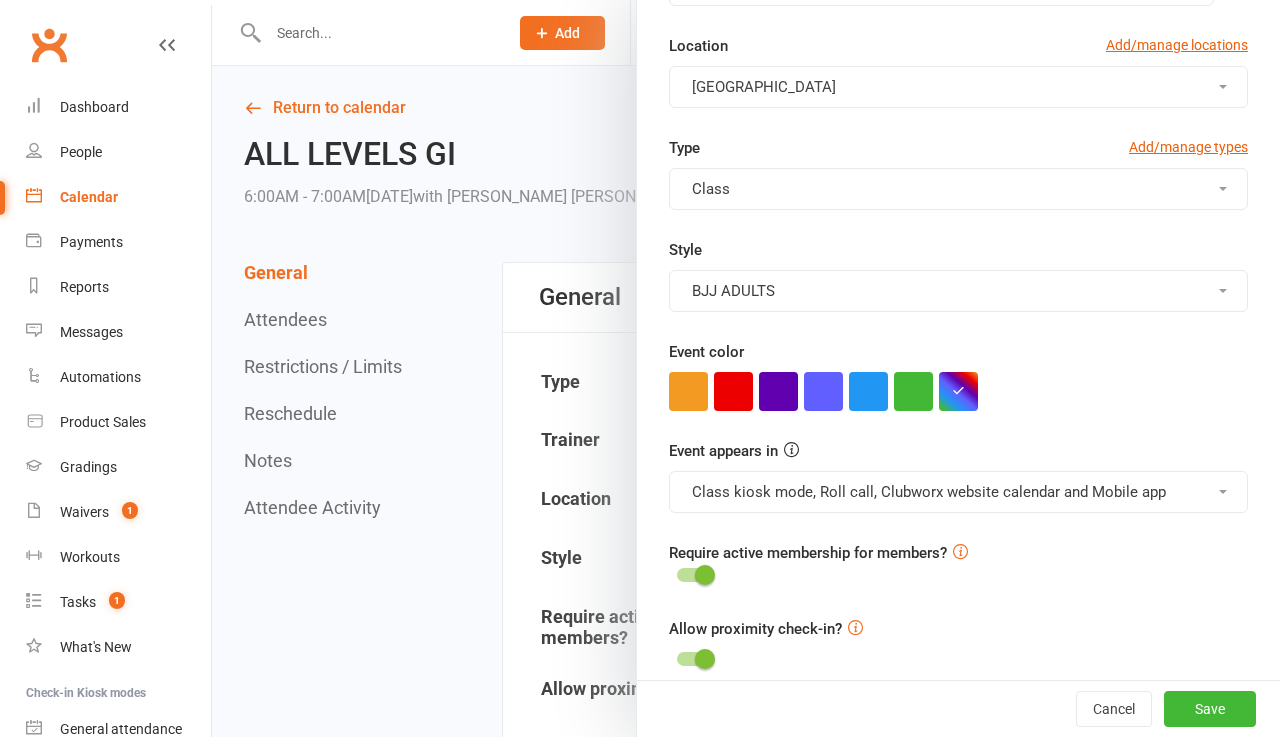 scroll, scrollTop: 505, scrollLeft: 0, axis: vertical 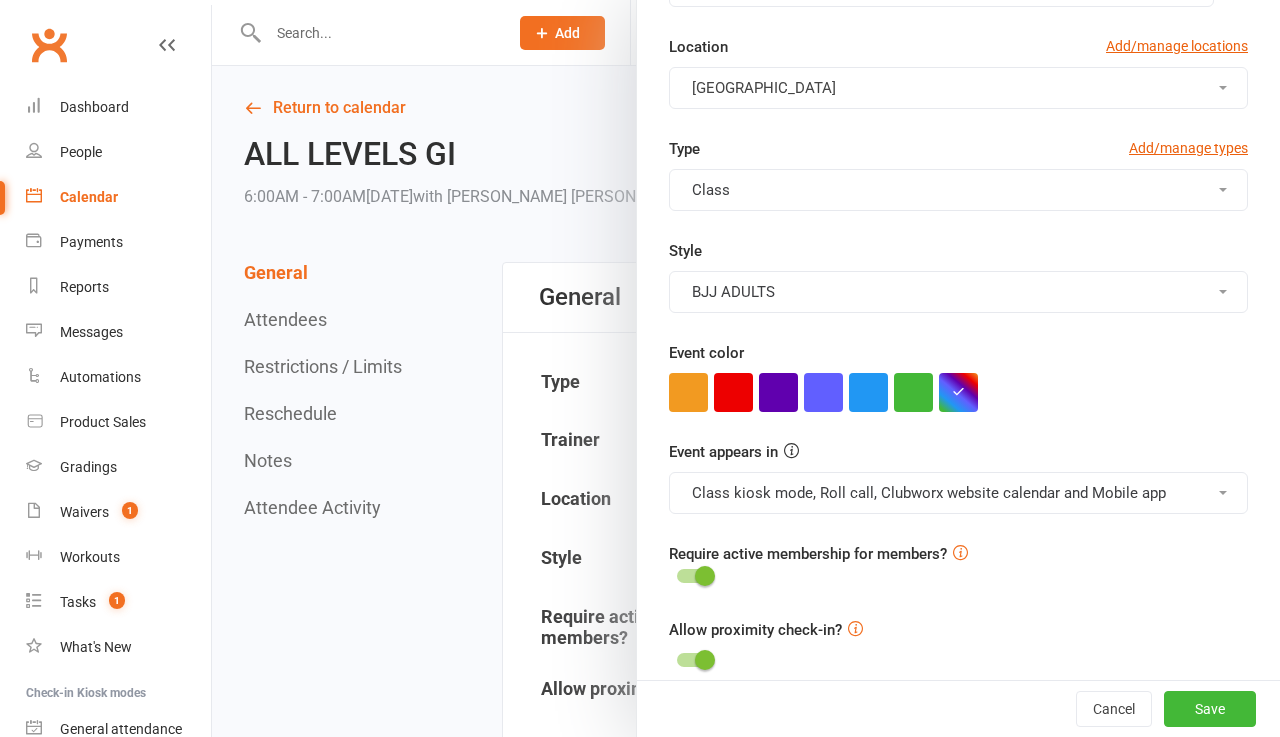 click at bounding box center (746, 368) 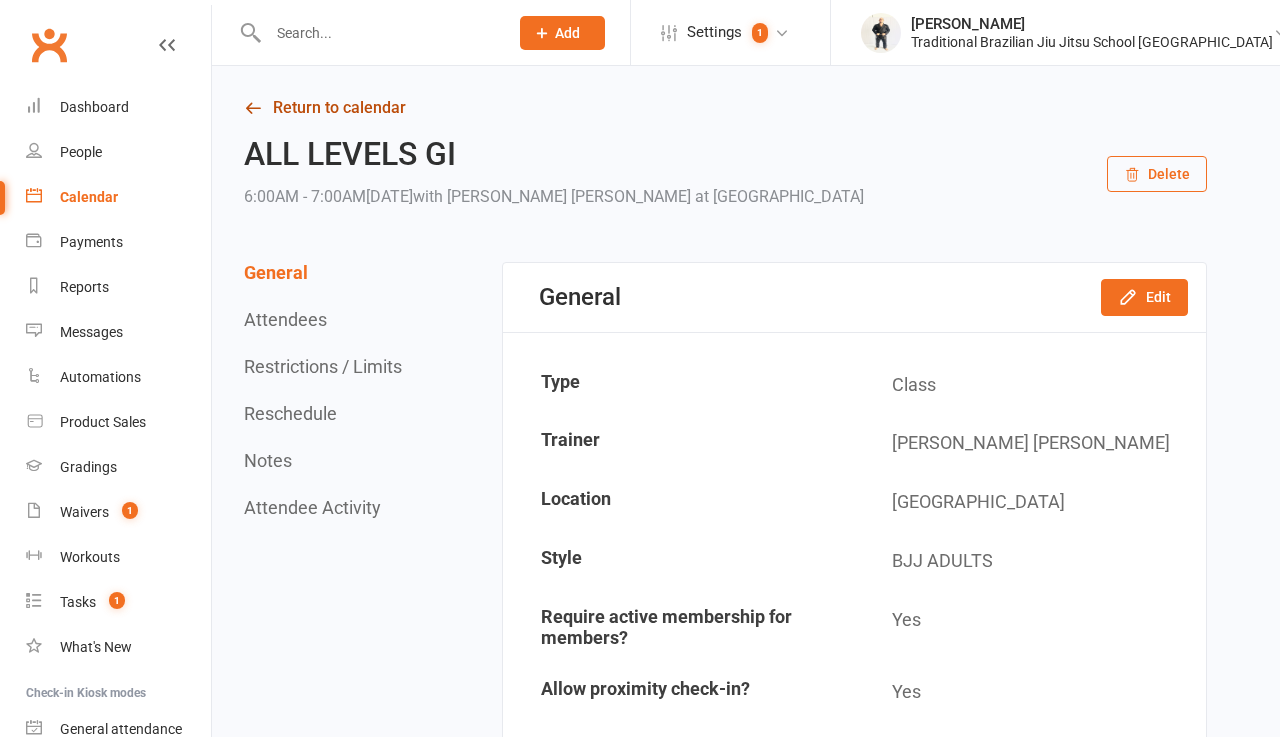 click on "Return to calendar" at bounding box center (725, 108) 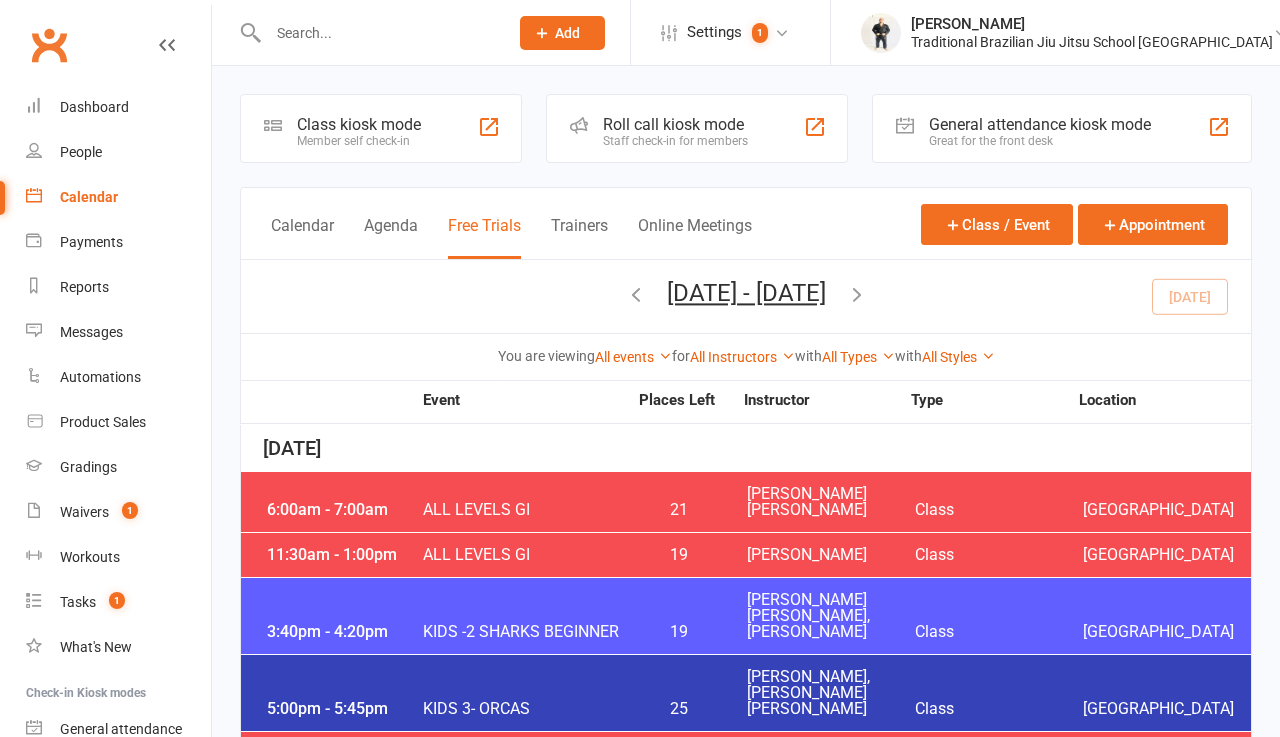 scroll, scrollTop: 82, scrollLeft: 0, axis: vertical 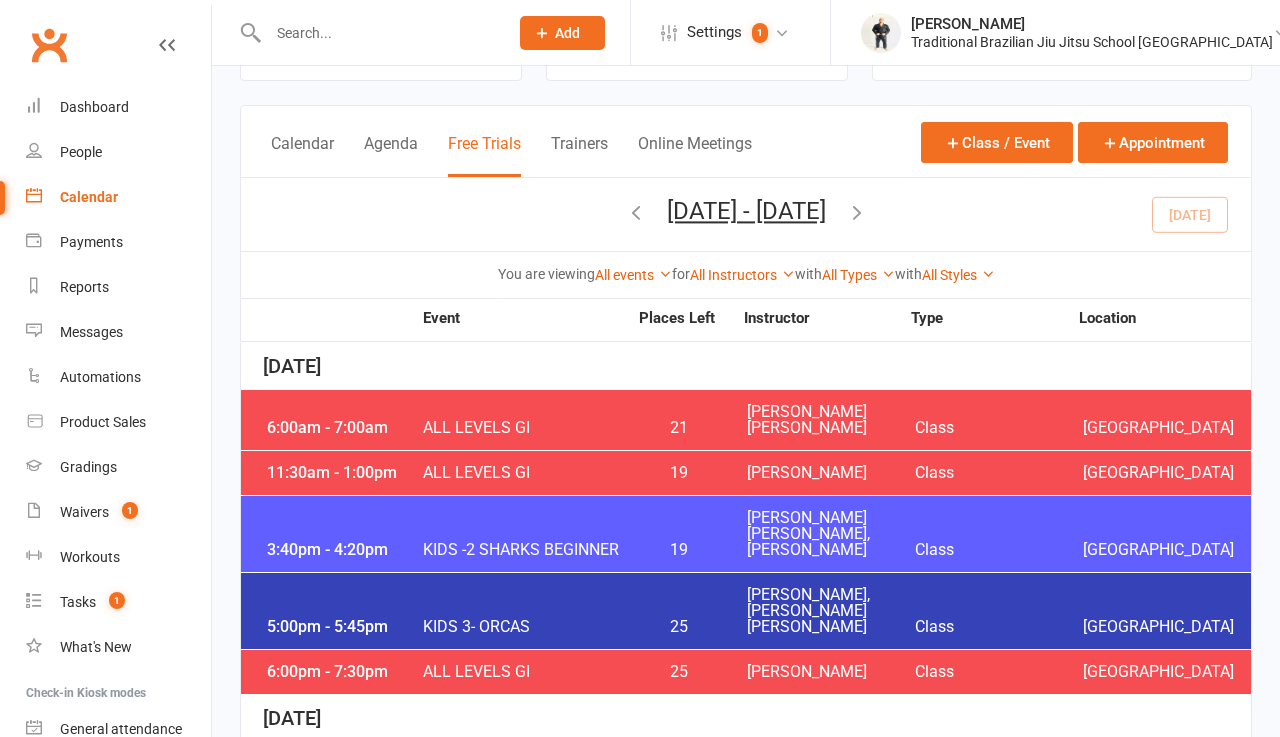 click on "ALL LEVELS GI" at bounding box center (524, 473) 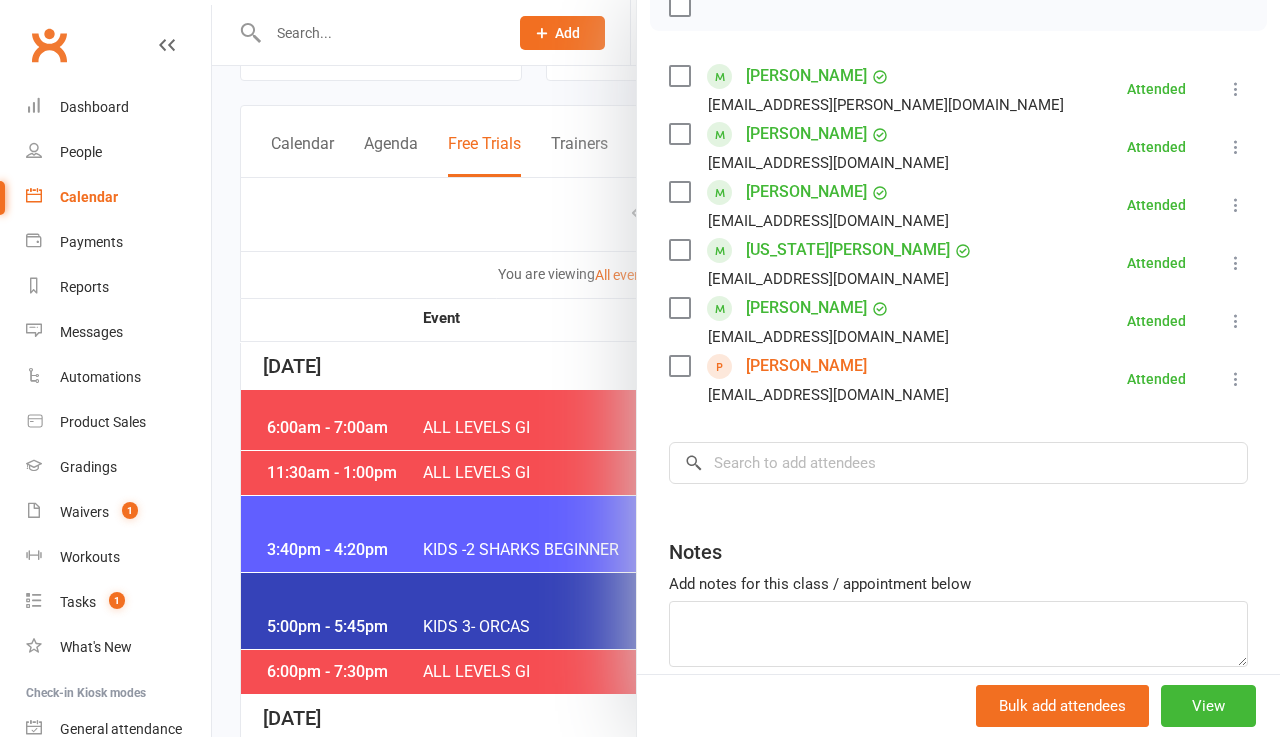 scroll, scrollTop: 342, scrollLeft: 0, axis: vertical 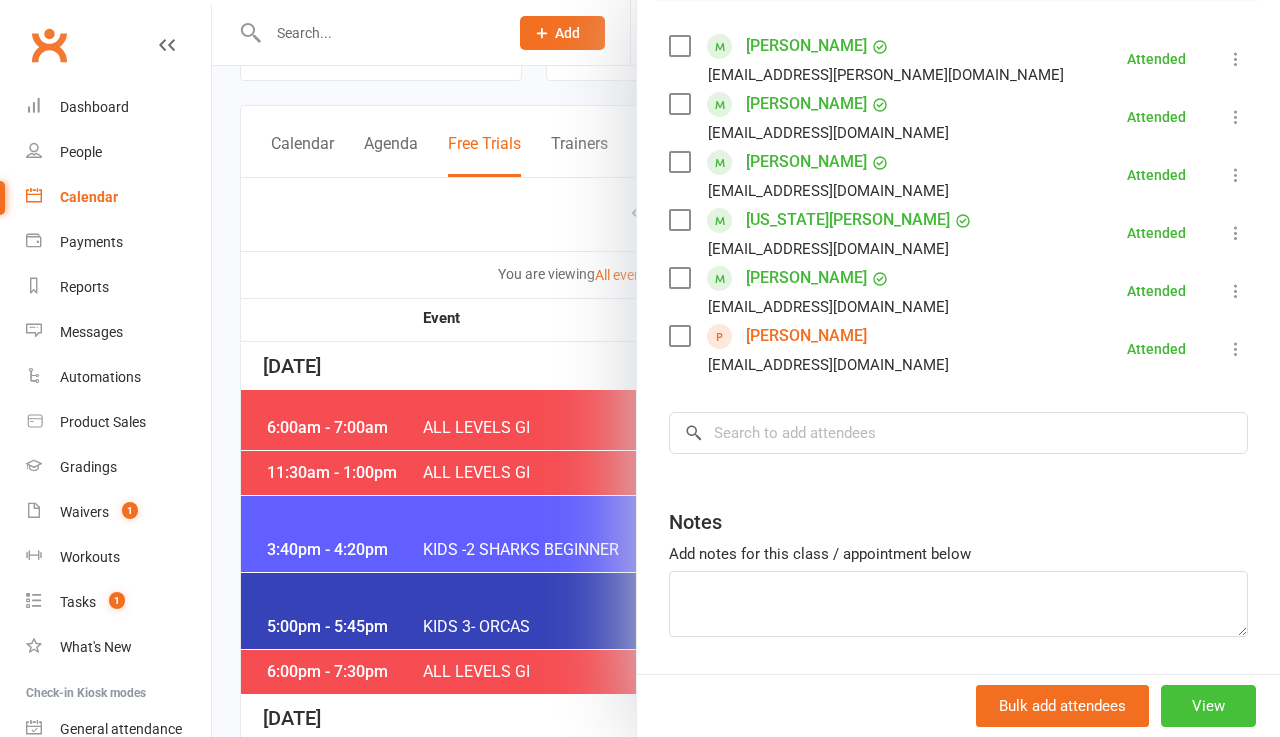 click on "View" at bounding box center (1208, 706) 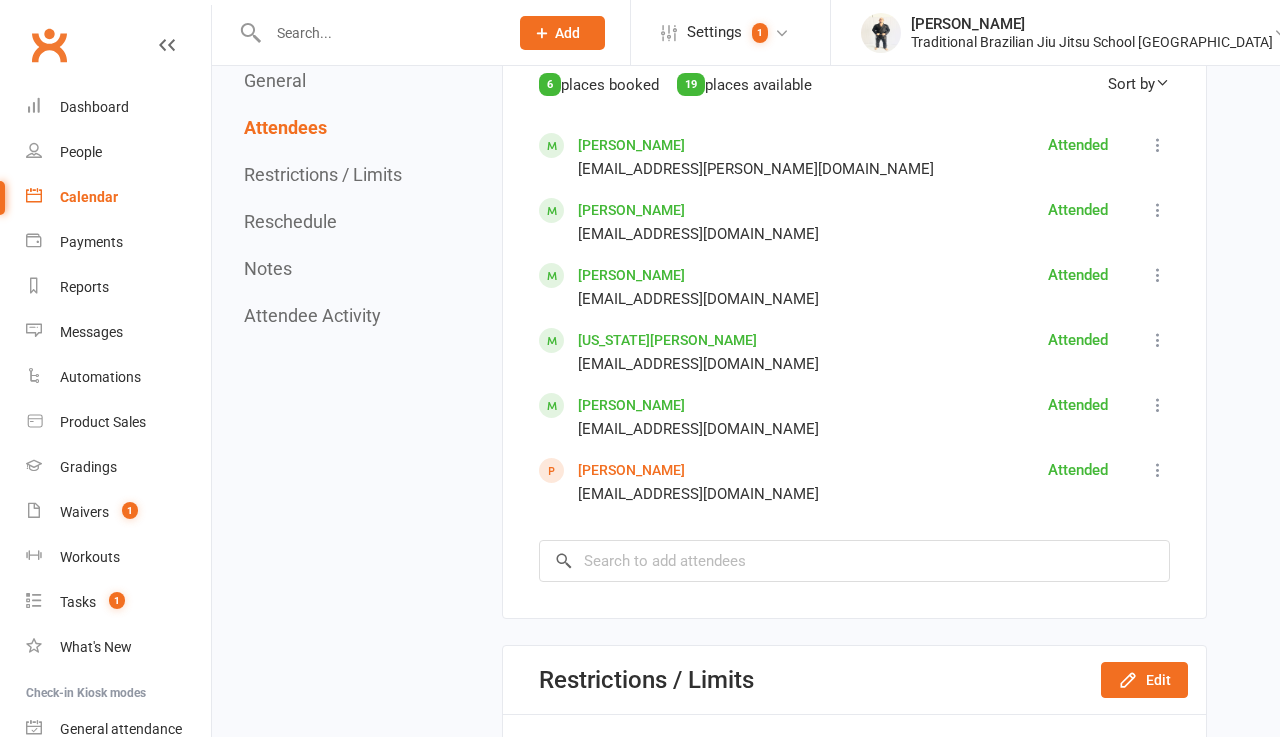scroll, scrollTop: 1093, scrollLeft: 0, axis: vertical 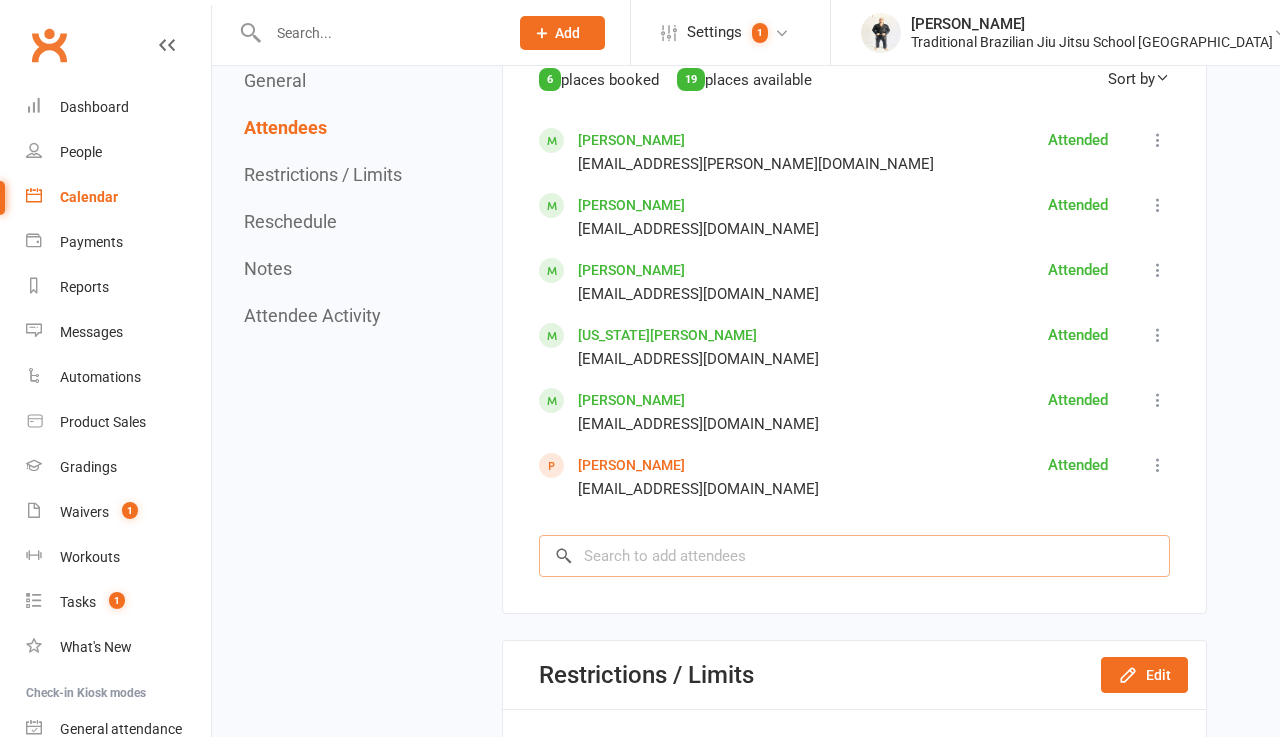 click at bounding box center (854, 556) 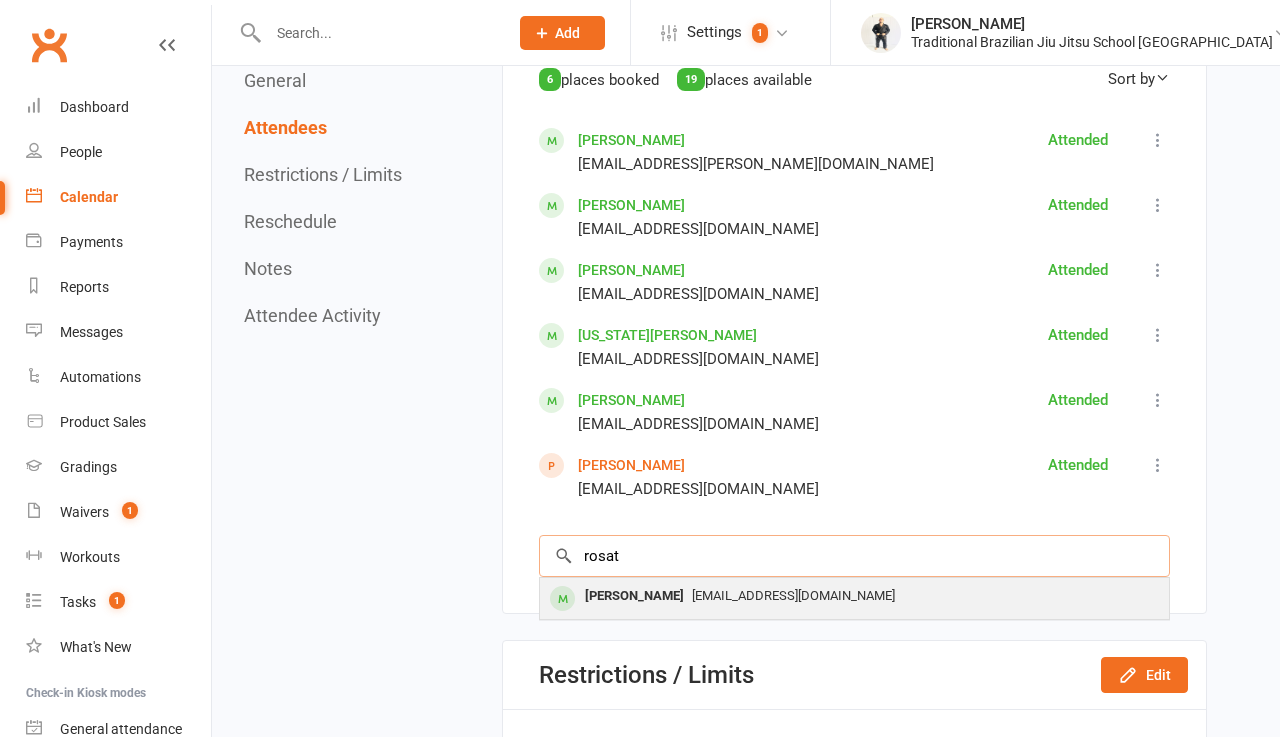 type on "rosat" 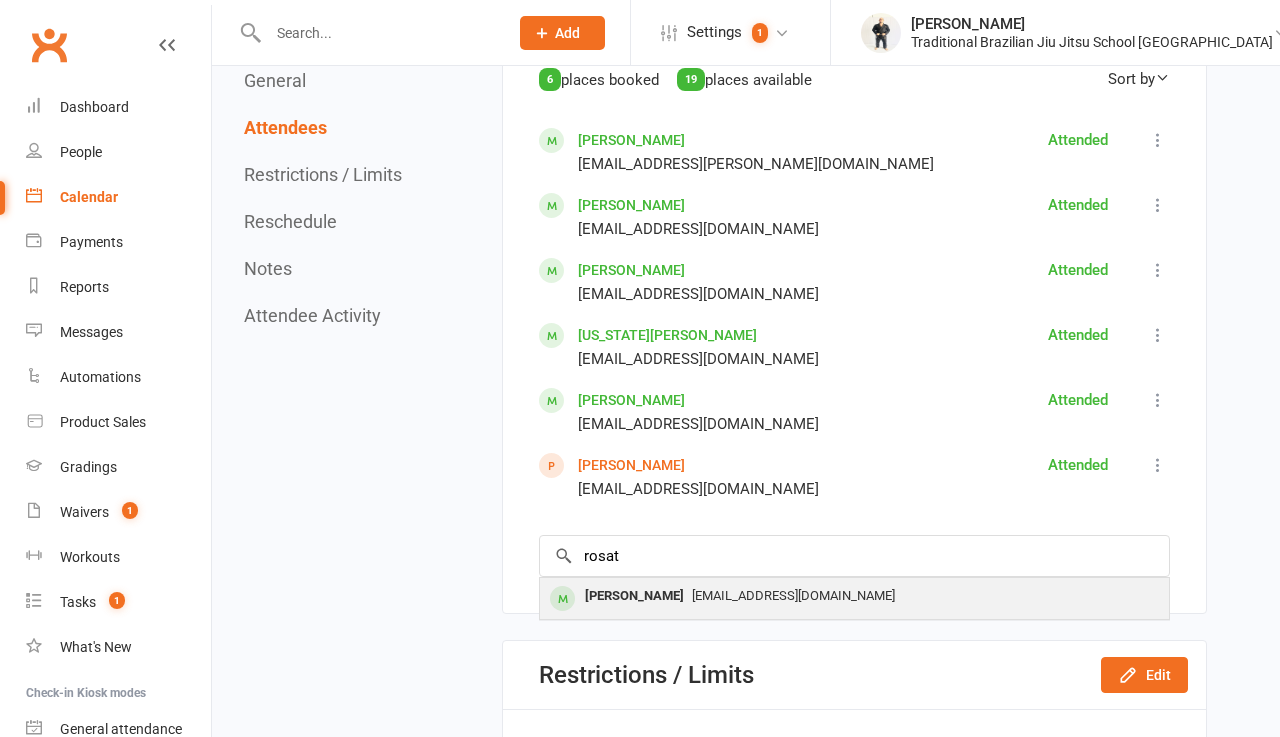 click on "[EMAIL_ADDRESS][DOMAIN_NAME]" at bounding box center (854, 596) 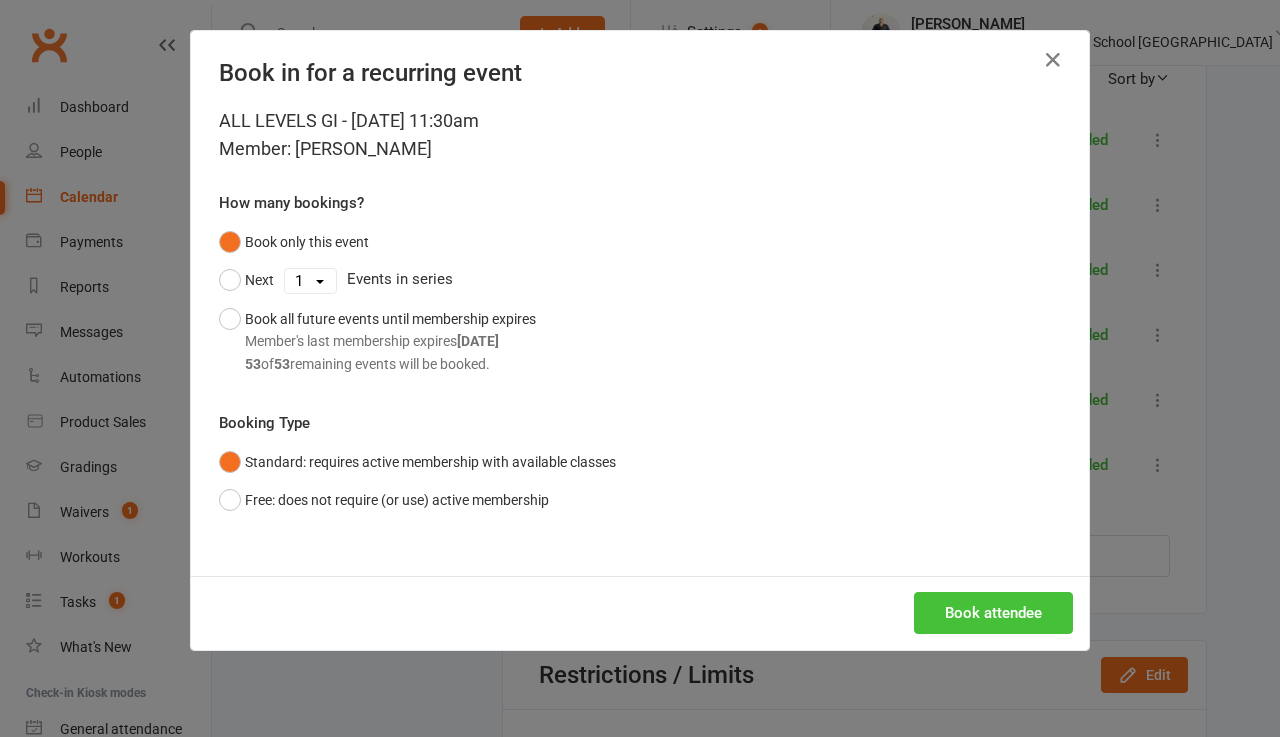 click on "Book attendee" at bounding box center (993, 613) 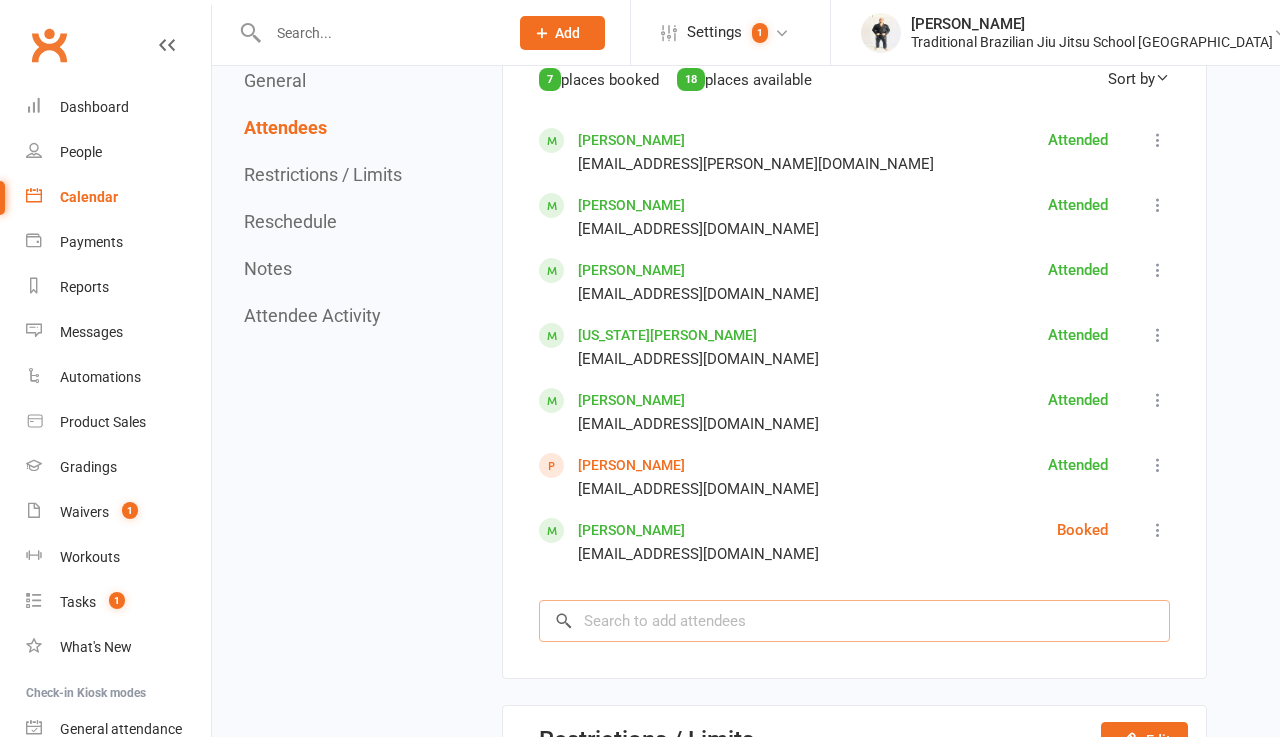 click at bounding box center [854, 621] 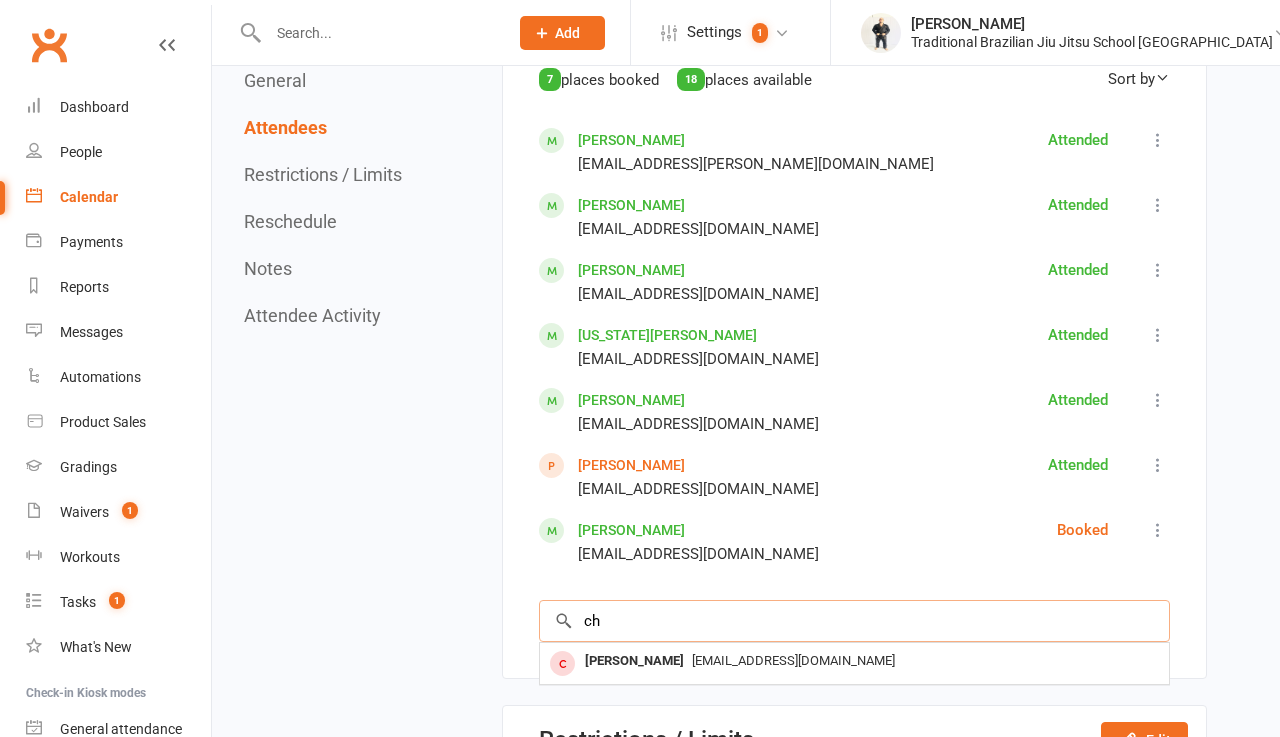 type on "c" 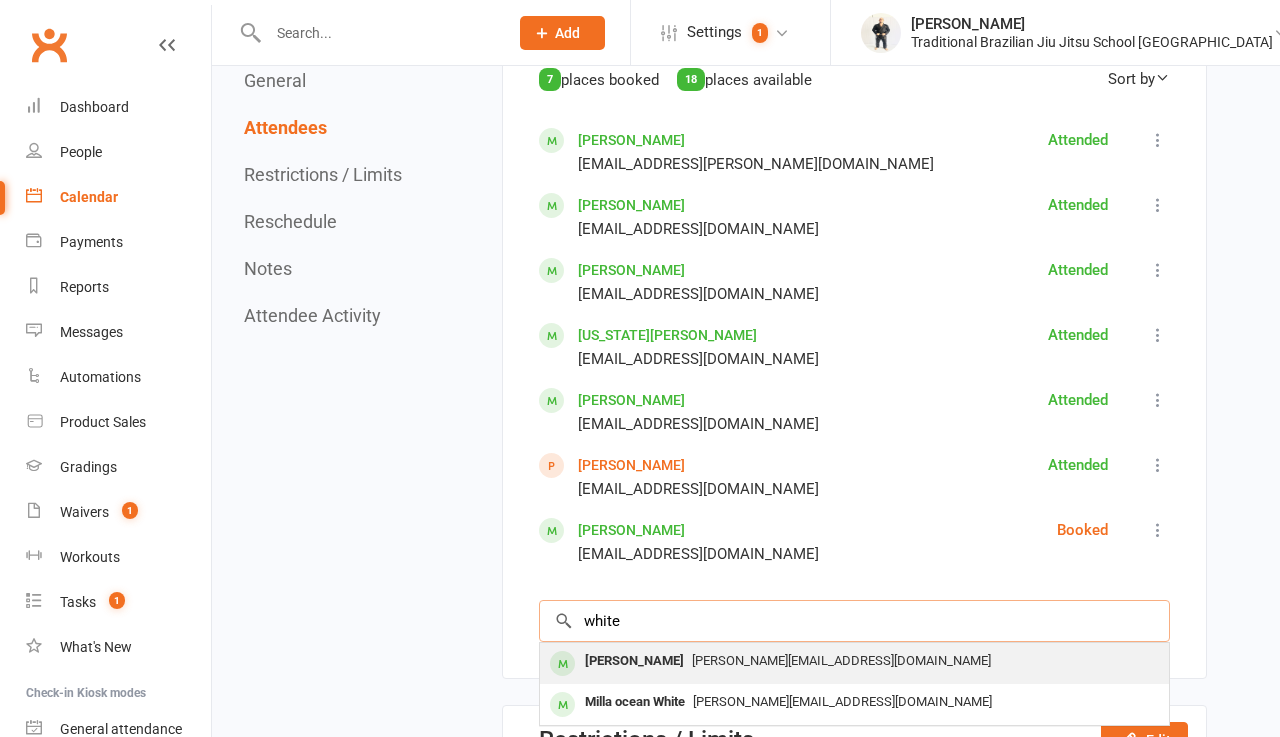 type on "white" 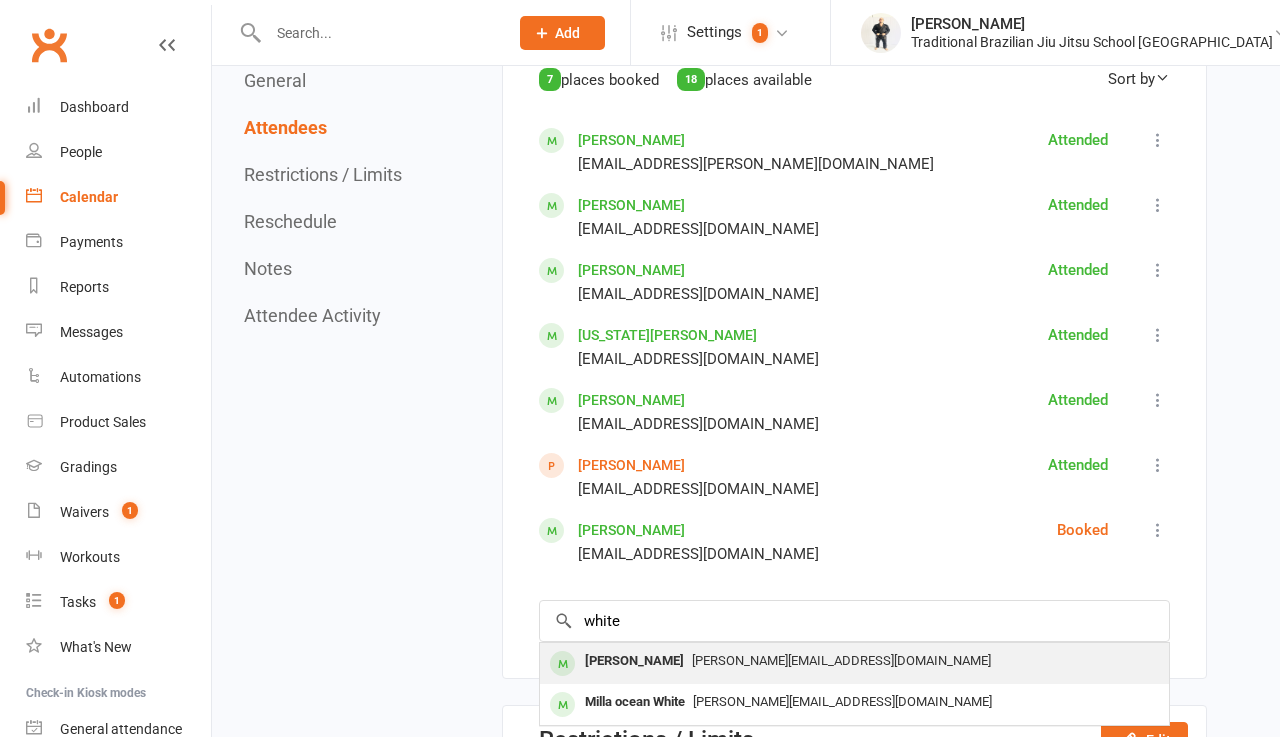 click on "[PERSON_NAME] [PERSON_NAME][EMAIL_ADDRESS][DOMAIN_NAME]" at bounding box center (854, 663) 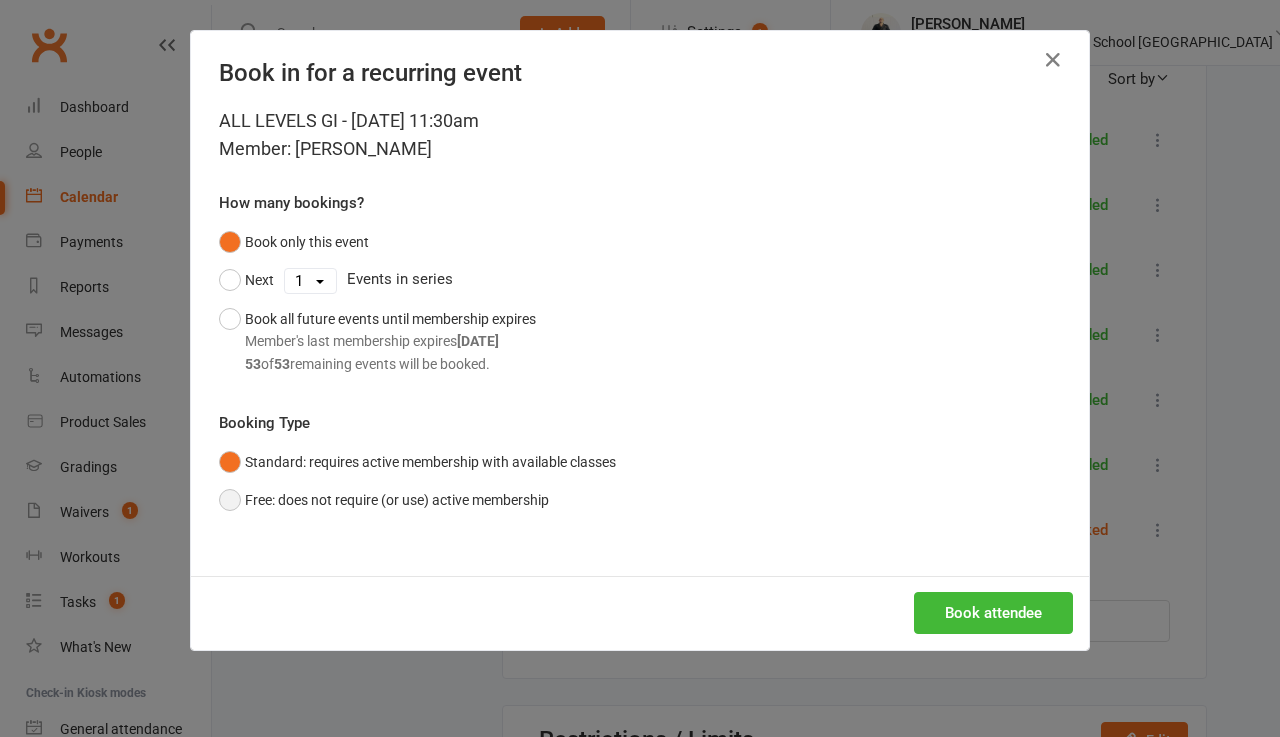 click on "Free: does not require (or use) active membership" at bounding box center [384, 500] 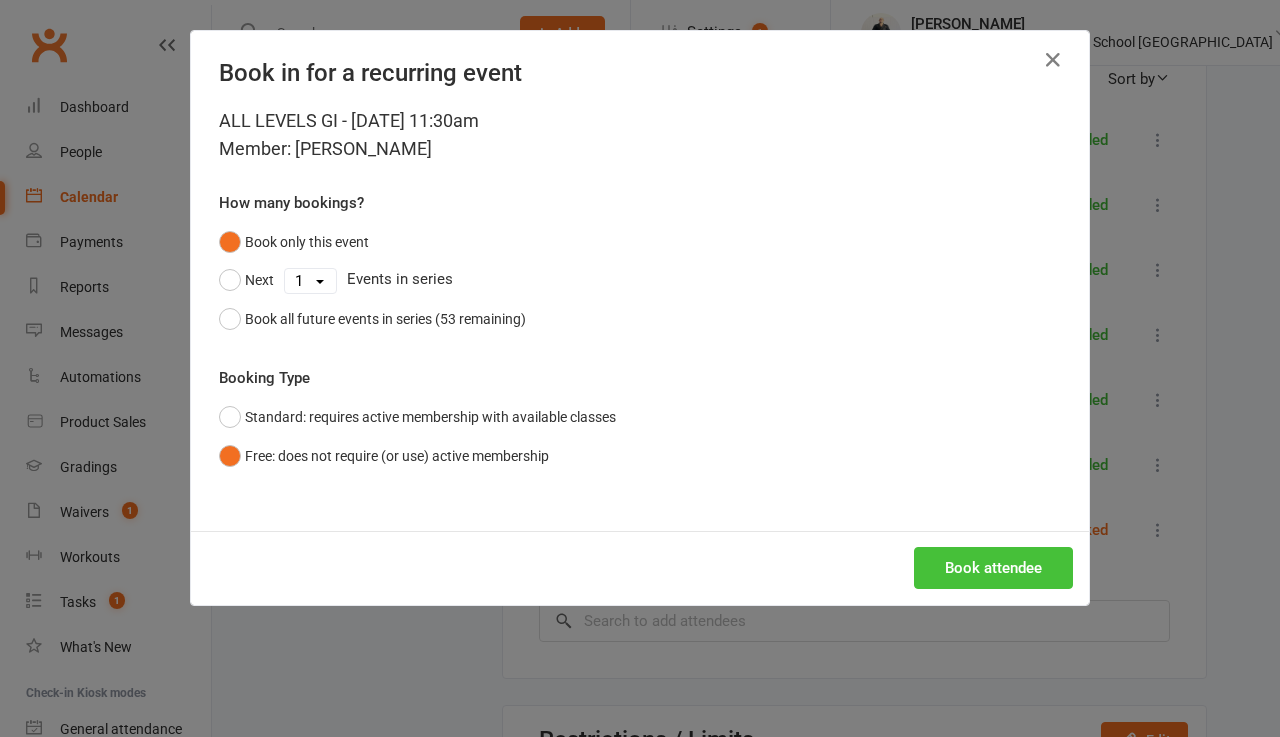 click on "Book attendee" at bounding box center [993, 568] 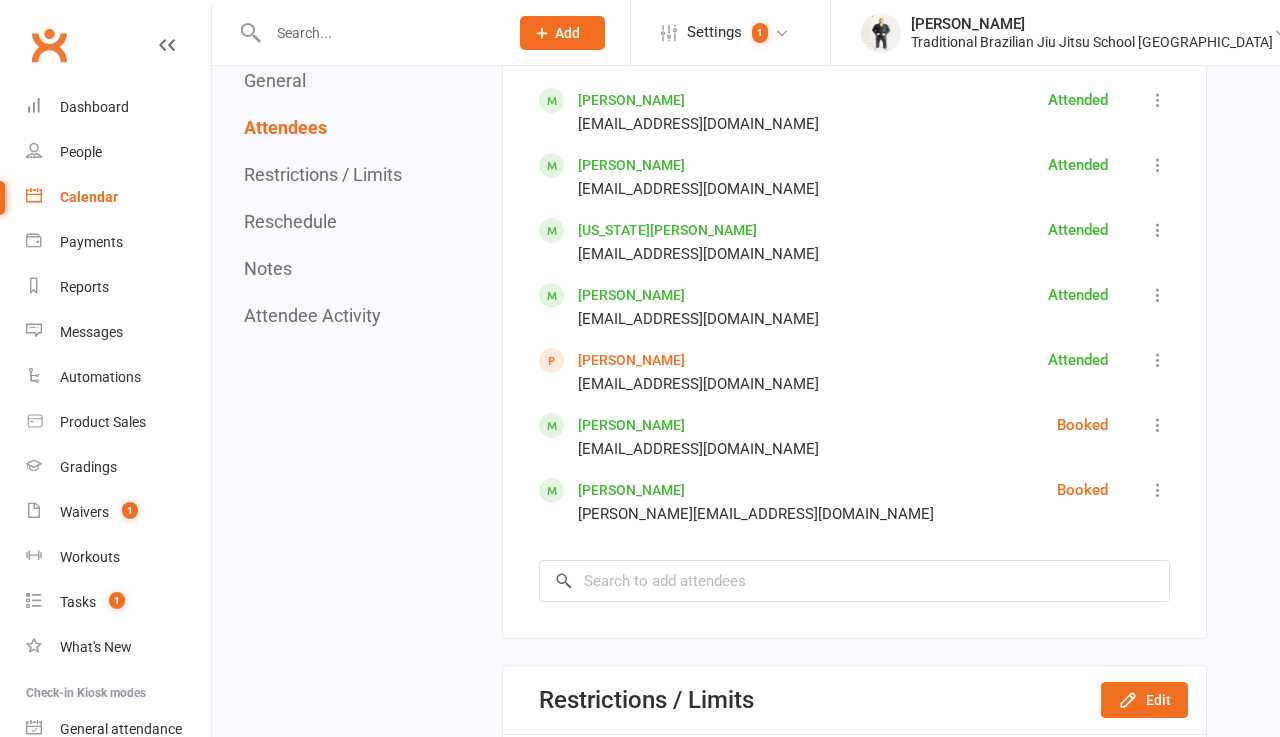 scroll, scrollTop: 1200, scrollLeft: 0, axis: vertical 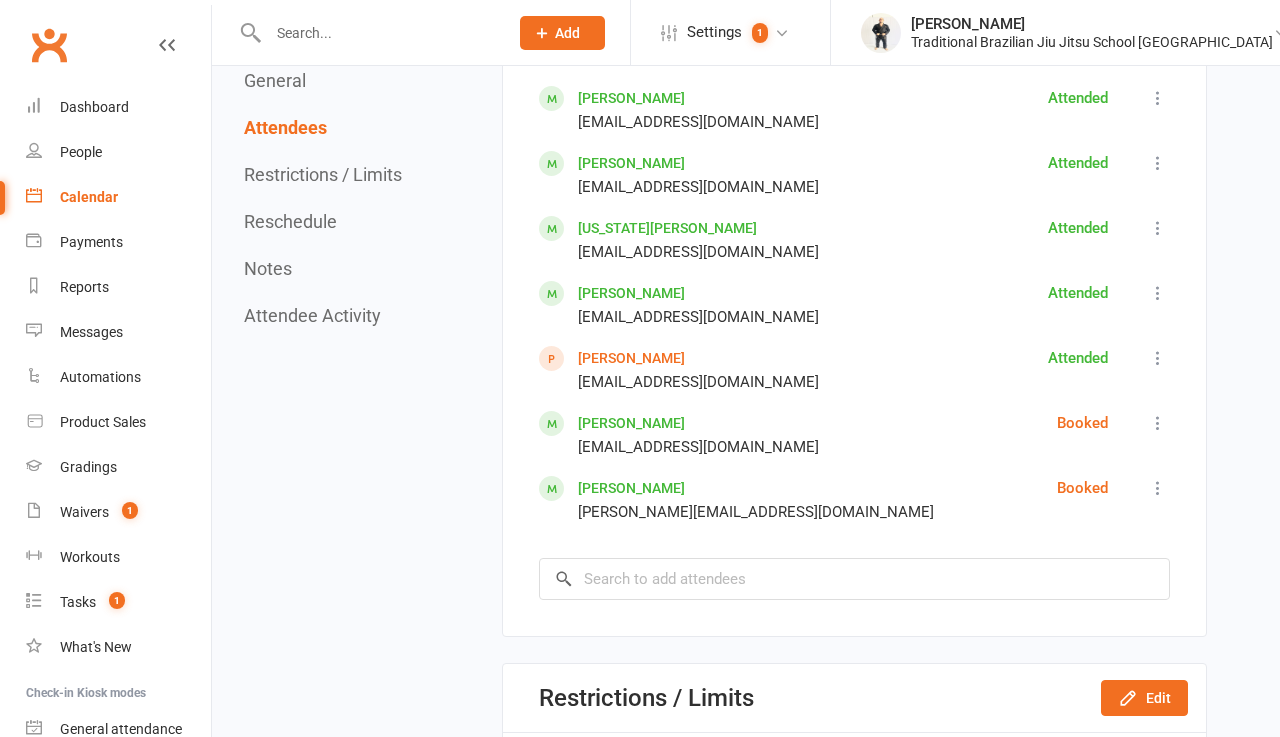 click at bounding box center (1158, 423) 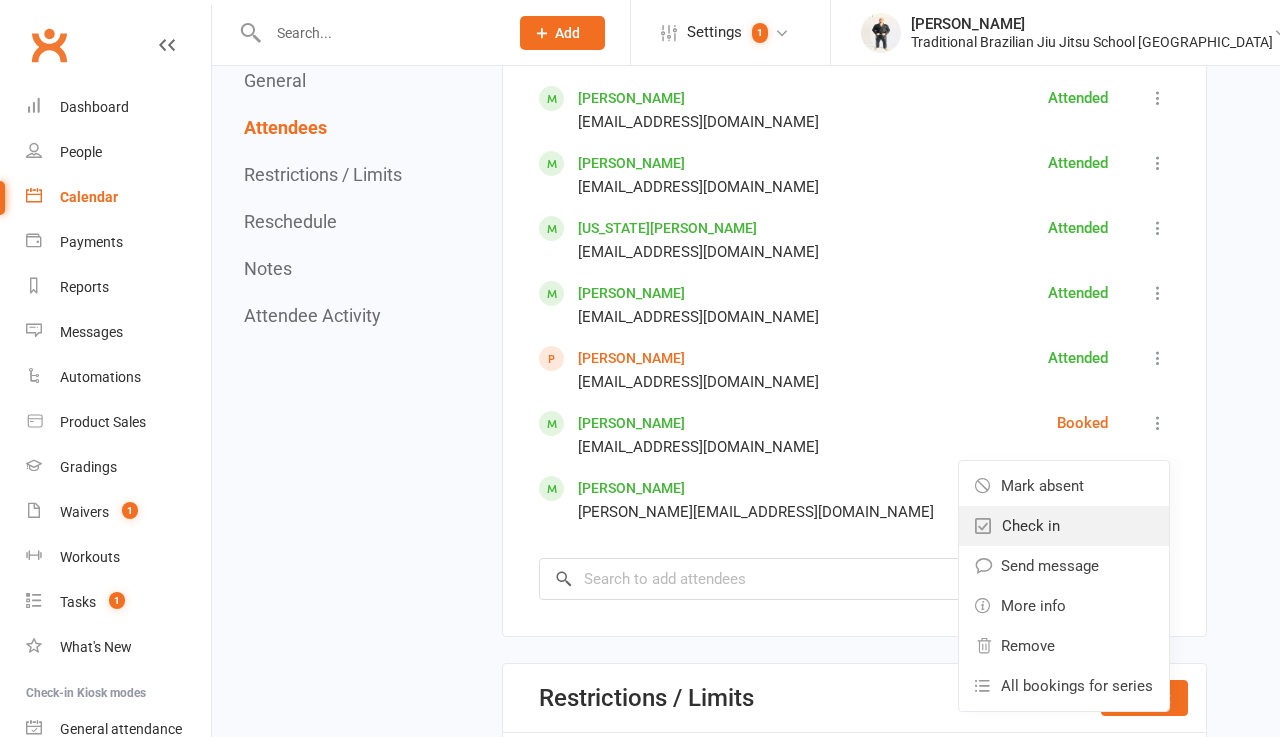 click on "Check in" at bounding box center (1064, 526) 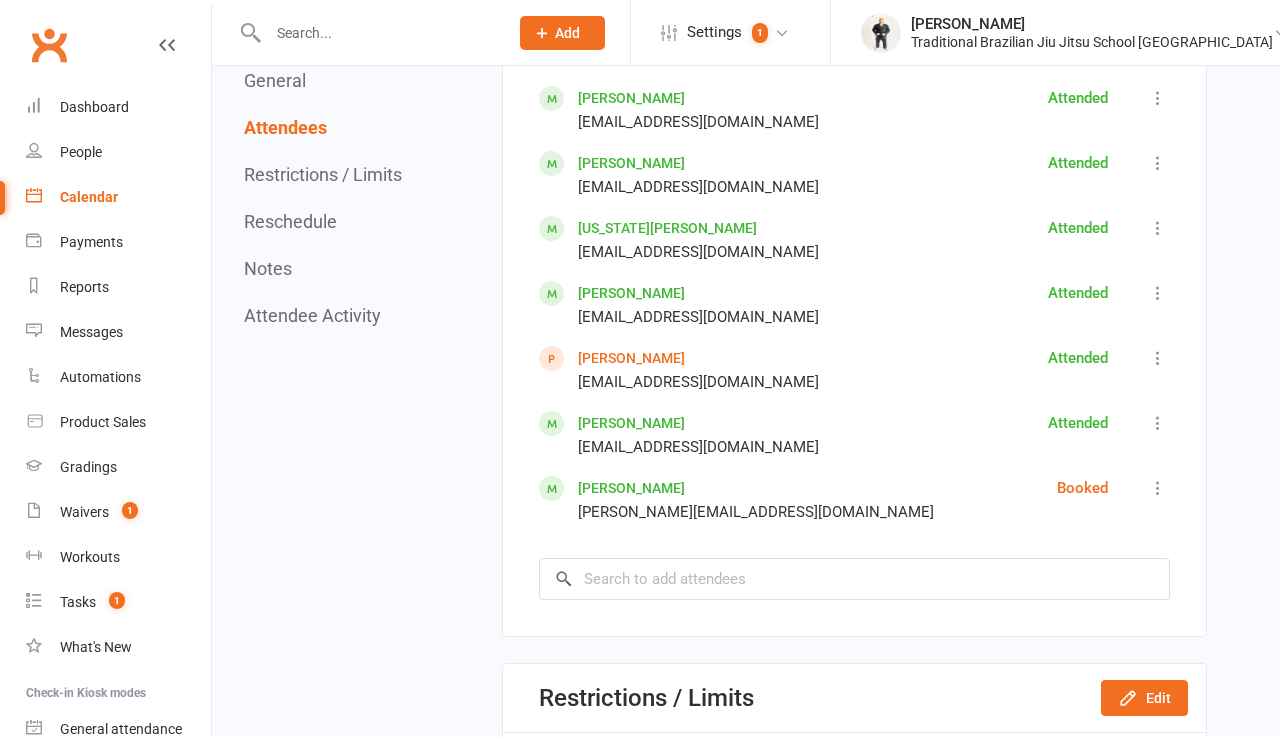 click on "[PERSON_NAME] [PERSON_NAME][EMAIL_ADDRESS][PERSON_NAME][DOMAIN_NAME] Attended Mark absent  Undo check-in  Send message  More info  Remove  All bookings for series    [PERSON_NAME] [EMAIL_ADDRESS][DOMAIN_NAME] Attended Mark absent  Undo check-in  Send message  More info  Remove  All bookings for series    [PERSON_NAME] [EMAIL_ADDRESS][DOMAIN_NAME] Attended Mark absent  Undo check-in  Send message  More info  Remove  All bookings for series    [US_STATE][PERSON_NAME] [PERSON_NAME][EMAIL_ADDRESS][DOMAIN_NAME] Attended Mark absent  Undo check-in  Send message  More info  Remove  All bookings for series    [PERSON_NAME] [EMAIL_ADDRESS][DOMAIN_NAME] Attended Mark absent  Undo check-in  Send message  More info  Remove  All bookings for series    [PERSON_NAME] [EMAIL_ADDRESS][DOMAIN_NAME] Attended Mark absent  Undo check-in  Send message  More info  Remove    [PERSON_NAME] [EMAIL_ADDRESS][DOMAIN_NAME] Attended Mark absent  Undo check-in  Send message  More info  Remove  All bookings for series    [PERSON_NAME] [PERSON_NAME][EMAIL_ADDRESS][DOMAIN_NAME] Booked Mark absent  Check in  Send message  More info  Remove" at bounding box center (854, 272) 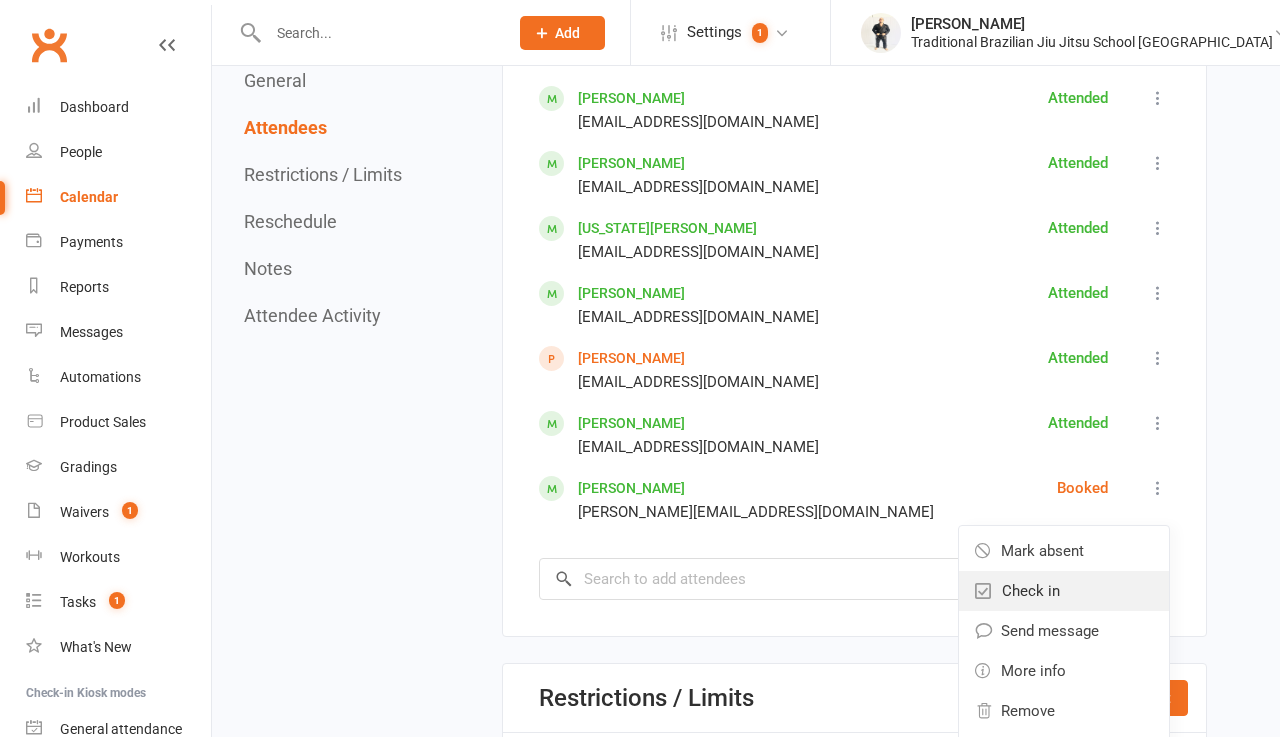 click on "Check in" at bounding box center (1064, 591) 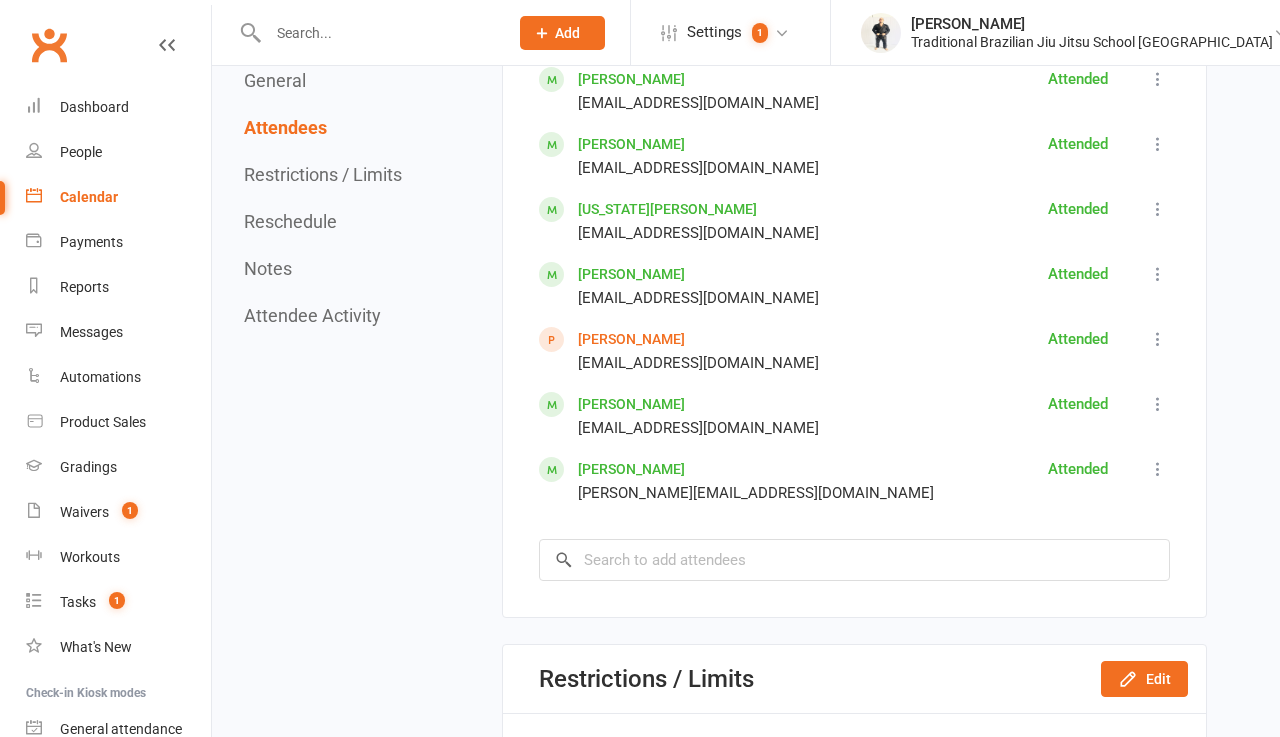 scroll, scrollTop: 1279, scrollLeft: 0, axis: vertical 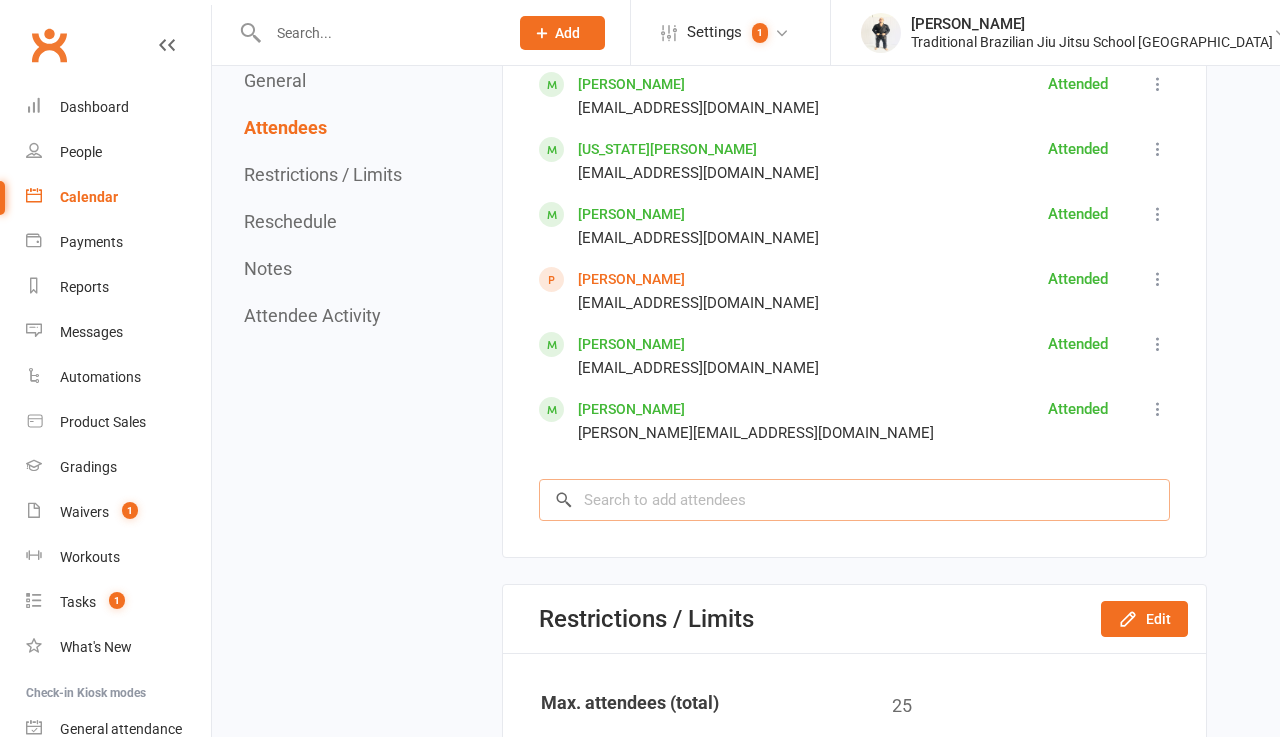 click at bounding box center [854, 500] 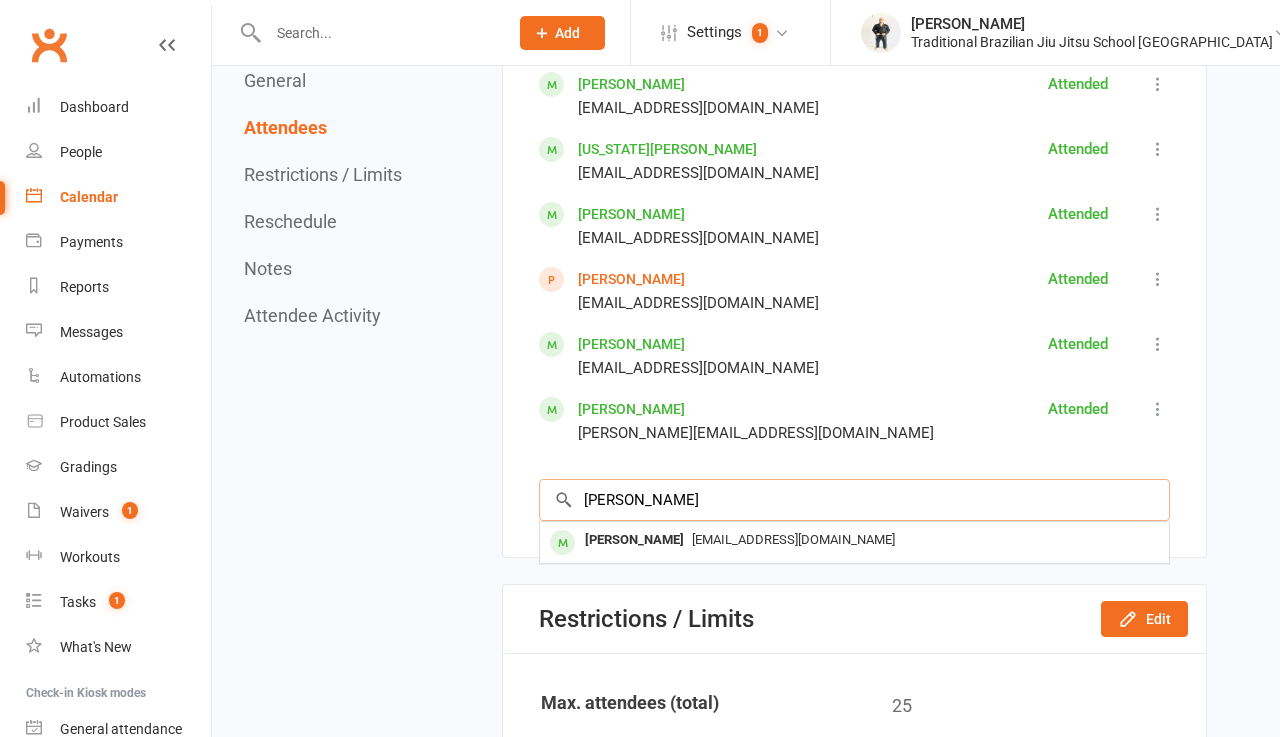 type on "[PERSON_NAME]" 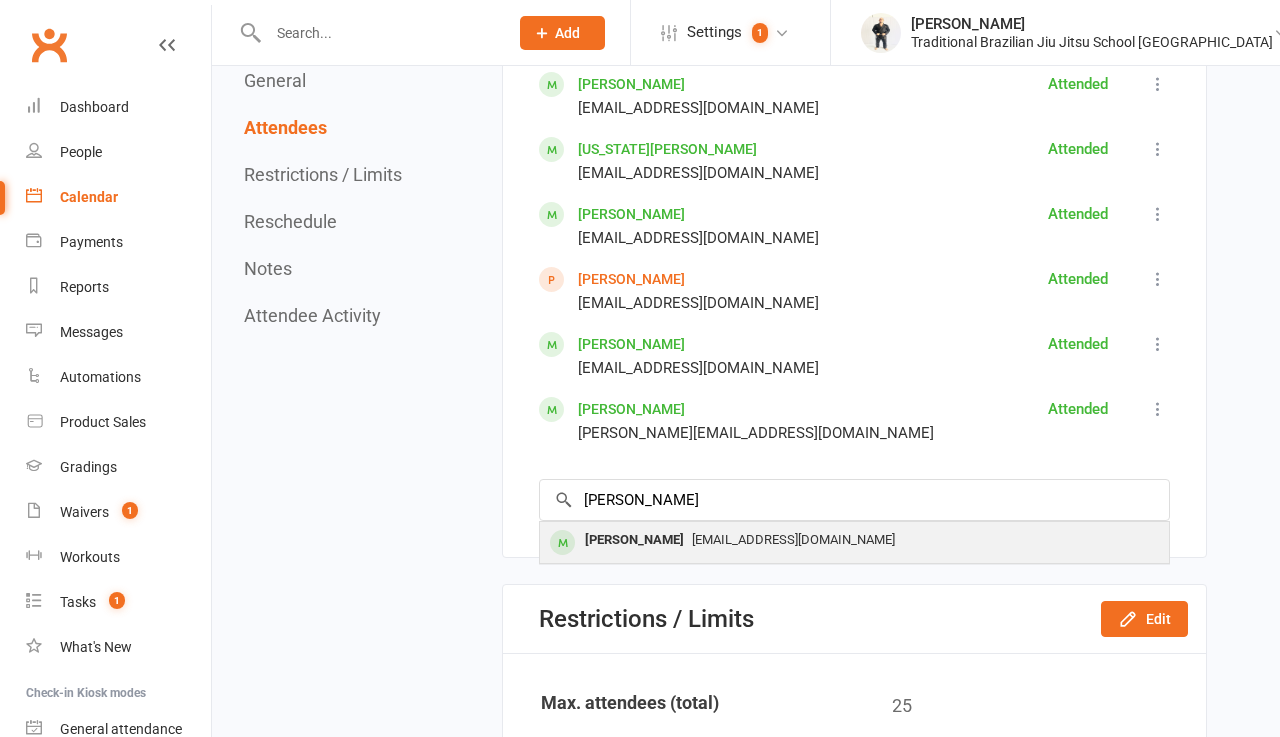 drag, startPoint x: 785, startPoint y: 506, endPoint x: 699, endPoint y: 555, distance: 98.9798 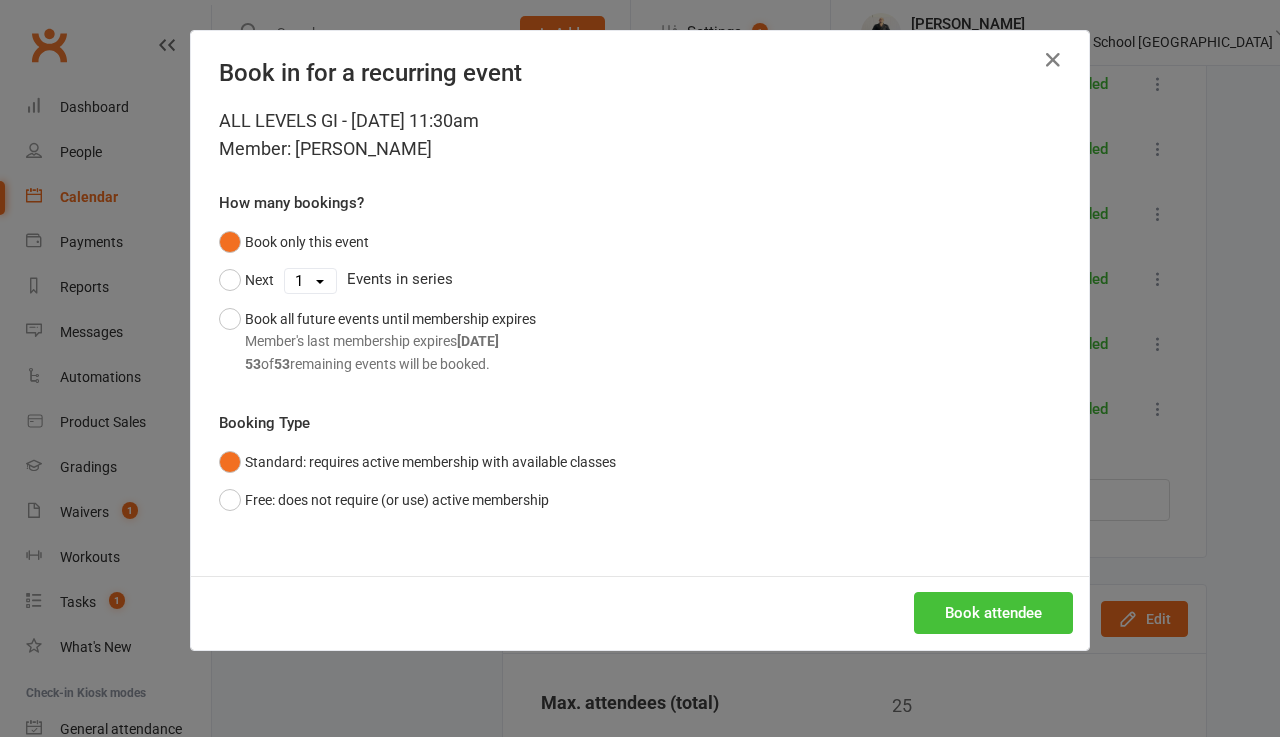 click on "Book attendee" at bounding box center [993, 613] 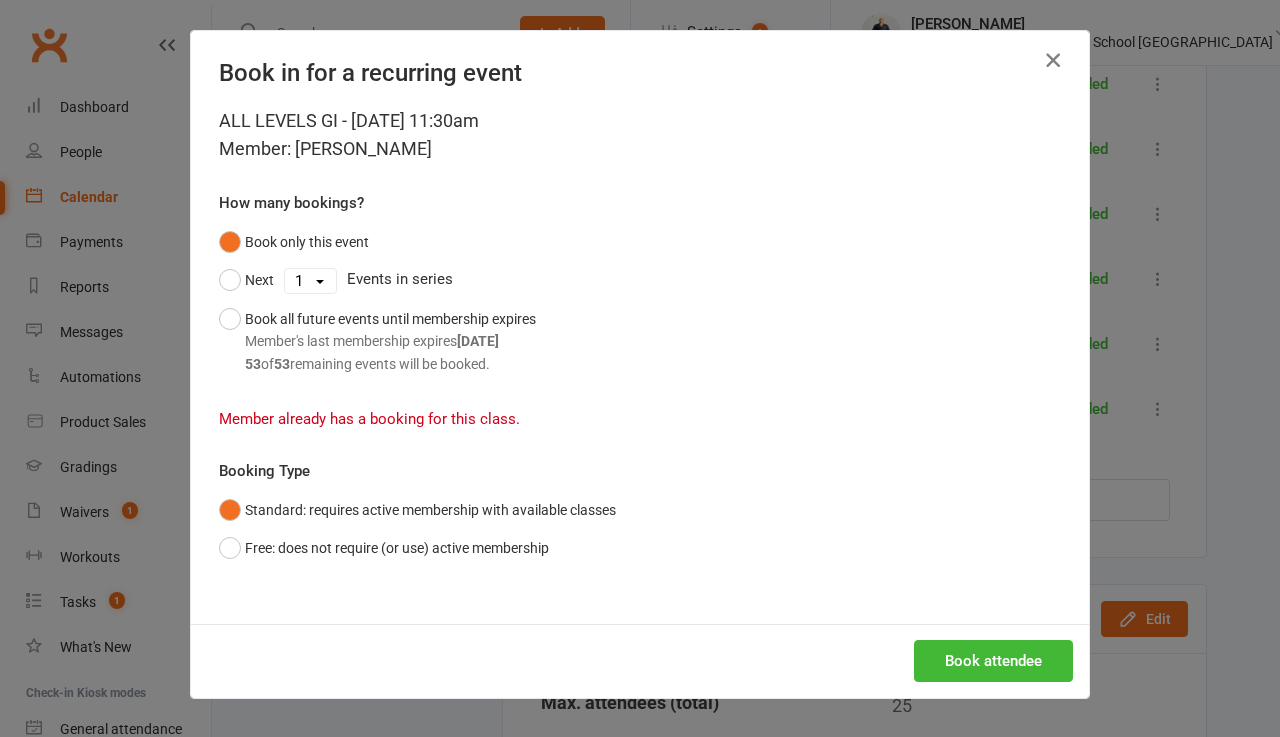 click at bounding box center (1053, 60) 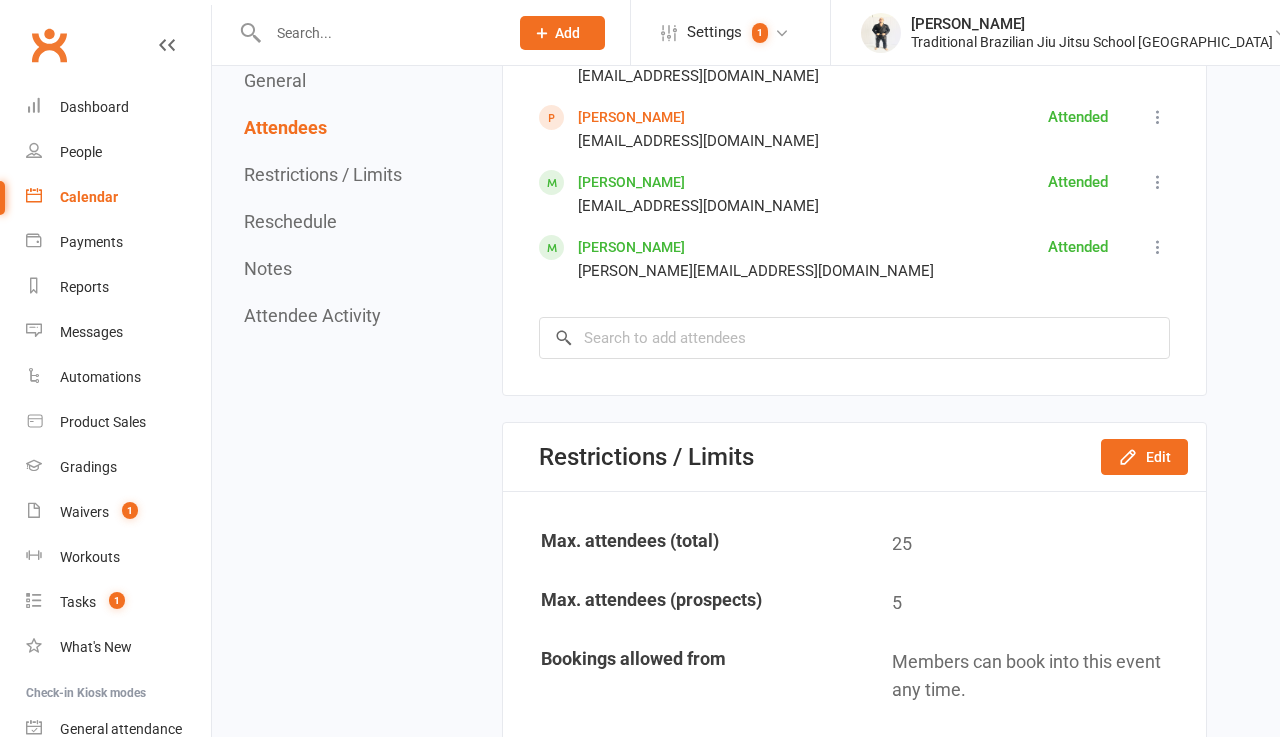 scroll, scrollTop: 1439, scrollLeft: 0, axis: vertical 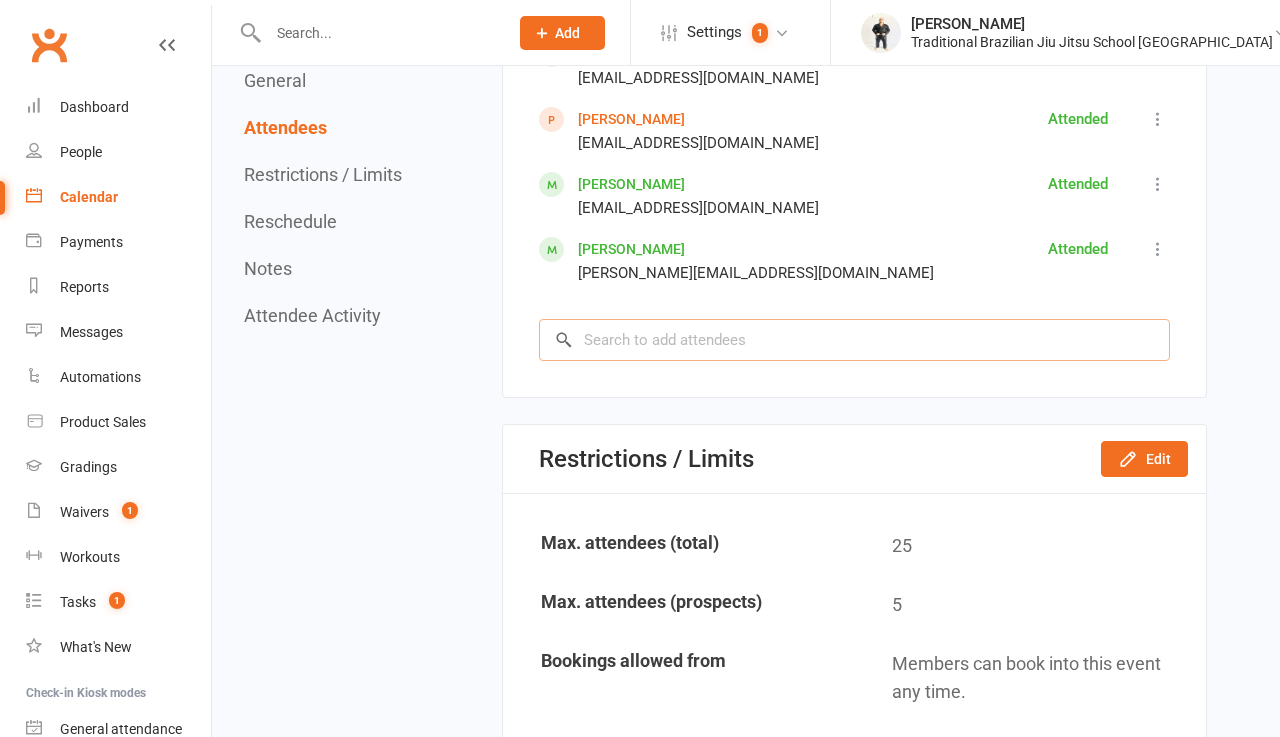 click at bounding box center [854, 340] 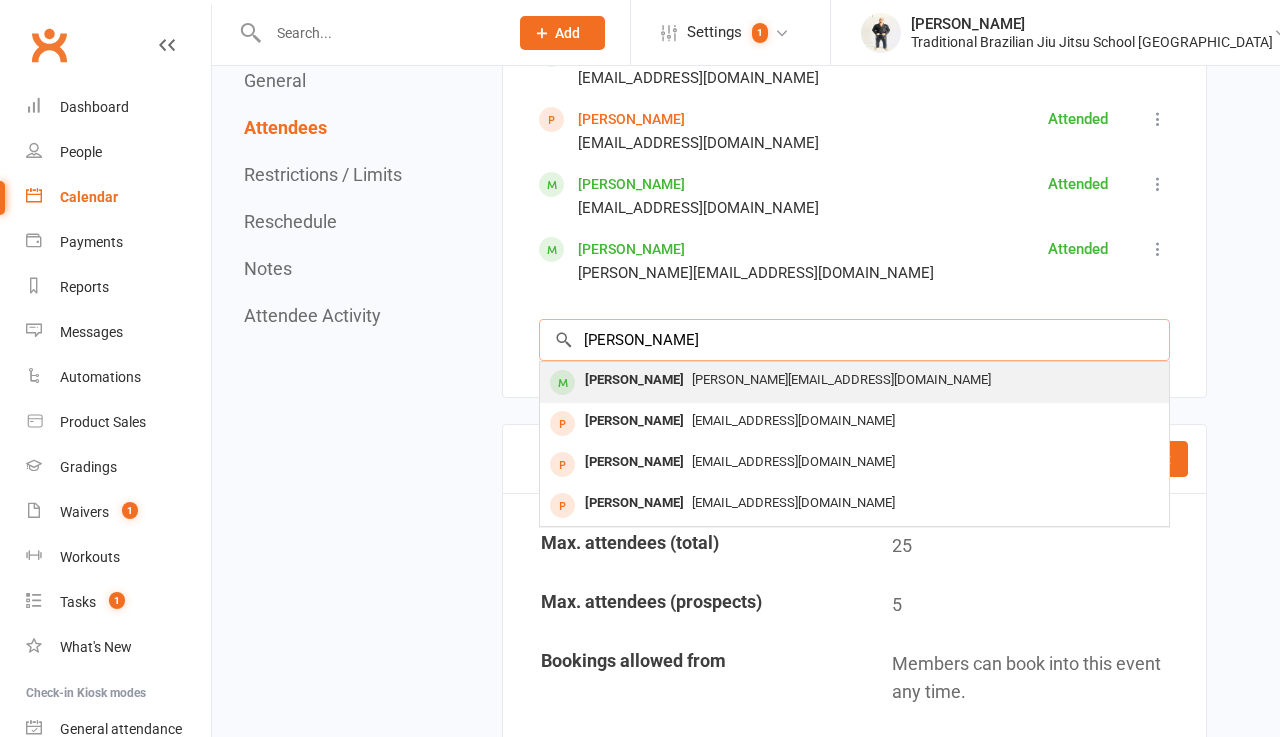 type on "[PERSON_NAME]" 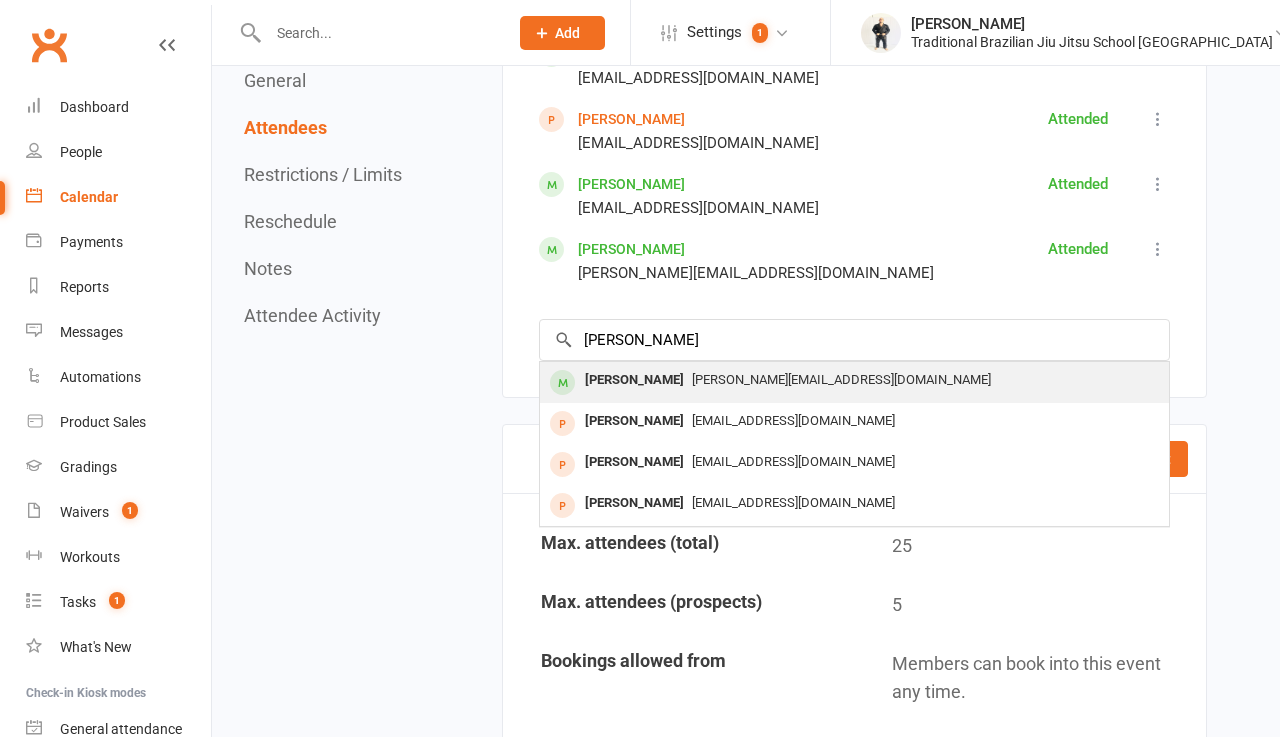 click on "[PERSON_NAME]" at bounding box center (634, 380) 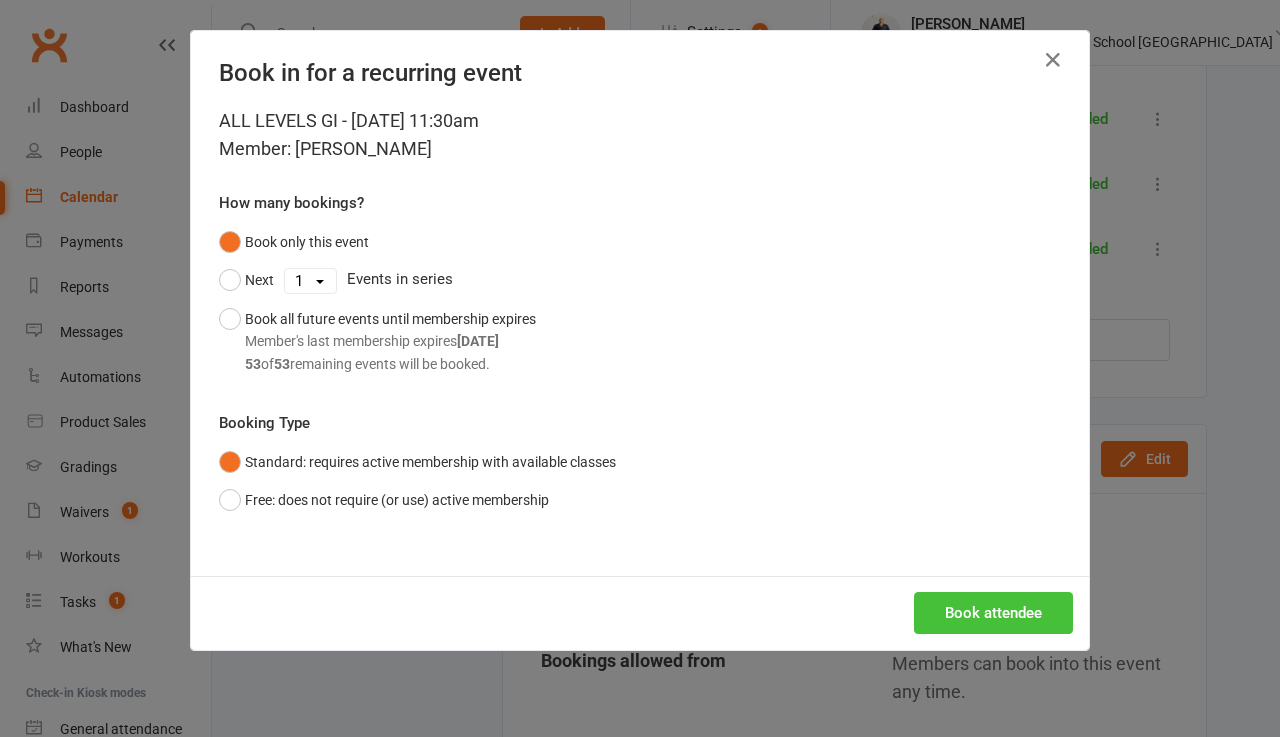 click on "Book attendee" at bounding box center [993, 613] 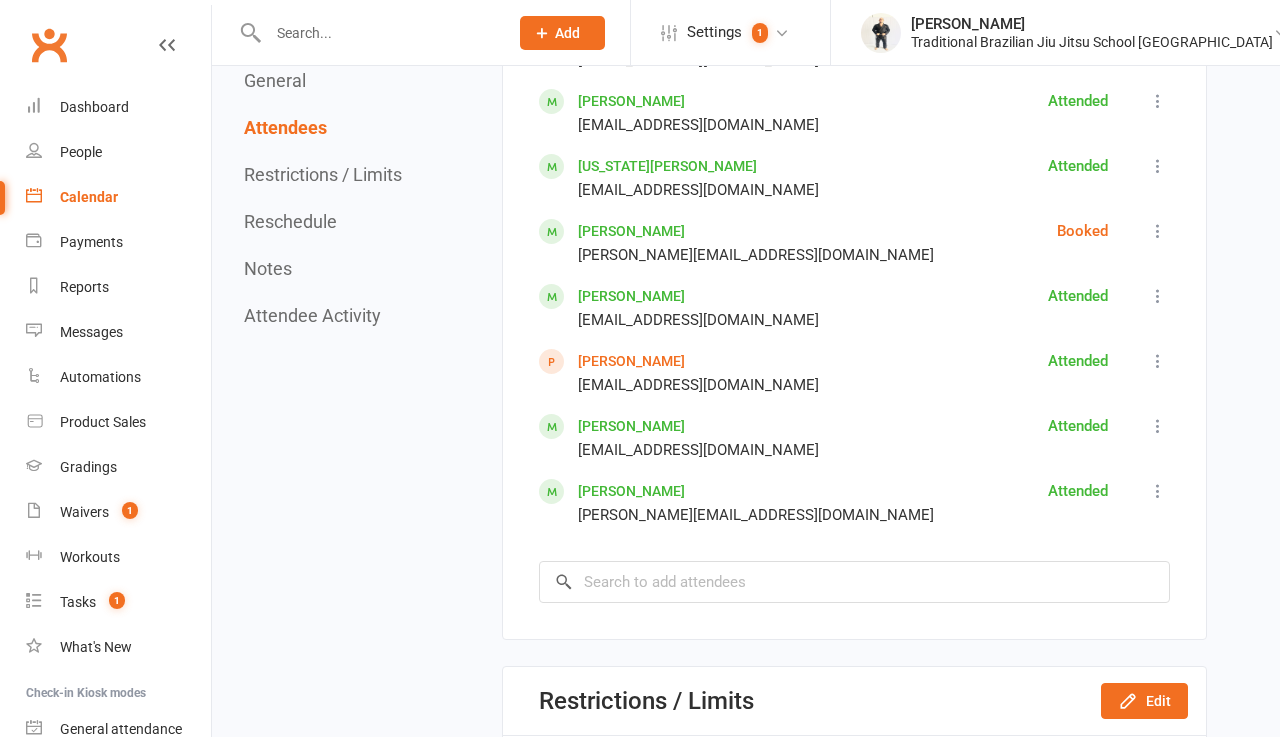 scroll, scrollTop: 1272, scrollLeft: 0, axis: vertical 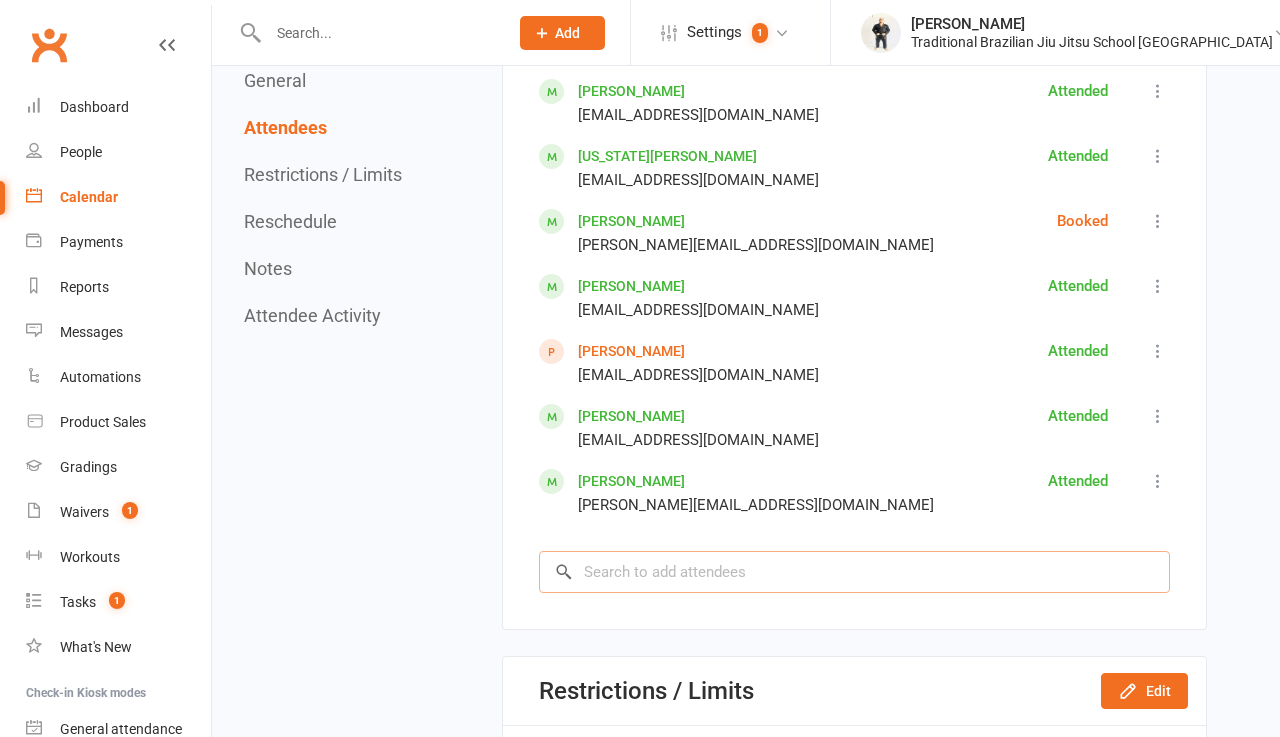 click at bounding box center [854, 572] 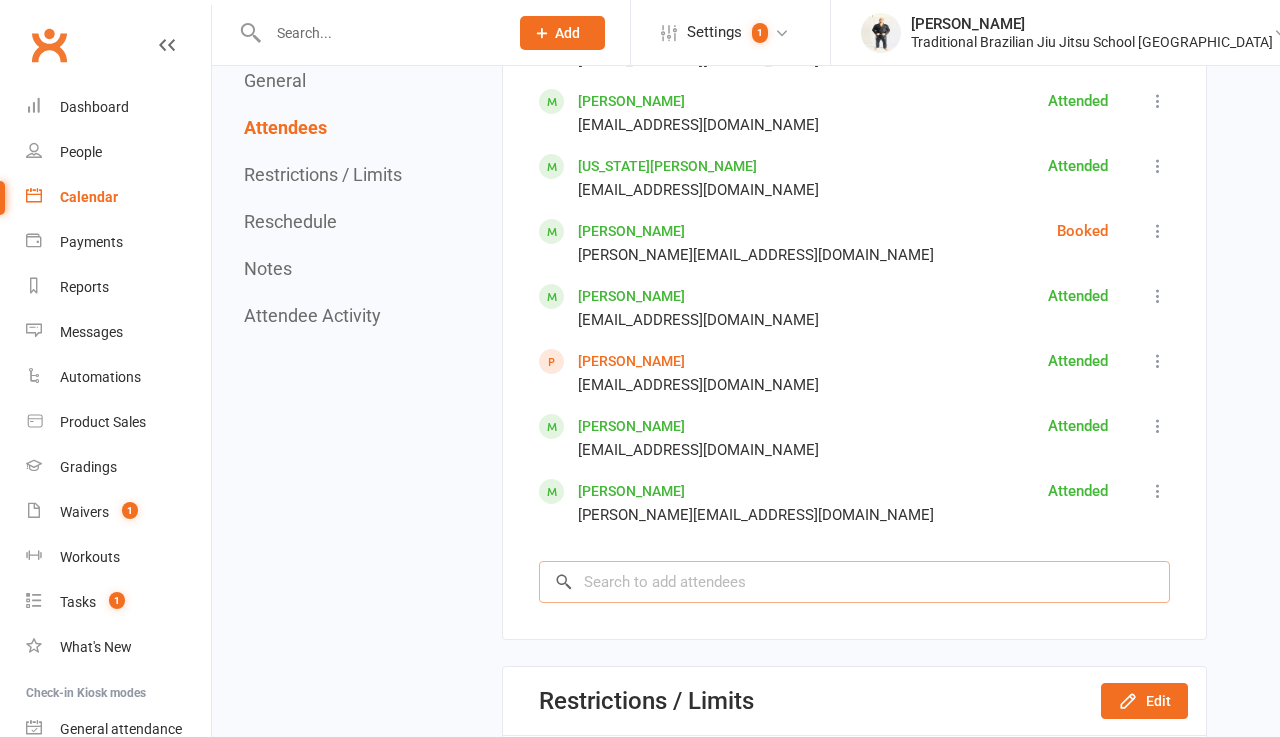 scroll, scrollTop: 1264, scrollLeft: 0, axis: vertical 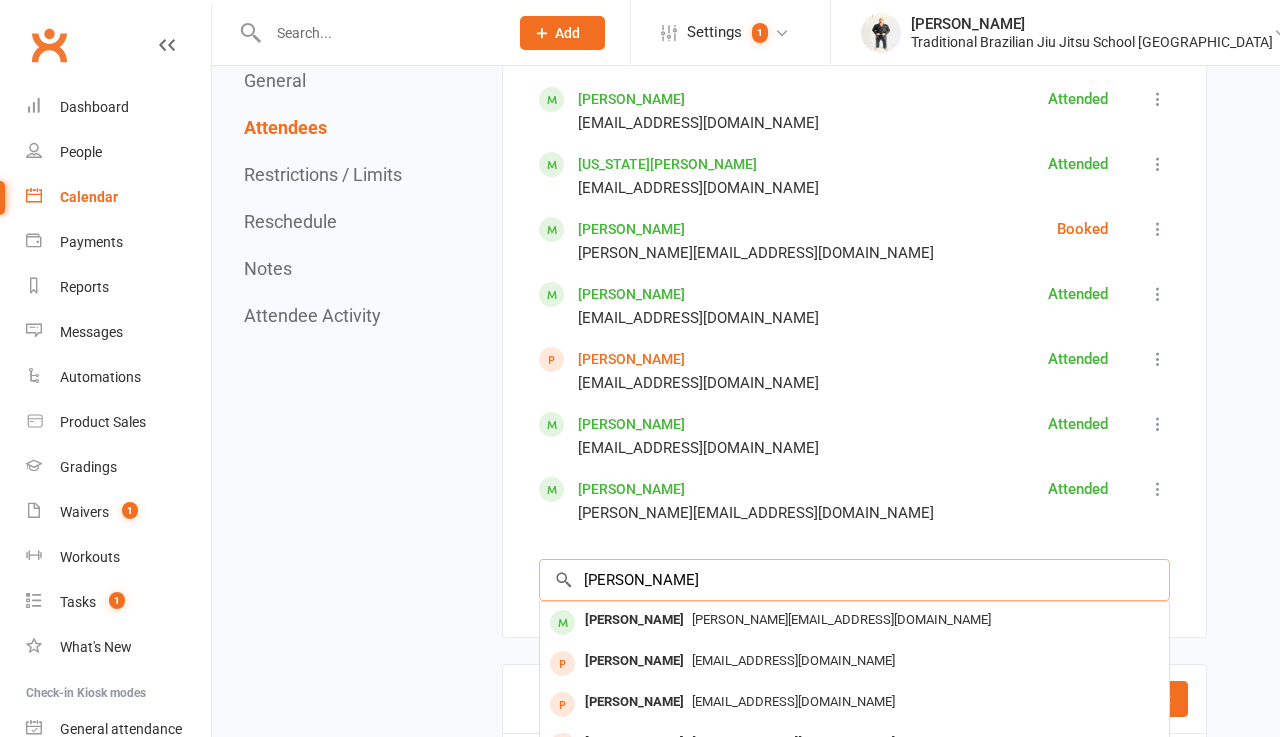 type on "[PERSON_NAME]" 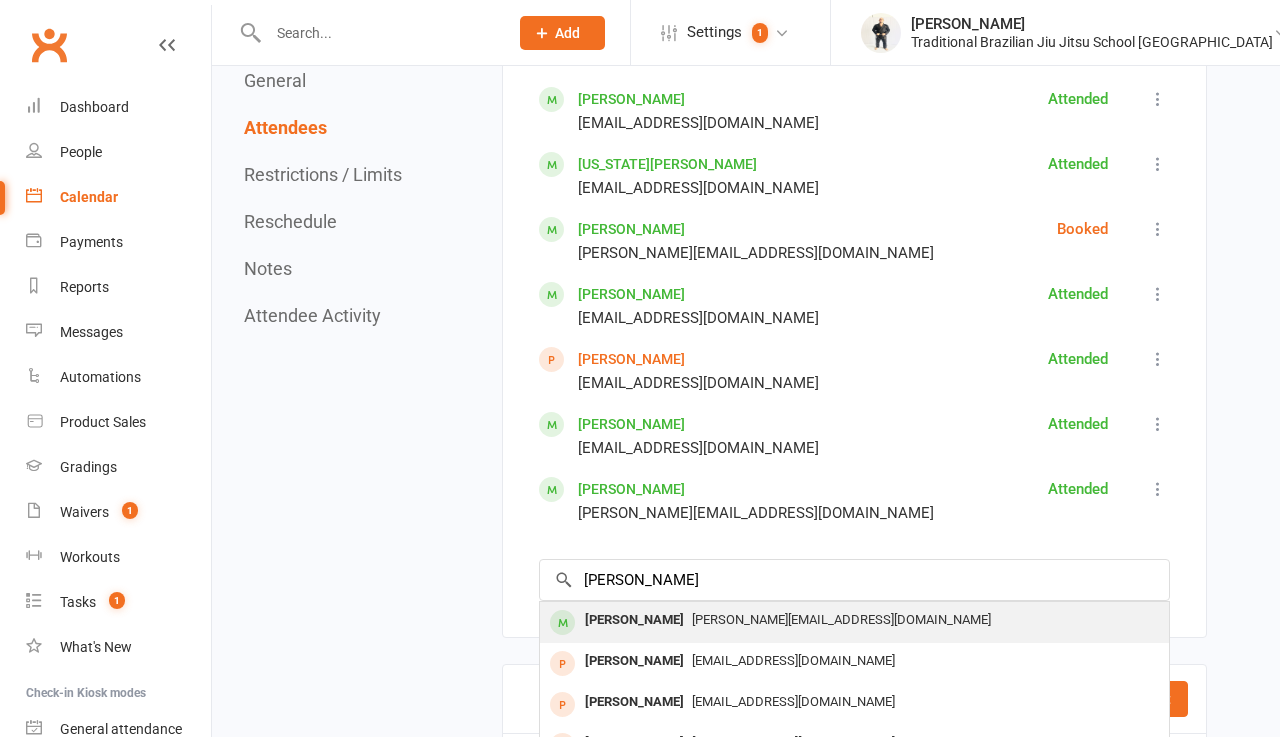 drag, startPoint x: 658, startPoint y: 559, endPoint x: 678, endPoint y: 634, distance: 77.62087 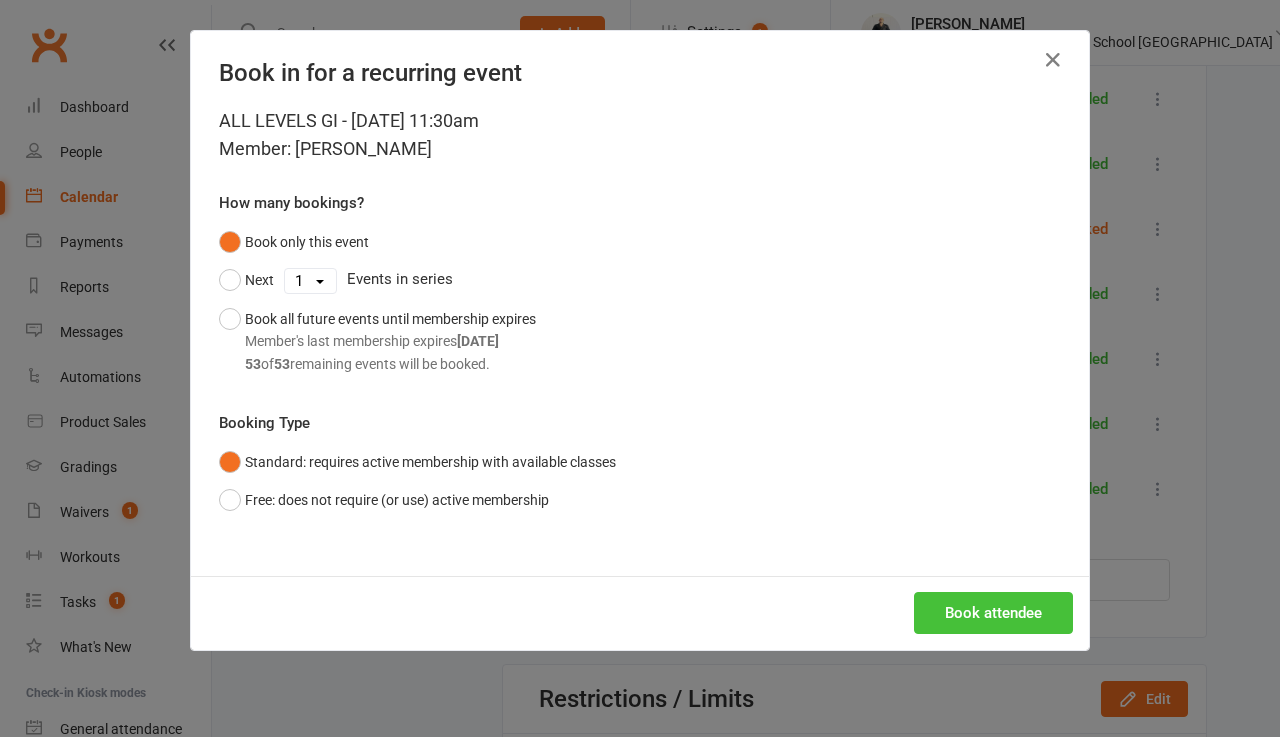 click on "Book attendee" at bounding box center [993, 613] 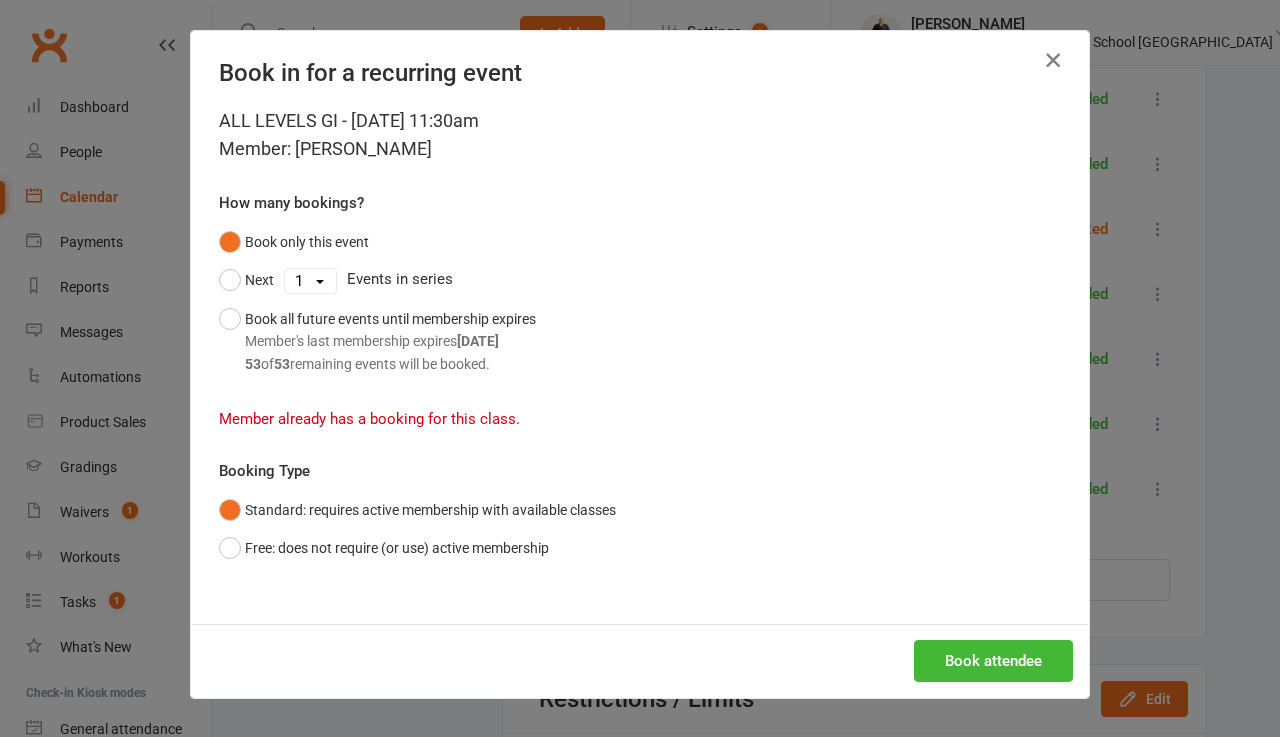 click at bounding box center [1053, 60] 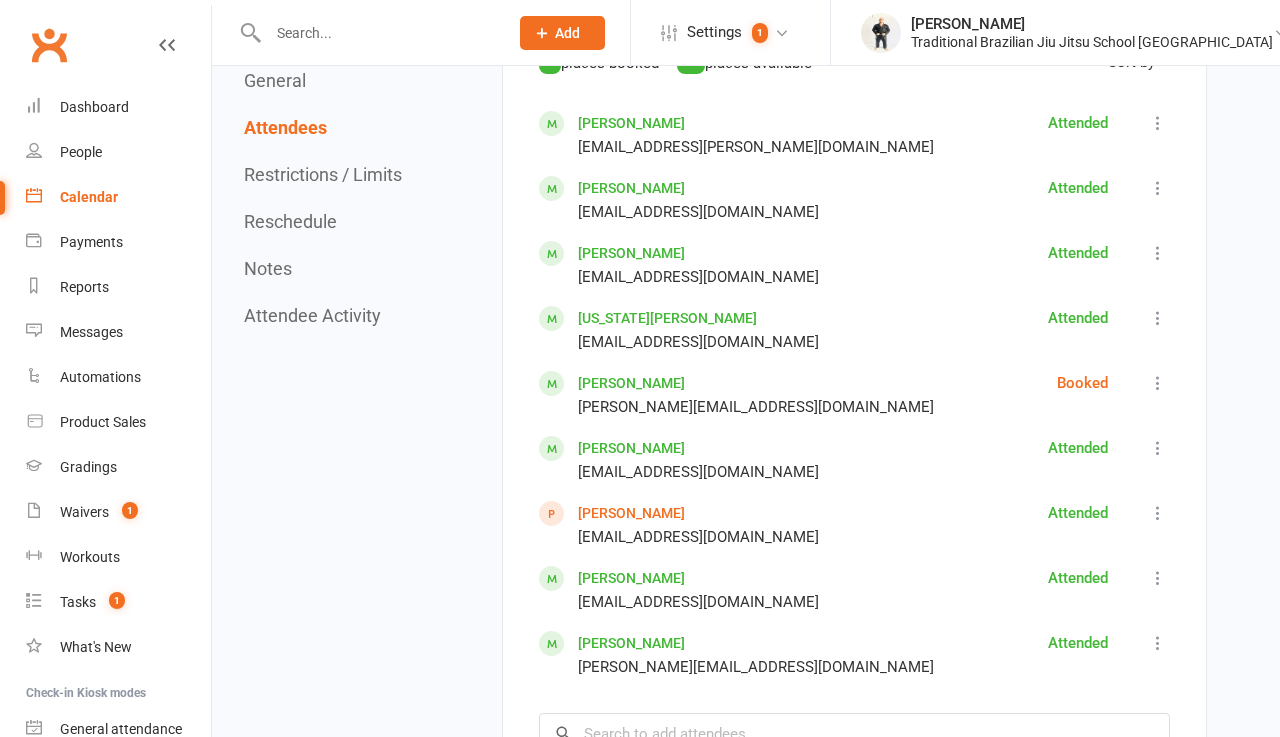 scroll, scrollTop: 1110, scrollLeft: 0, axis: vertical 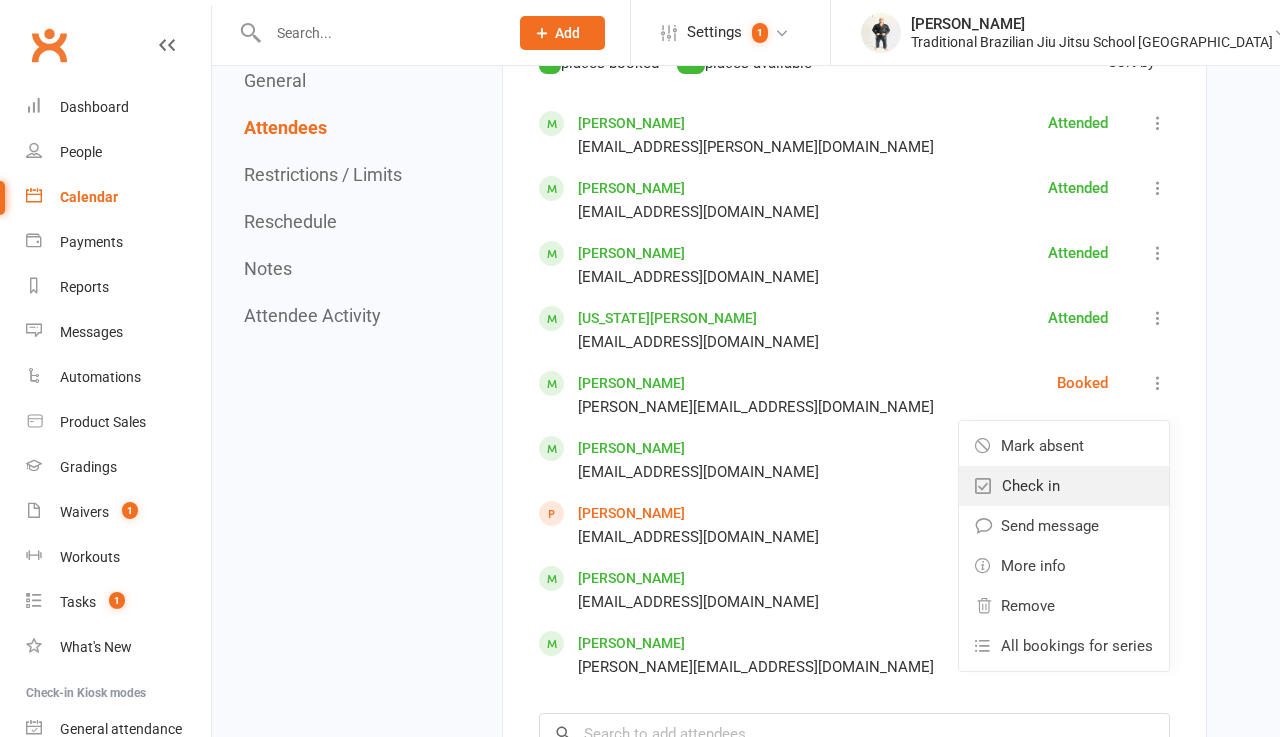 click on "Check in" at bounding box center [1064, 486] 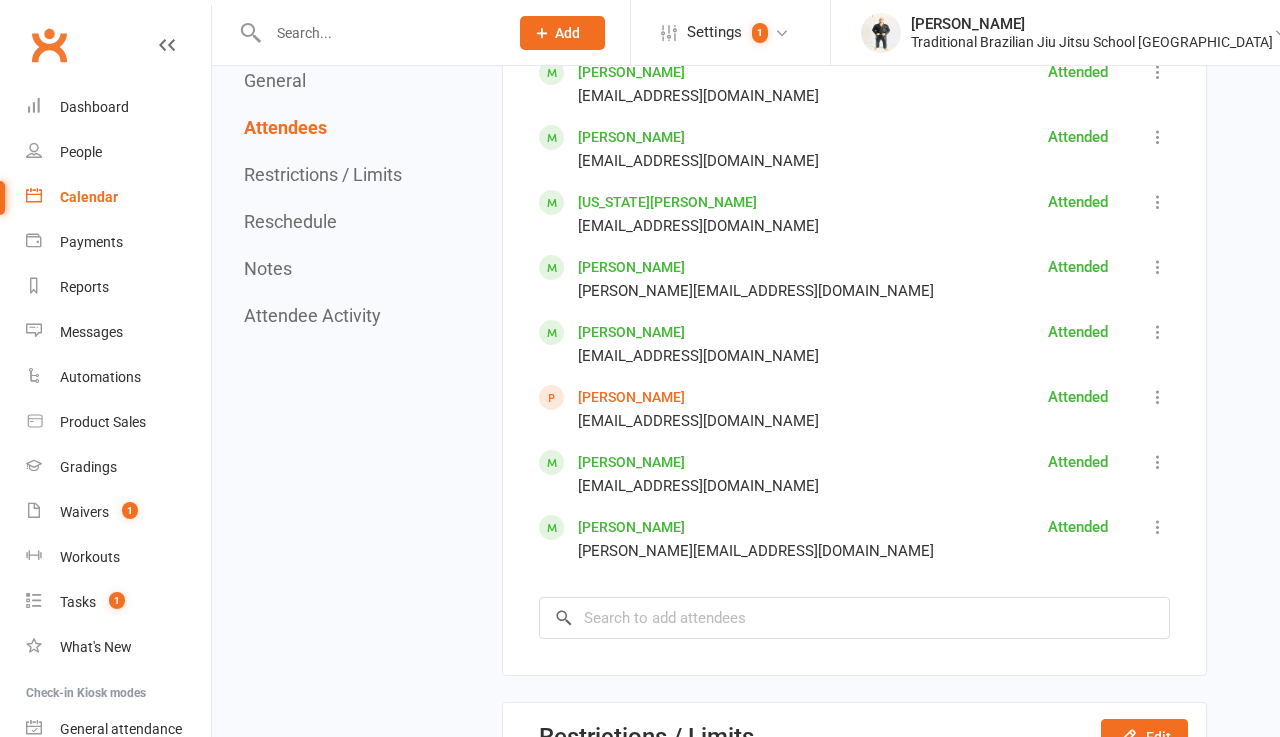 scroll, scrollTop: 1276, scrollLeft: 0, axis: vertical 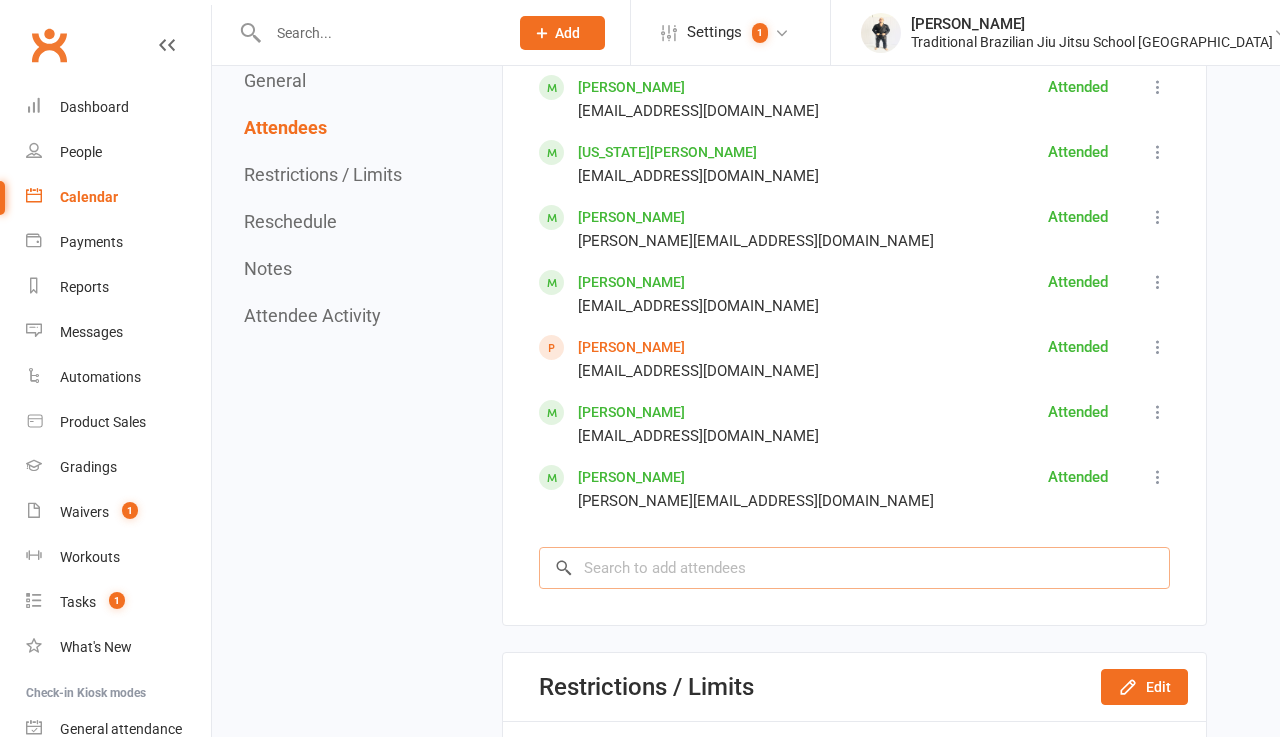 click at bounding box center (854, 568) 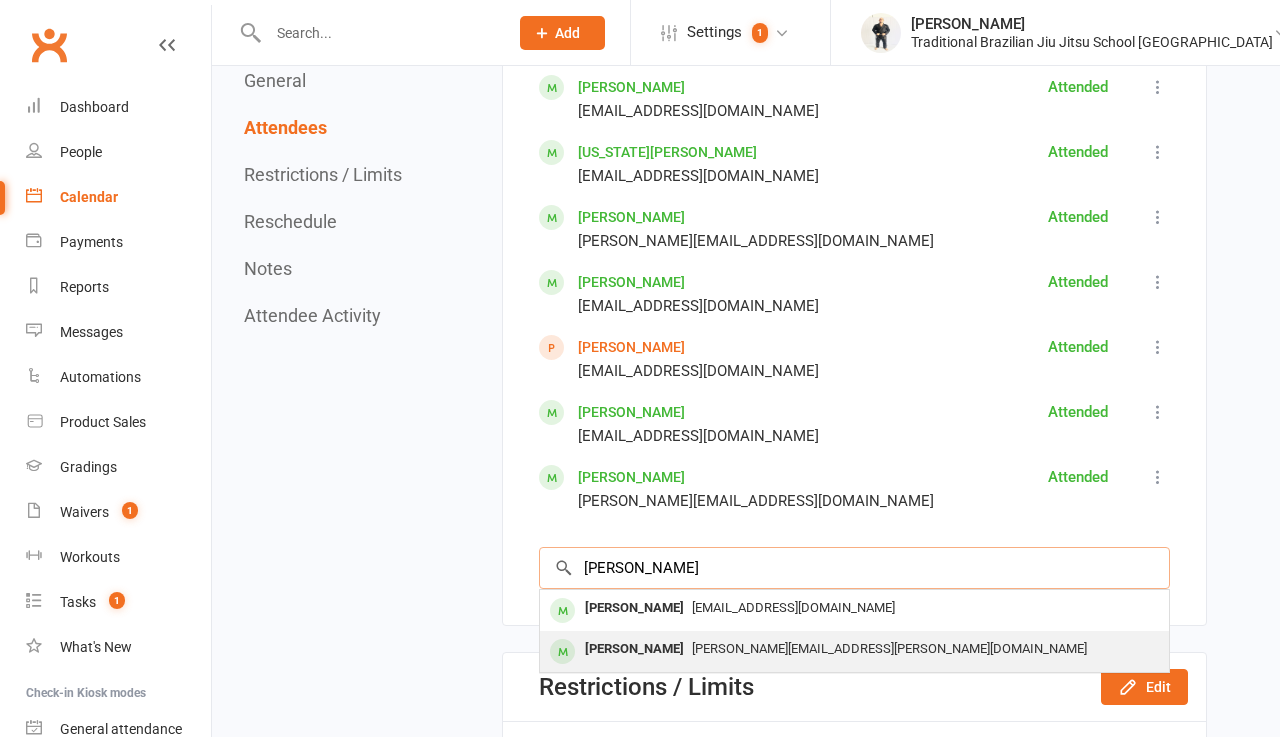 type on "[PERSON_NAME]" 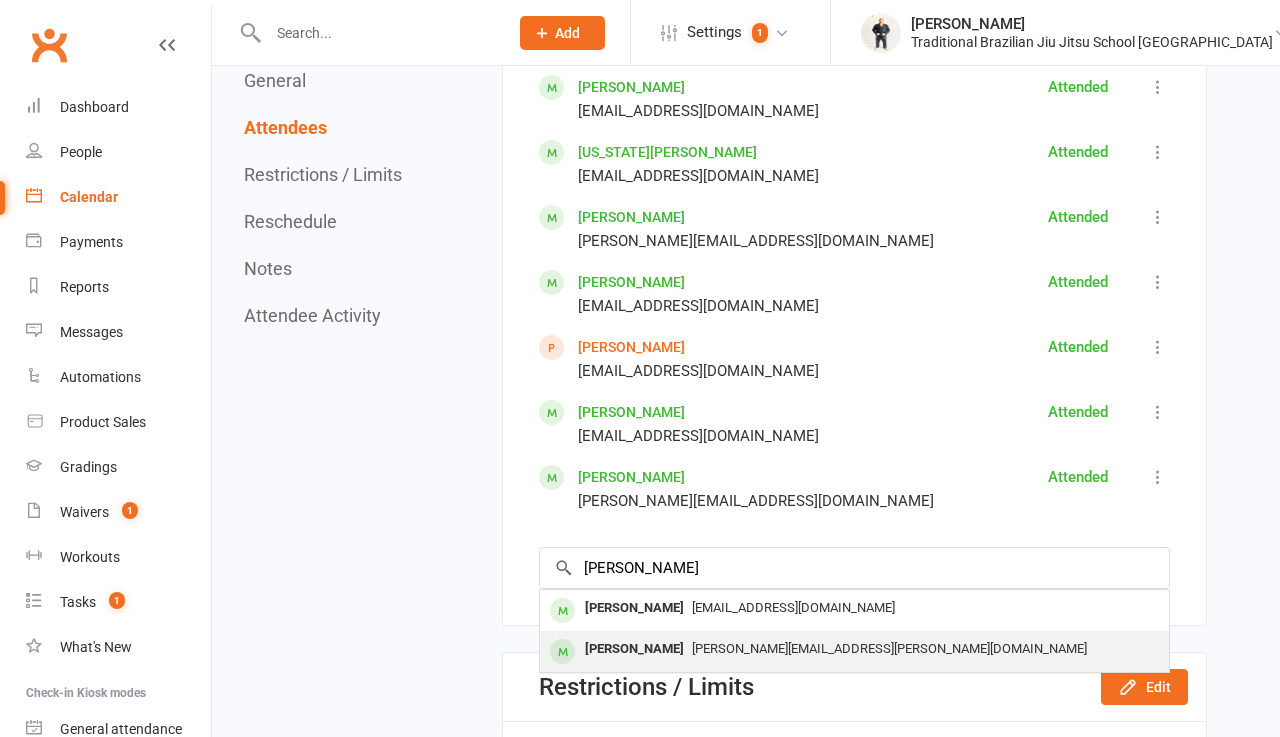 click on "[PERSON_NAME][EMAIL_ADDRESS][PERSON_NAME][DOMAIN_NAME]" at bounding box center (889, 648) 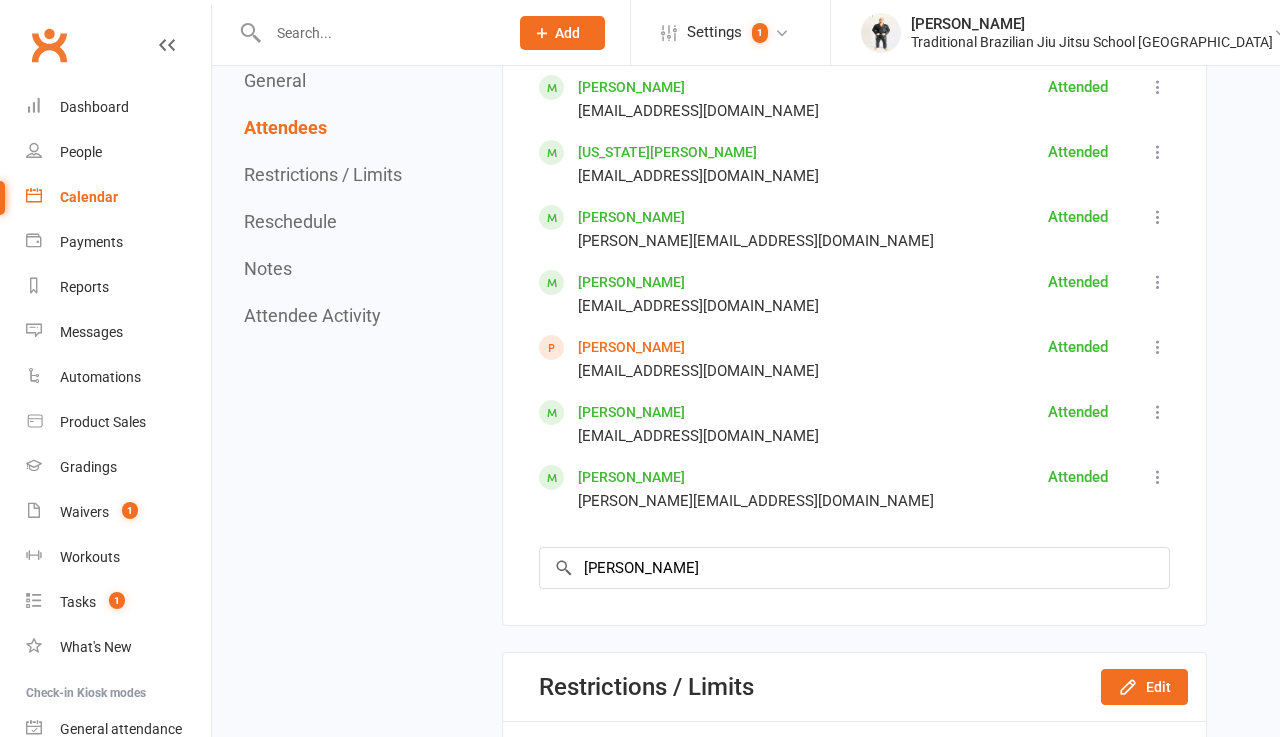 type 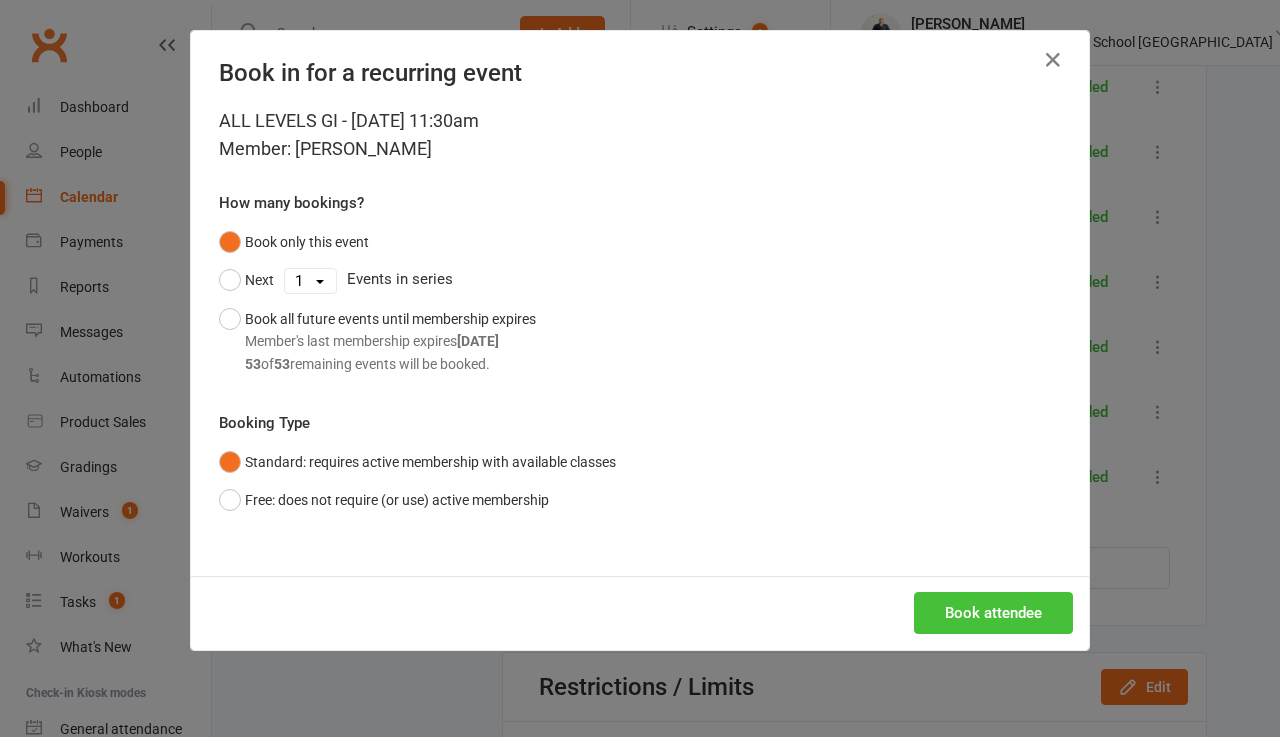 click on "Book attendee" at bounding box center (993, 613) 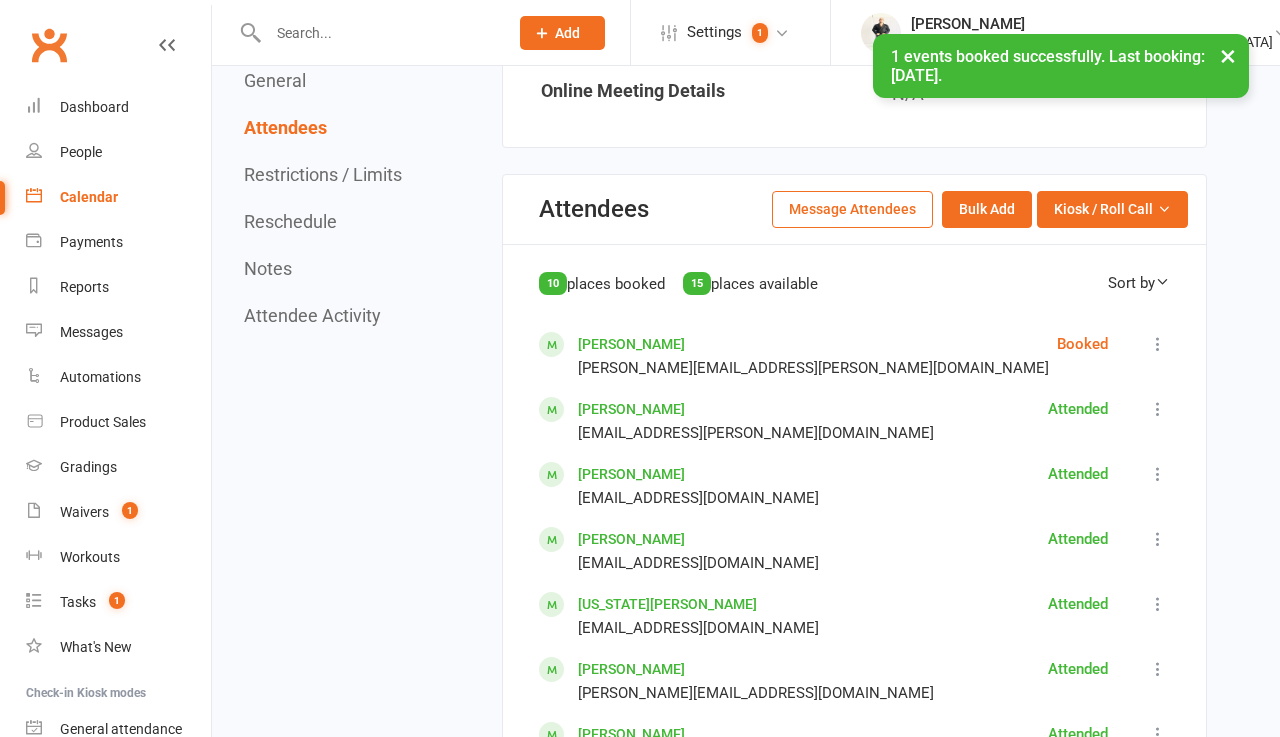 scroll, scrollTop: 882, scrollLeft: 0, axis: vertical 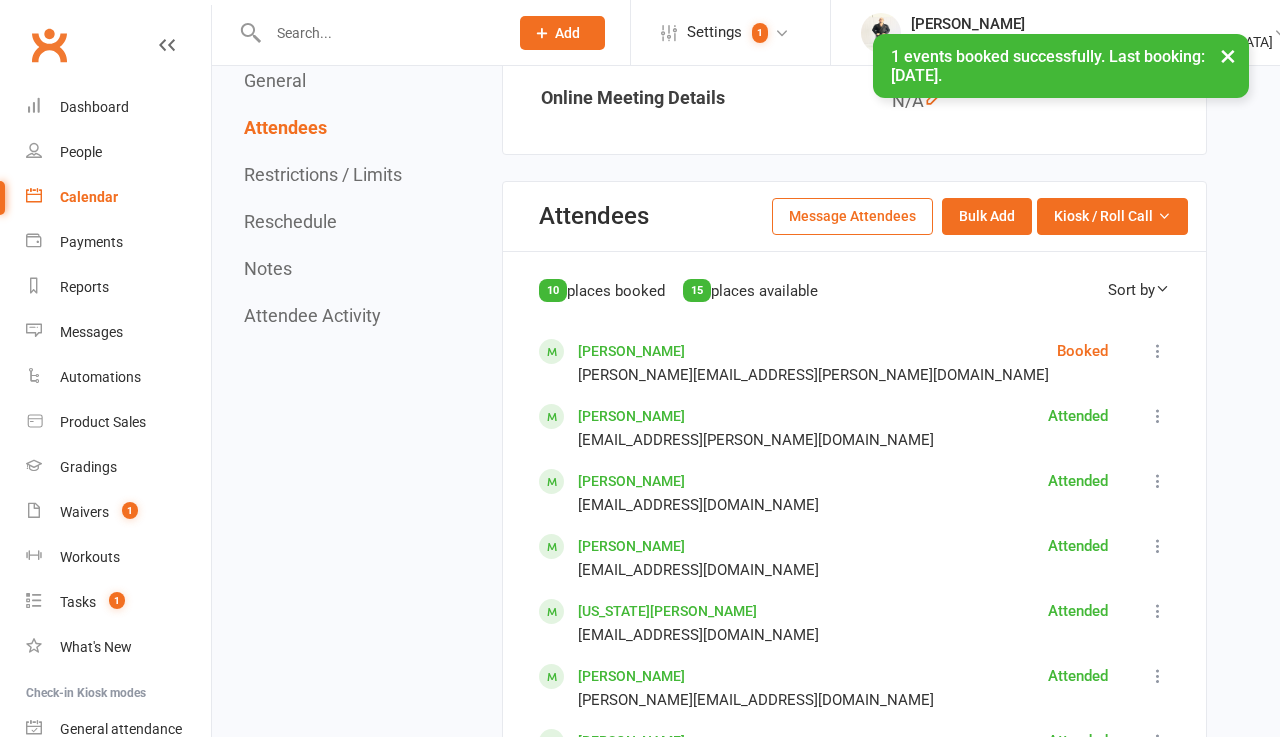 click at bounding box center (1158, 351) 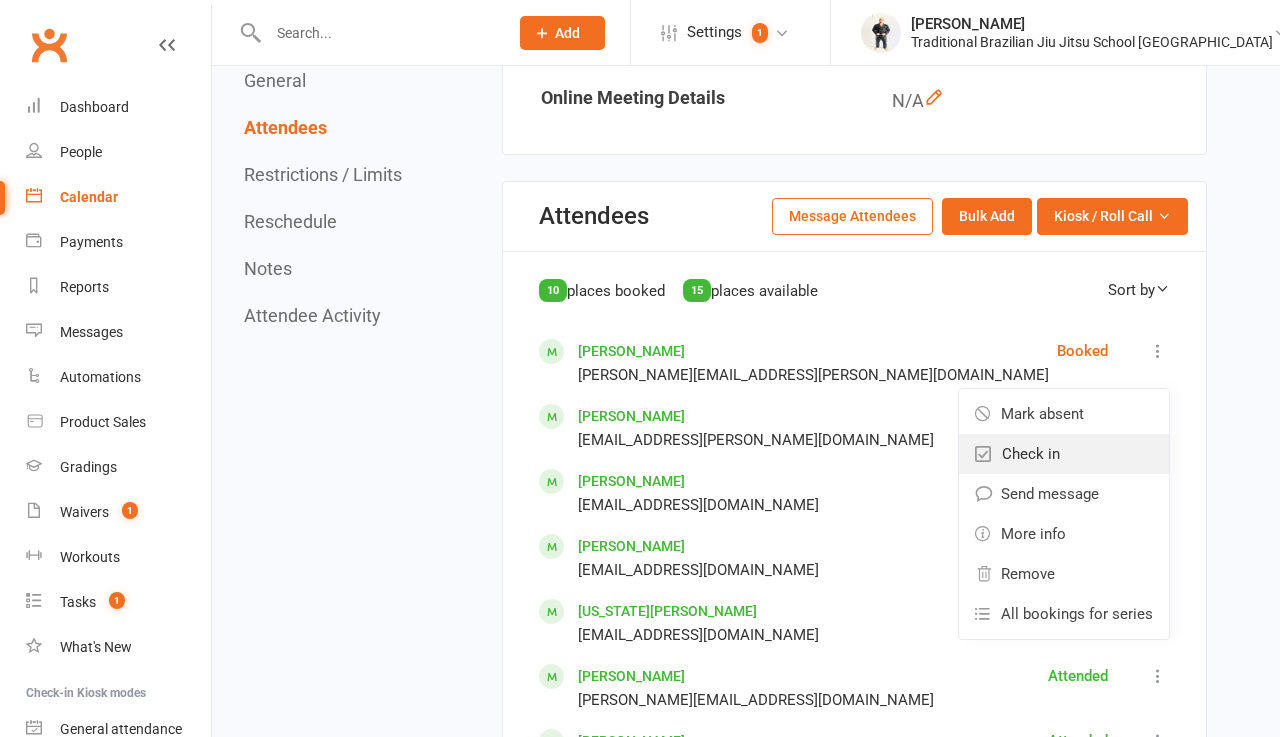 click on "Check in" at bounding box center [1064, 454] 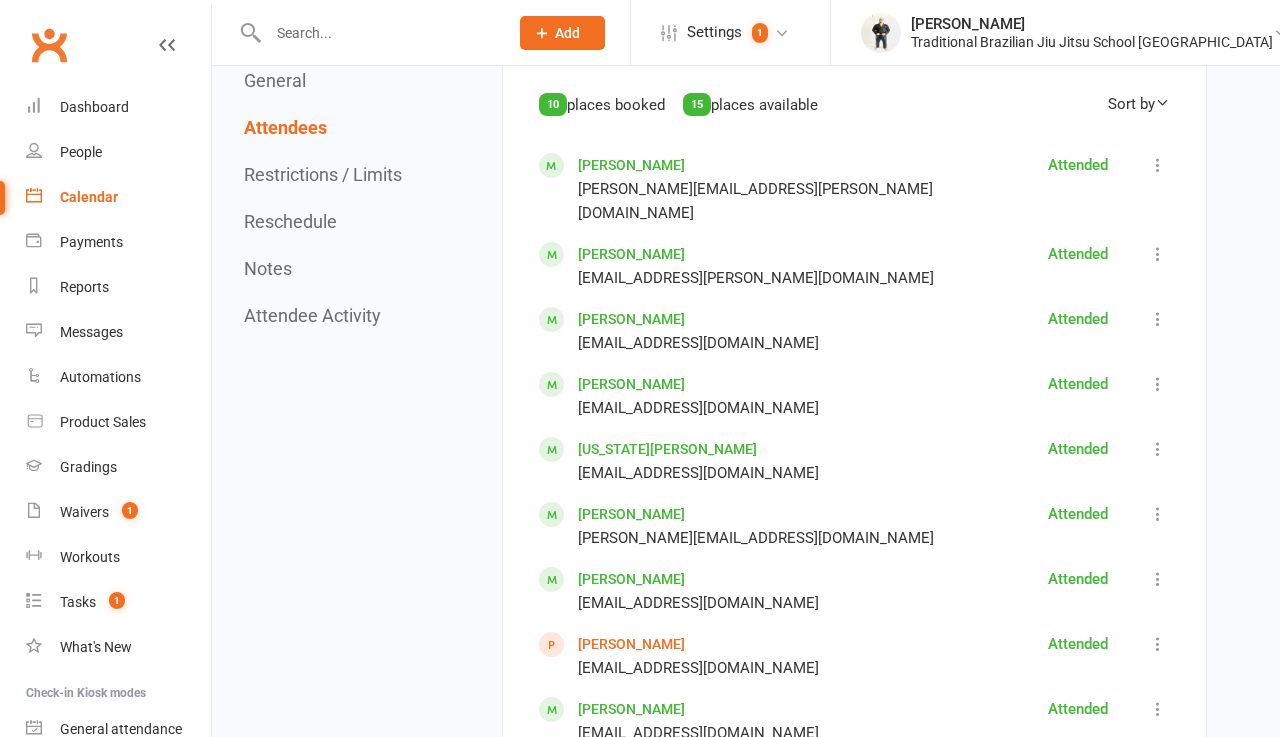 scroll, scrollTop: 1071, scrollLeft: 0, axis: vertical 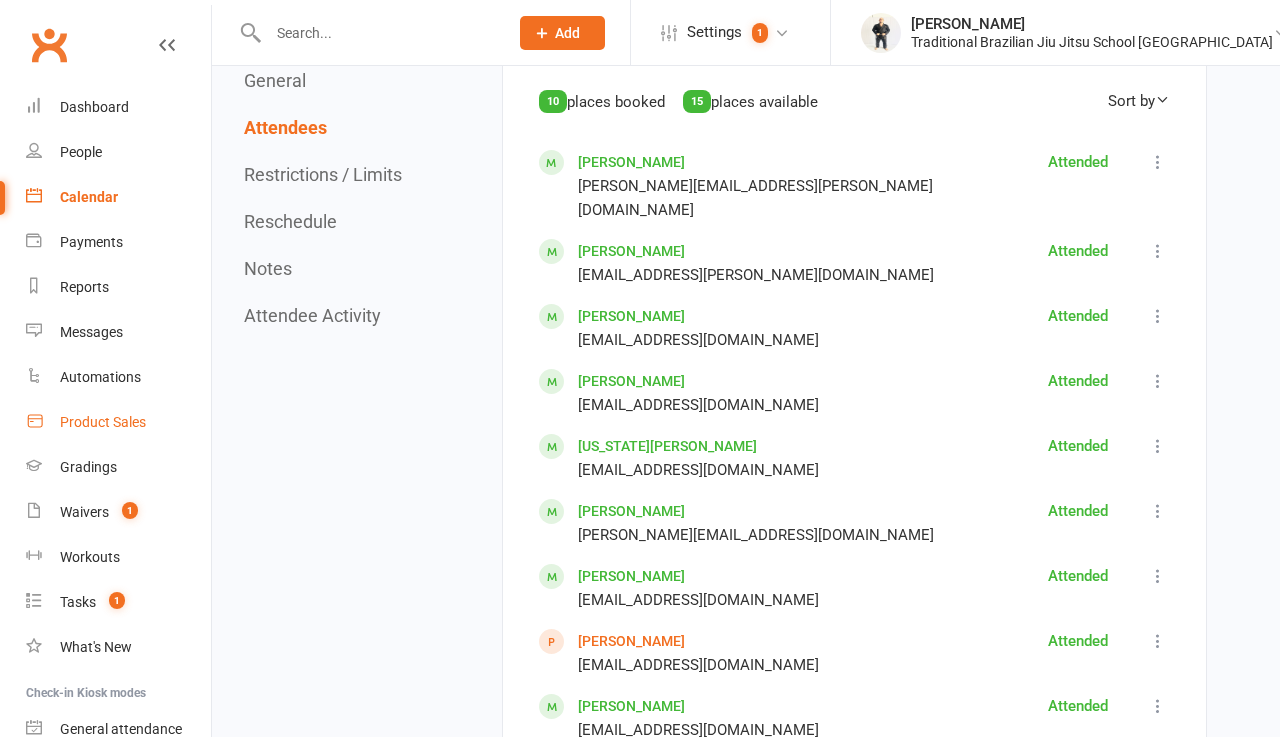 click on "Product Sales" at bounding box center (103, 422) 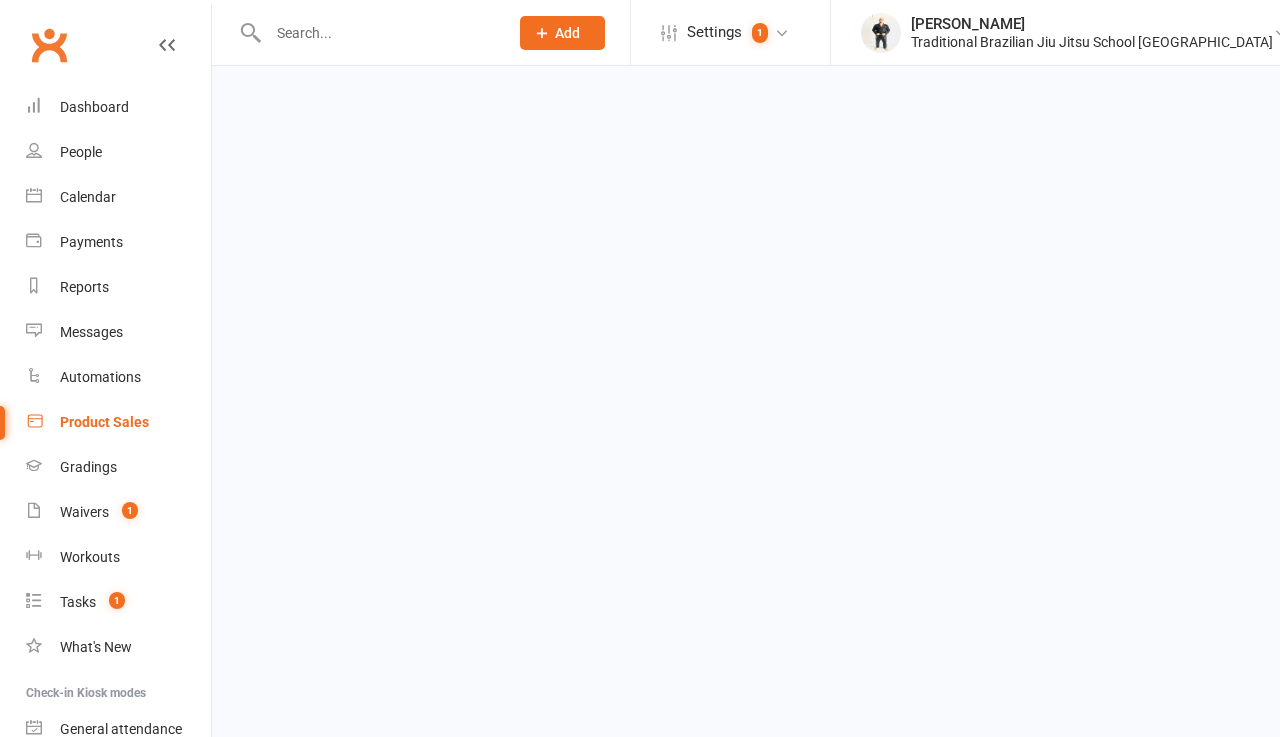 scroll, scrollTop: 0, scrollLeft: 0, axis: both 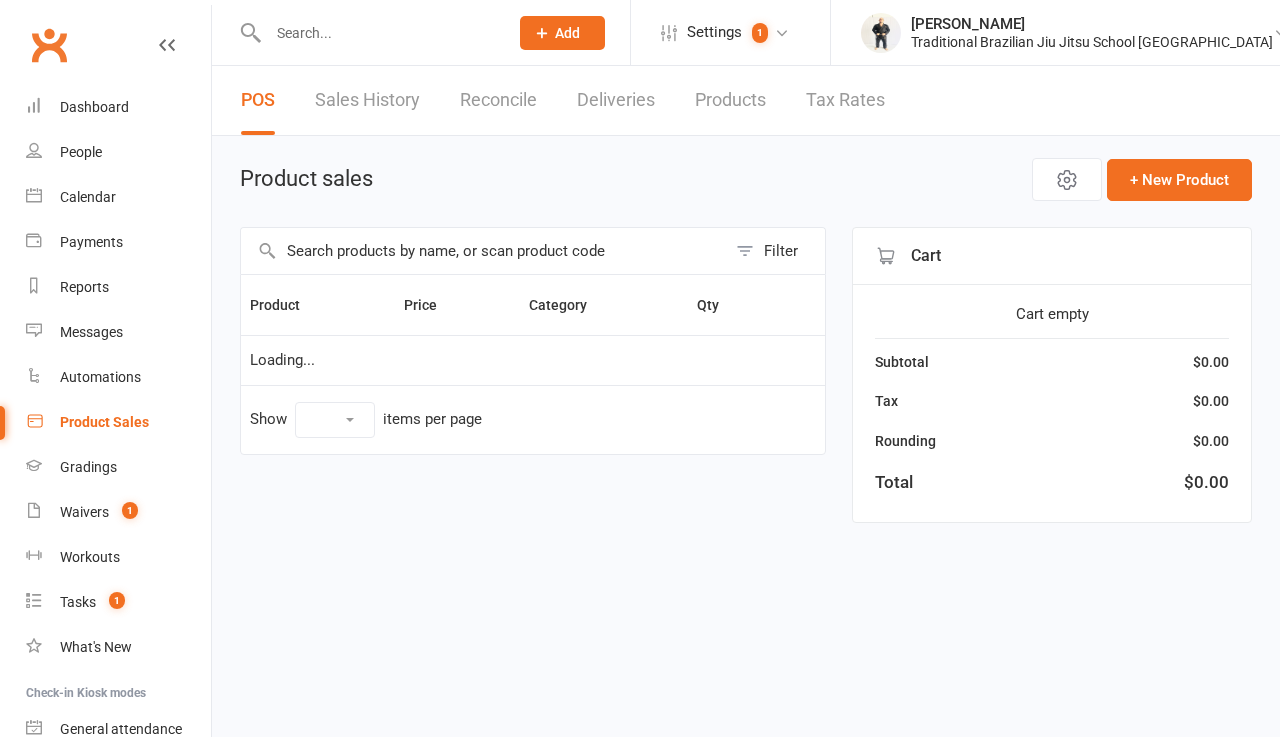 select on "10" 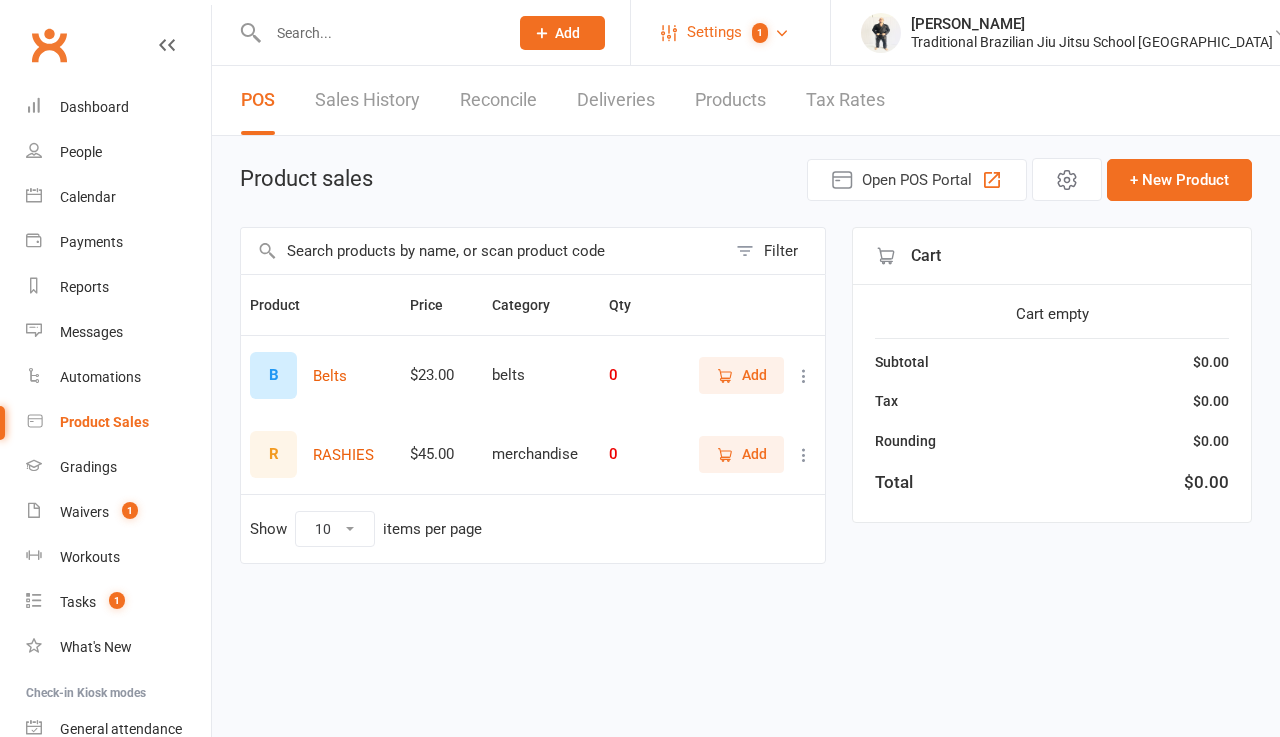 click on "Settings" at bounding box center [714, 32] 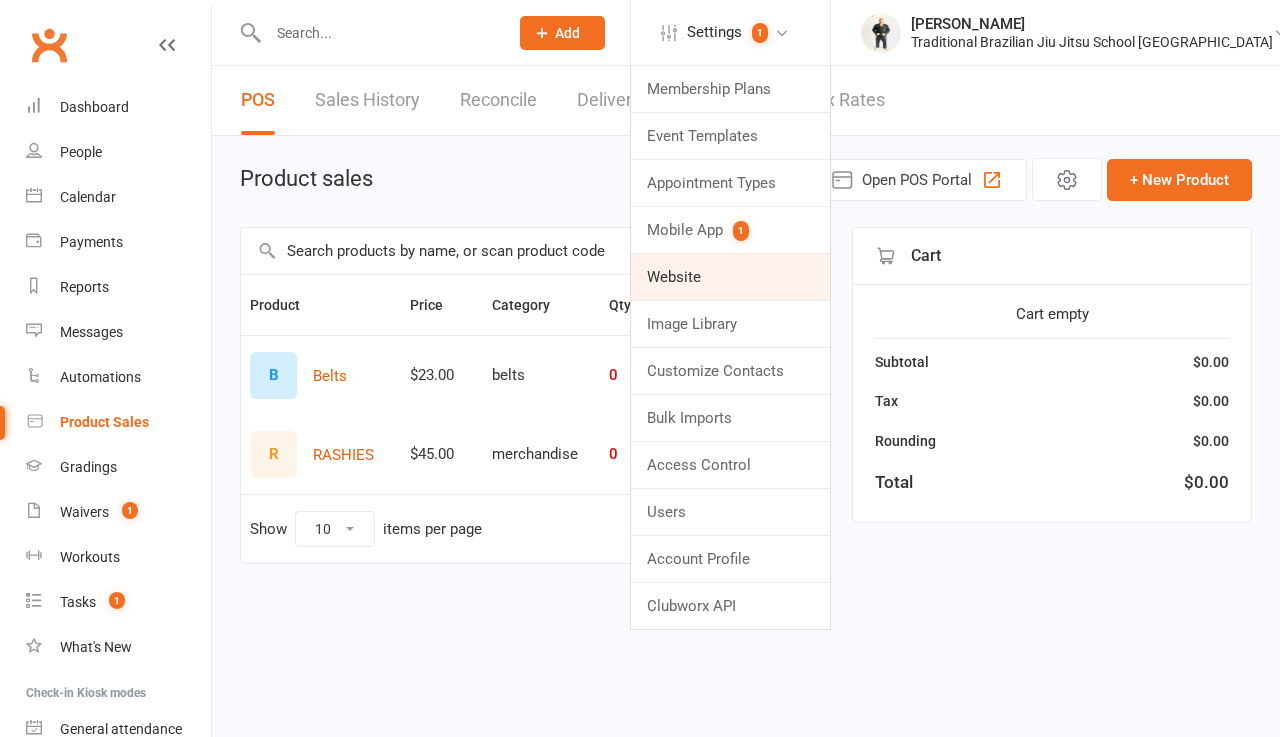 click on "Website" at bounding box center [730, 277] 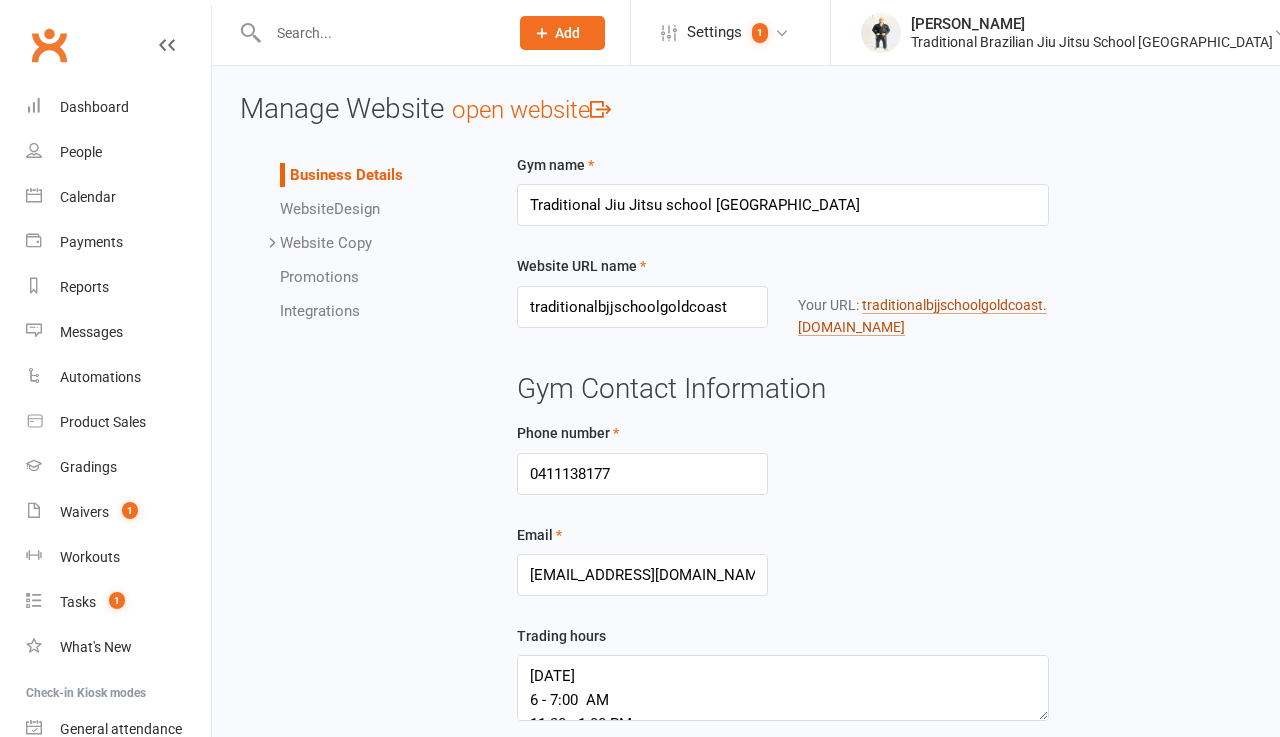 click on "traditionalbjjschoolgoldcoast .[DOMAIN_NAME]" at bounding box center (922, 316) 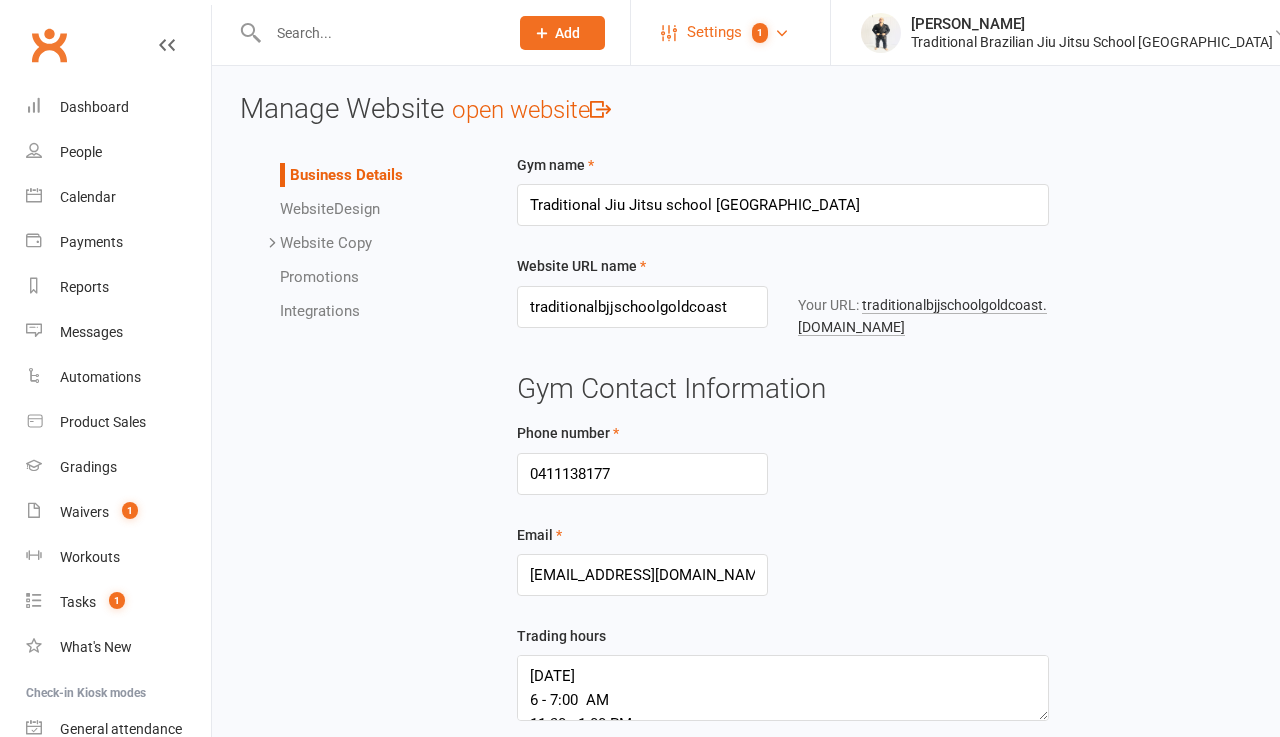 click on "Settings" at bounding box center (714, 32) 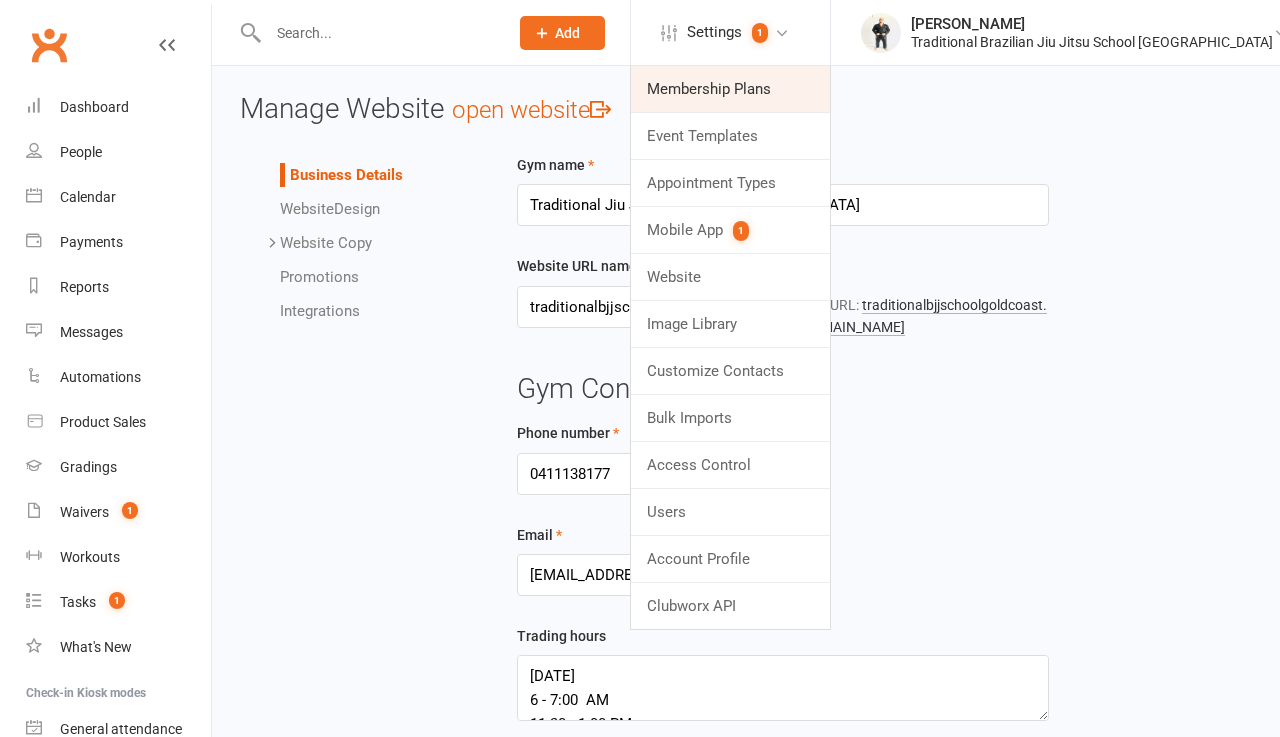 click on "Membership Plans" at bounding box center [730, 89] 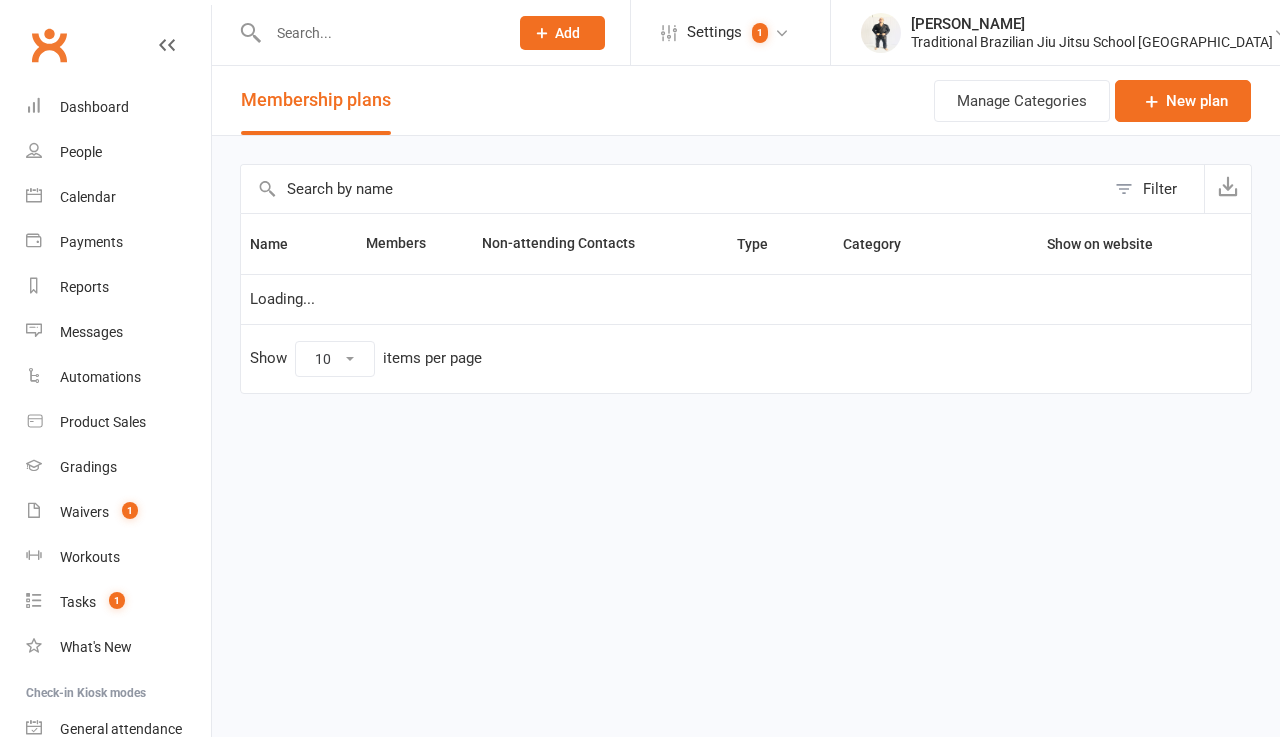 select on "50" 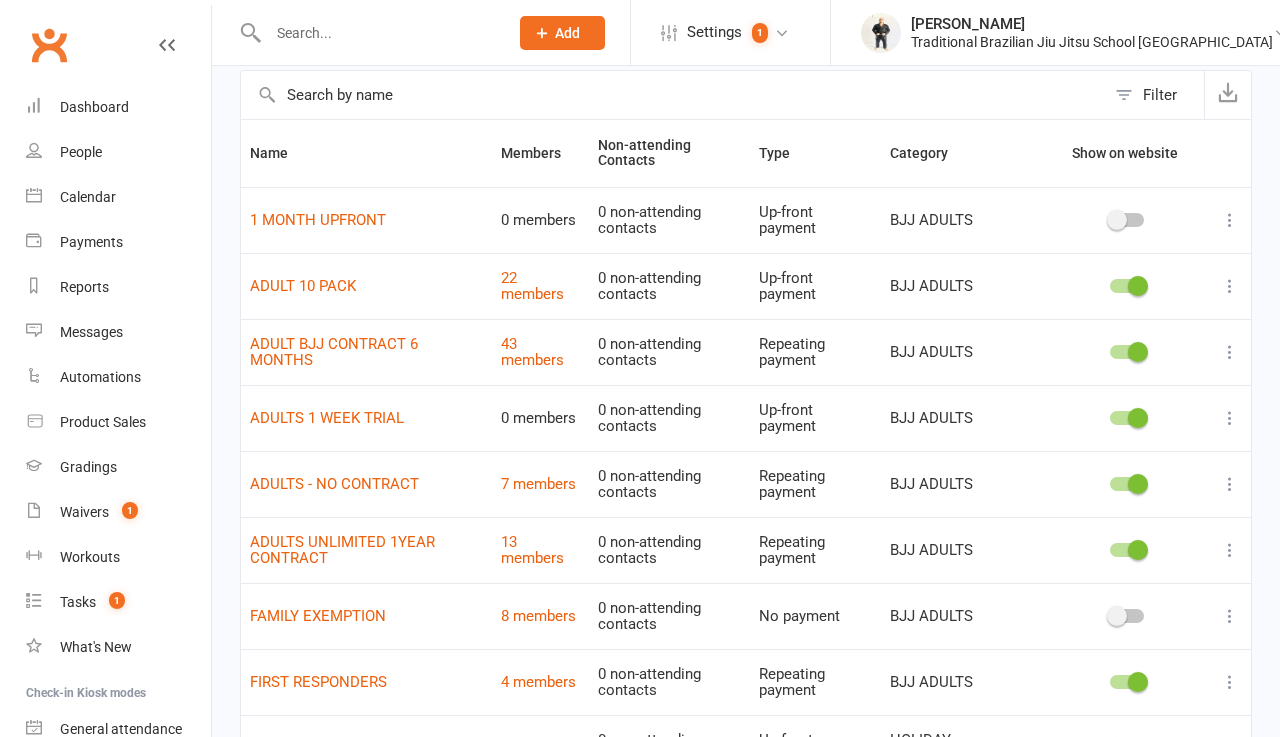 scroll, scrollTop: 94, scrollLeft: 0, axis: vertical 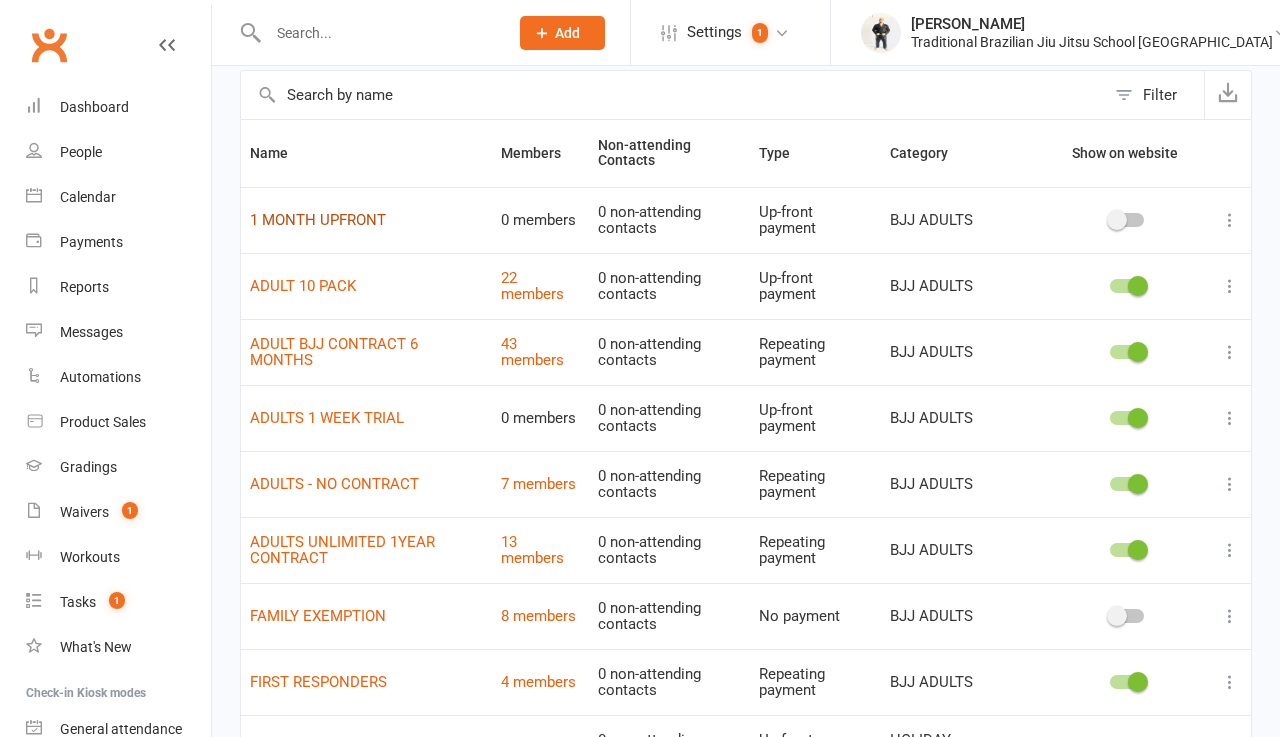click on "1 MONTH UPFRONT" at bounding box center (318, 220) 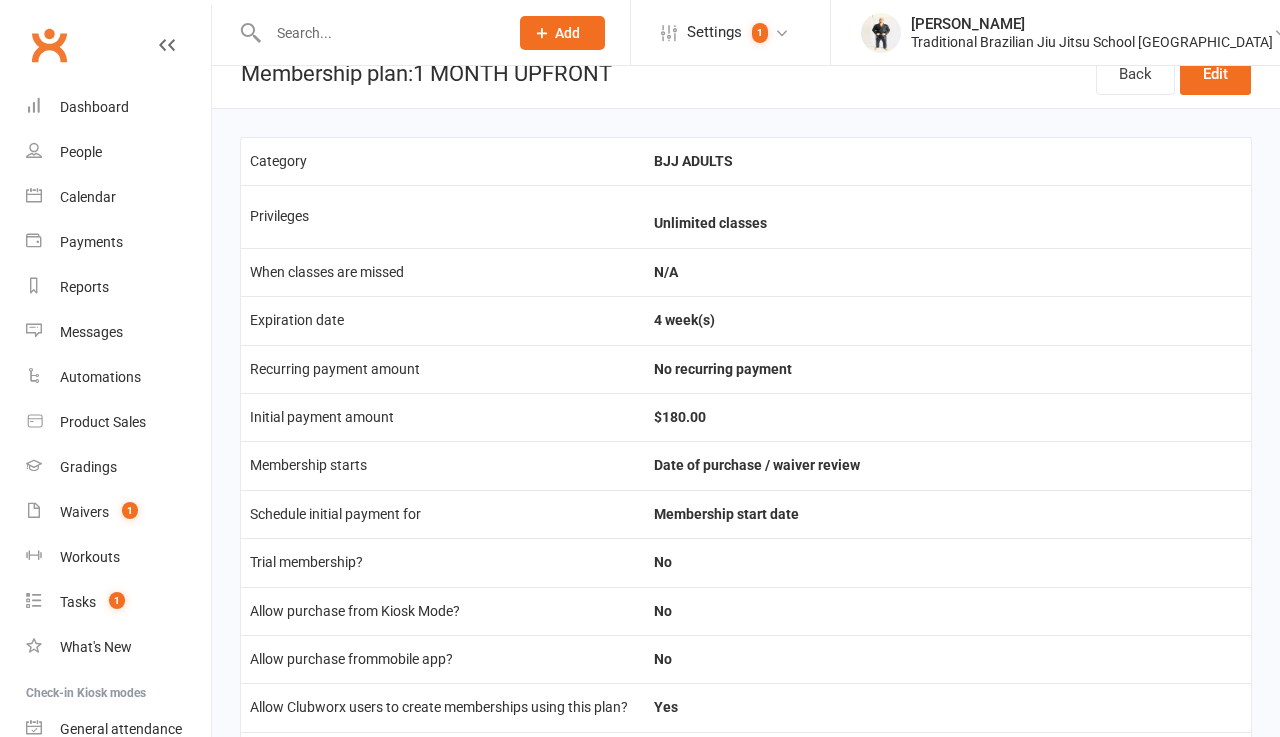 scroll, scrollTop: 0, scrollLeft: 0, axis: both 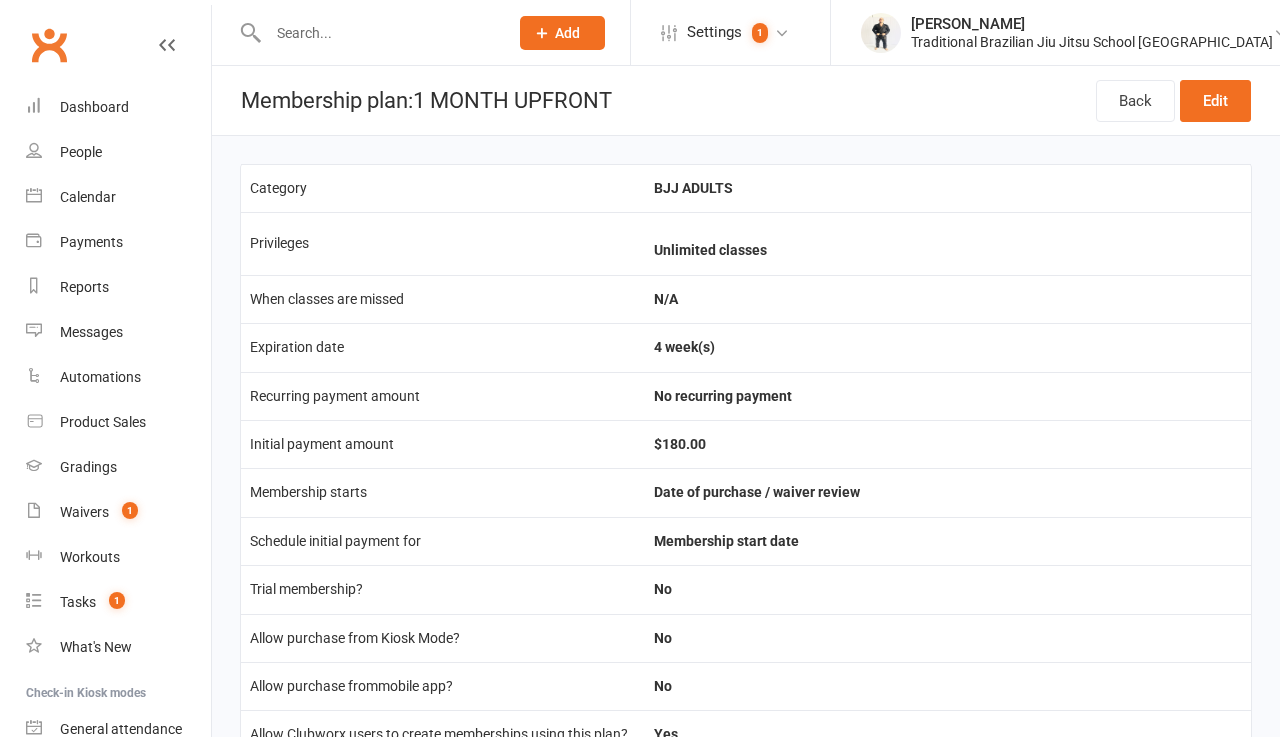 click on "Back Edit" at bounding box center [1173, 100] 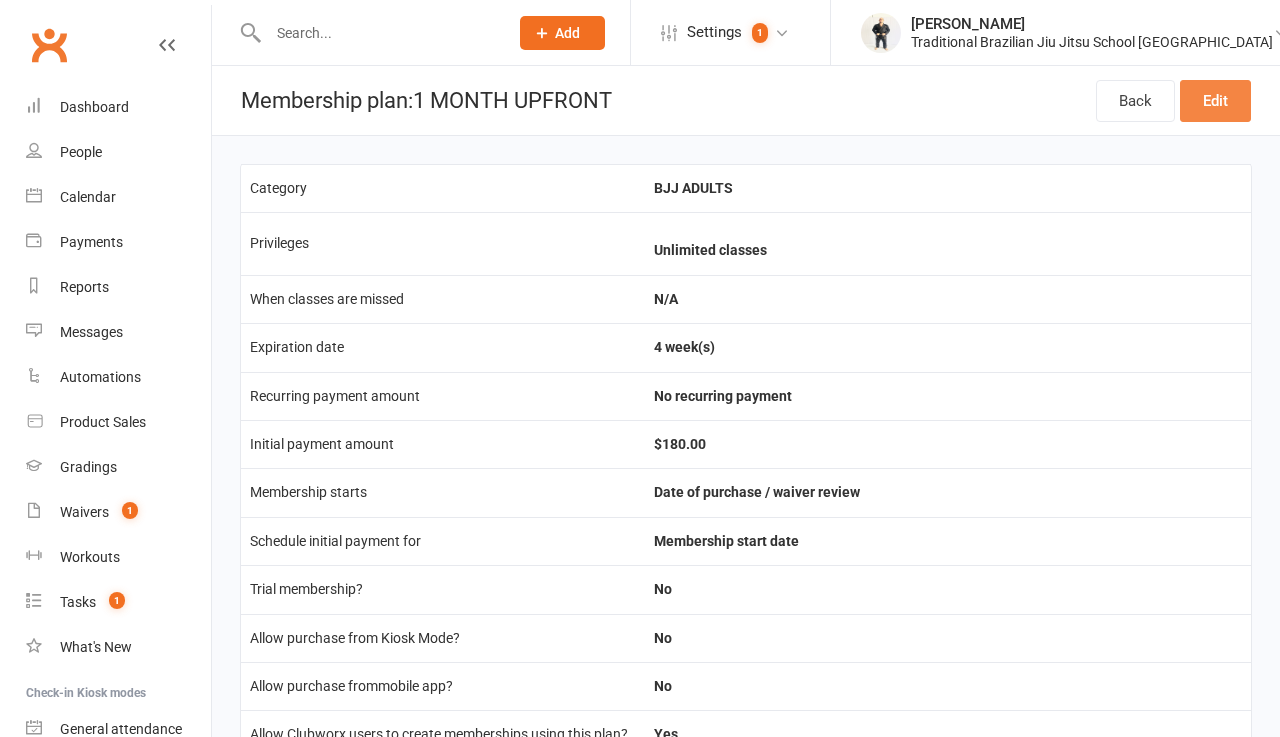 click on "Edit" at bounding box center (1215, 101) 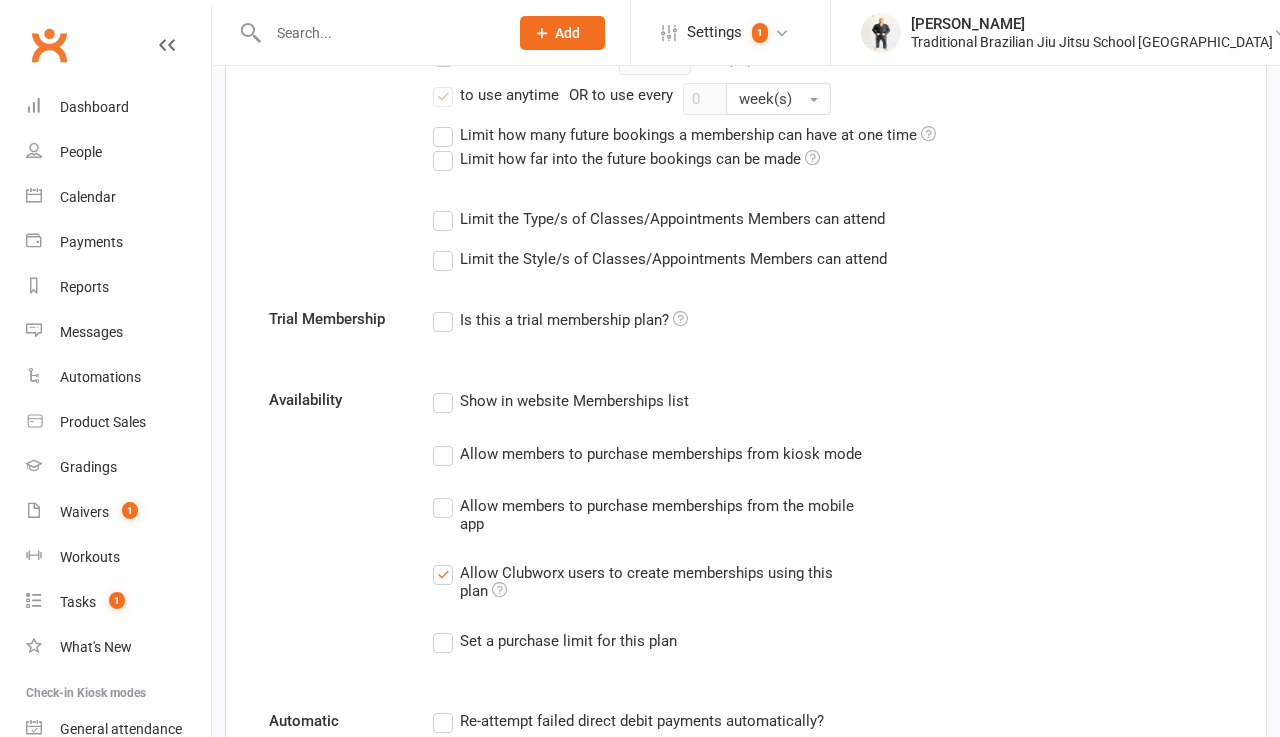 scroll, scrollTop: 669, scrollLeft: 0, axis: vertical 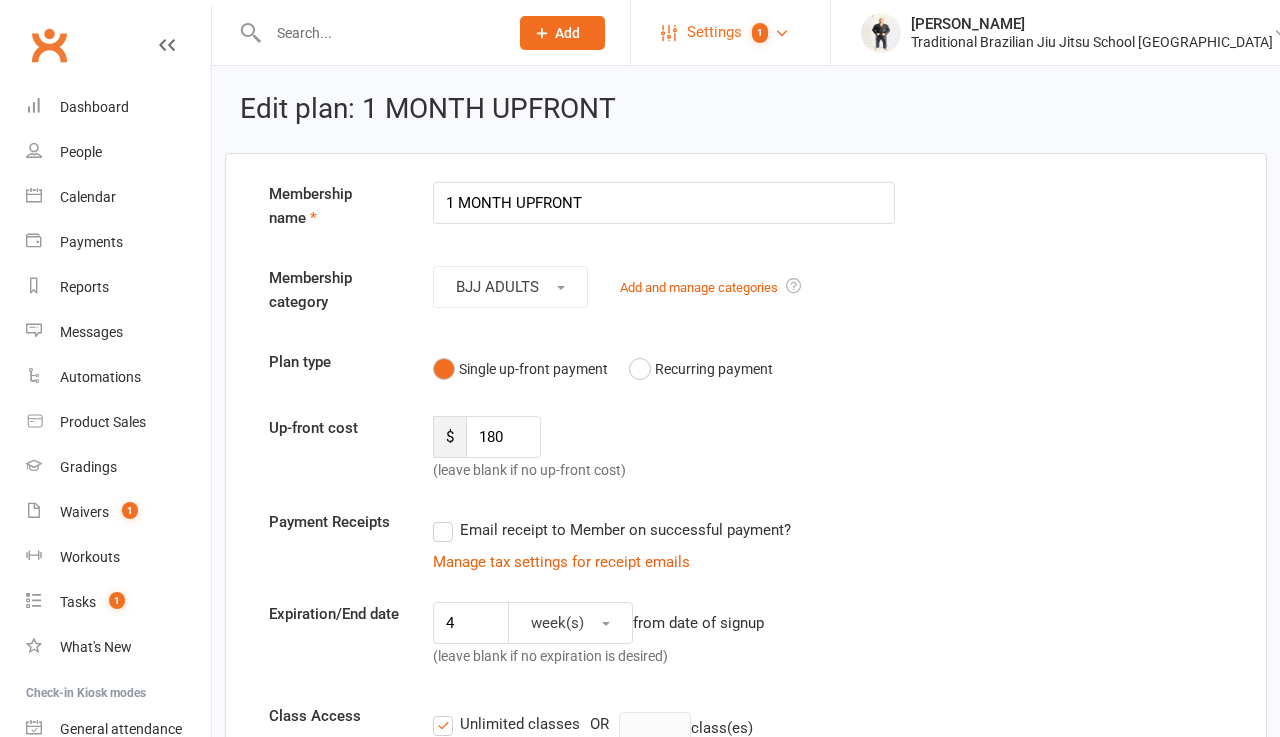 click on "Settings" at bounding box center [714, 32] 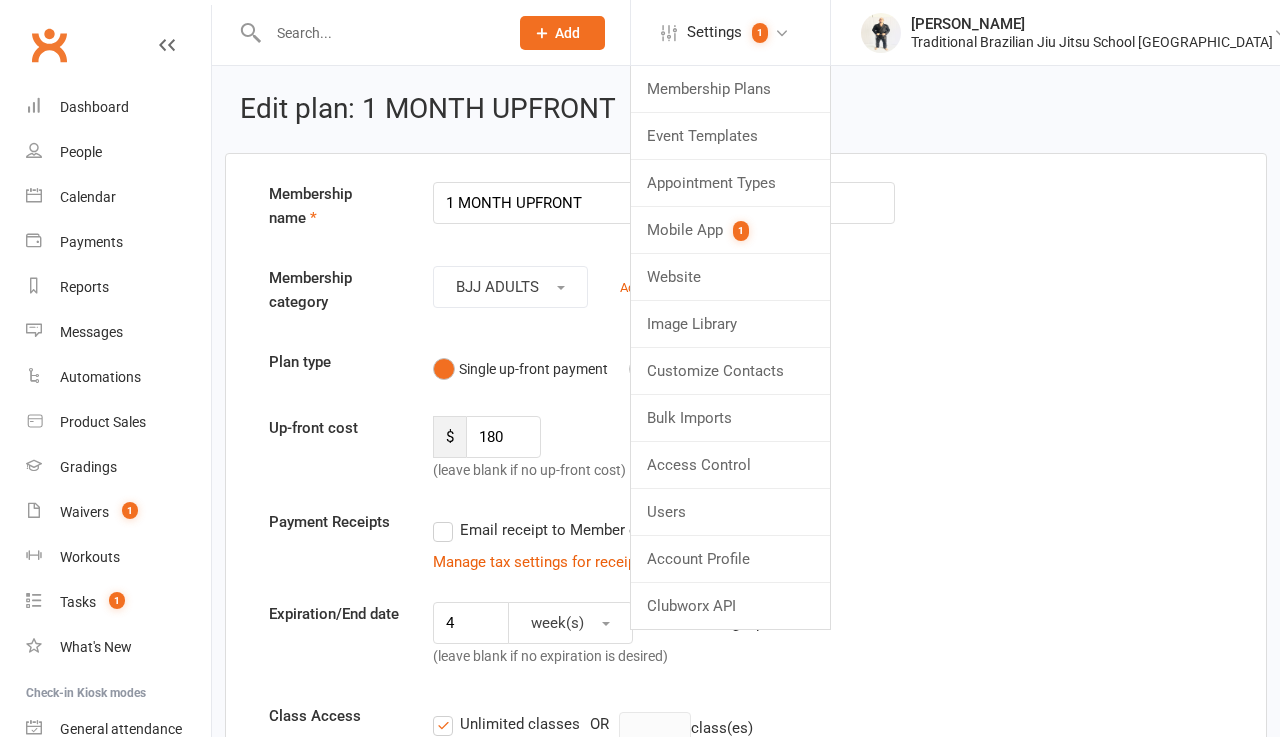 click on "Edit plan: 1 MONTH UPFRONT" at bounding box center [746, 109] 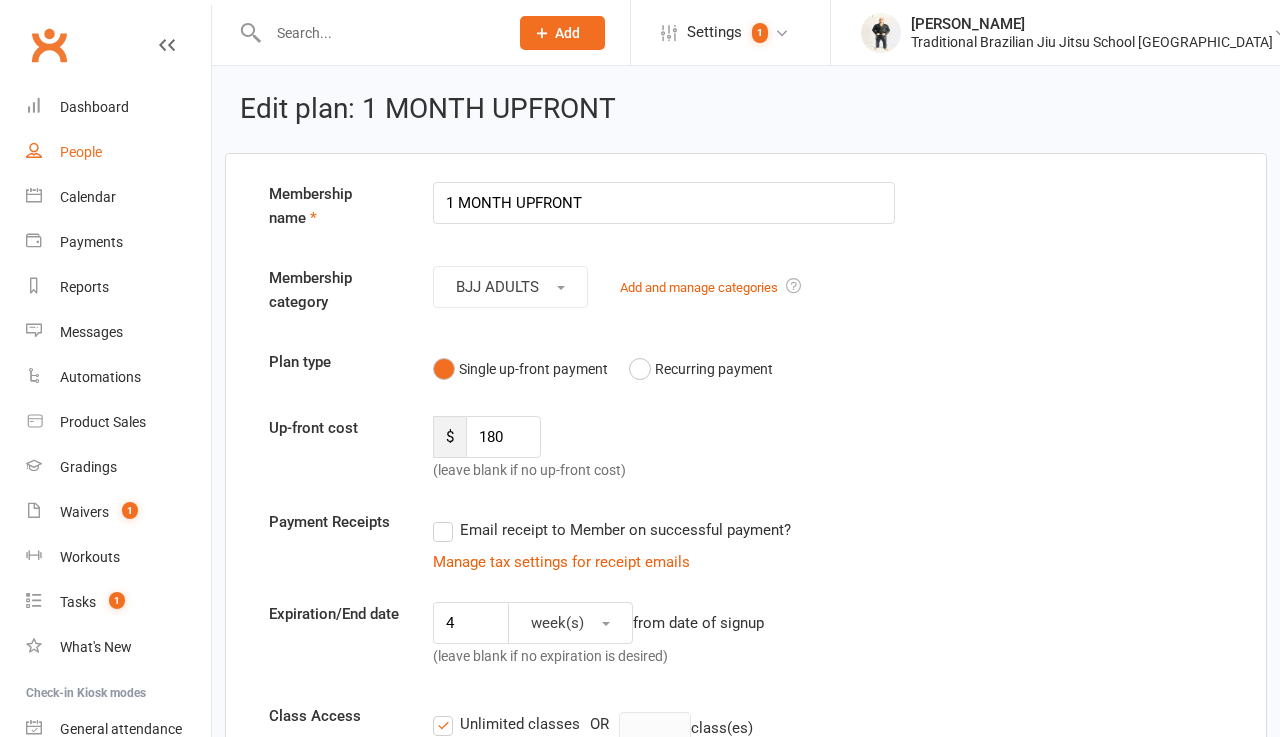 click on "People" at bounding box center (118, 152) 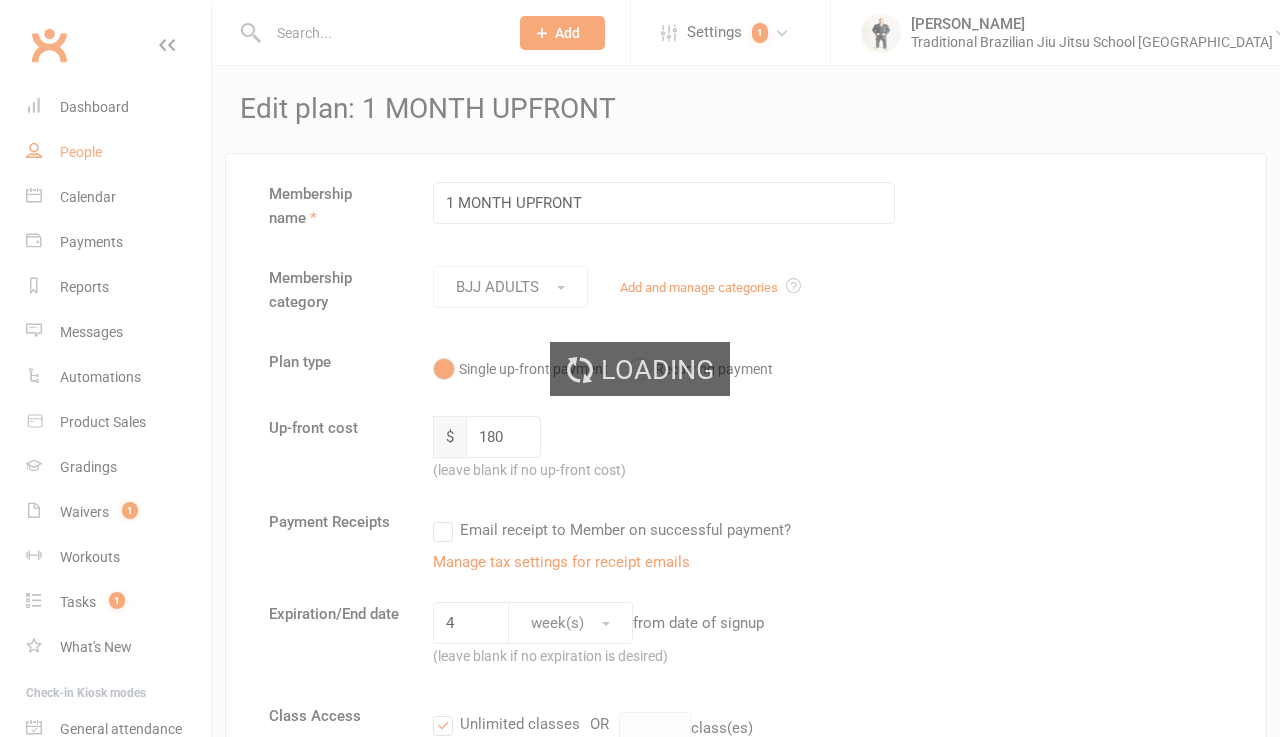 select on "100" 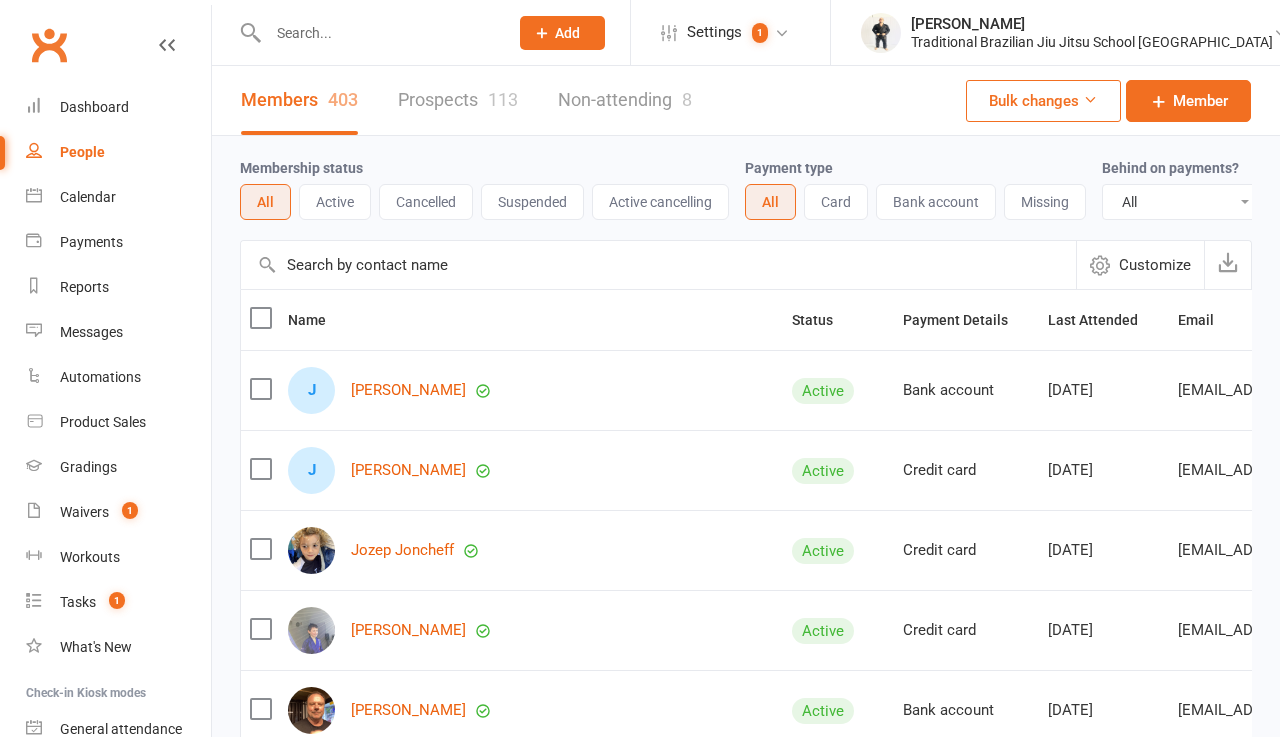 click on "Prospects 113" at bounding box center (458, 100) 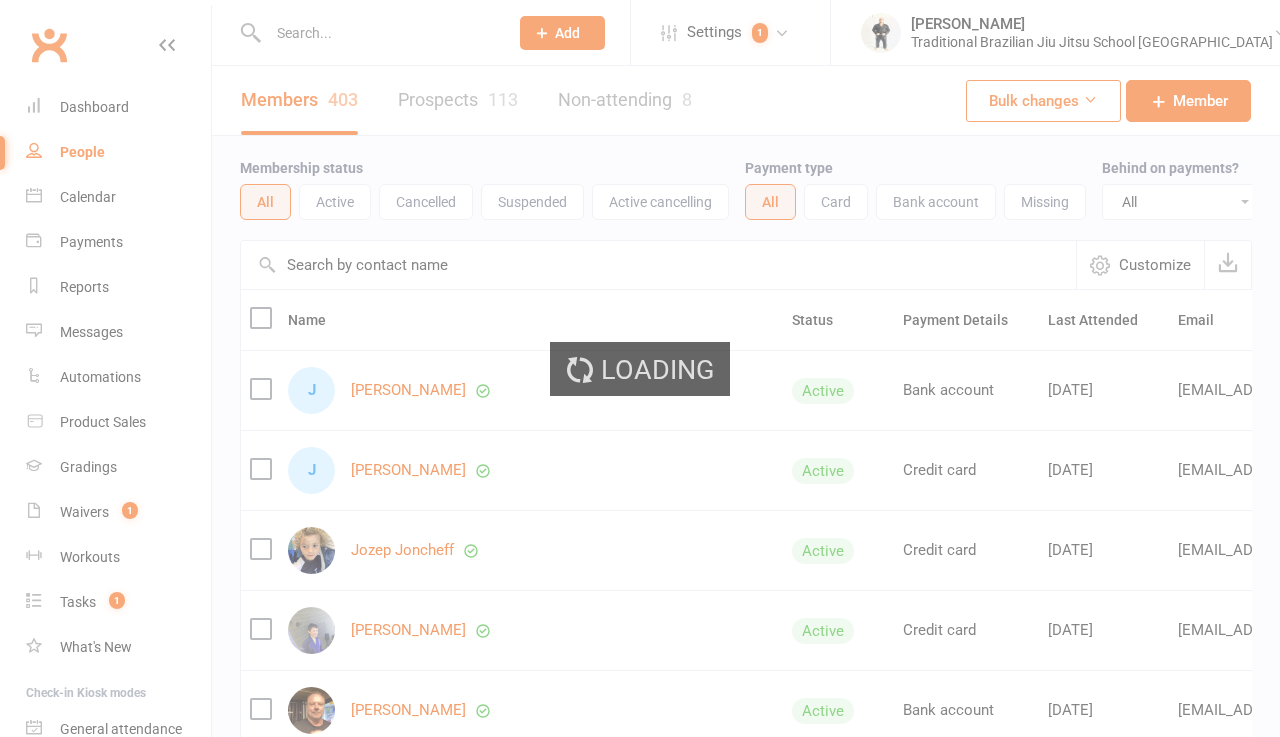 select on "100" 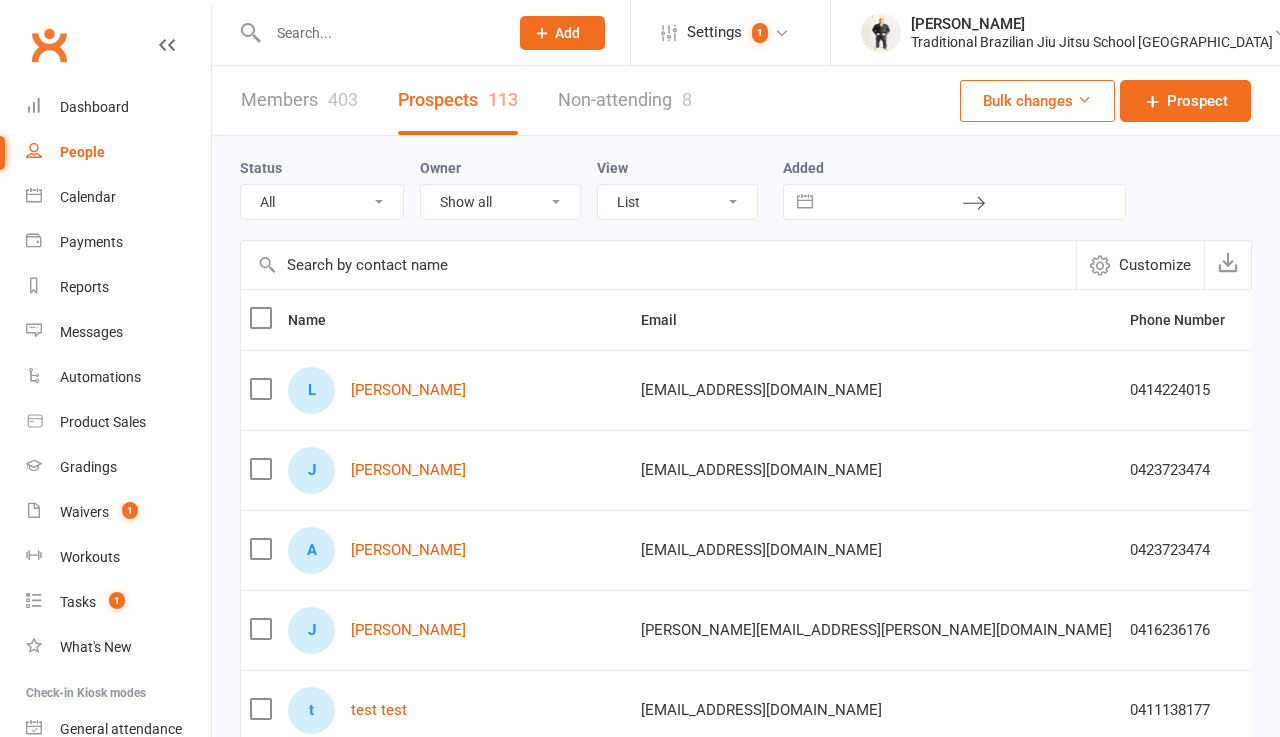 scroll, scrollTop: 0, scrollLeft: 3, axis: horizontal 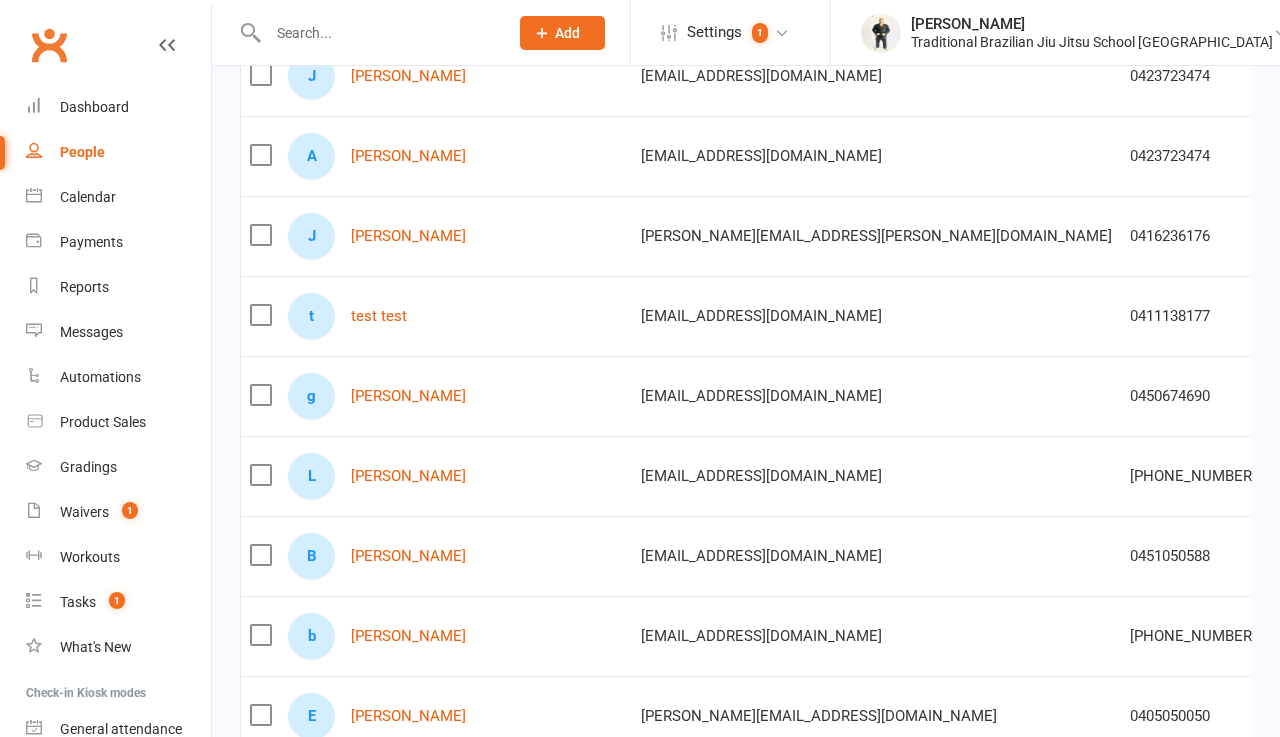 click at bounding box center (260, 315) 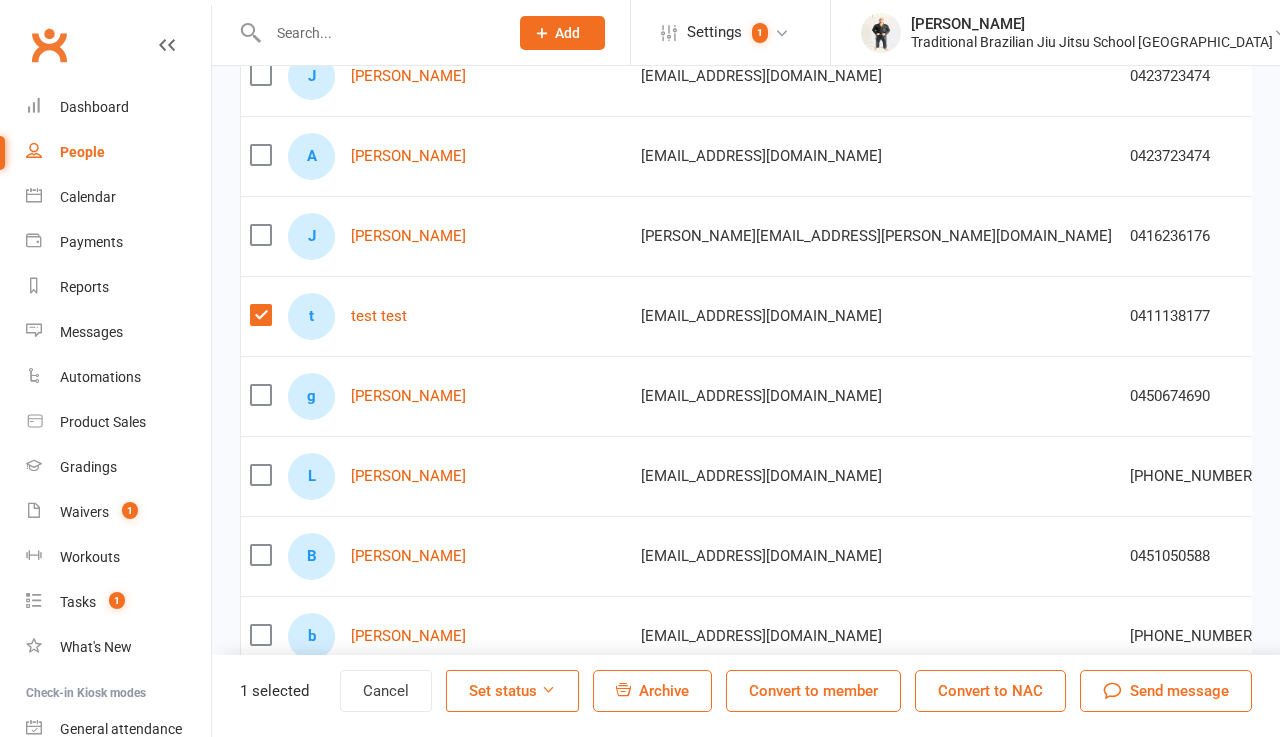 click on "Archive" at bounding box center [664, 691] 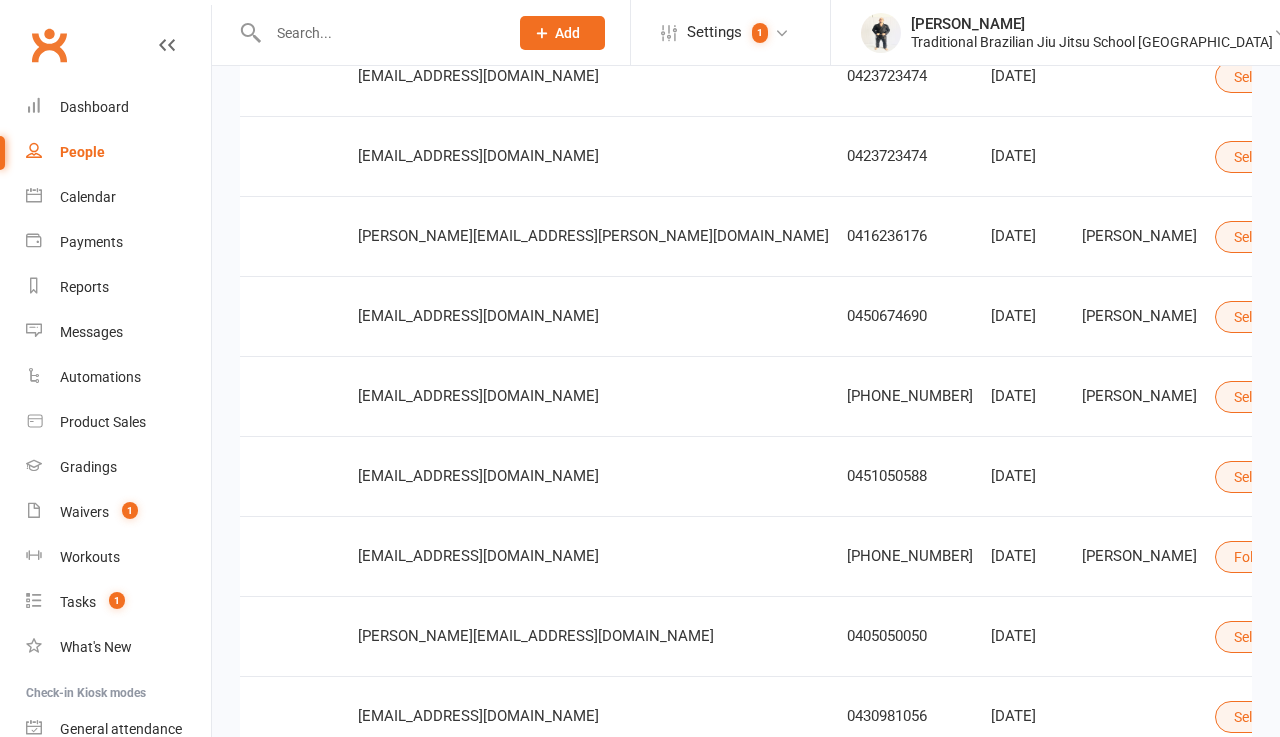 scroll, scrollTop: 0, scrollLeft: 0, axis: both 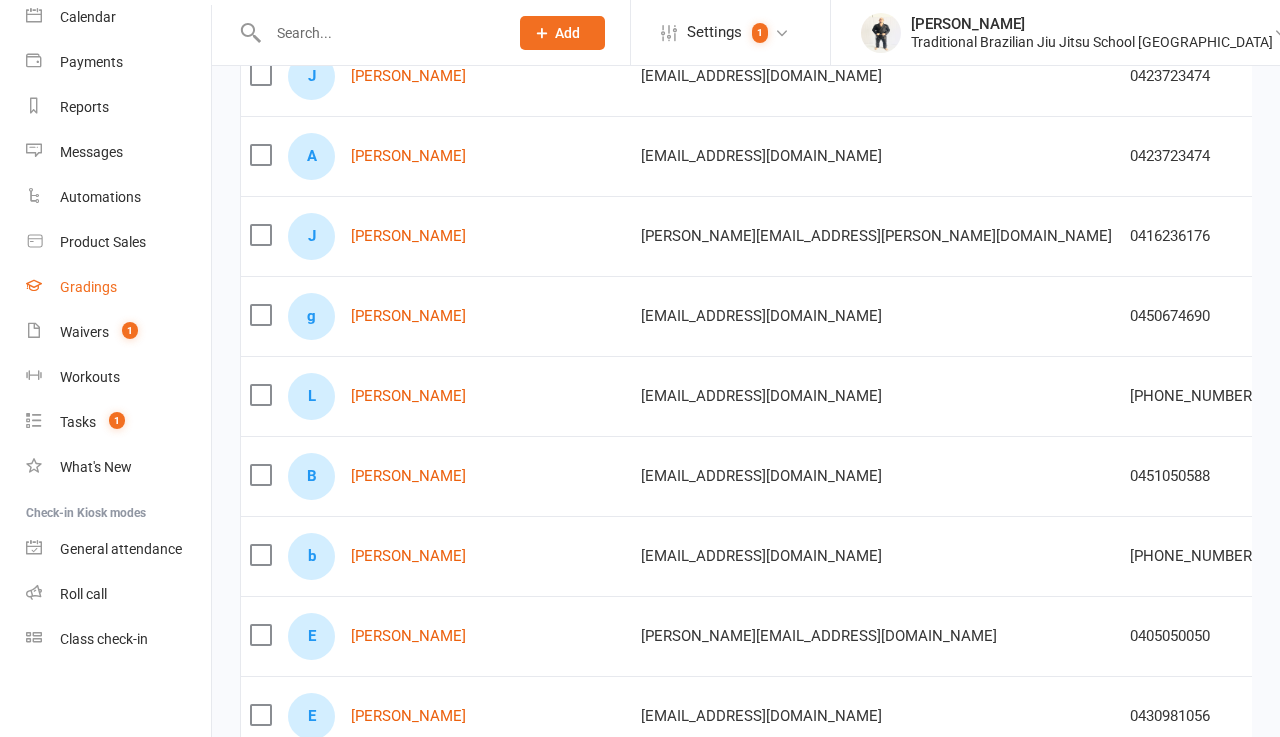 click on "Gradings" at bounding box center [88, 287] 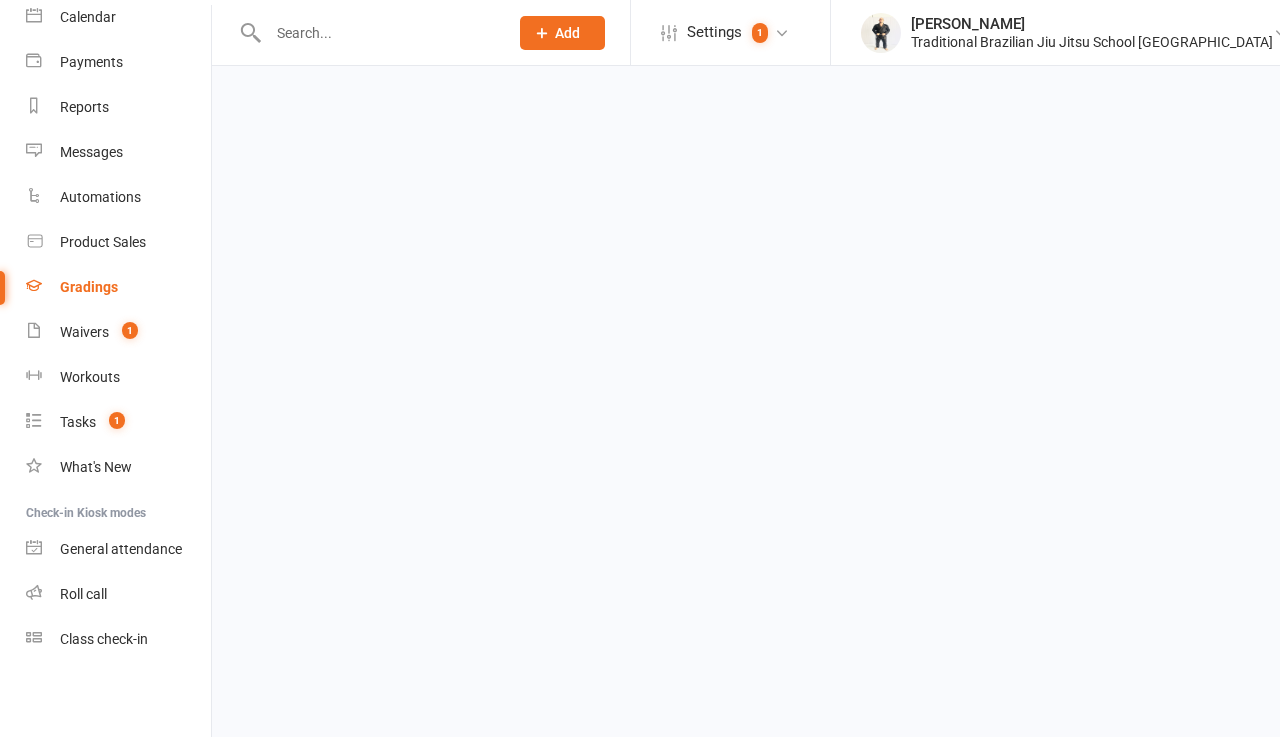 scroll, scrollTop: 0, scrollLeft: 0, axis: both 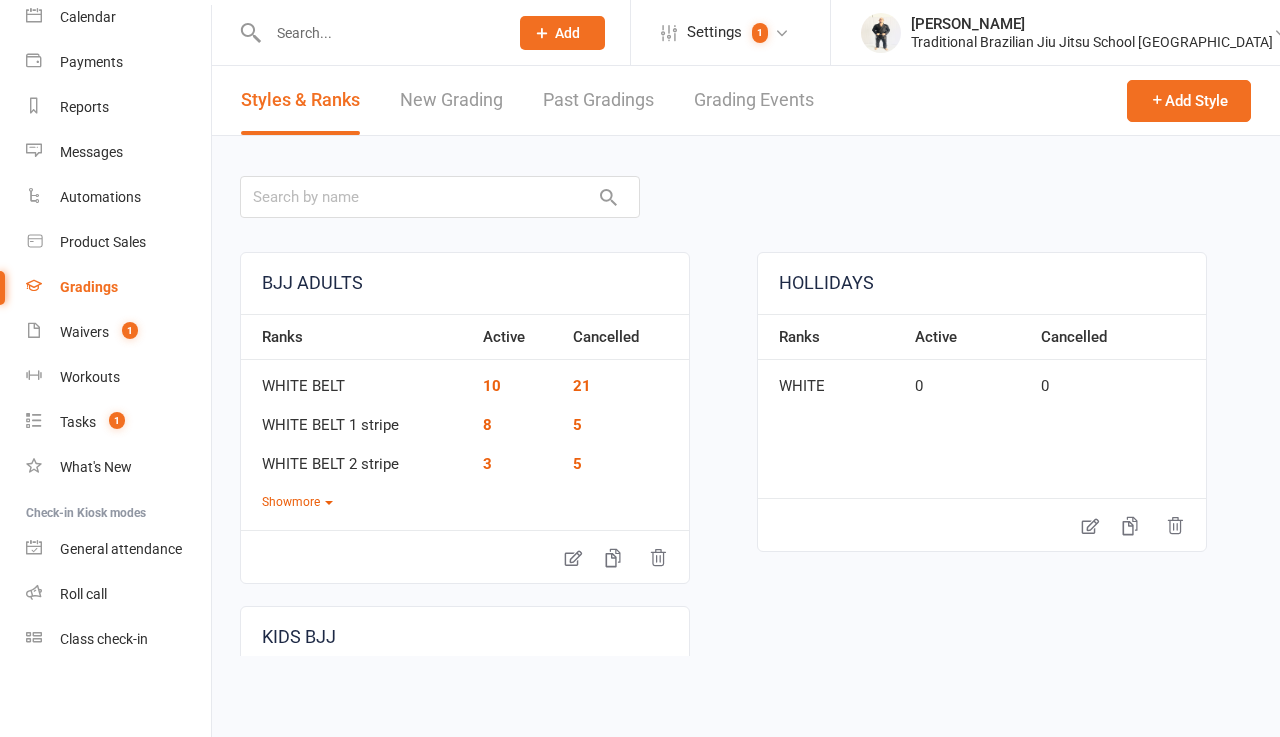 click on "Grading Events" at bounding box center (754, 100) 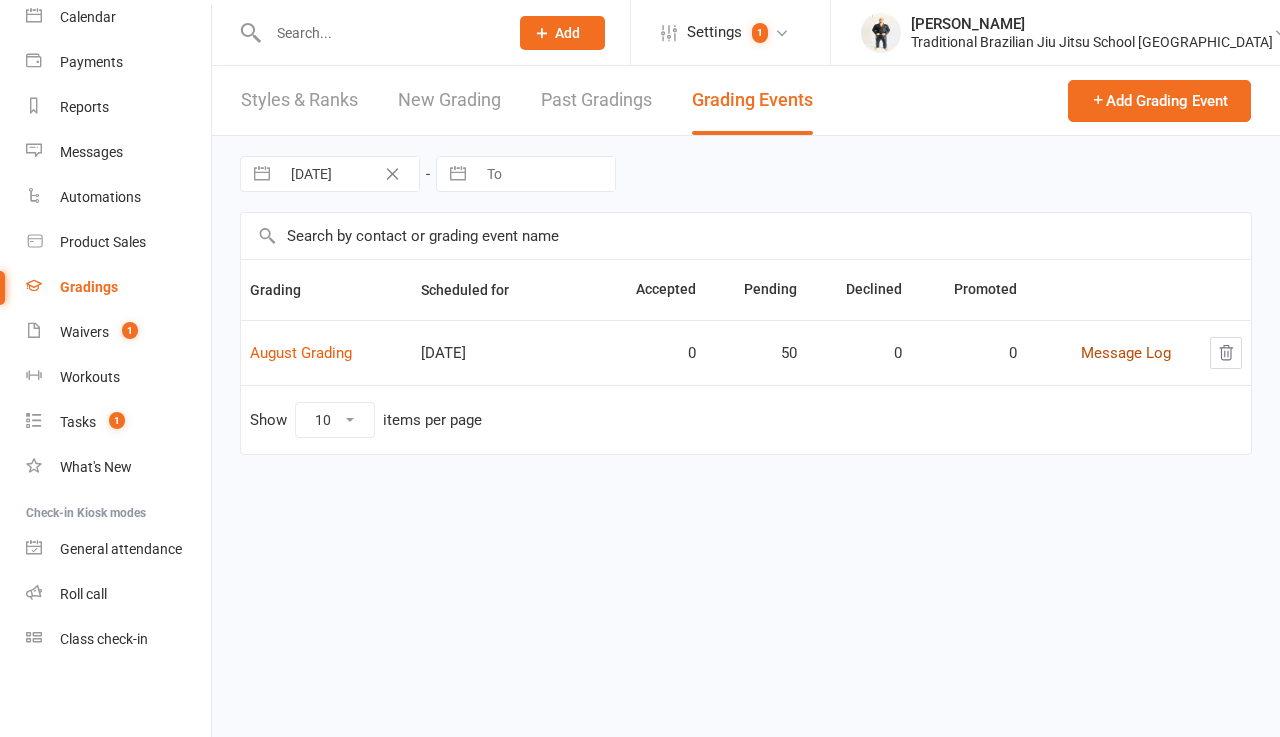 click on "Message Log" at bounding box center (1126, 353) 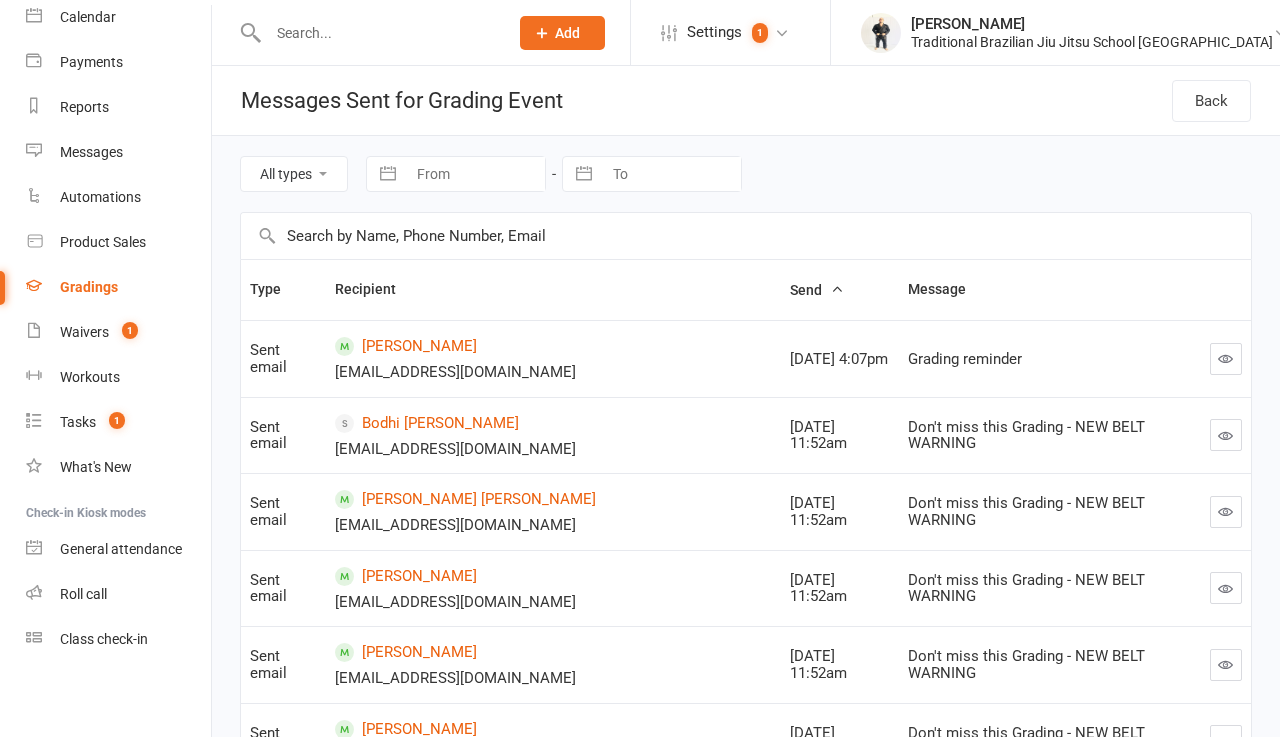 scroll, scrollTop: 0, scrollLeft: 0, axis: both 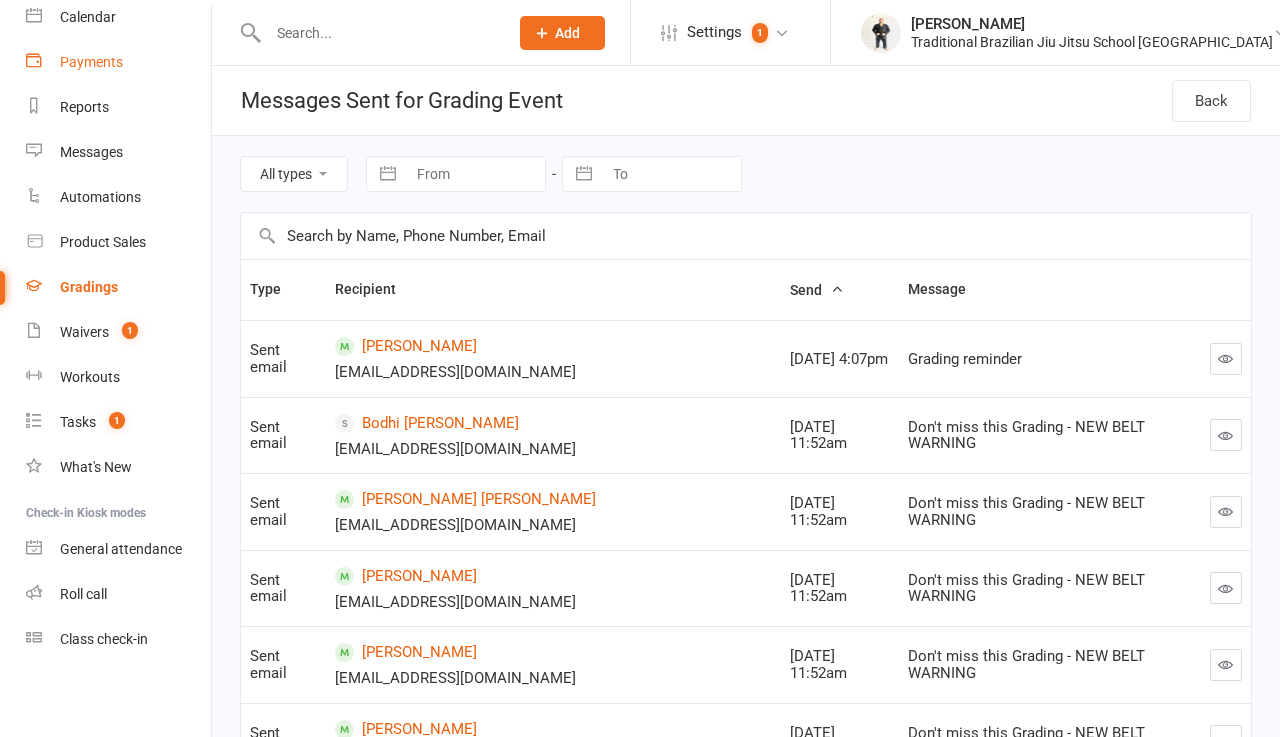 click on "Payments" at bounding box center [91, 62] 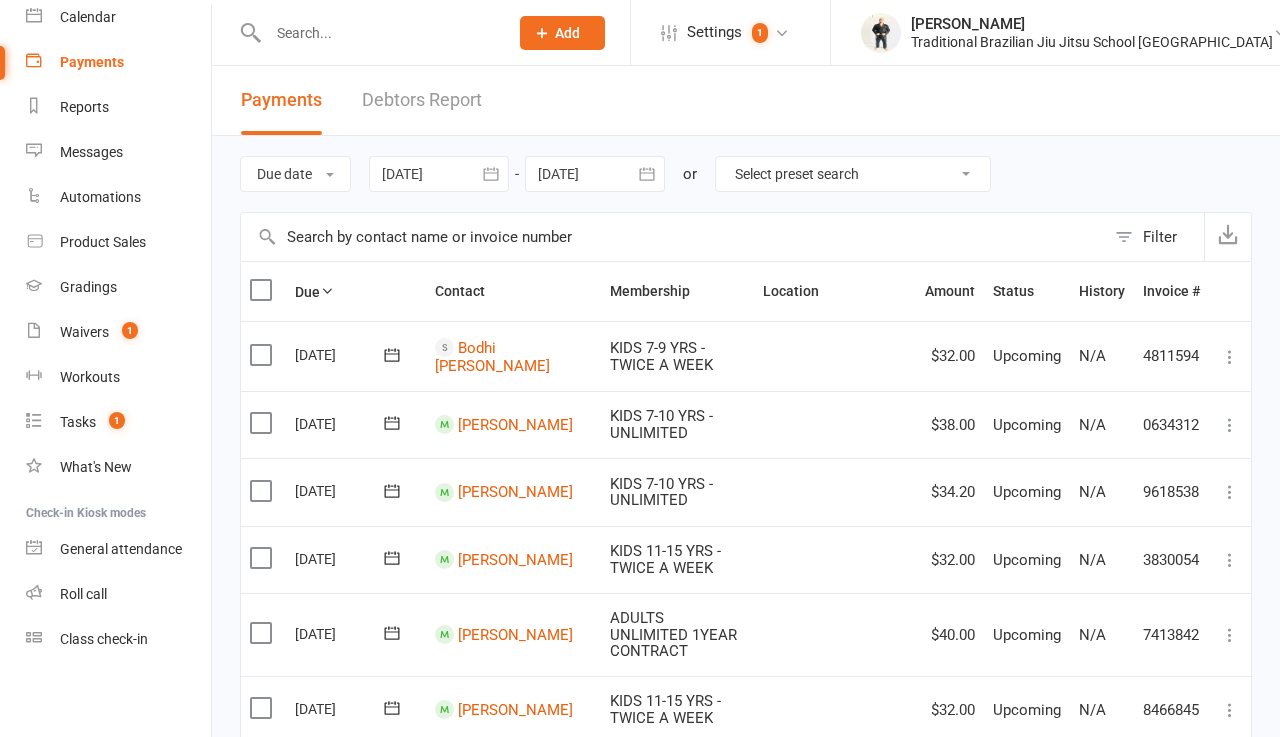 click on "Select preset search All failures All skipped payments All pending payments Successful payments (last 14 days)  Successful payments (last 30 days) Successful payments (last 90 days)" at bounding box center [853, 174] 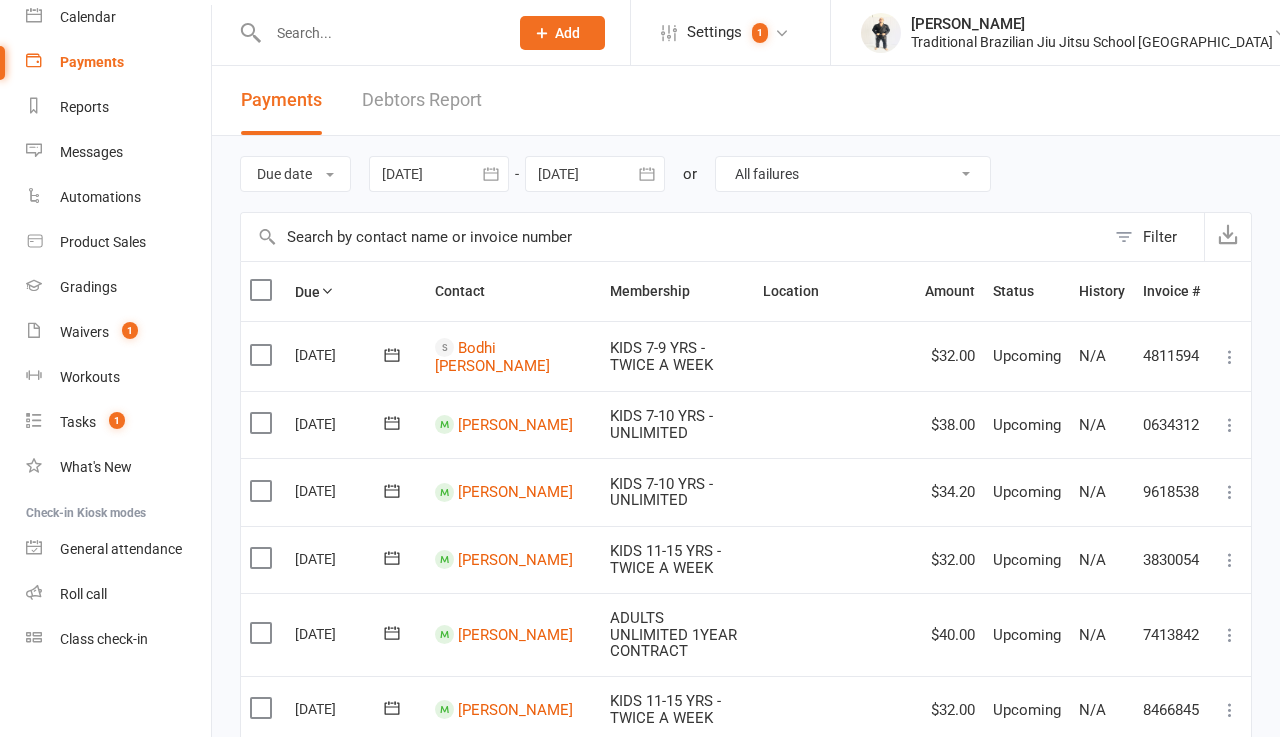 type 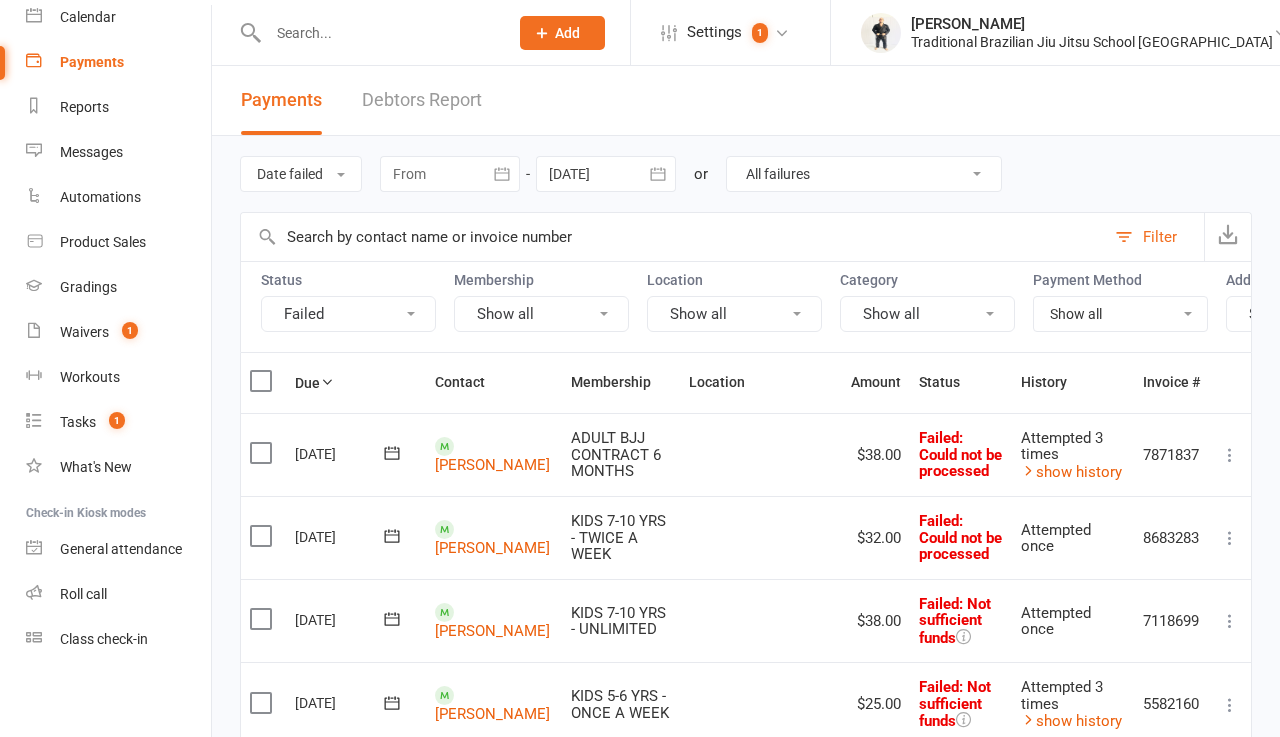 scroll, scrollTop: 0, scrollLeft: 0, axis: both 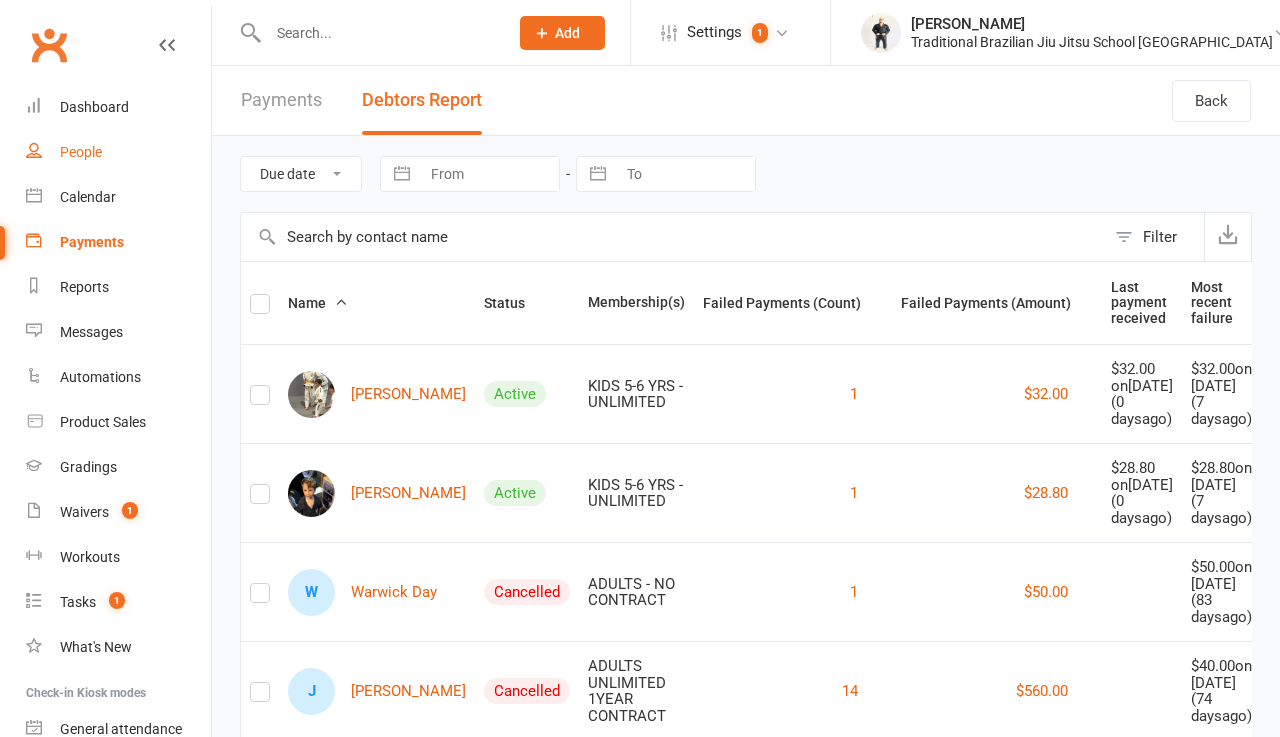 click on "People" at bounding box center [118, 152] 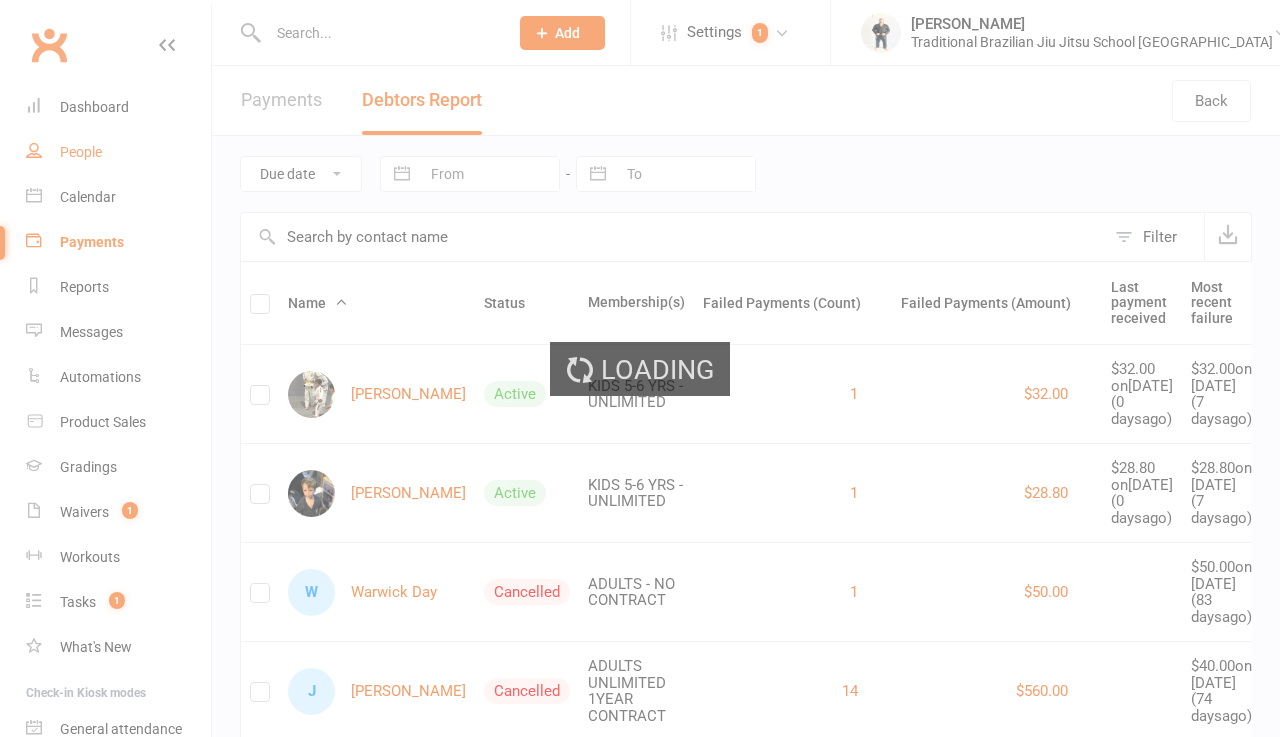 select on "100" 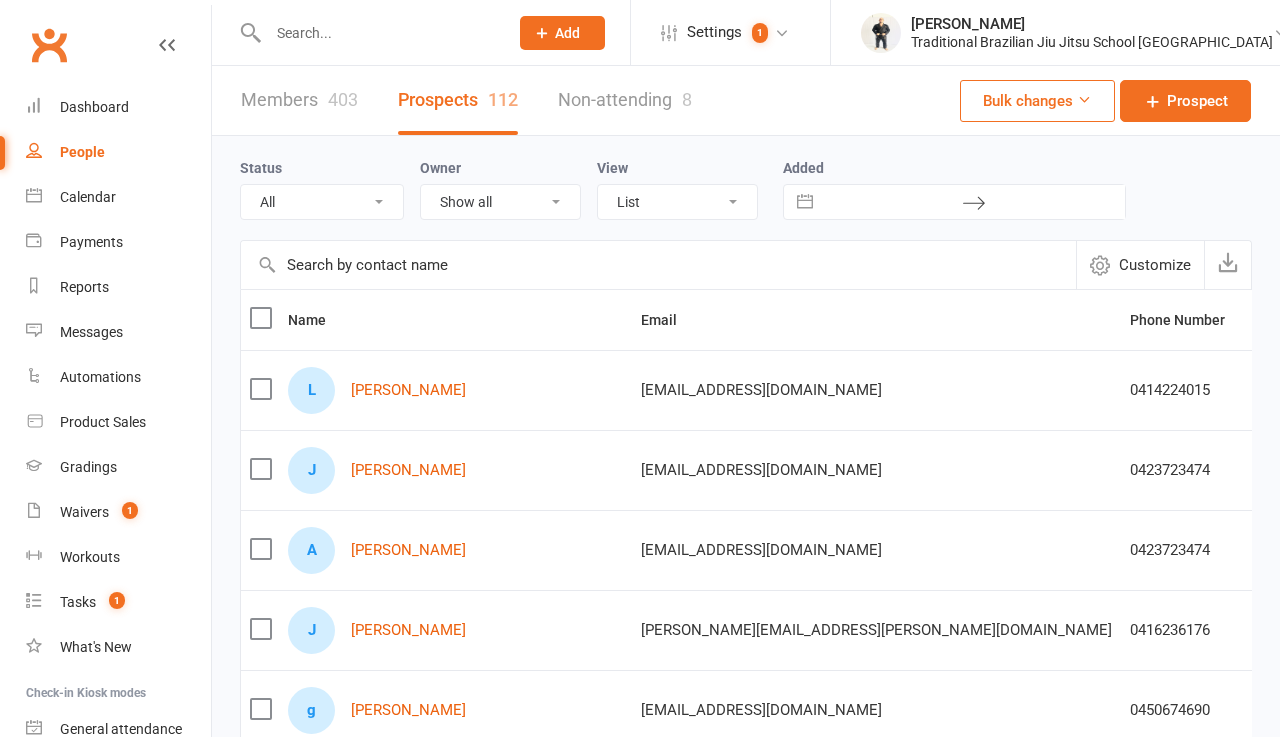 click on "Members 403" at bounding box center (299, 100) 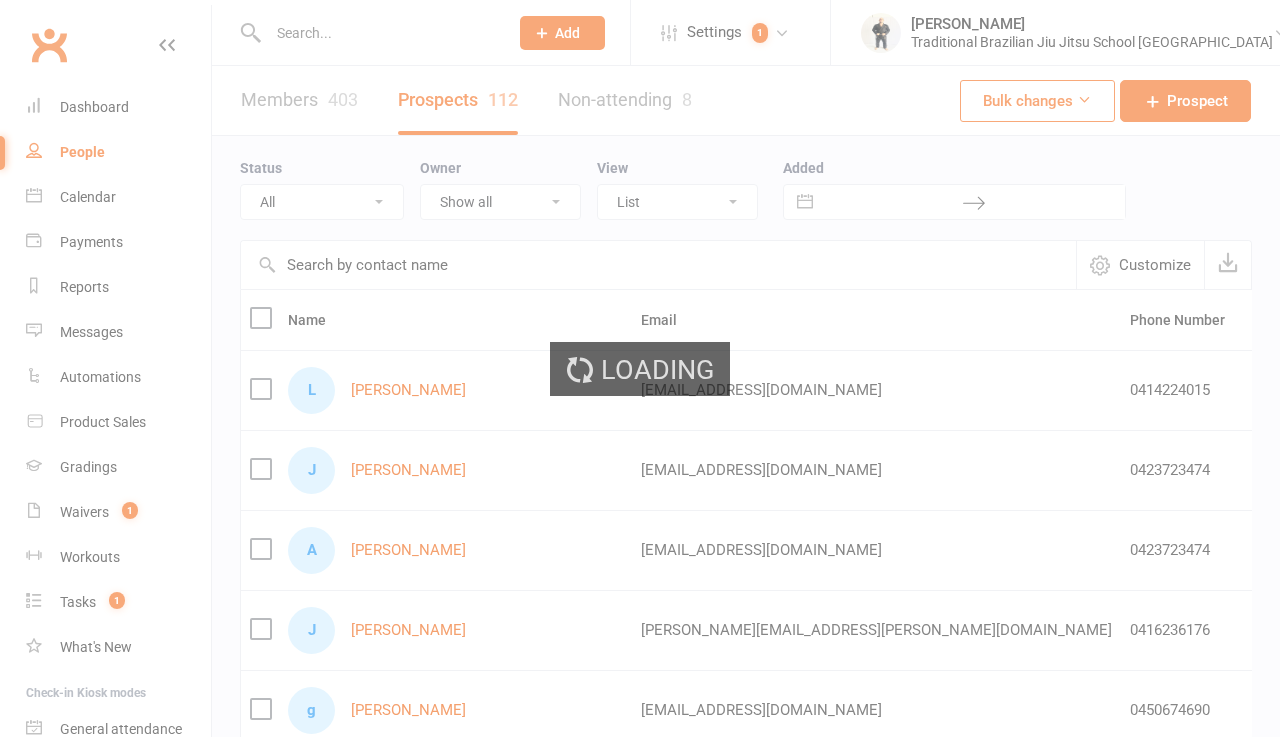 select on "100" 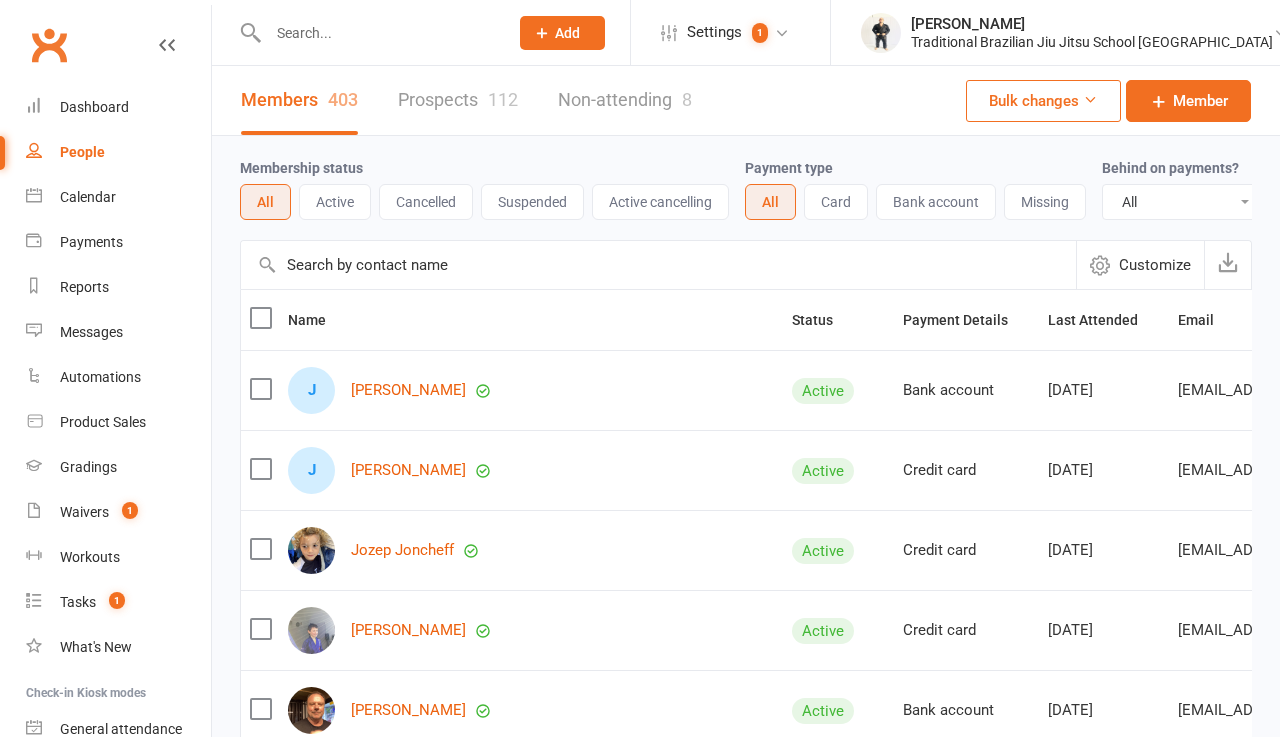 click on "All No Yes" at bounding box center (1186, 202) 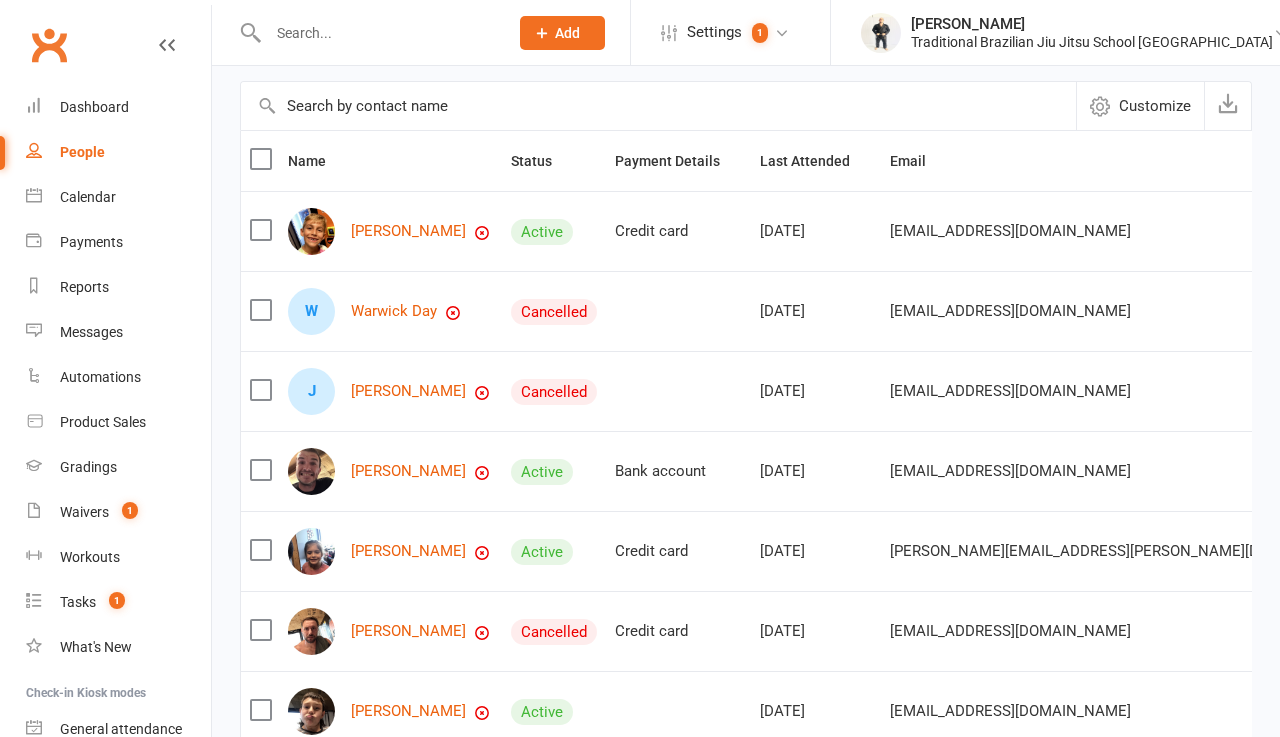 scroll, scrollTop: 178, scrollLeft: 0, axis: vertical 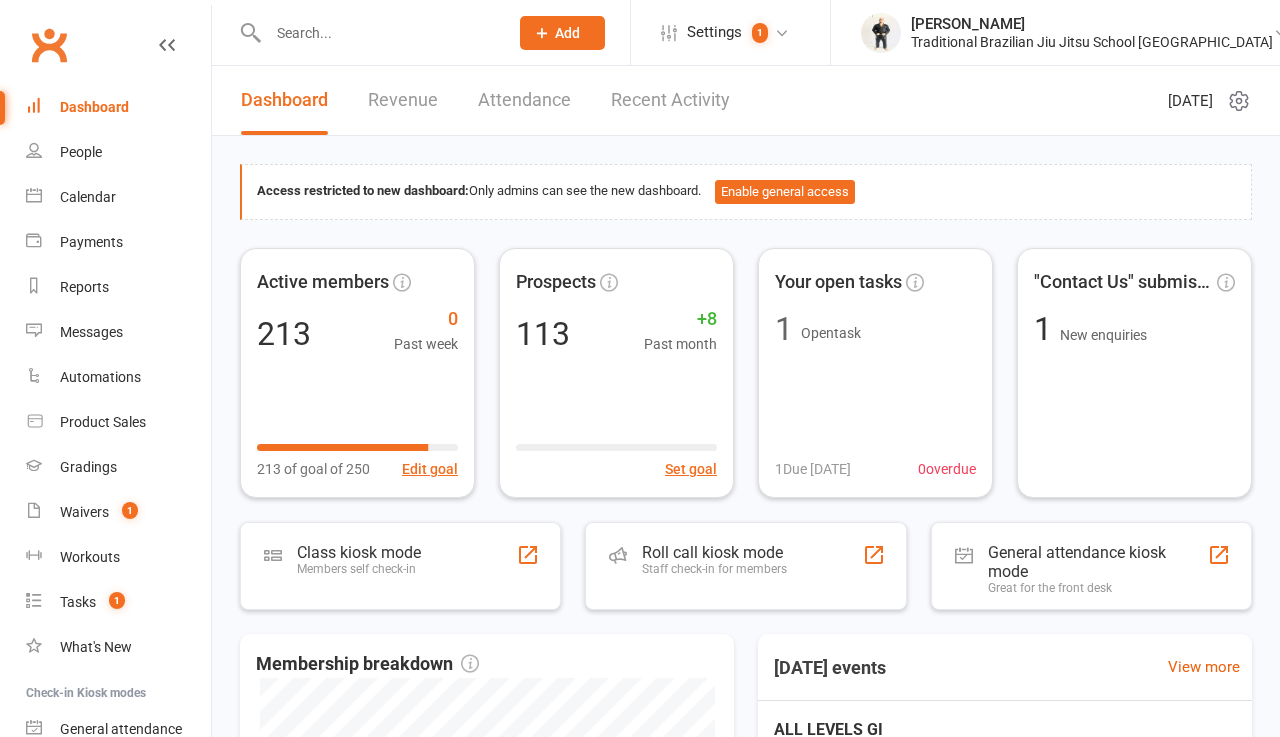 click at bounding box center (378, 33) 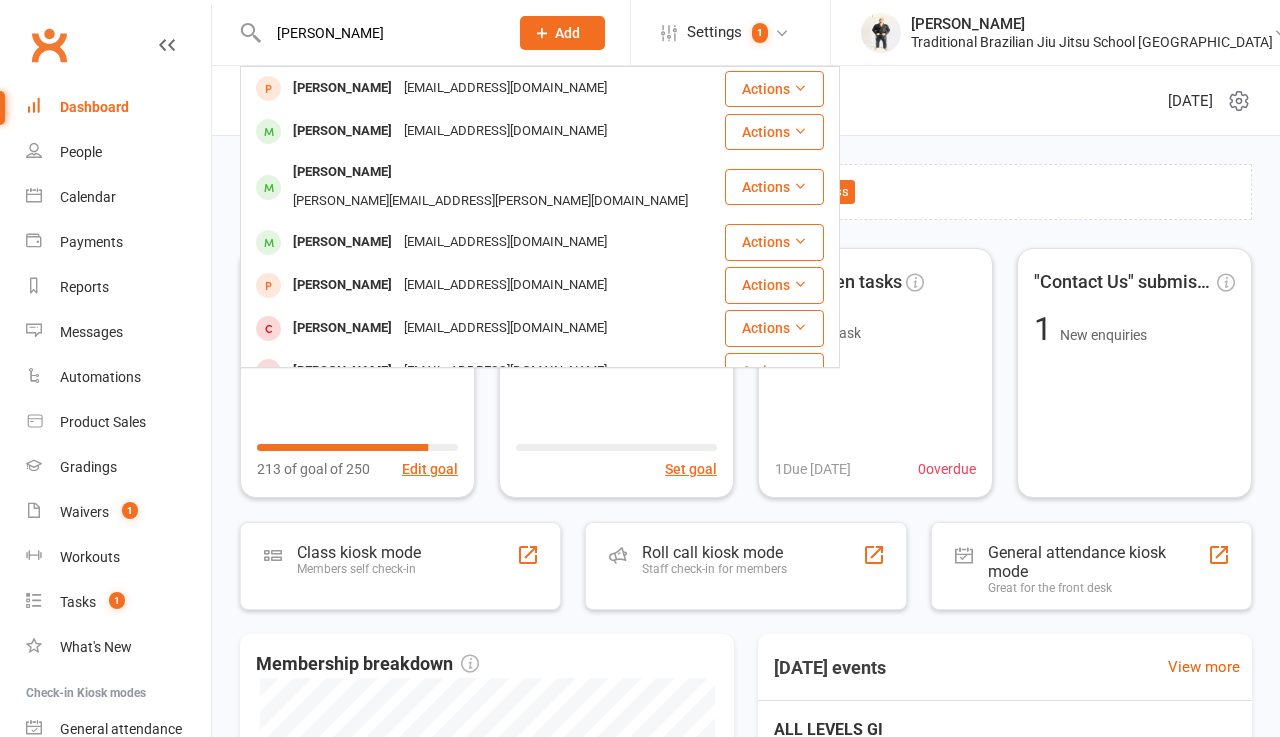 type on "[PERSON_NAME]" 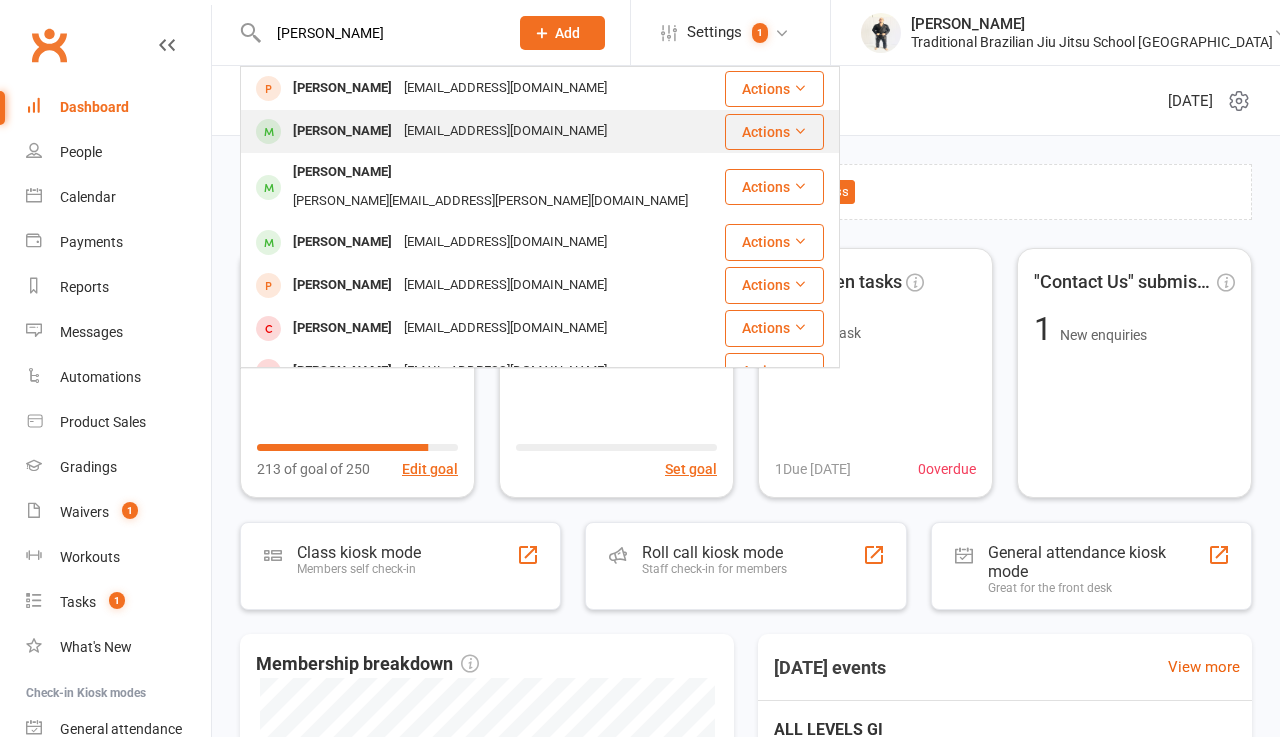 drag, startPoint x: 362, startPoint y: 38, endPoint x: 382, endPoint y: 133, distance: 97.082436 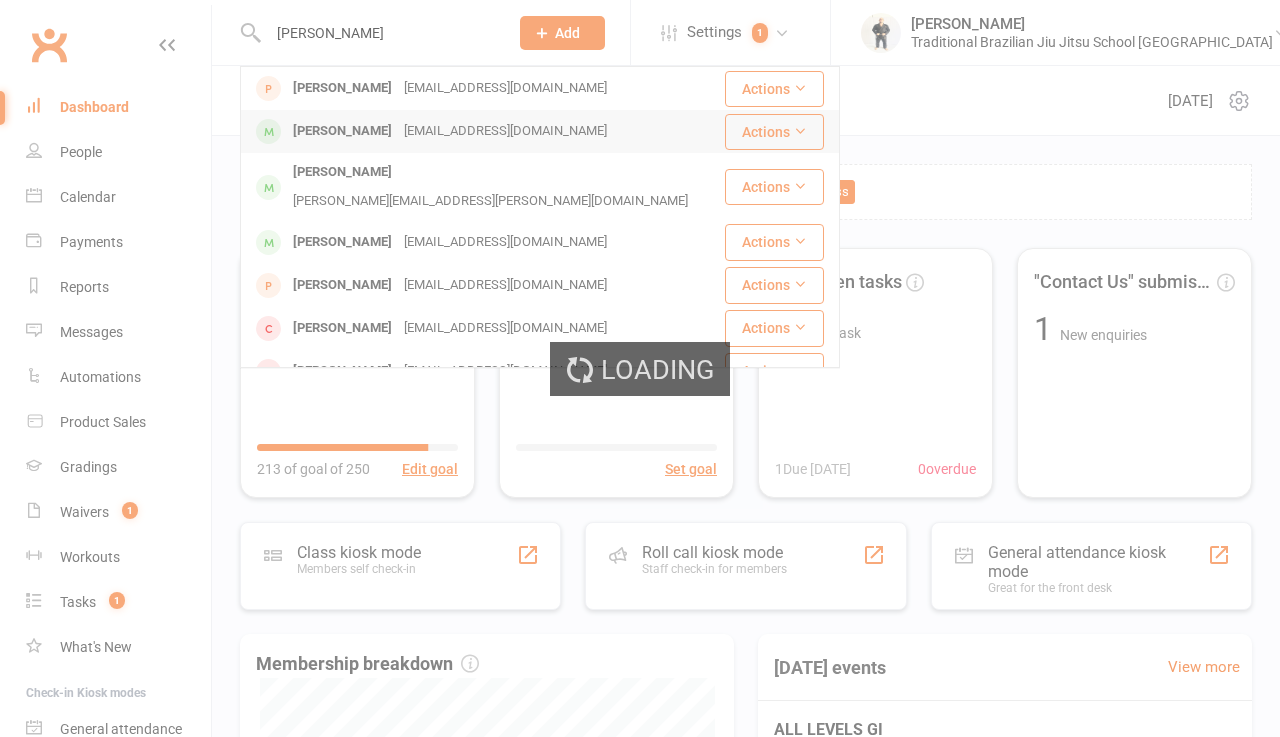 type 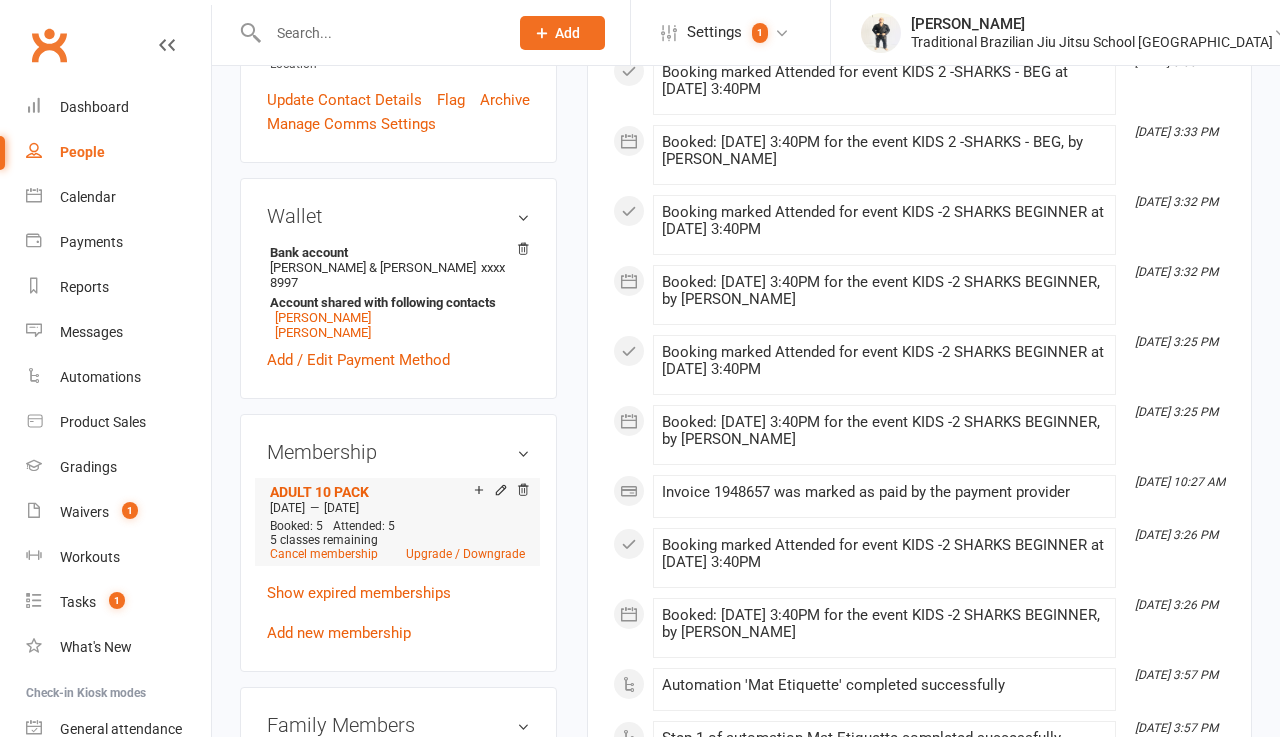 scroll, scrollTop: 620, scrollLeft: 0, axis: vertical 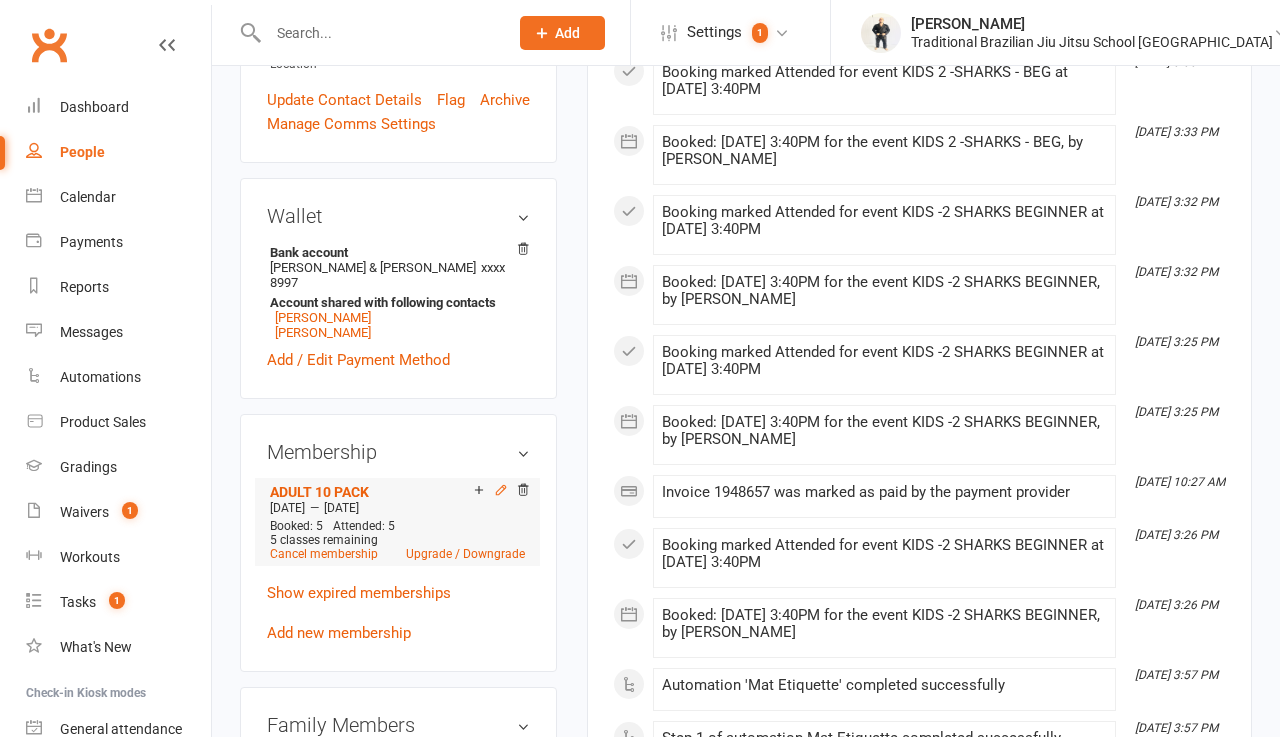click 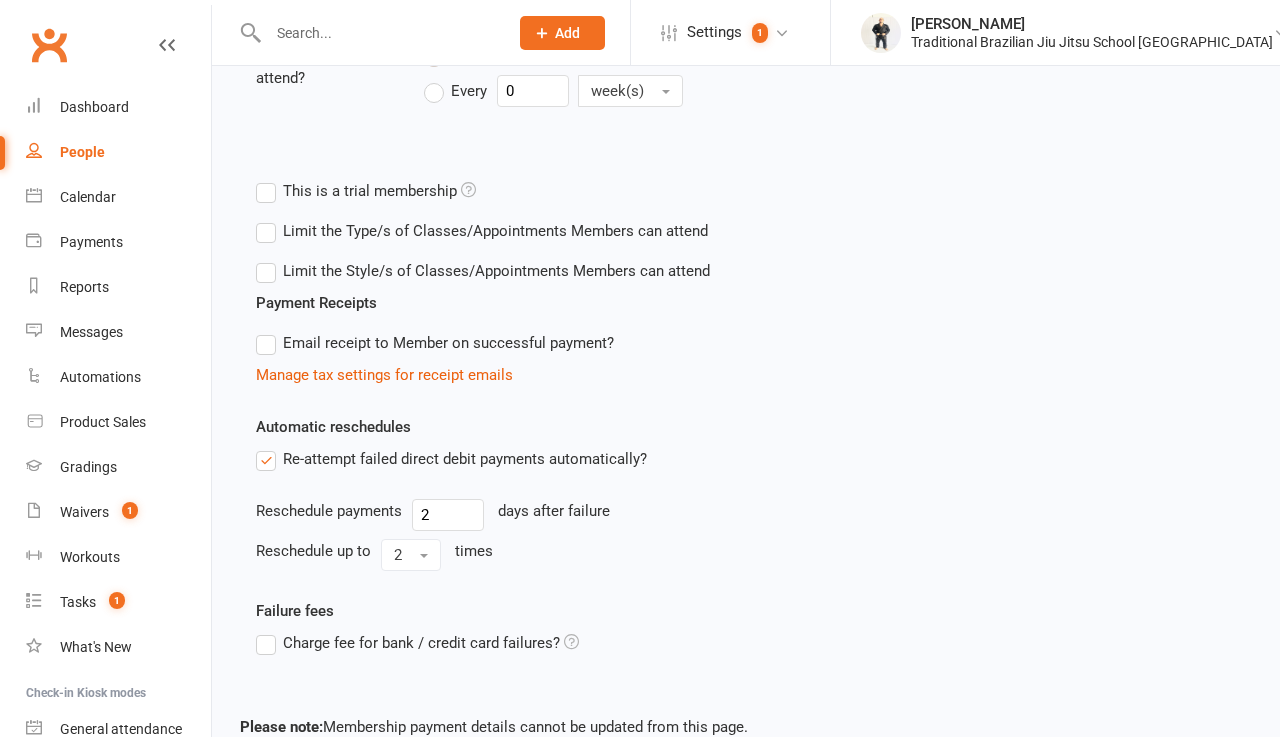 scroll, scrollTop: 0, scrollLeft: 0, axis: both 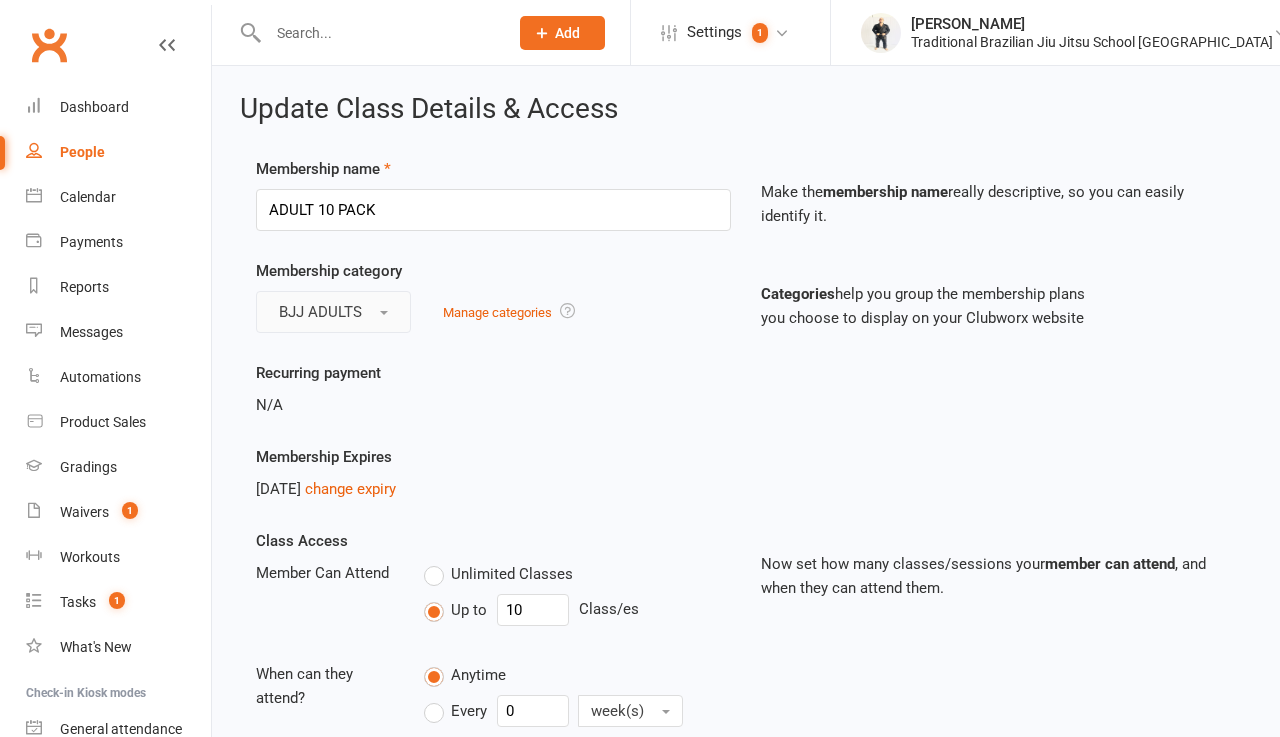 click on "BJJ ADULTS" at bounding box center [333, 312] 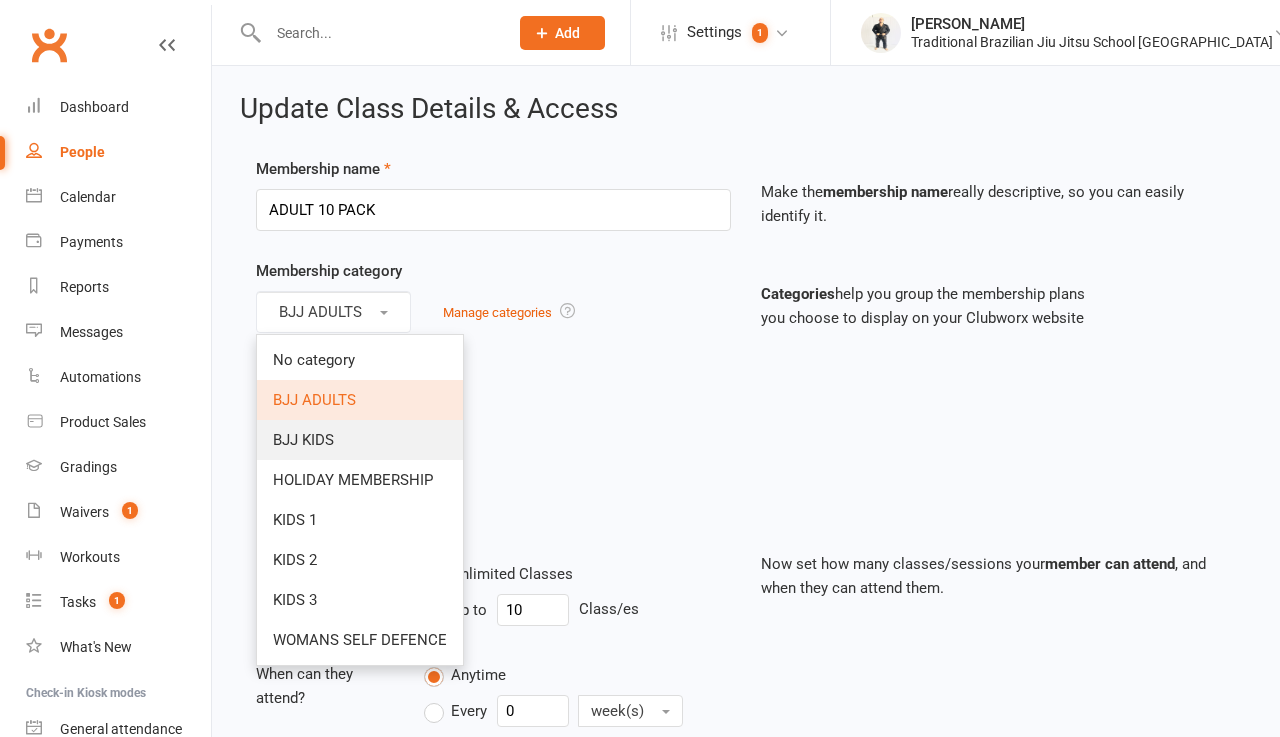 click on "BJJ KIDS" at bounding box center (303, 440) 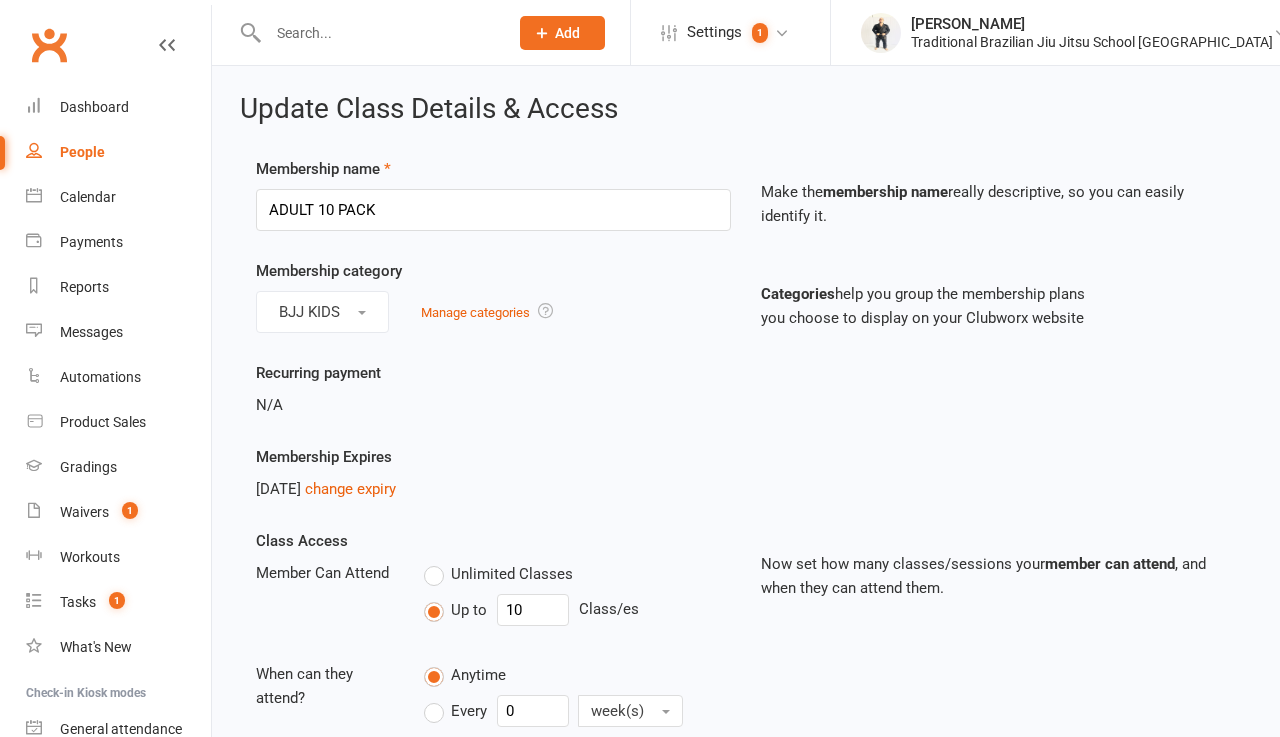 click on "Recurring payment N/A" at bounding box center (746, 403) 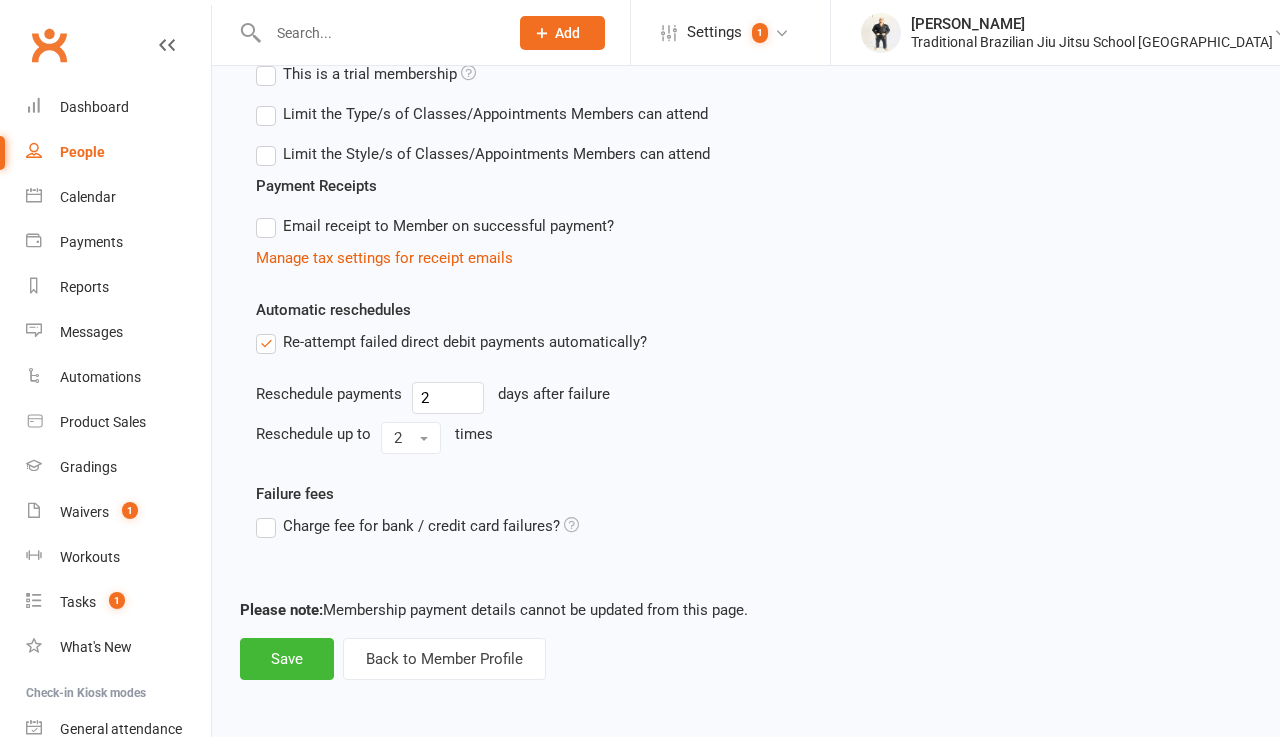 scroll, scrollTop: 740, scrollLeft: 0, axis: vertical 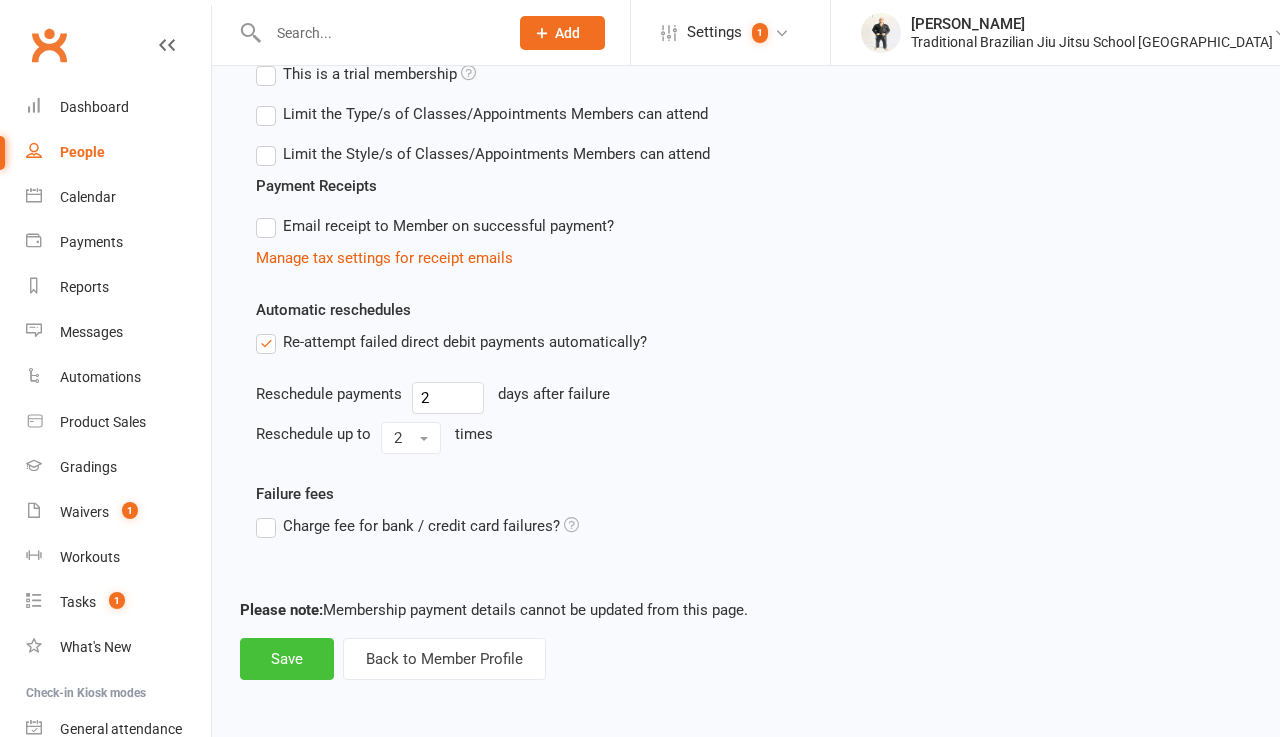 click on "Save" at bounding box center (287, 659) 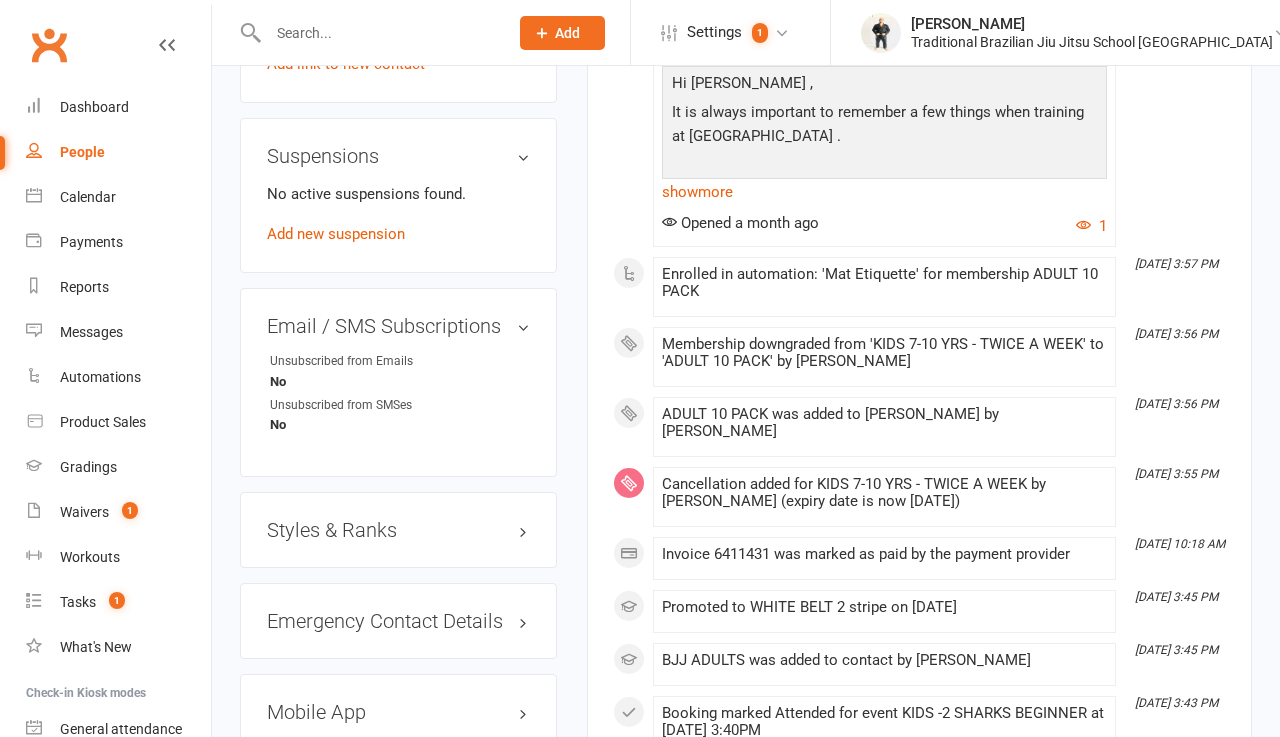 scroll, scrollTop: 1424, scrollLeft: 0, axis: vertical 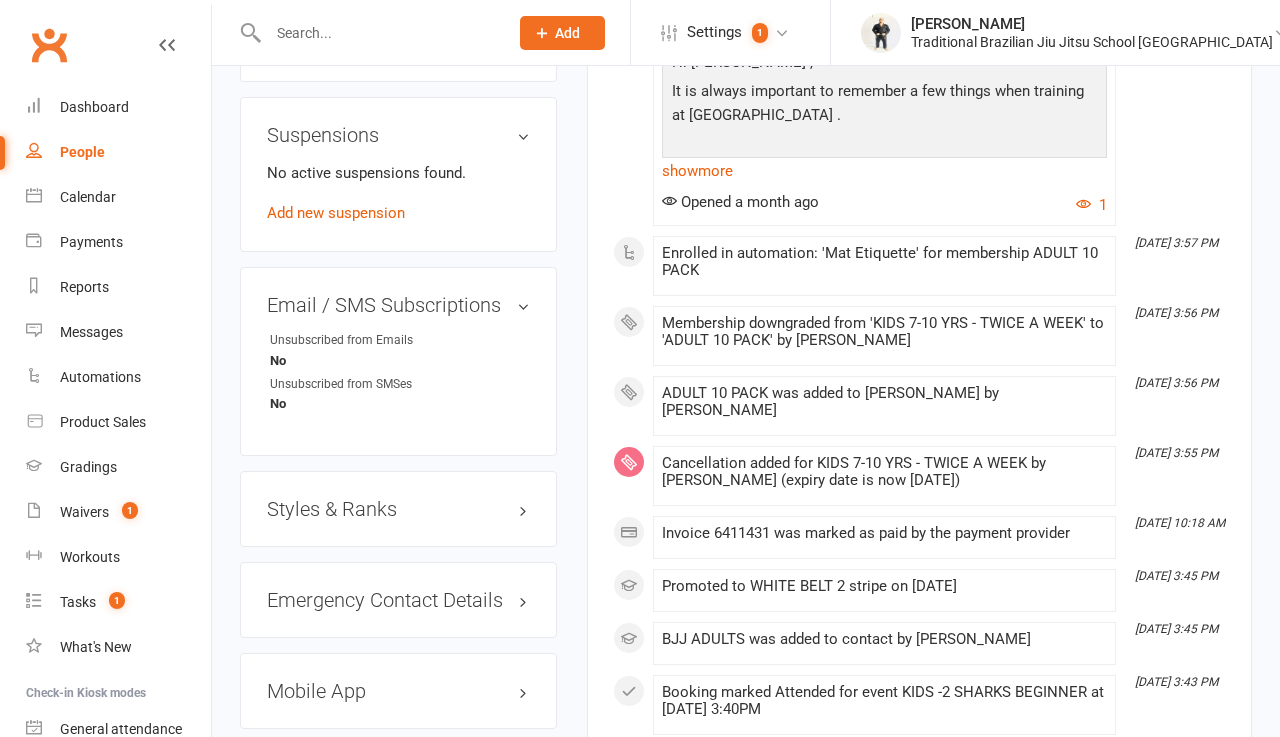 click on "Styles & Ranks" at bounding box center (398, 509) 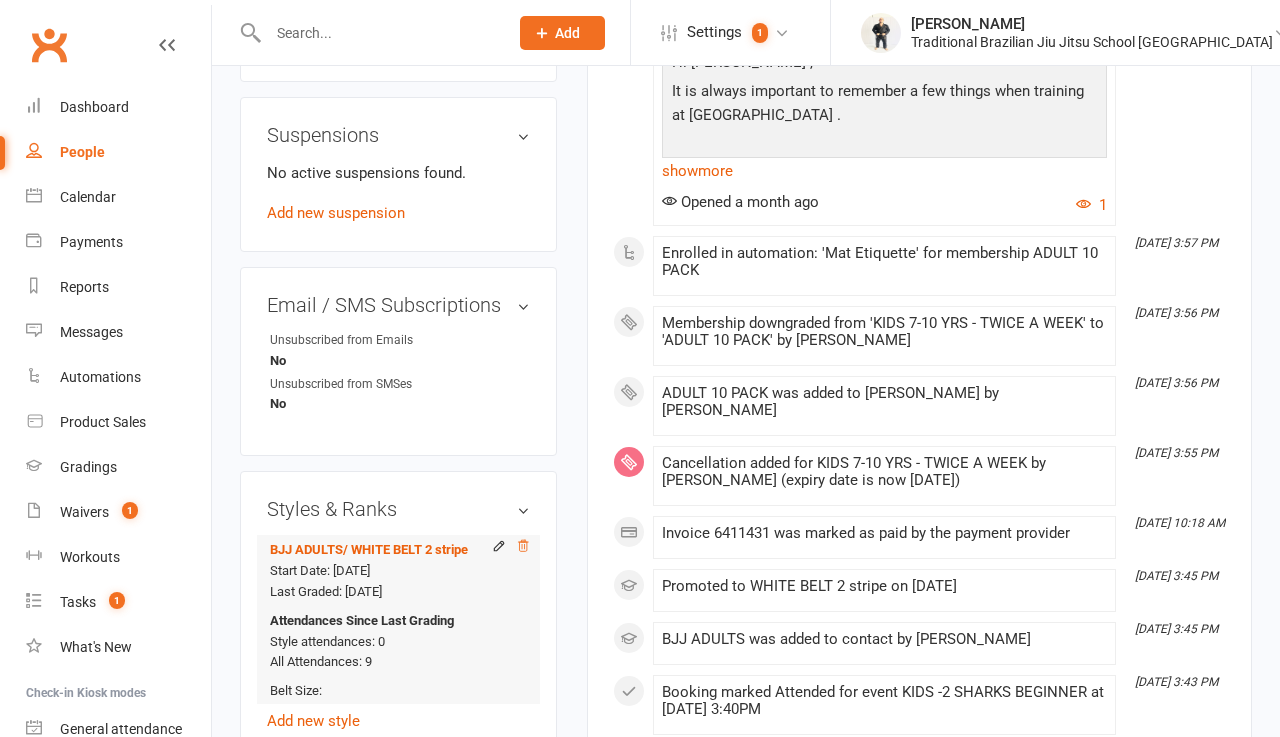 click 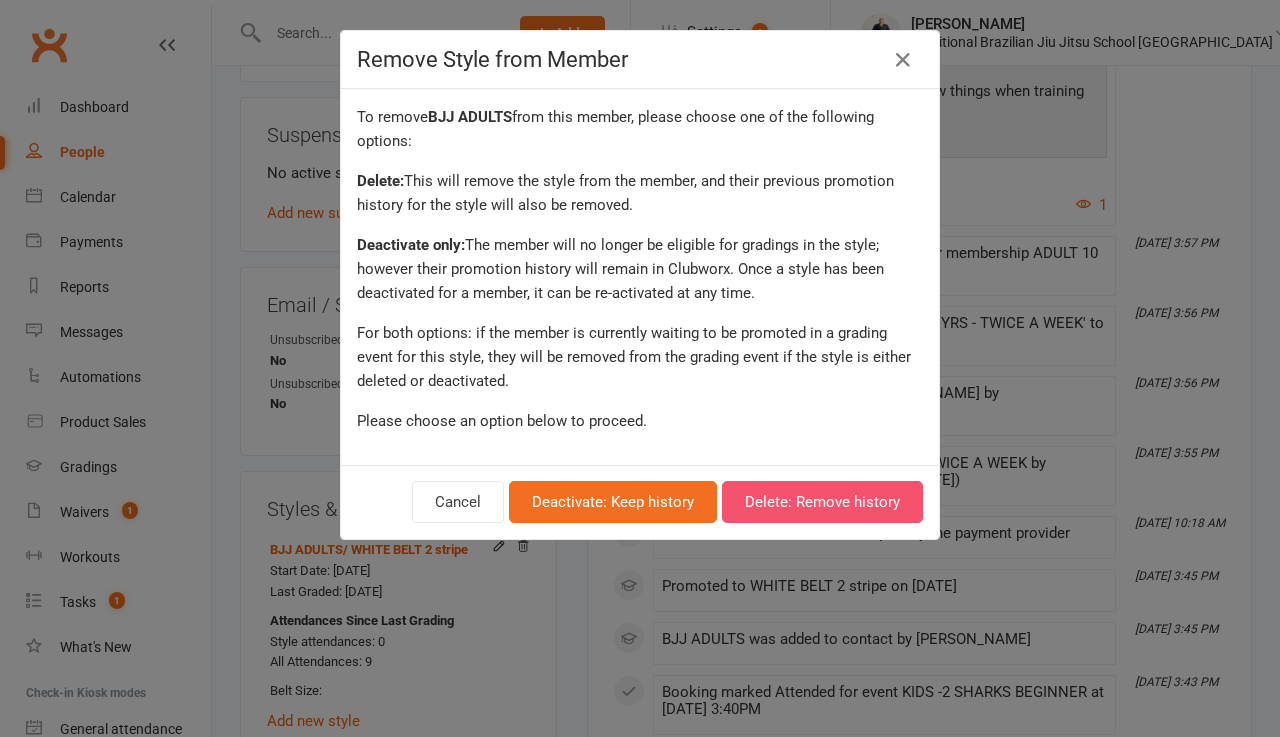 click on "Delete: Remove history" at bounding box center (822, 502) 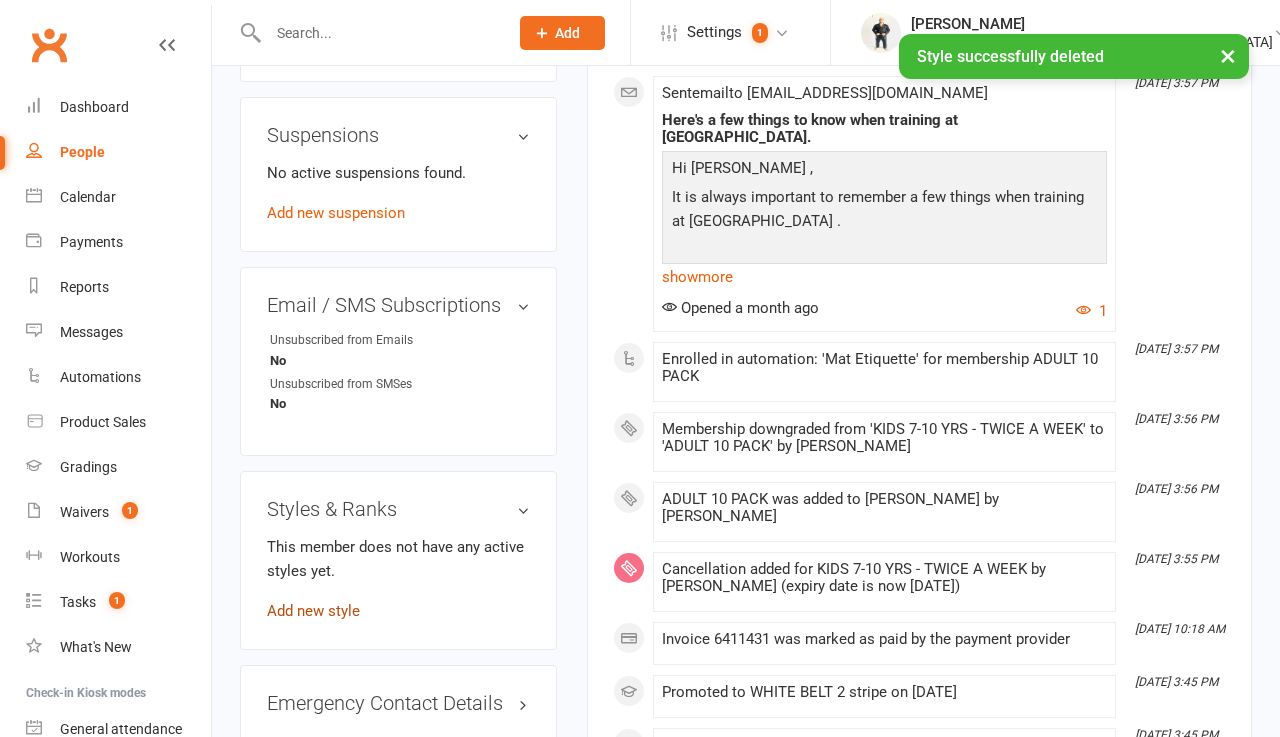 click on "Add new style" at bounding box center (313, 611) 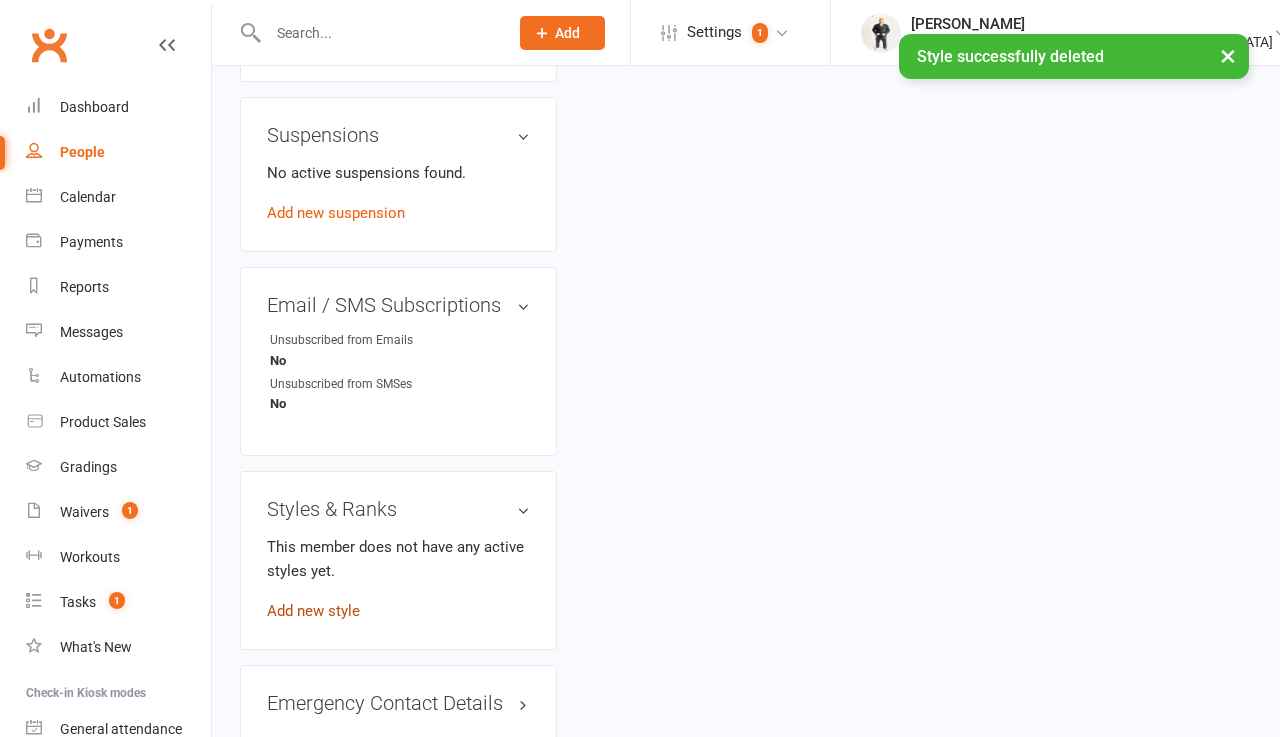 scroll, scrollTop: 175, scrollLeft: 0, axis: vertical 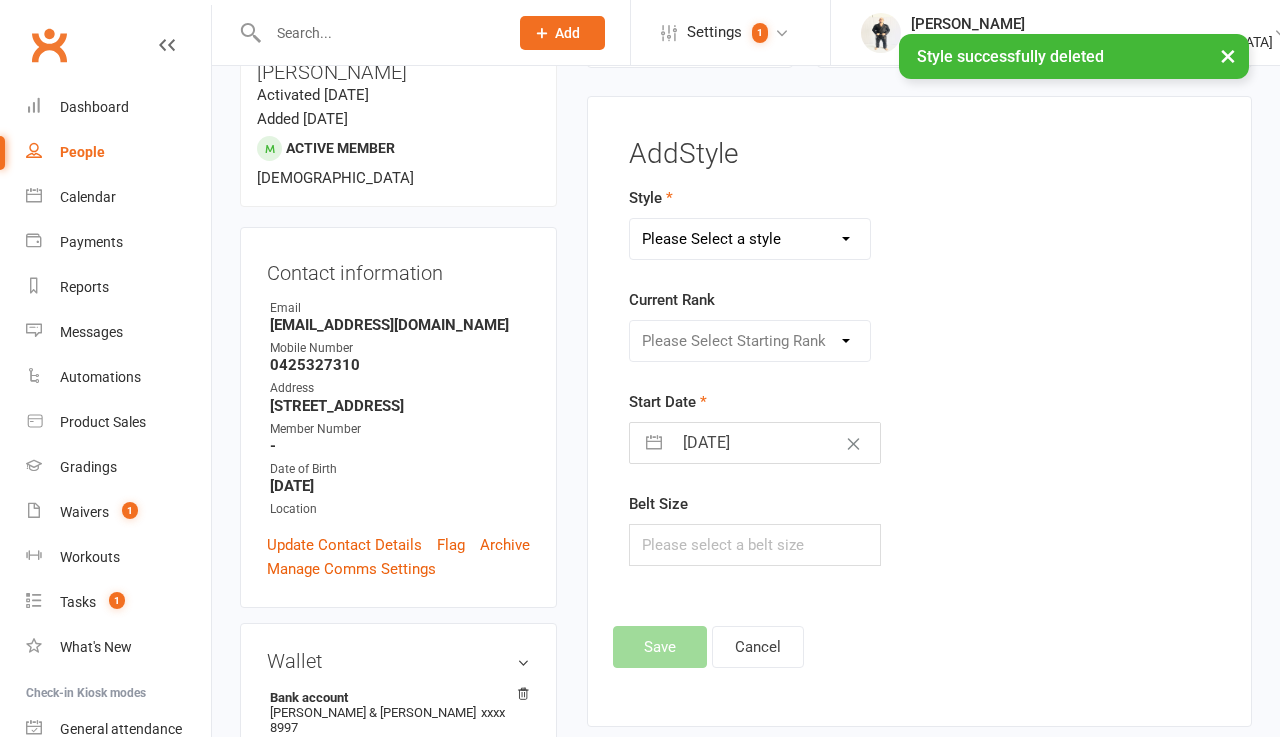 click on "Please Select a style BJJ ADULTS HOLLIDAYS KIDS BJJ" at bounding box center (749, 239) 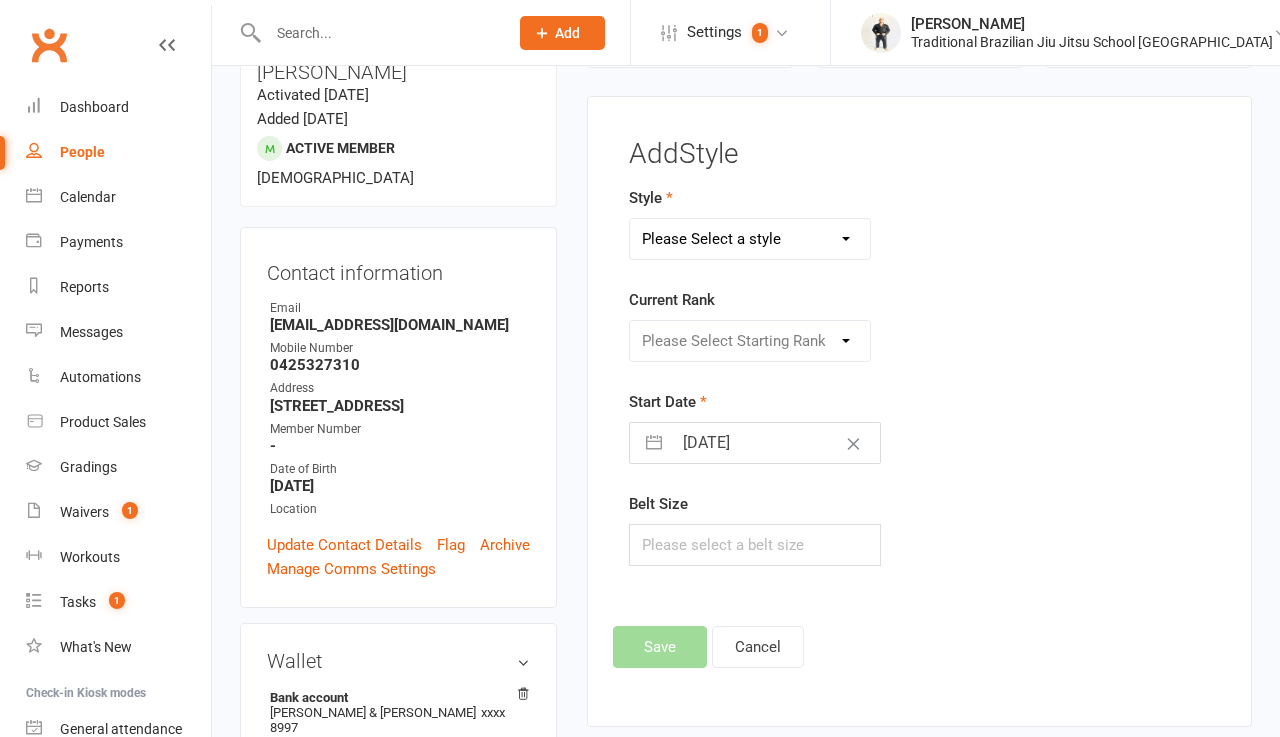 select on "2859" 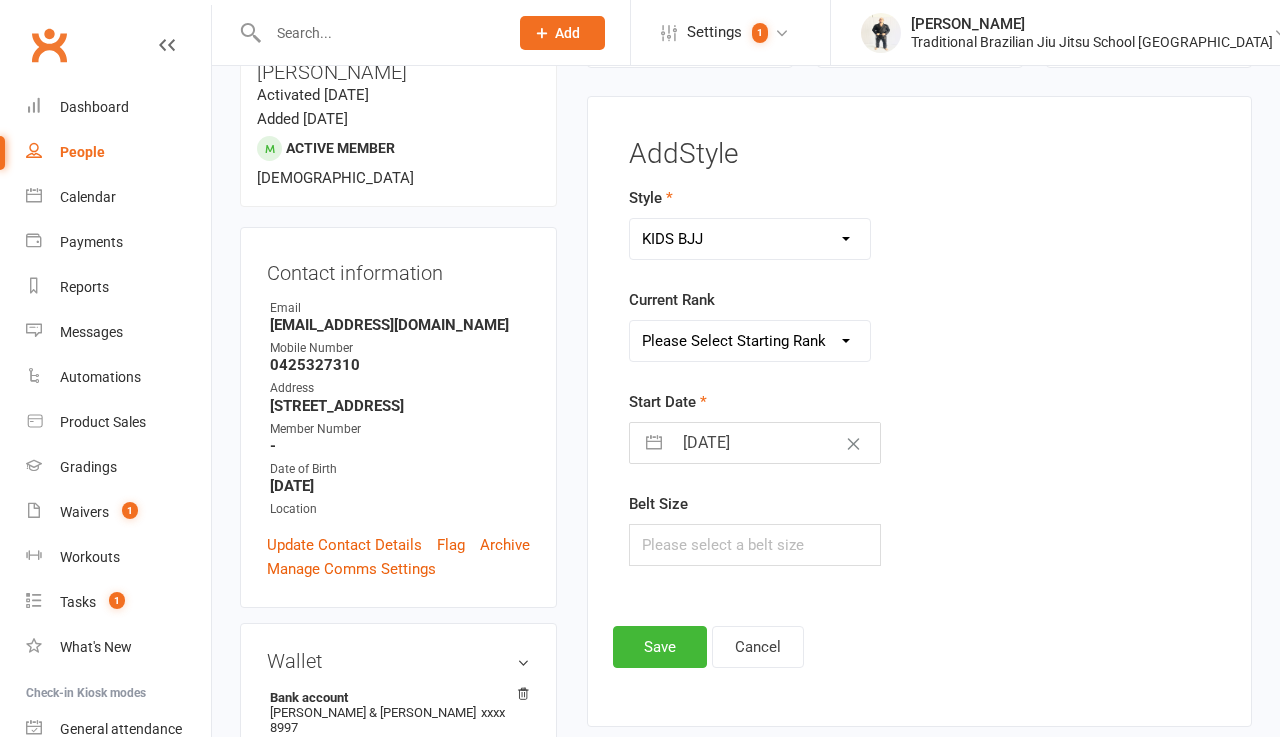 click on "Please Select Starting Rank WHITE BELT WHITE BELT 1 STRIPE WHITE BELT 2 STRIPES WHITE BELT 3 STRIPES WHITE BELT 4 STRIPES GRAY / WHITE GRAY / WHITE 1 STRIPE GRAY / WHITE 2 STRIPES GRAY / WHITE 3 STRIPES GRAY / WHITE 4 STRIPES GRAY GRAY 1 STRIPE GRAY 2 STRIPES GRAY 3 STRIPES GRAY 4 STRIPES GRAY / BLACK GRAY / BLACK 1 STRIPE GRAY / BLACK 2 STRIPES GRAY / BLACK 3 STRIPES GRAY / BLACK 4 STRIPES YELLOW / WHITE YELLOW / WHITE 1 STRIPE YELLOW / WHITE 2  STRIPES YELLOW / WHITE 3  STRIPES YELLOW / WHITE 4  STRIPES YELLOW YELLOW 1 STRIPE YELLOW 2 STRIPES YELLOW 3 STRIPES YELLOW 4 STRIPES YELLOW / BLACK ORANGE / WHITE ORANGE / WHITE 1 STRIPE ORANGE / WHITE 2 STRIPES ORANGE / WHITE 3 STRIPES ORANGE / WHITE 4 STRIPES ORANGE ORANGE 1 STRIPE ORANGE 2 STRIPES ORANGE 3 STRIPES ORANGE 4 STRIPES ORANGE / BLACK ORANGE / BLACK 1 STRIPE ORANGE / BLACK 2 STRIPE ORANGE / BLACK 3 STRIPE ORANGE / BLACK 4 STRIPE GREEN / WHITE GREEN / WHITE 1 STRIPE GREEN / WHITE 2 STRIPES GREEN / WHITE 3 STRIPES GREEN / WHITE 4 STRIPES GREEN" at bounding box center [749, 341] 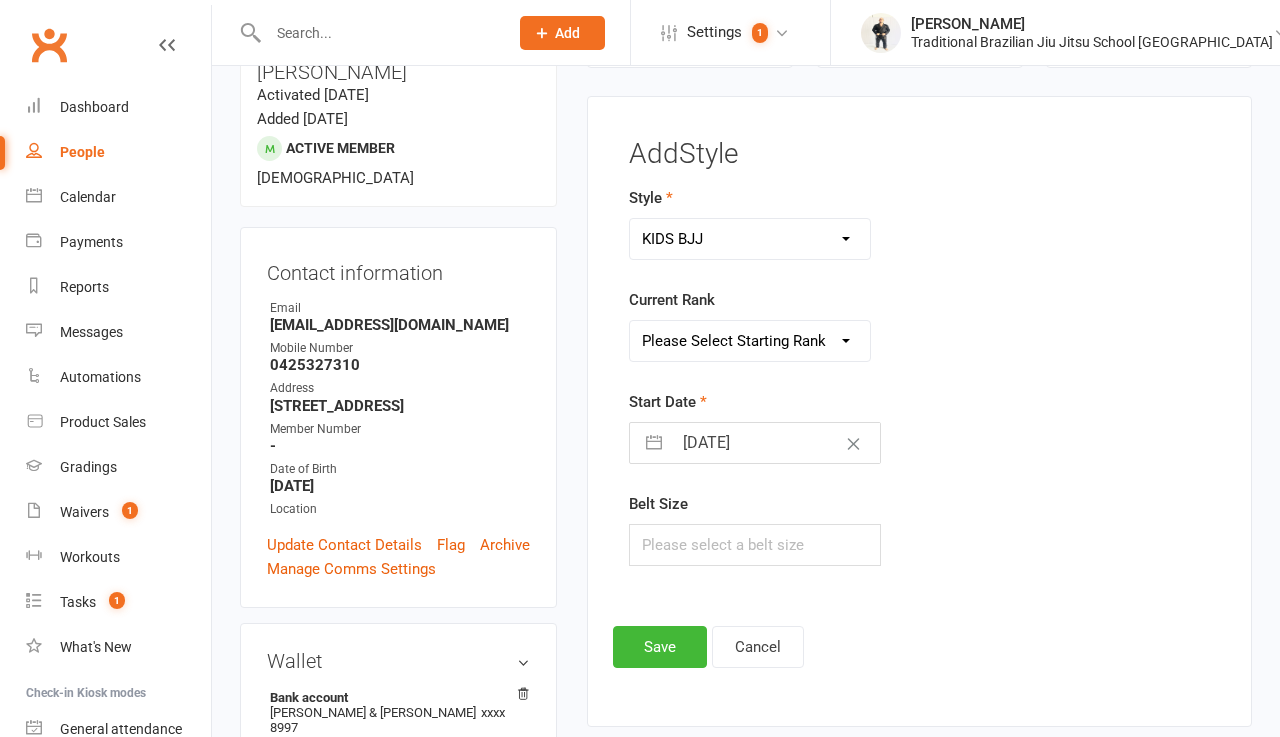 select on "30417" 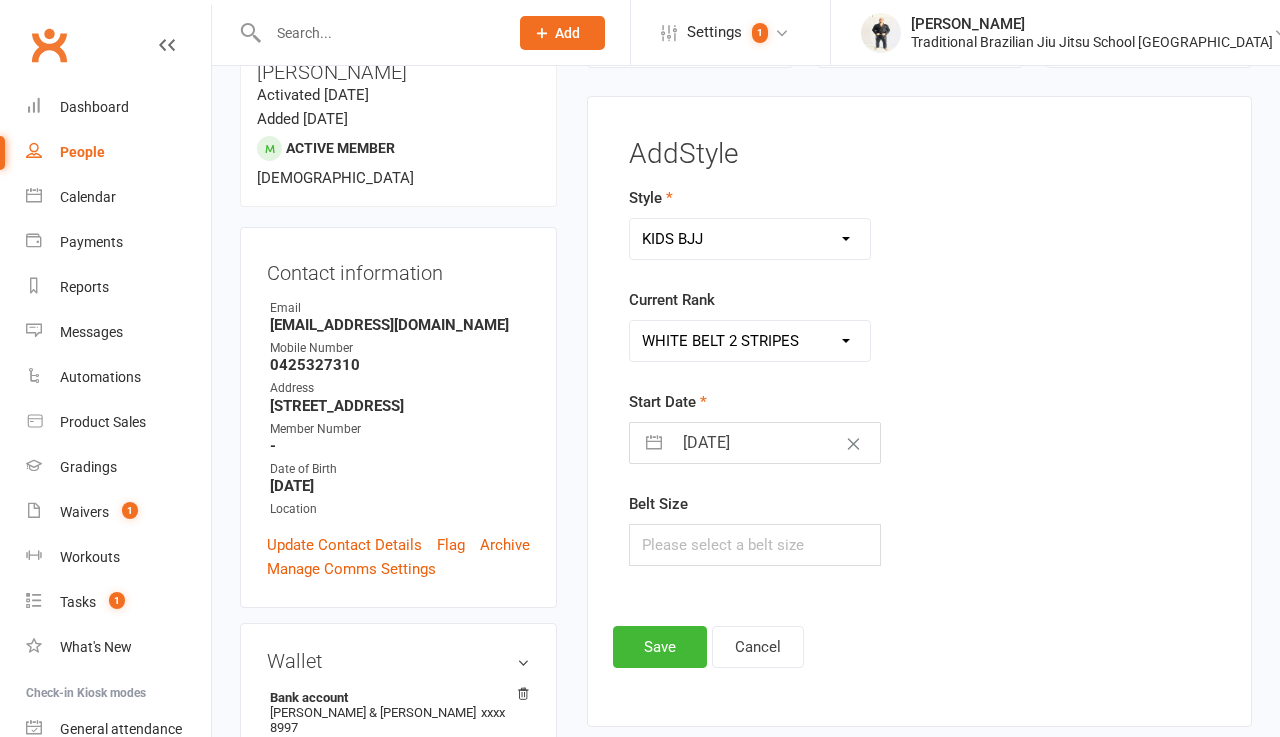 select on "5" 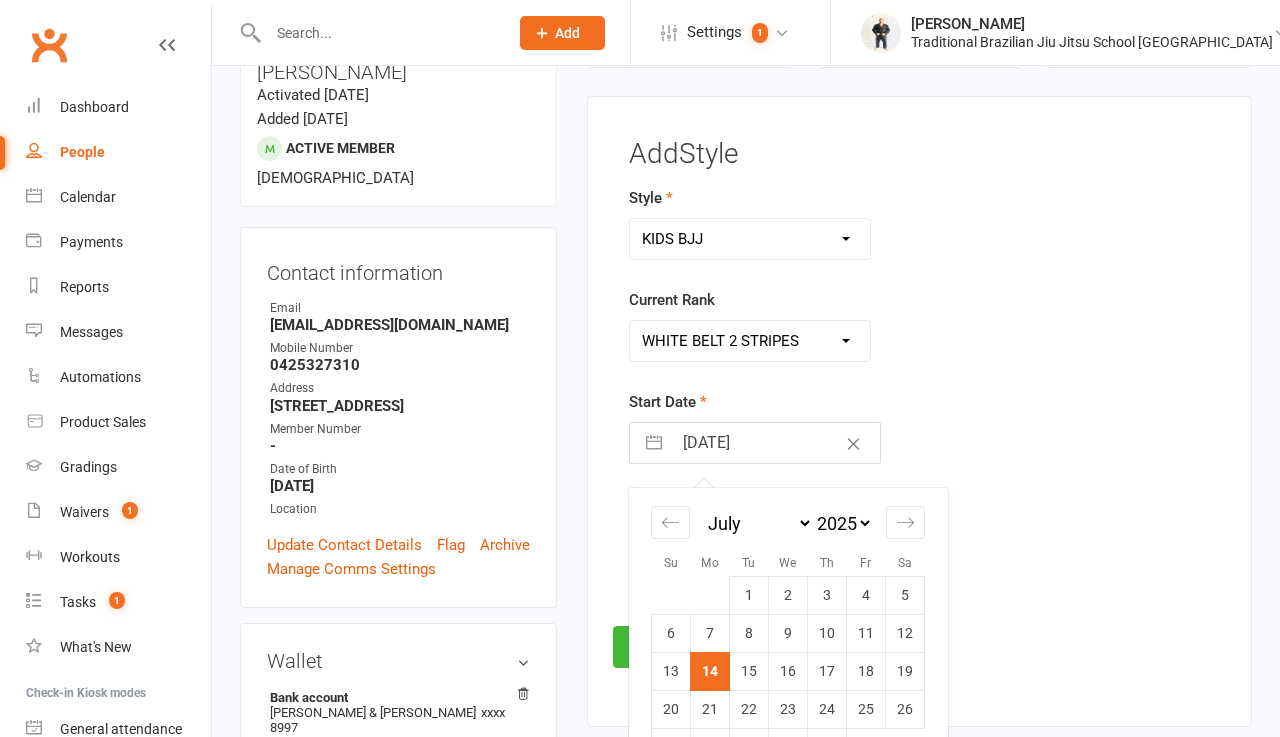 click on "[DATE]" at bounding box center [775, 443] 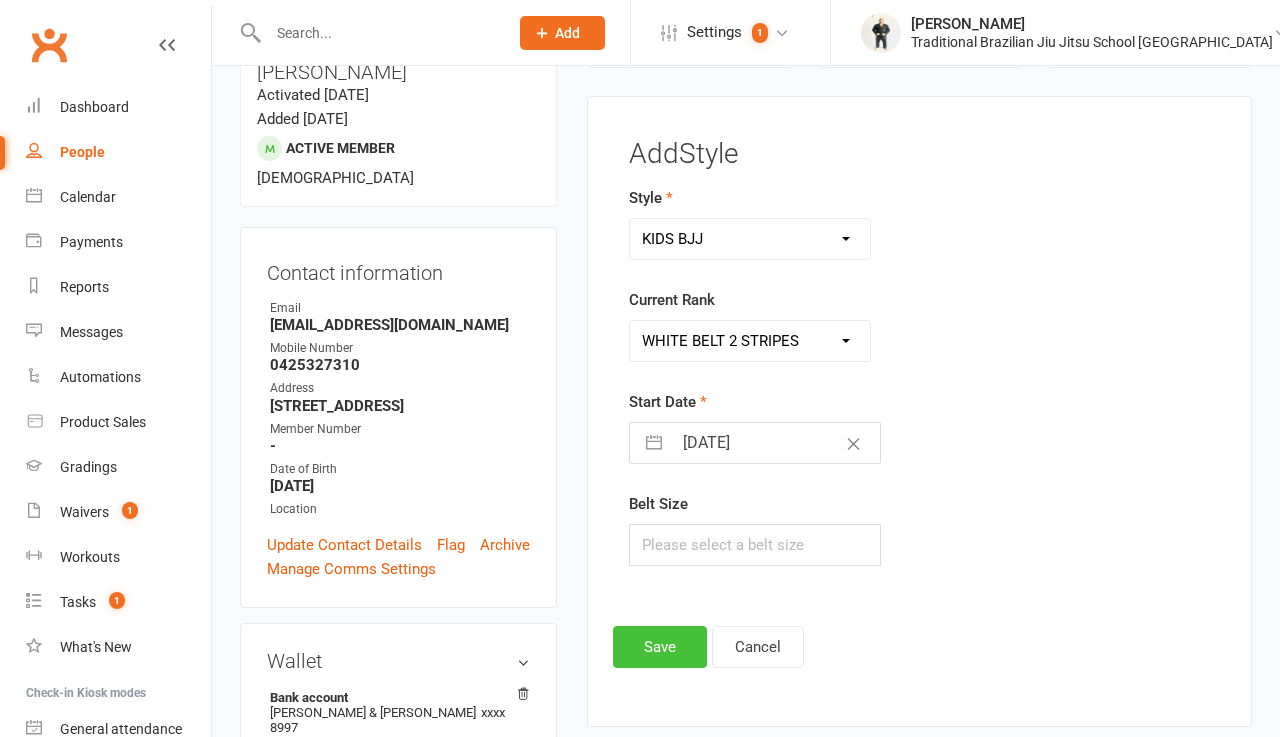 click on "Save" at bounding box center (660, 647) 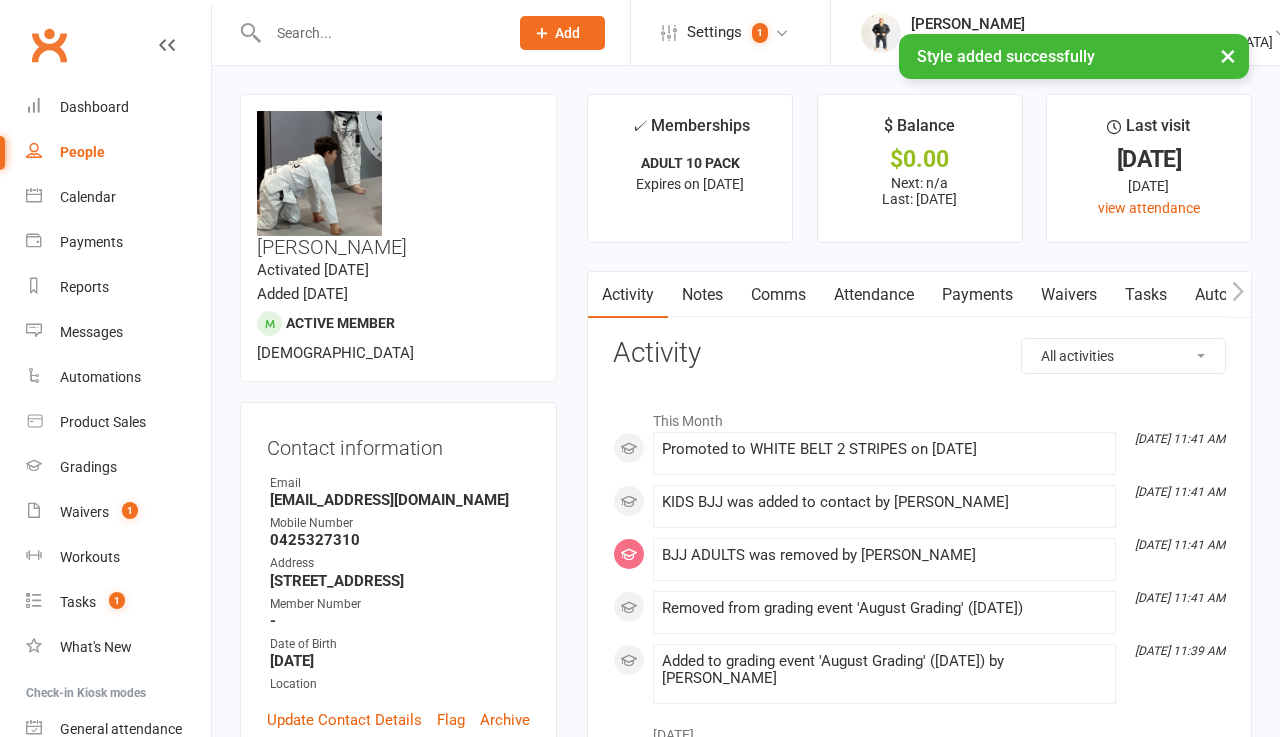 scroll, scrollTop: 0, scrollLeft: 0, axis: both 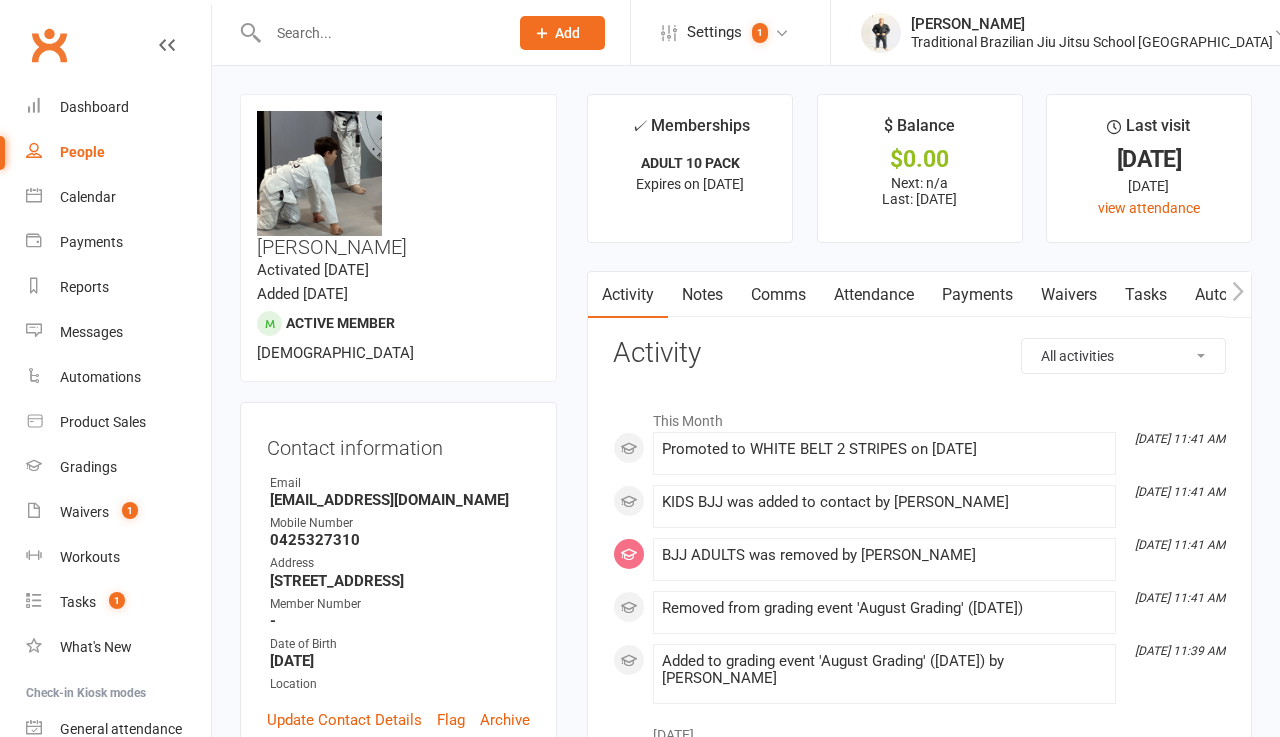 click at bounding box center (378, 33) 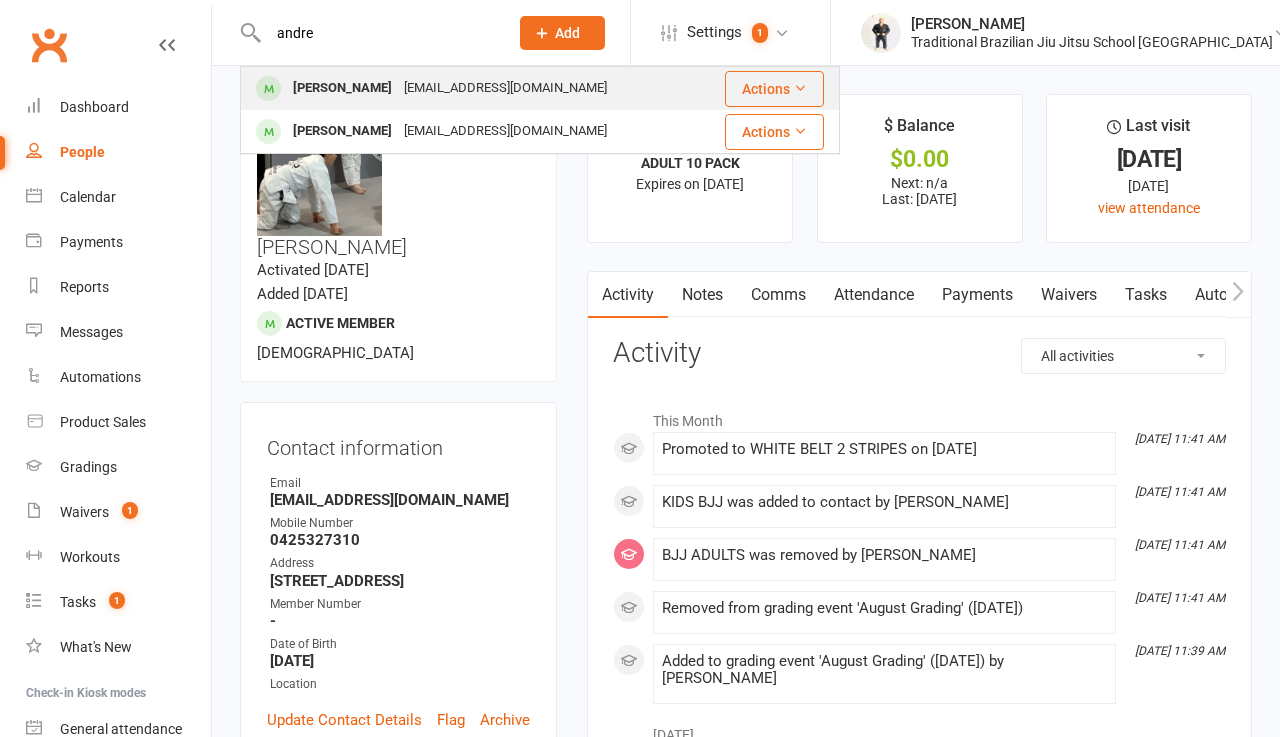 type on "andre" 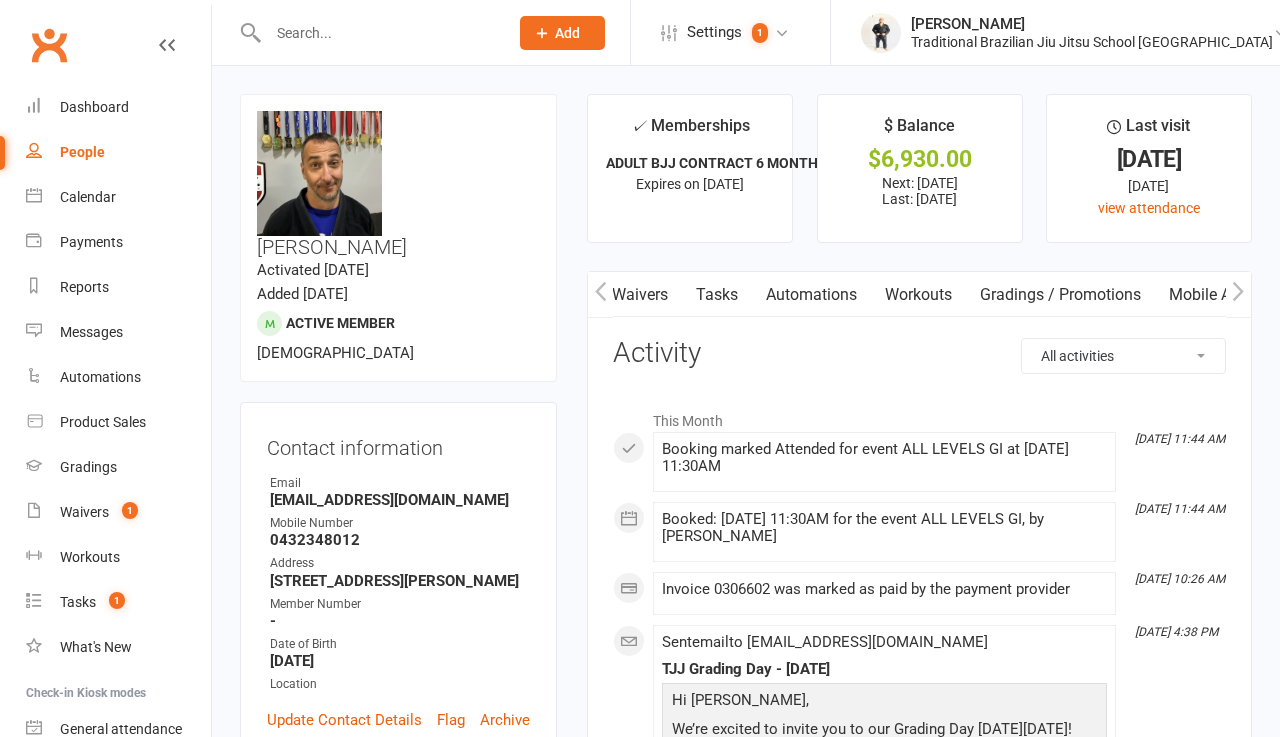 scroll, scrollTop: 0, scrollLeft: 460, axis: horizontal 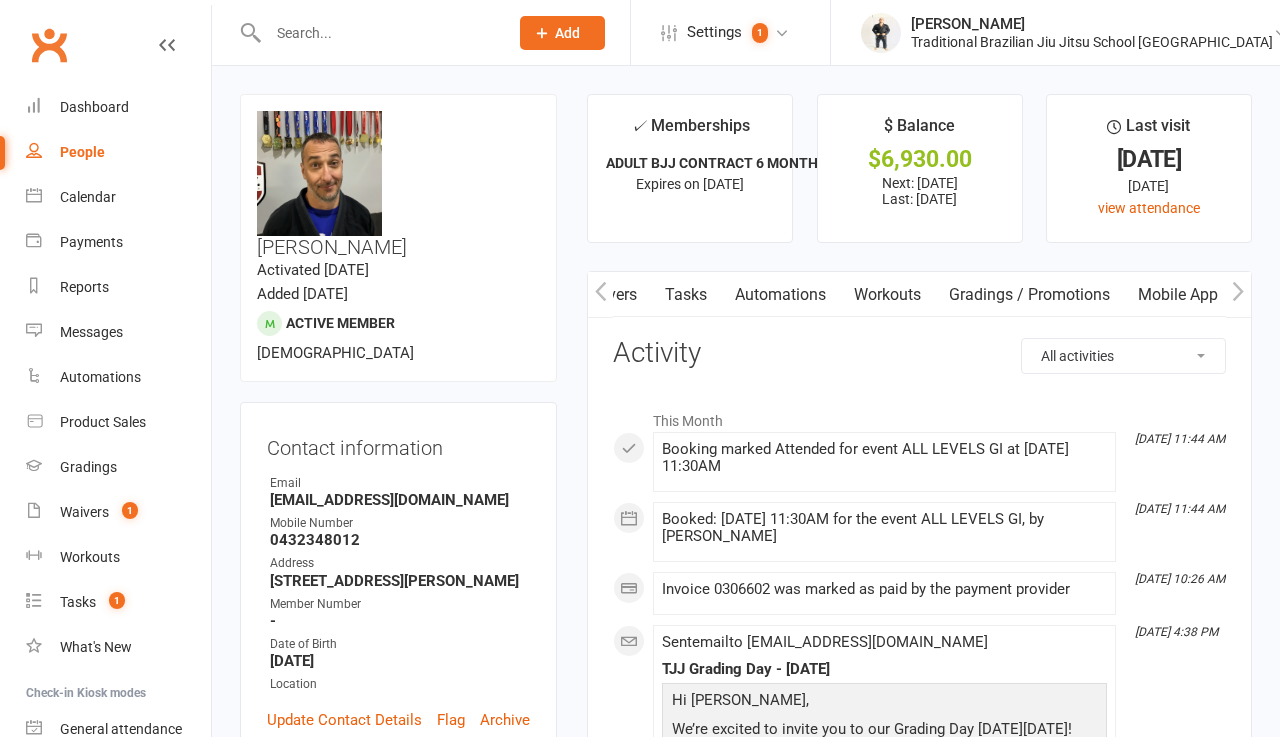 click on "Gradings / Promotions" at bounding box center (1029, 295) 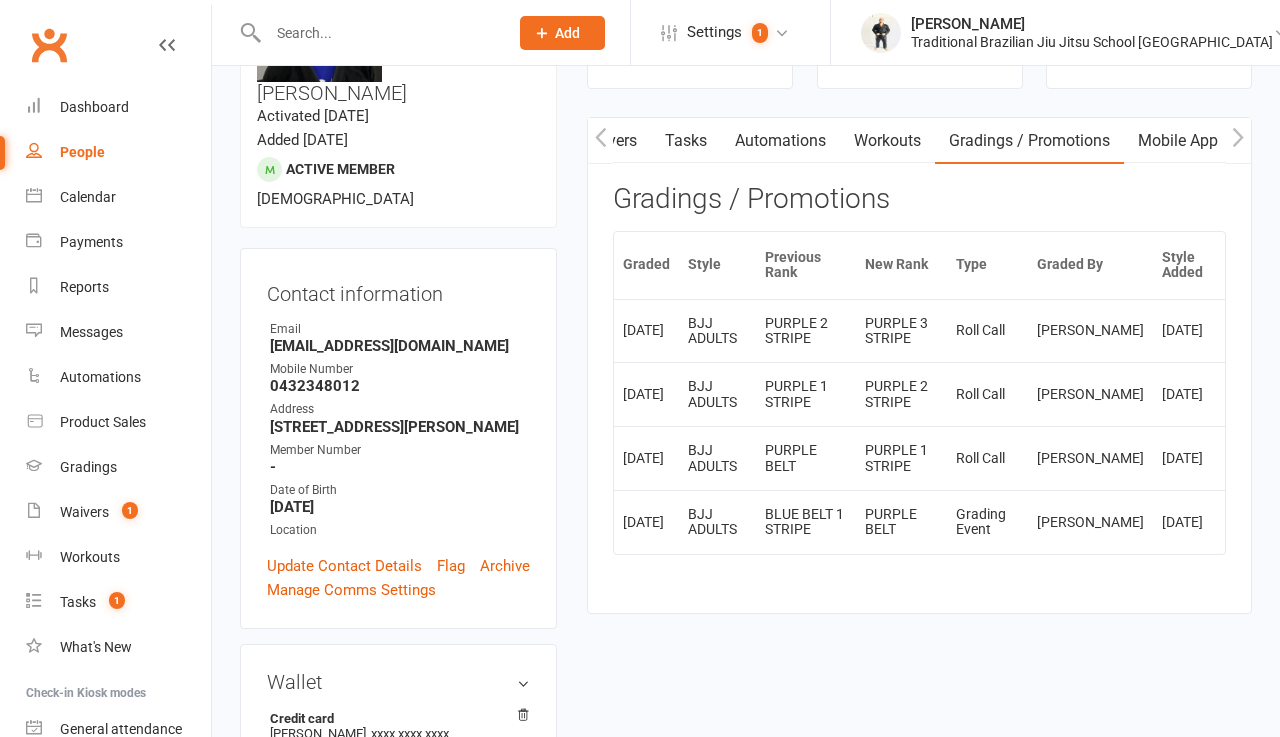 scroll, scrollTop: 161, scrollLeft: 0, axis: vertical 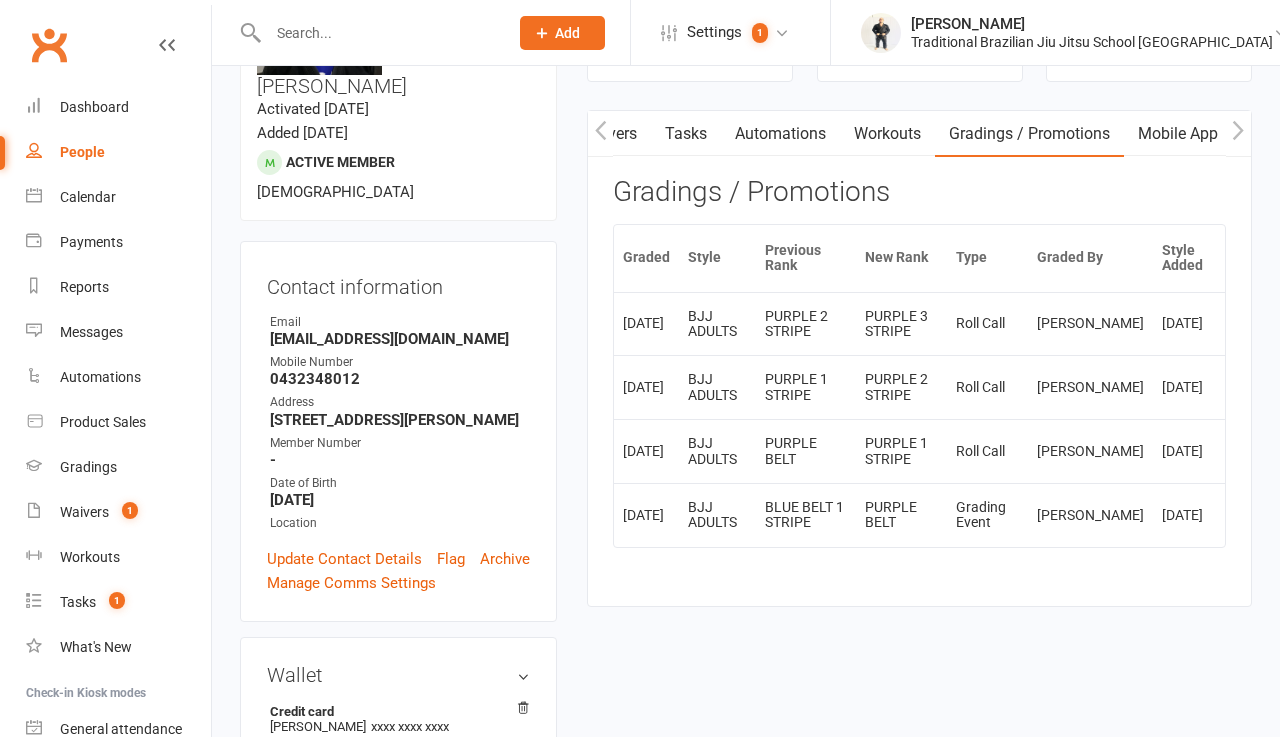 click at bounding box center [378, 33] 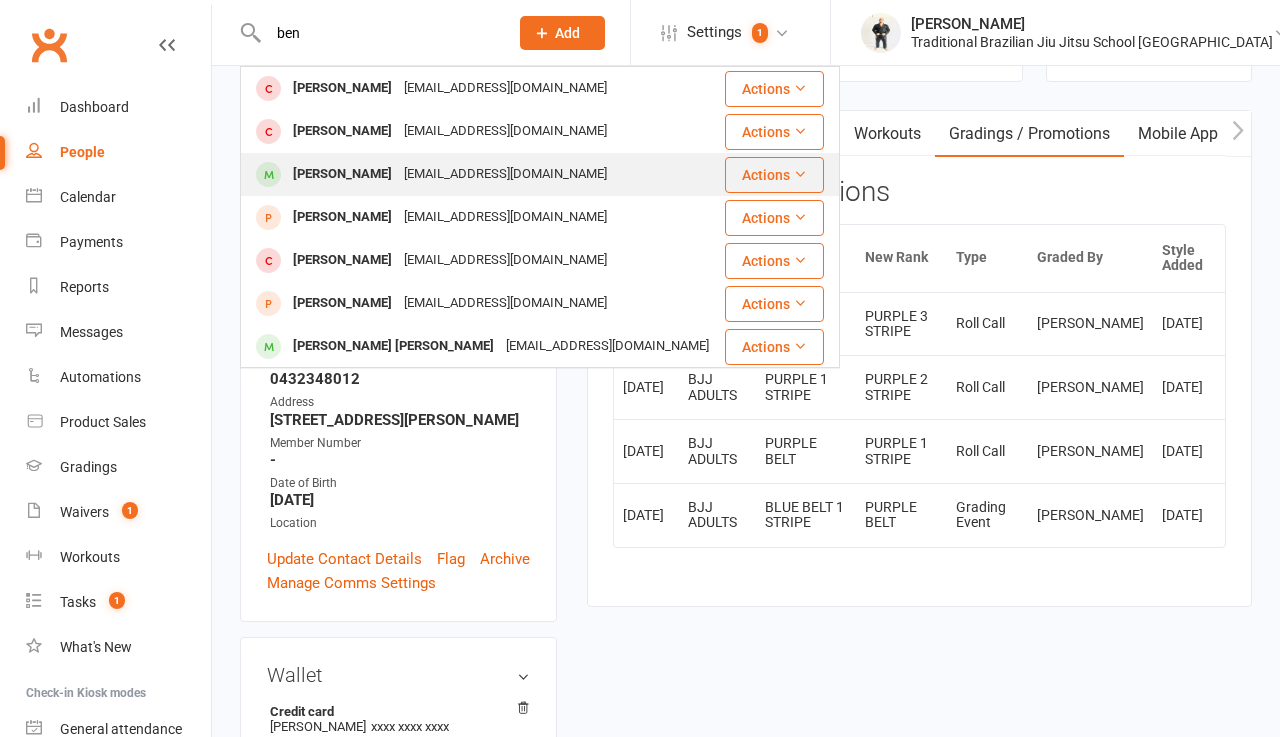 type on "ben" 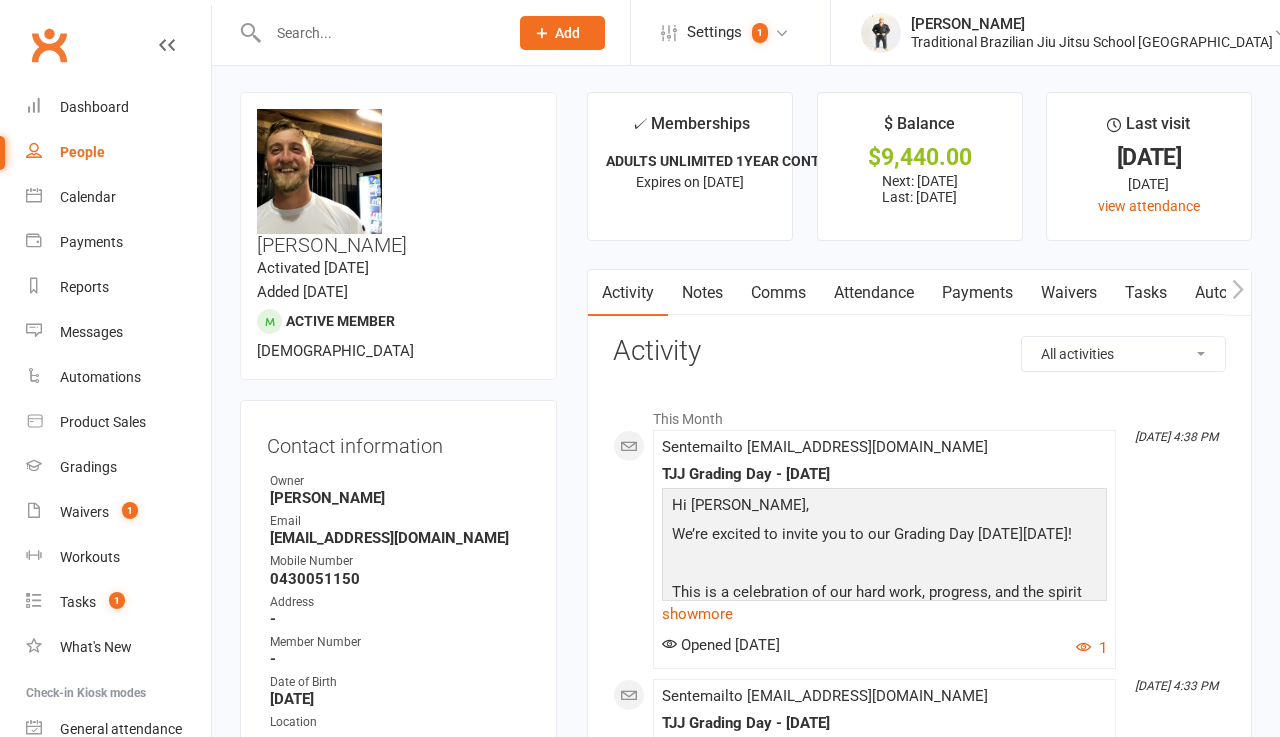 scroll, scrollTop: 2, scrollLeft: 0, axis: vertical 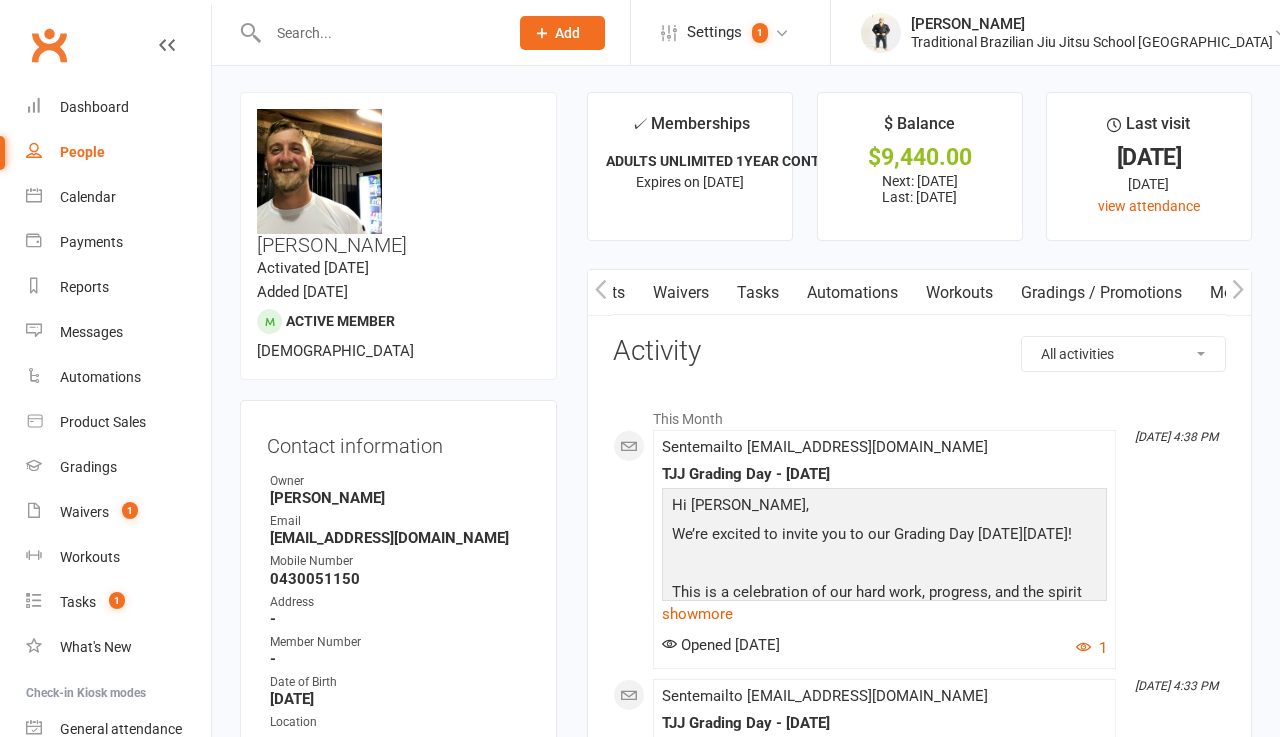 click on "Gradings / Promotions" at bounding box center (1101, 293) 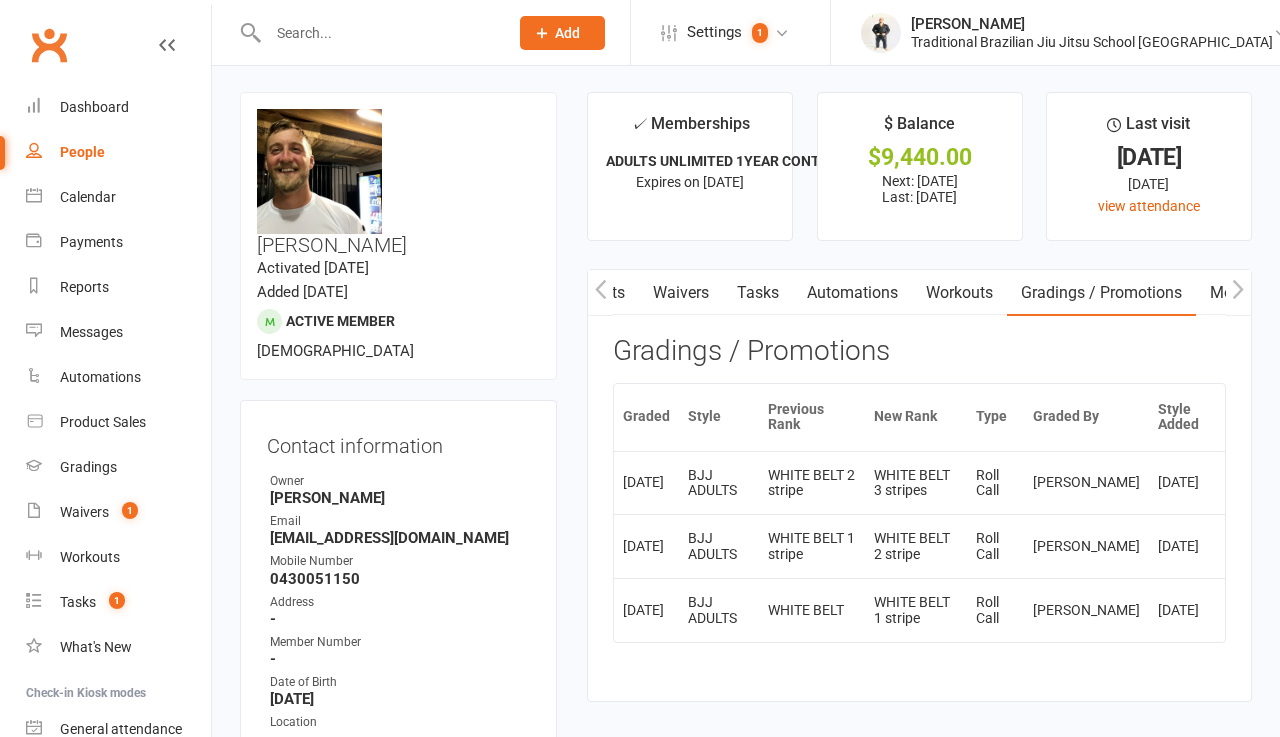 click on "WHITE BELT 2 stripe" at bounding box center (812, 483) 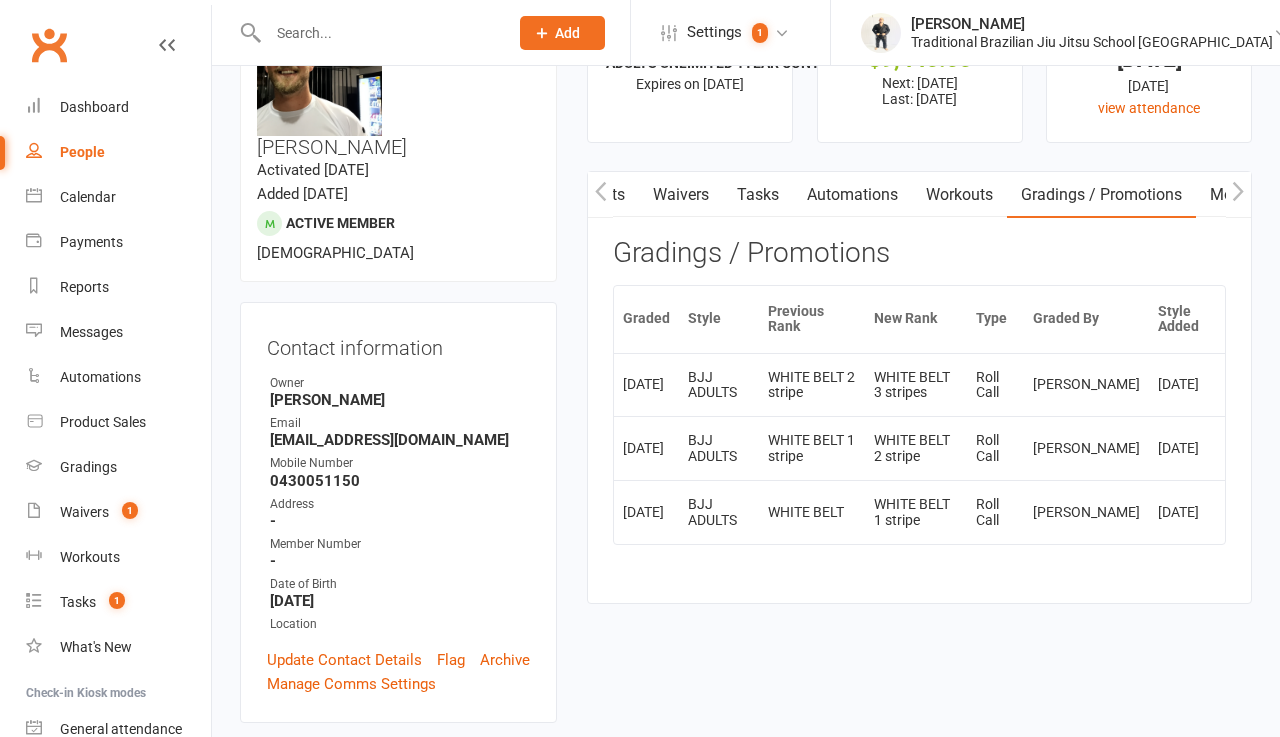 scroll, scrollTop: 105, scrollLeft: 0, axis: vertical 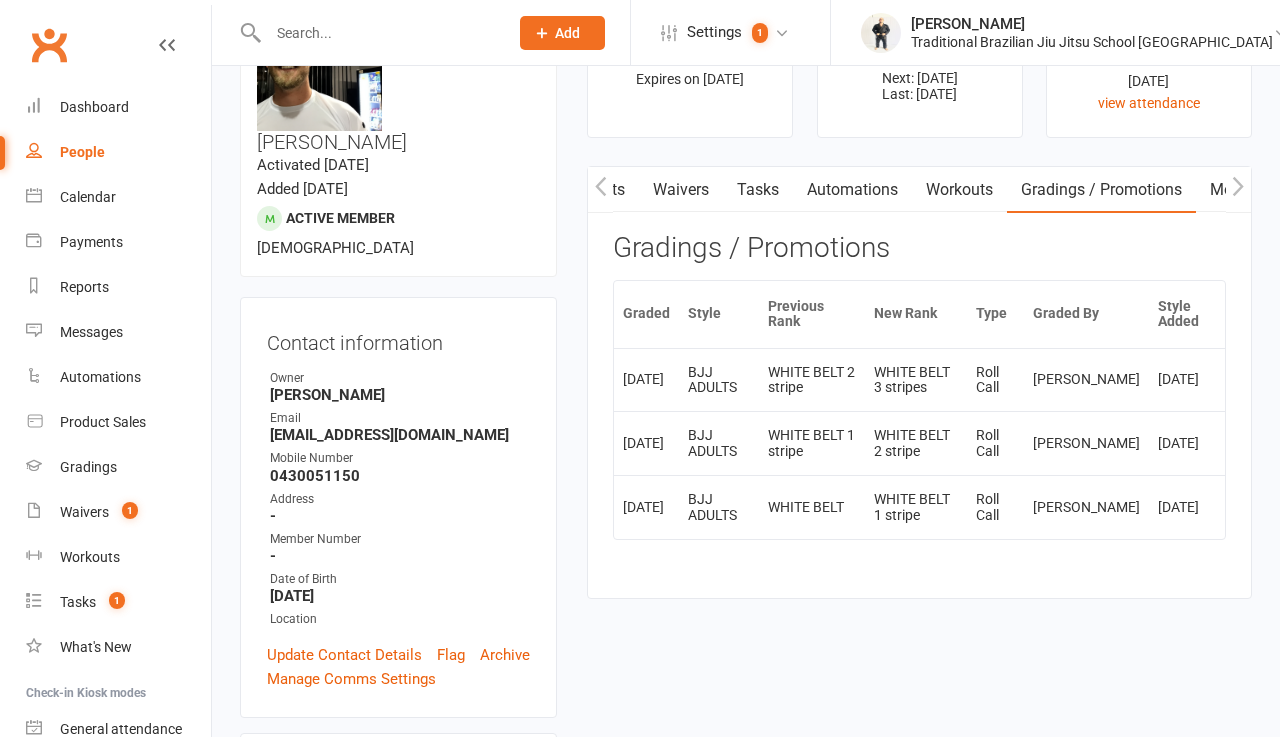 click on "WHITE BELT" at bounding box center (812, 507) 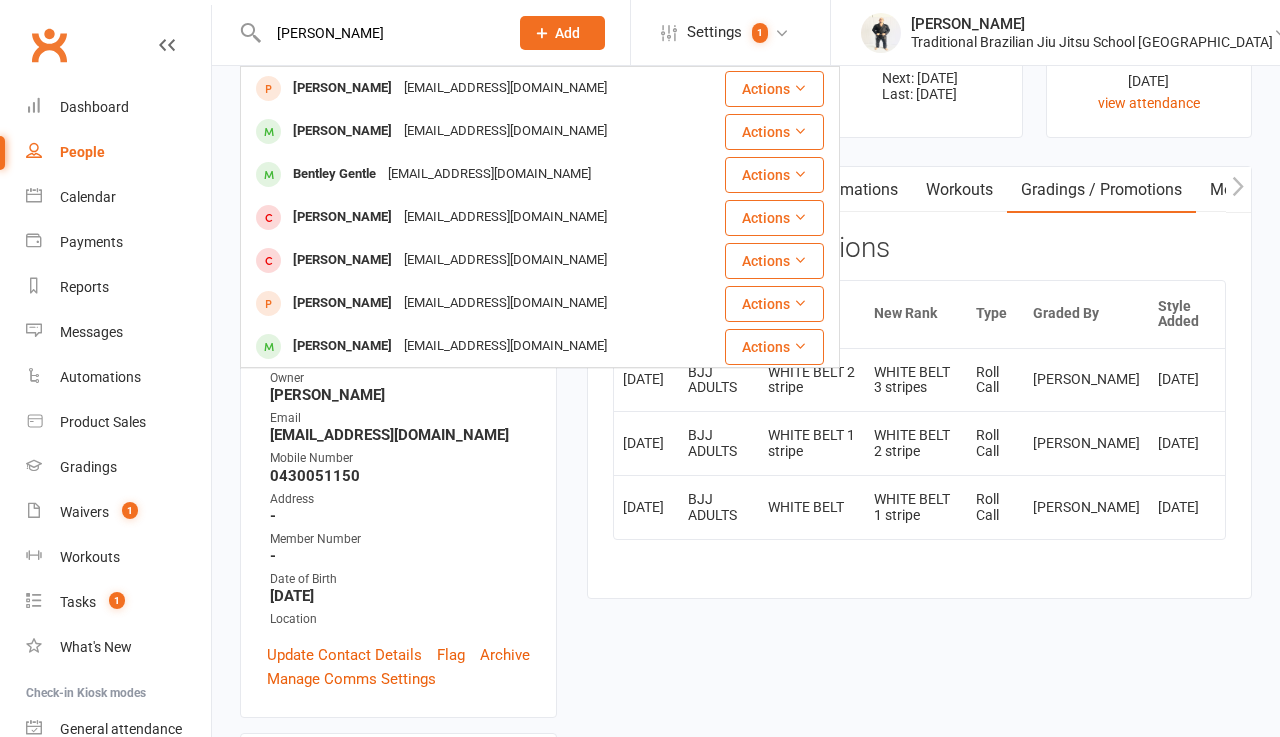 type on "ben pearly" 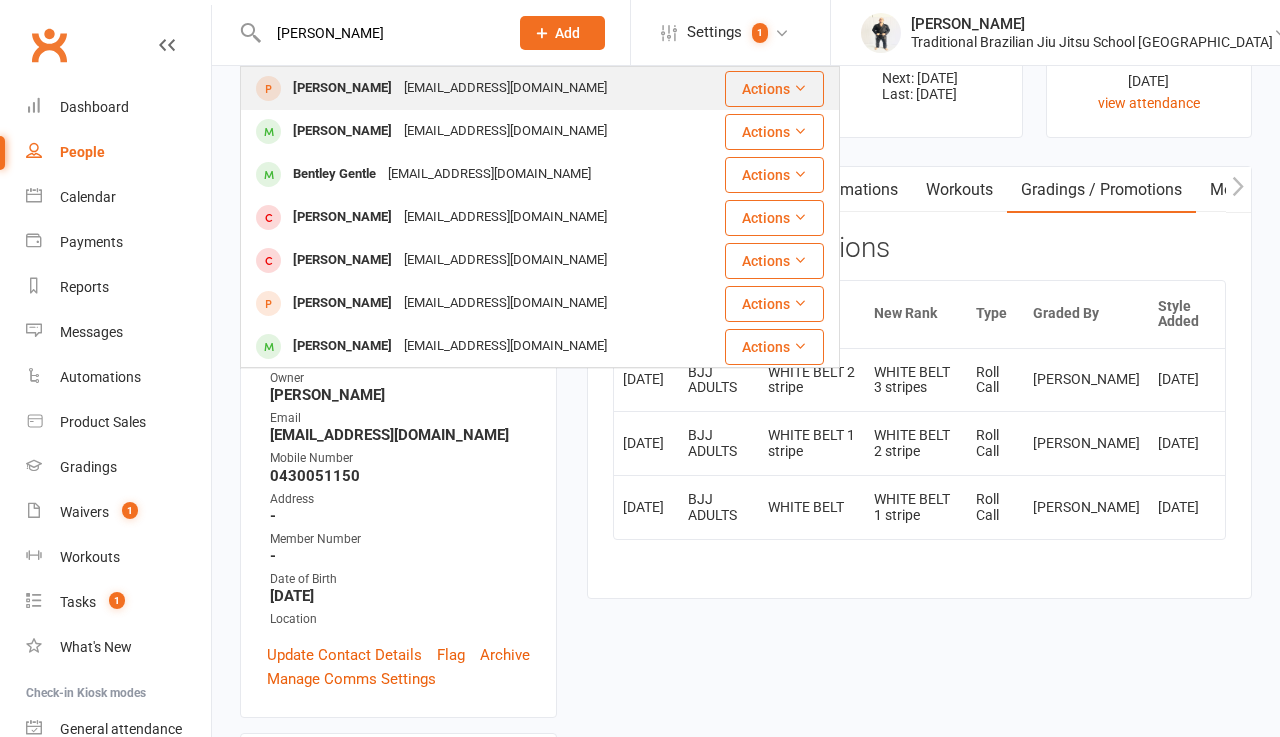 drag, startPoint x: 339, startPoint y: 21, endPoint x: 309, endPoint y: 94, distance: 78.92401 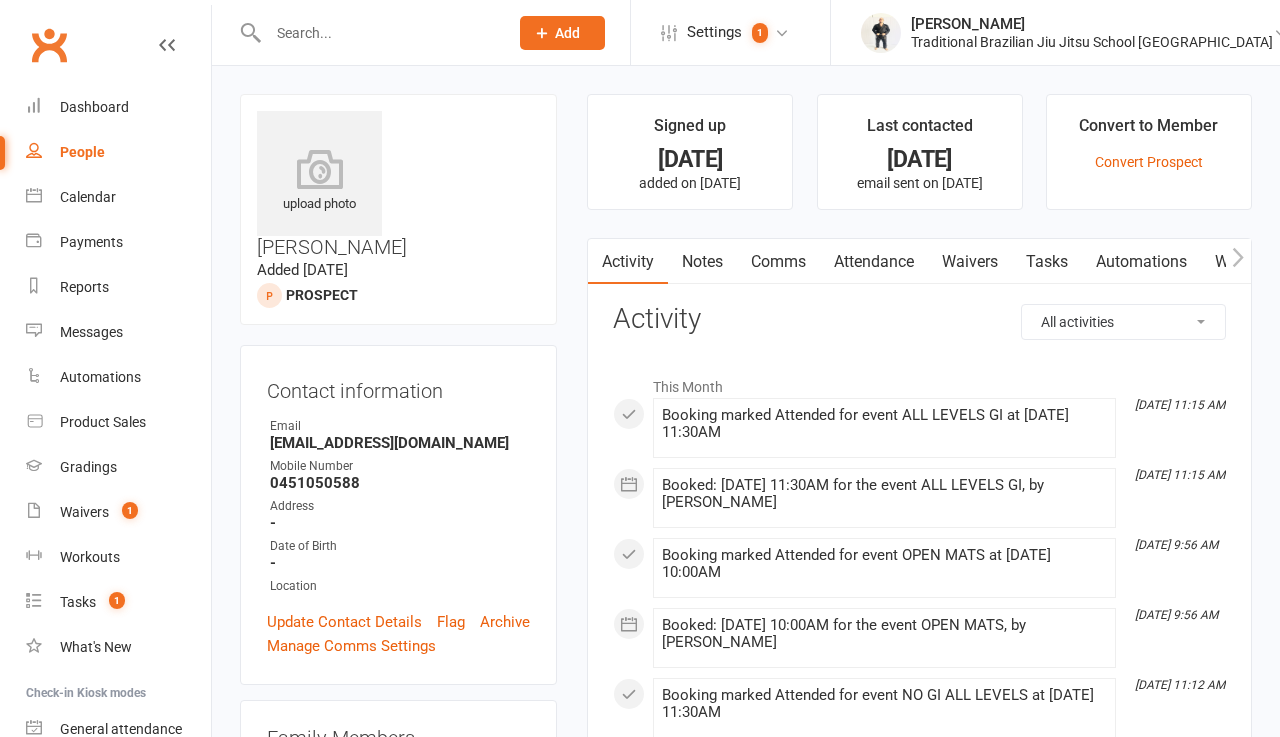 scroll, scrollTop: 0, scrollLeft: 0, axis: both 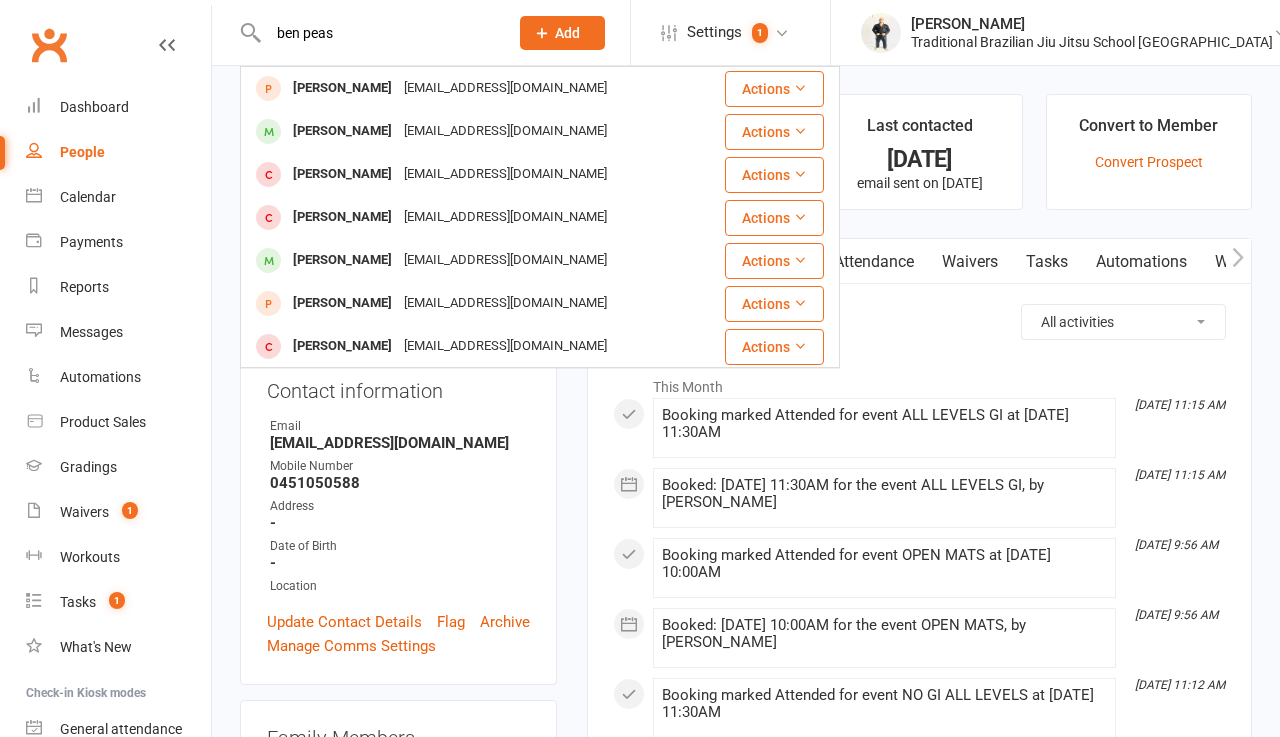 type on "ben peas" 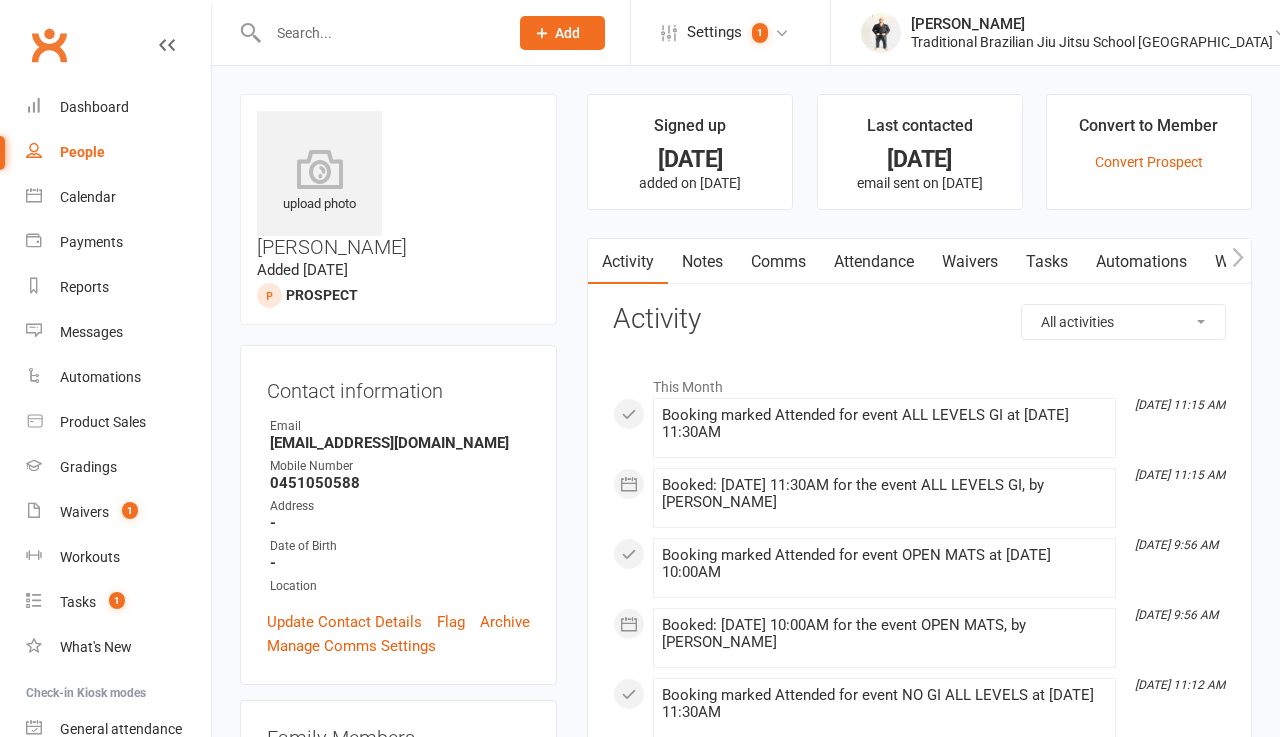 click at bounding box center [378, 33] 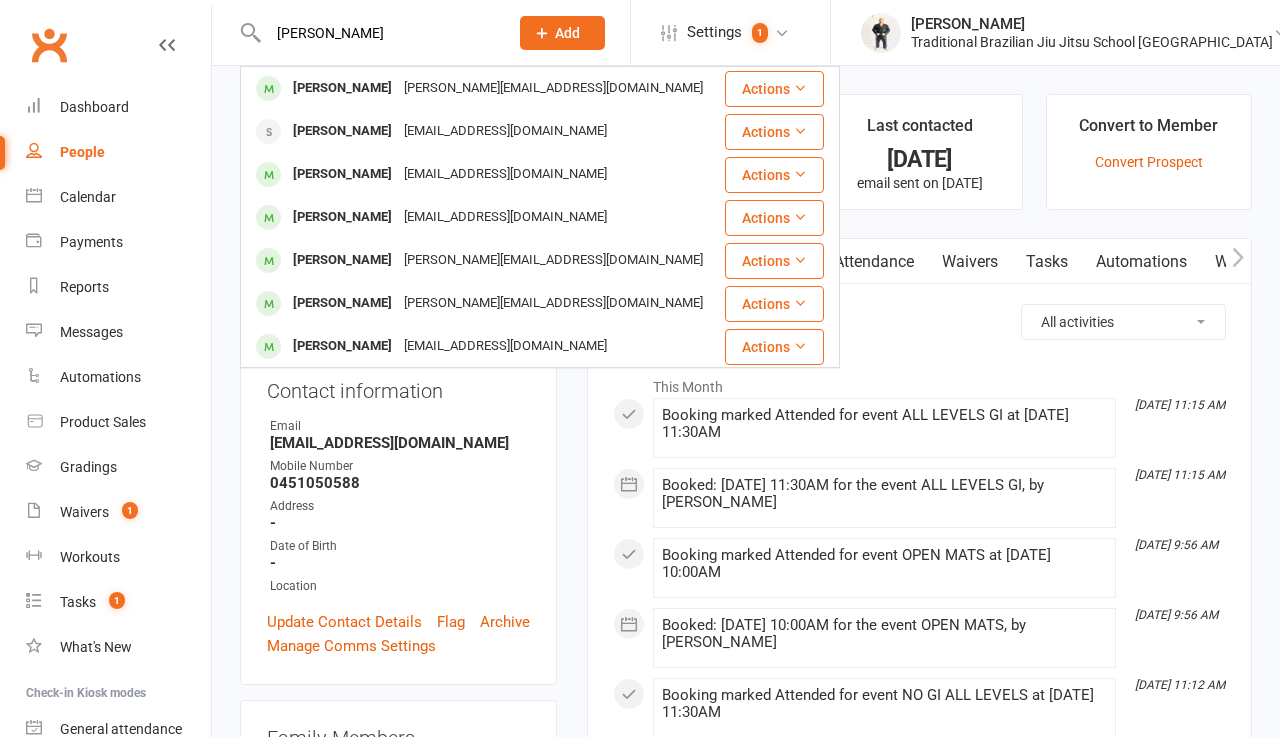 type on "Gabriel" 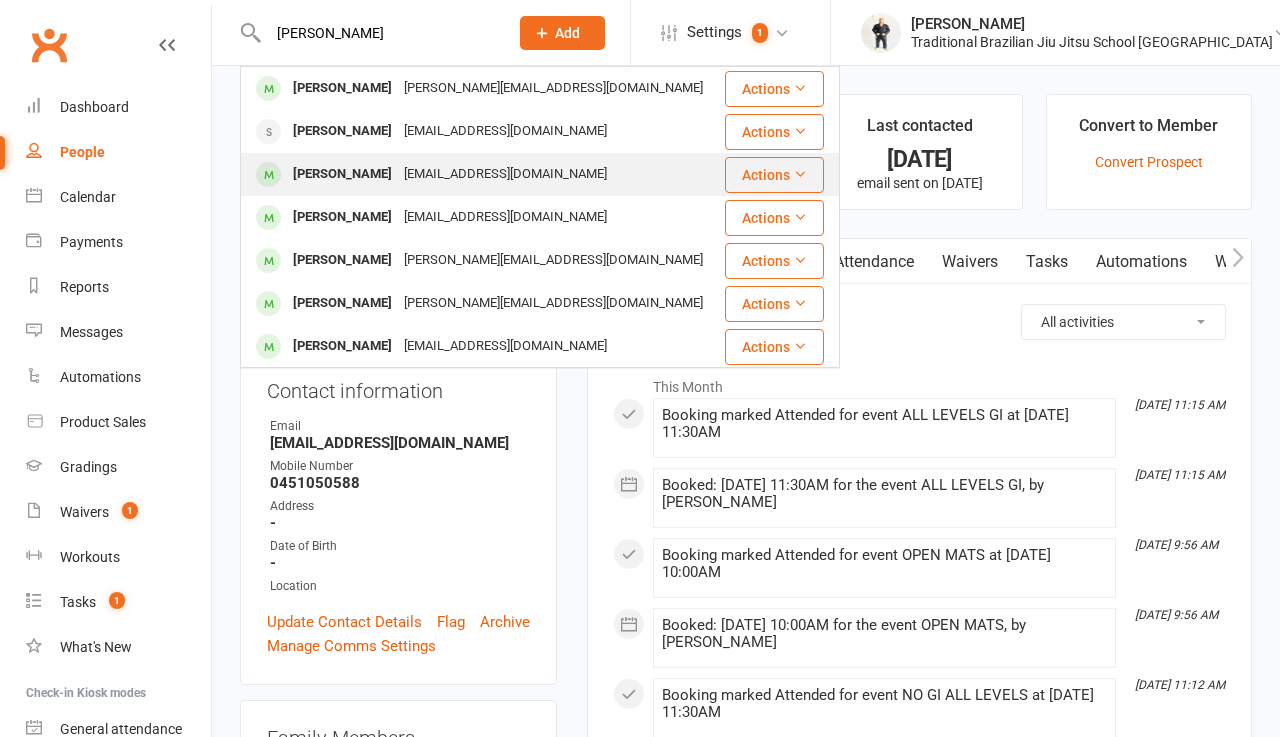 drag, startPoint x: 316, startPoint y: 66, endPoint x: 355, endPoint y: 185, distance: 125.22779 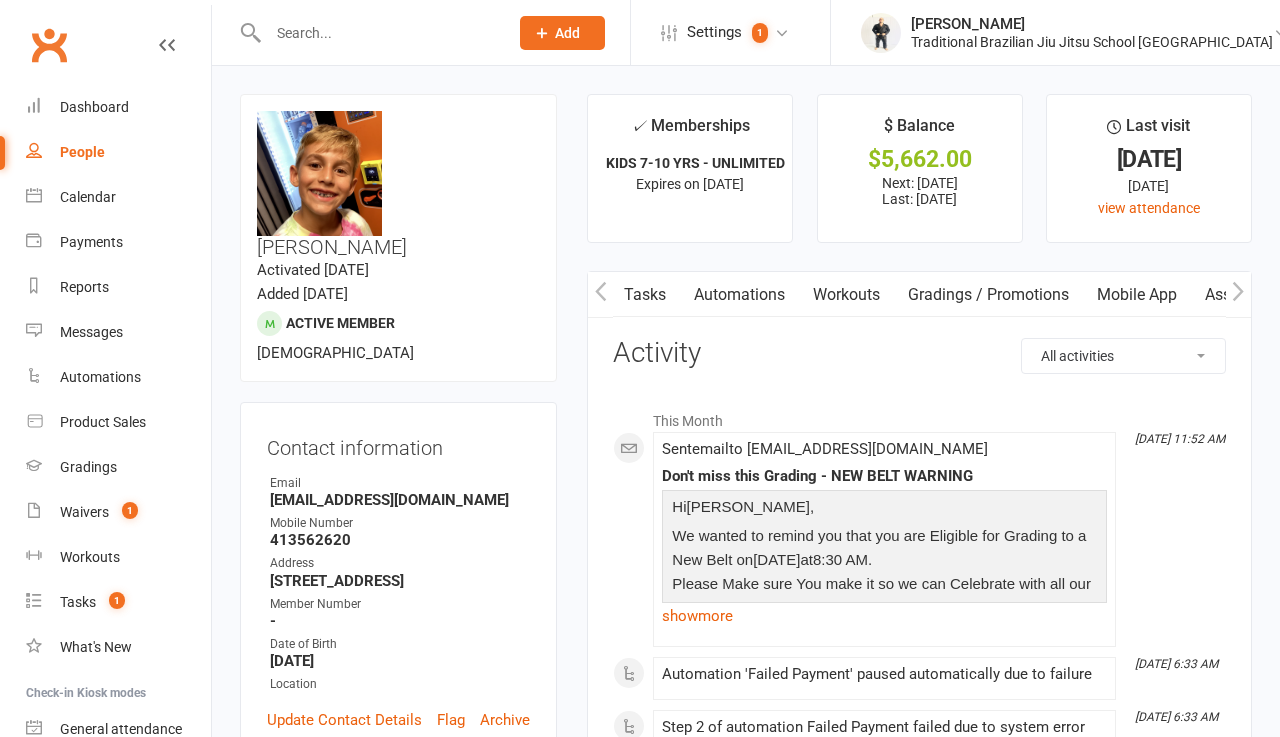 scroll, scrollTop: 0, scrollLeft: 713, axis: horizontal 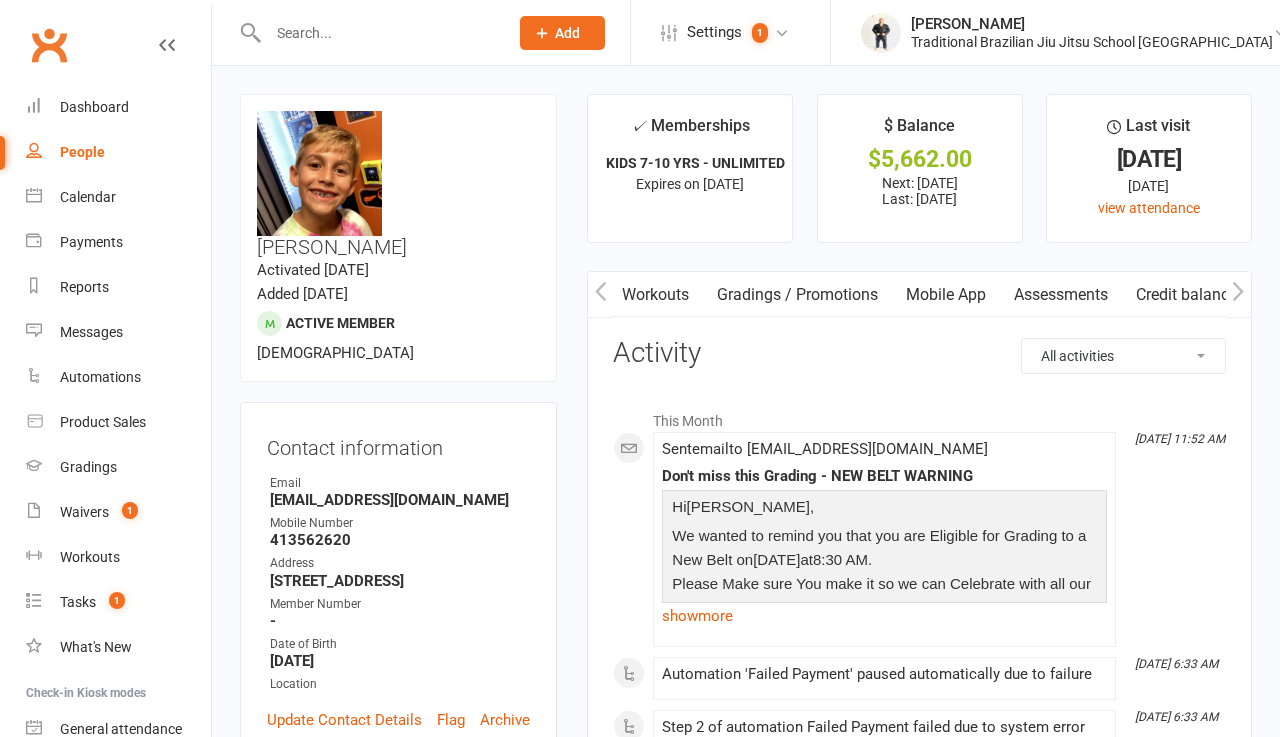 click on "Gradings / Promotions" at bounding box center (797, 295) 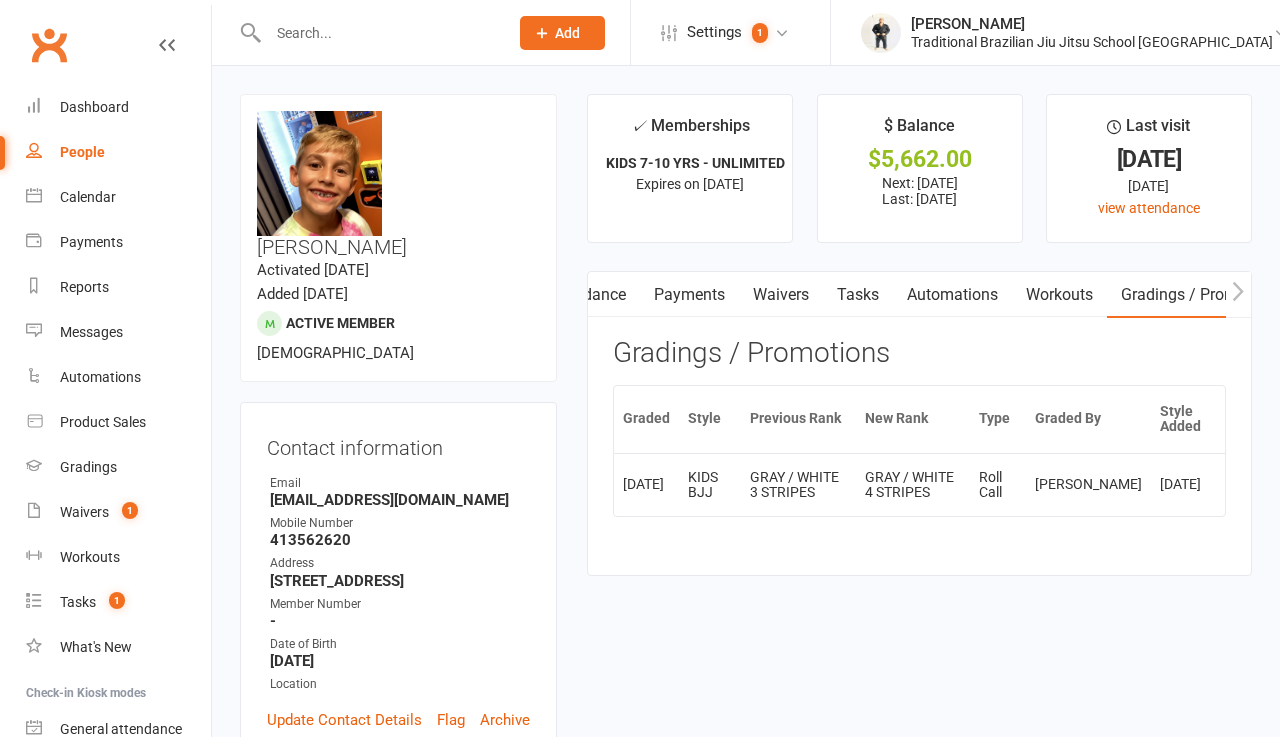 scroll, scrollTop: 0, scrollLeft: -103, axis: horizontal 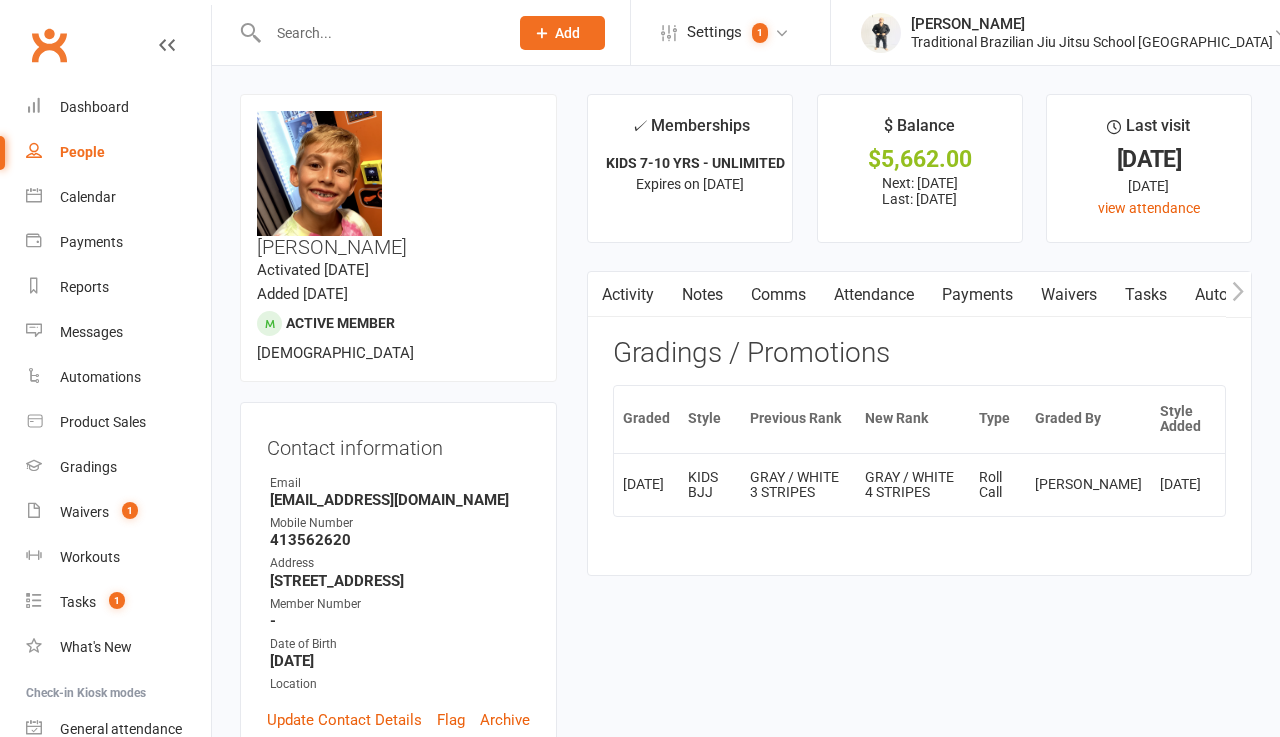 click on "Payments" at bounding box center (977, 295) 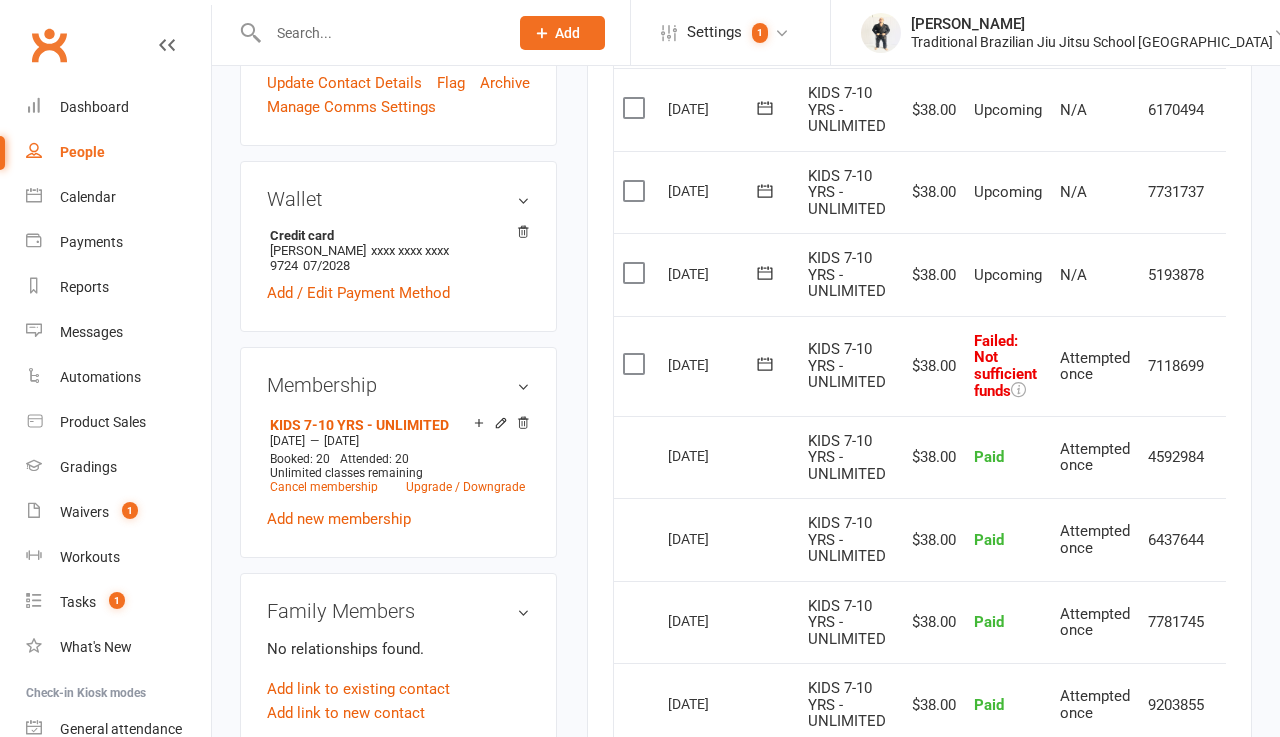 scroll, scrollTop: 648, scrollLeft: 0, axis: vertical 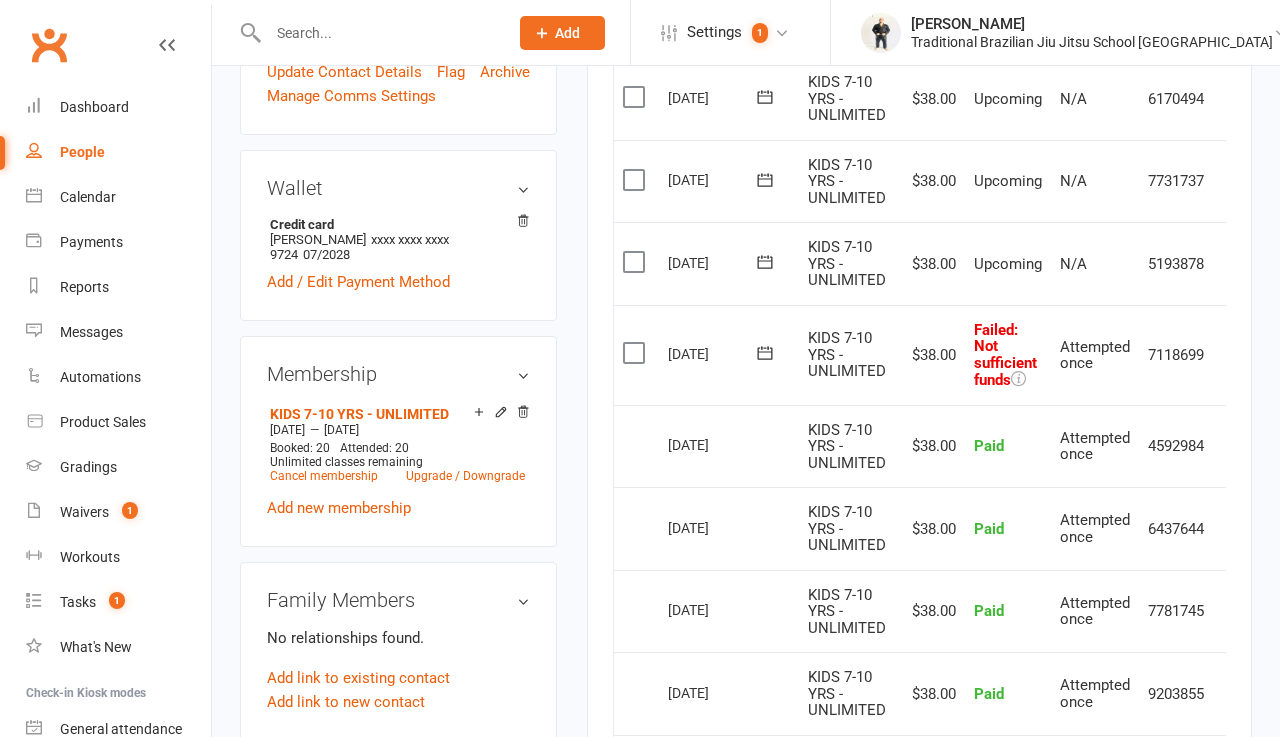 click 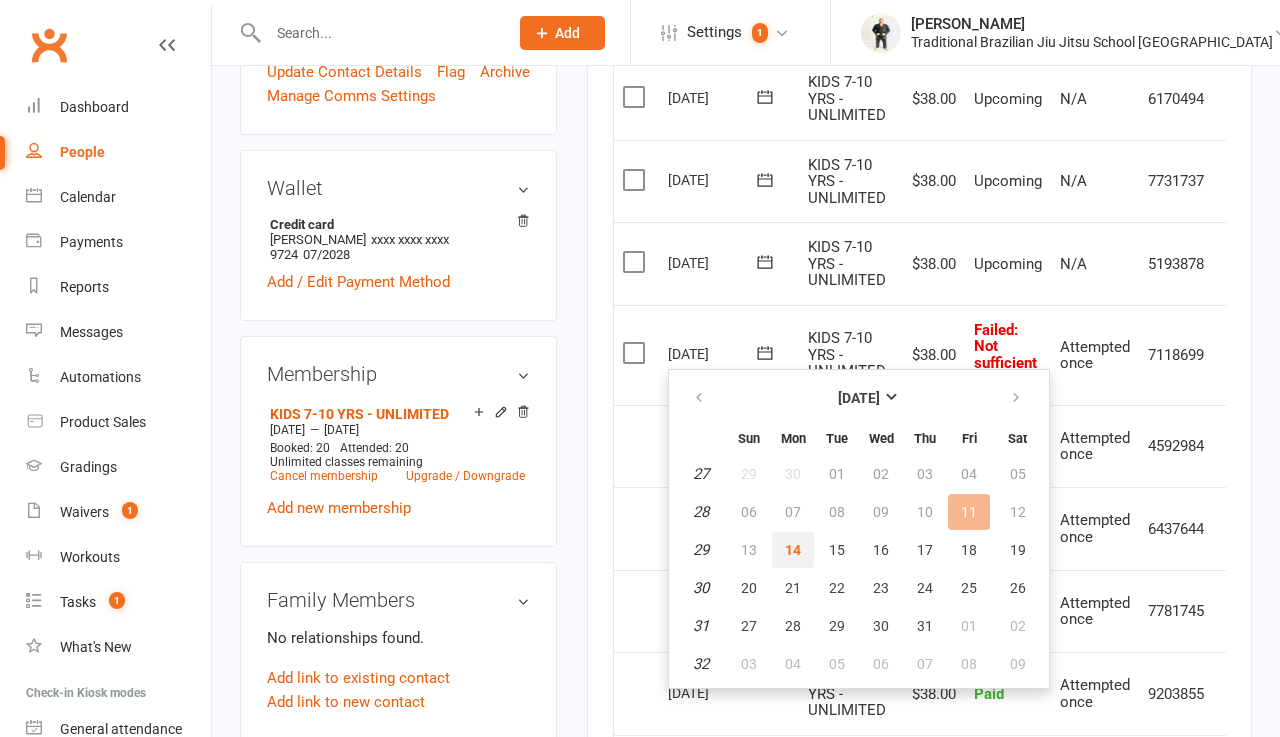click on "14" at bounding box center [793, 550] 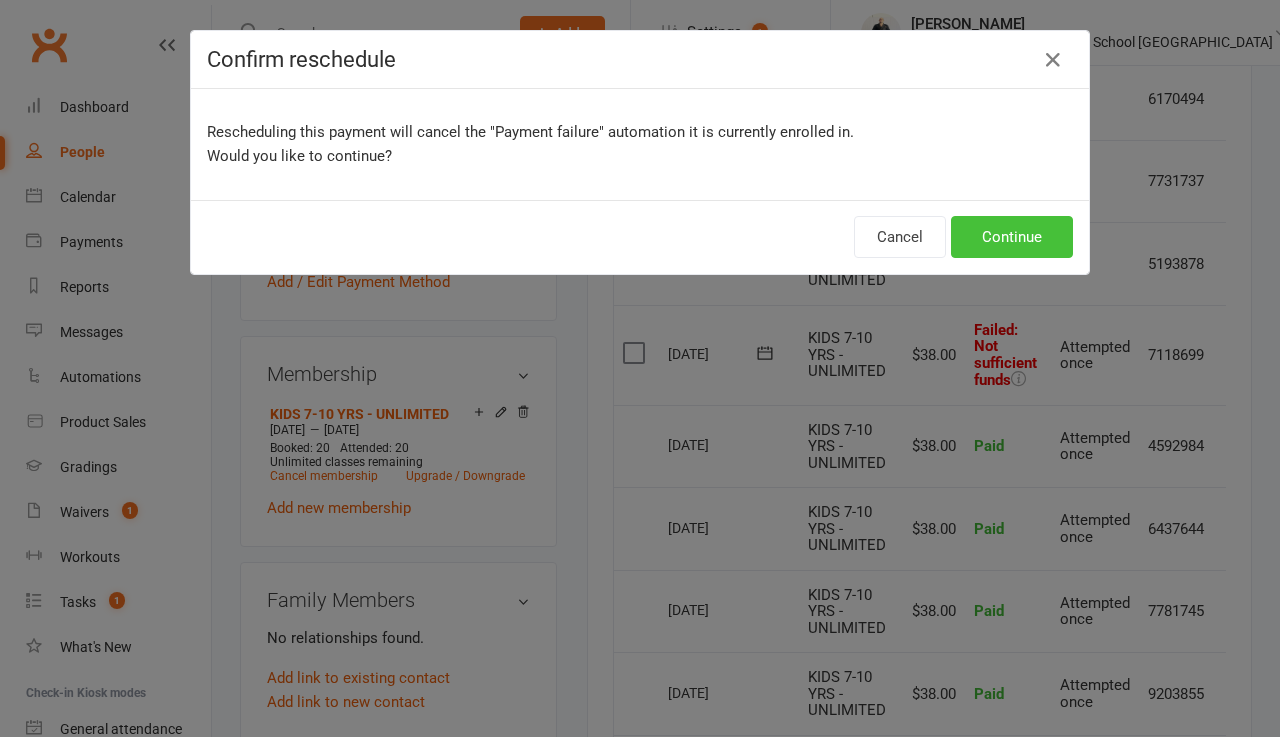 click on "Continue" at bounding box center (1012, 237) 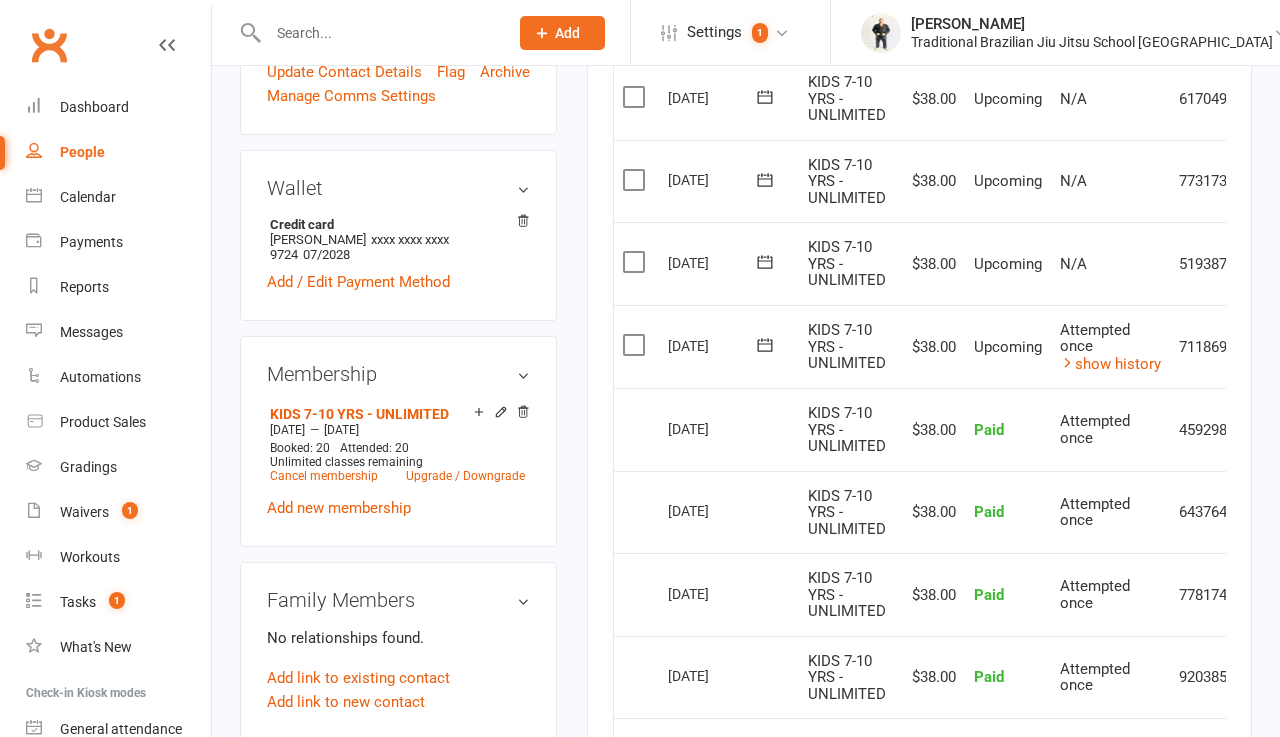 scroll, scrollTop: 470, scrollLeft: 0, axis: vertical 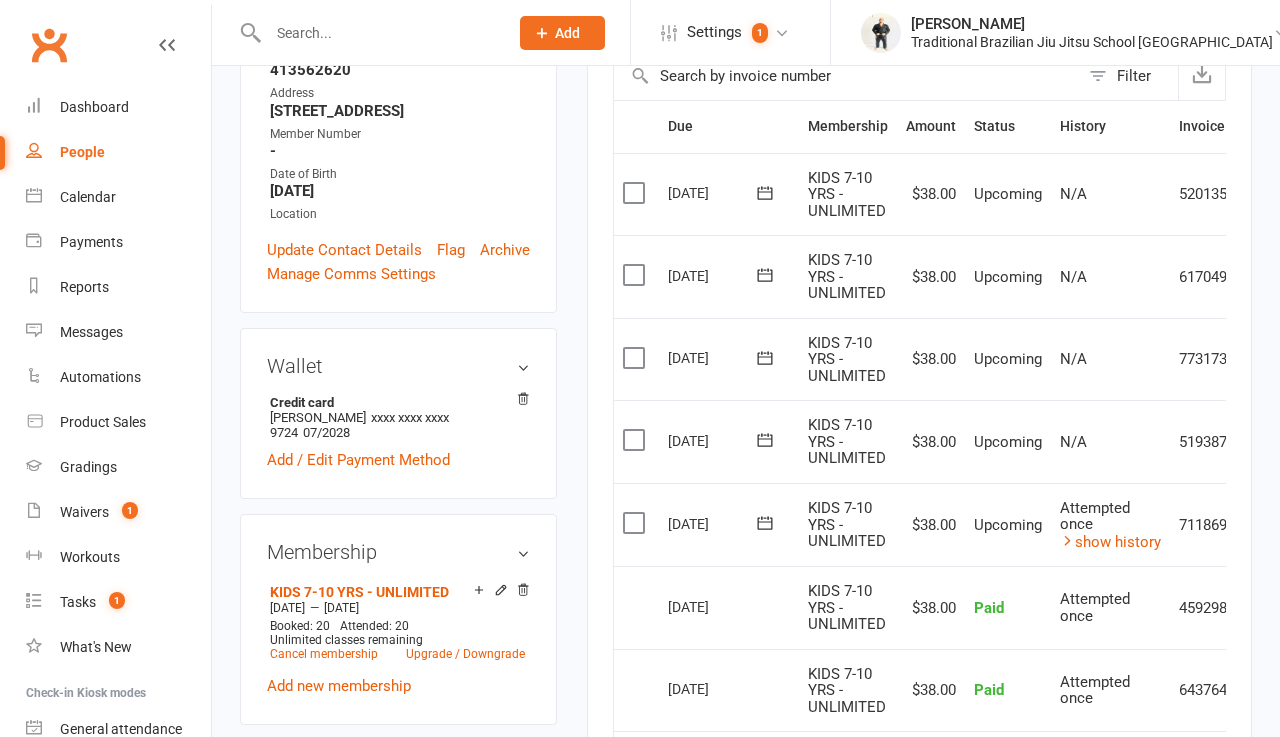 click at bounding box center [378, 33] 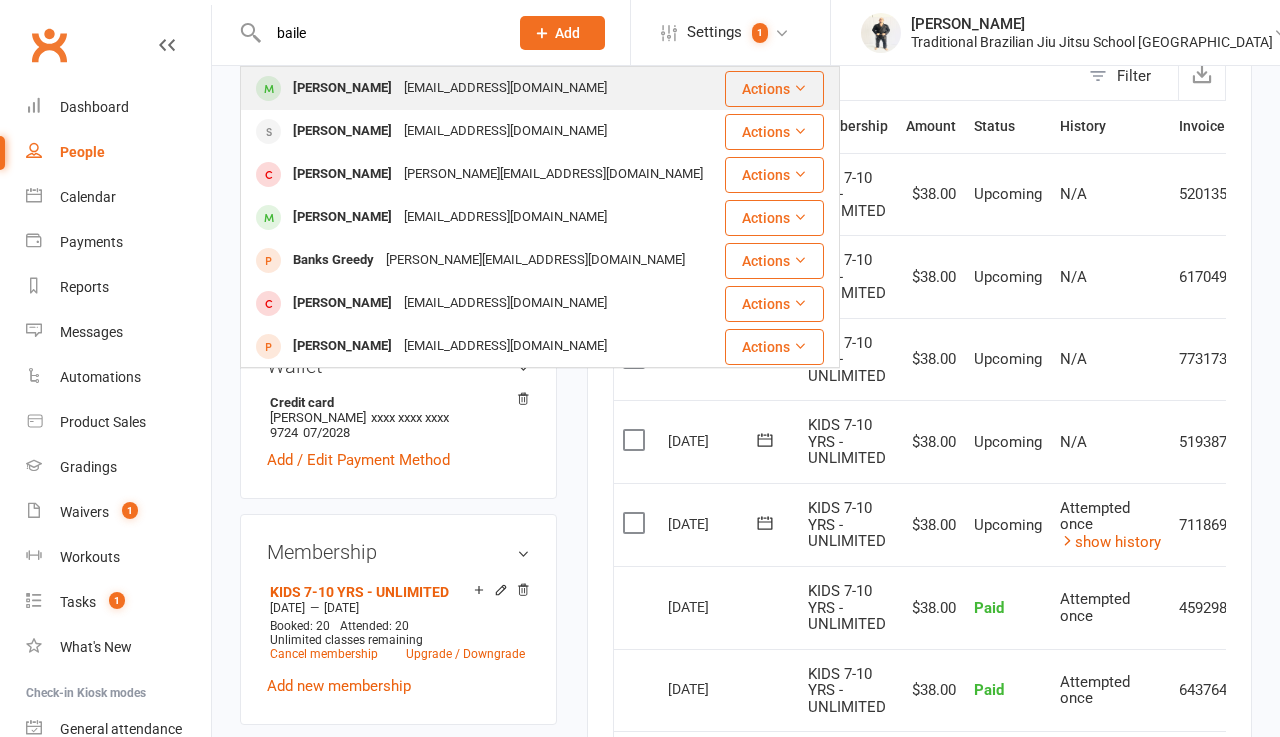 type on "baile" 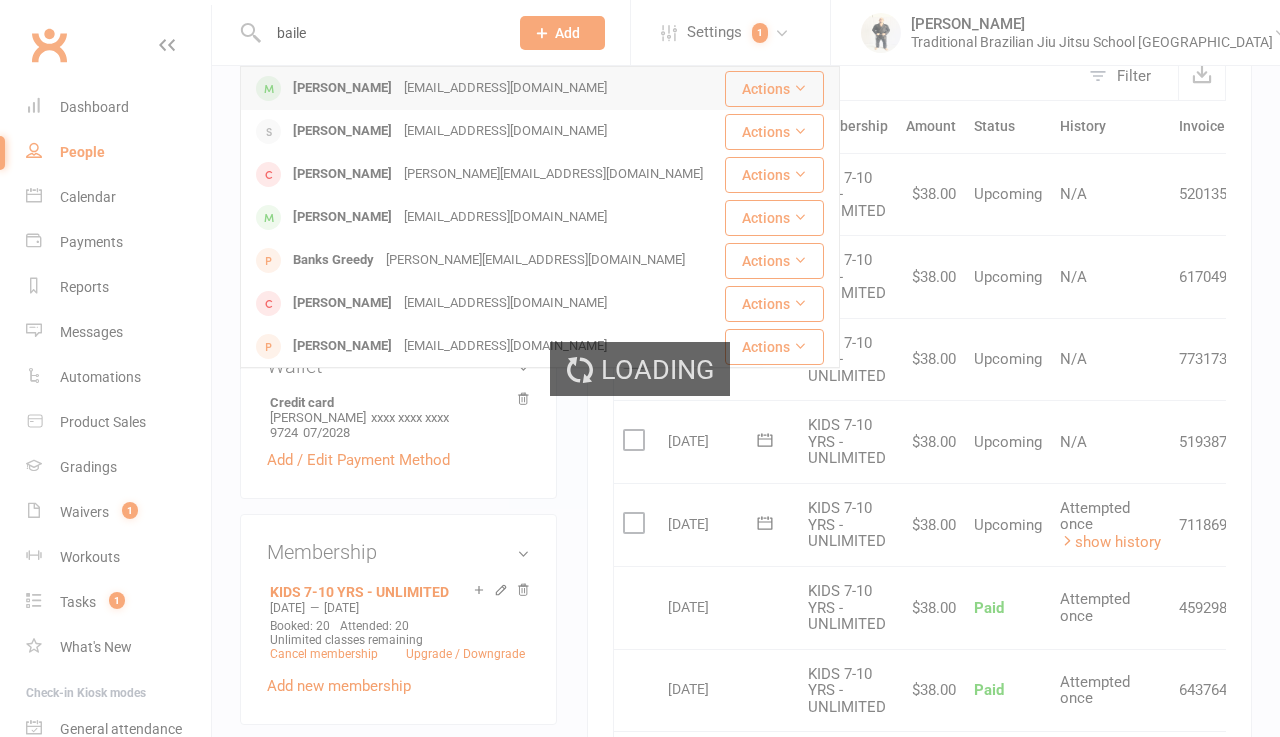 type 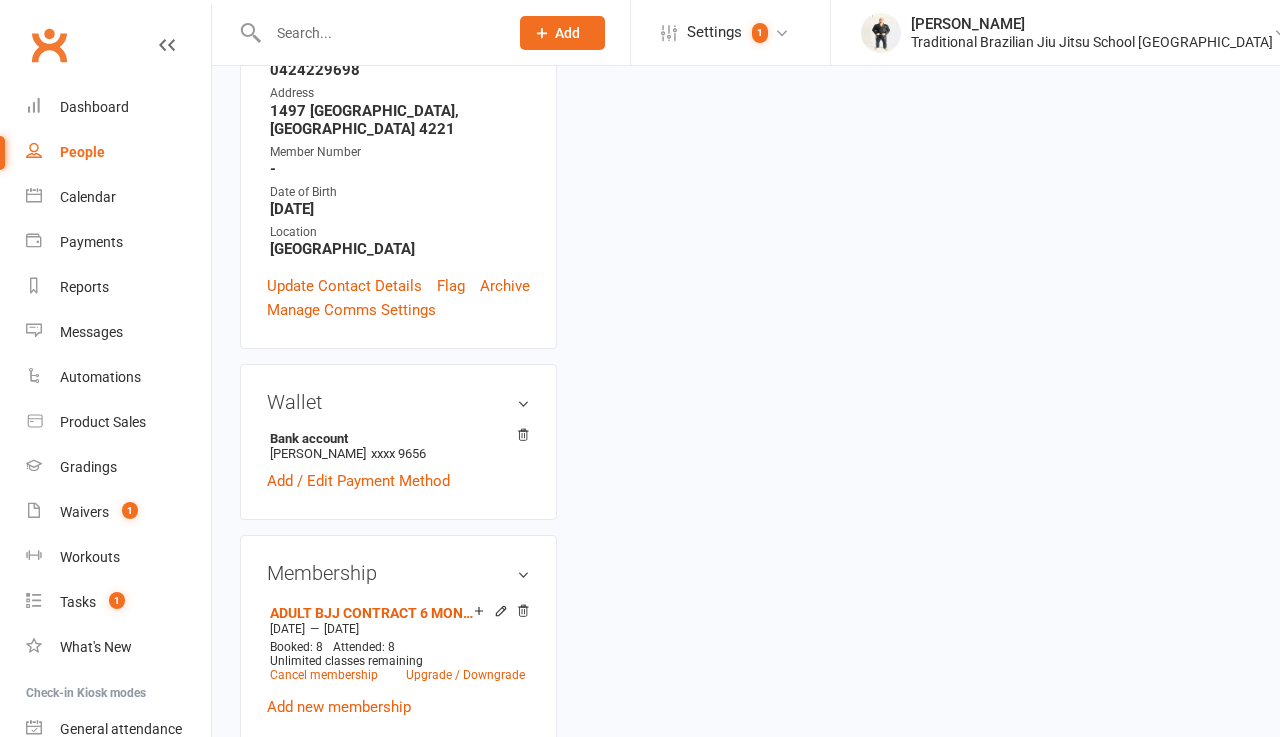 scroll, scrollTop: 0, scrollLeft: 0, axis: both 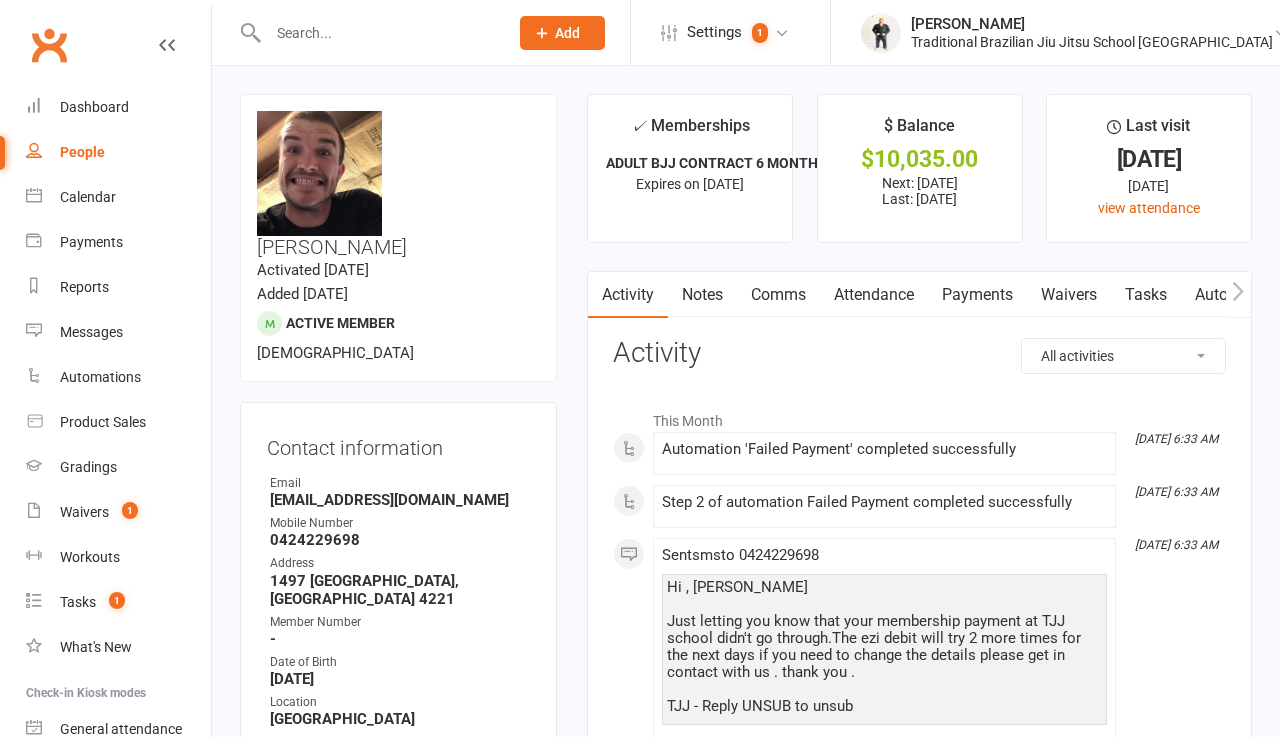 click on "Payments" at bounding box center (977, 295) 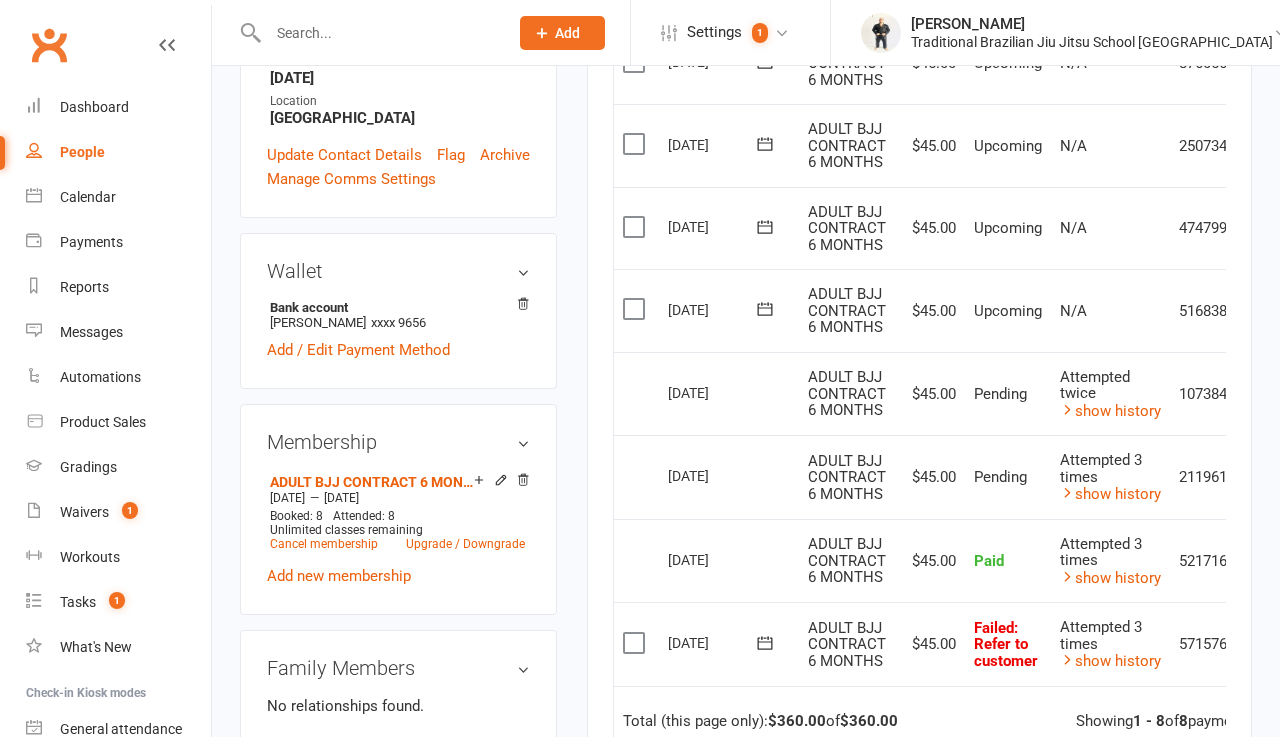scroll, scrollTop: 614, scrollLeft: 0, axis: vertical 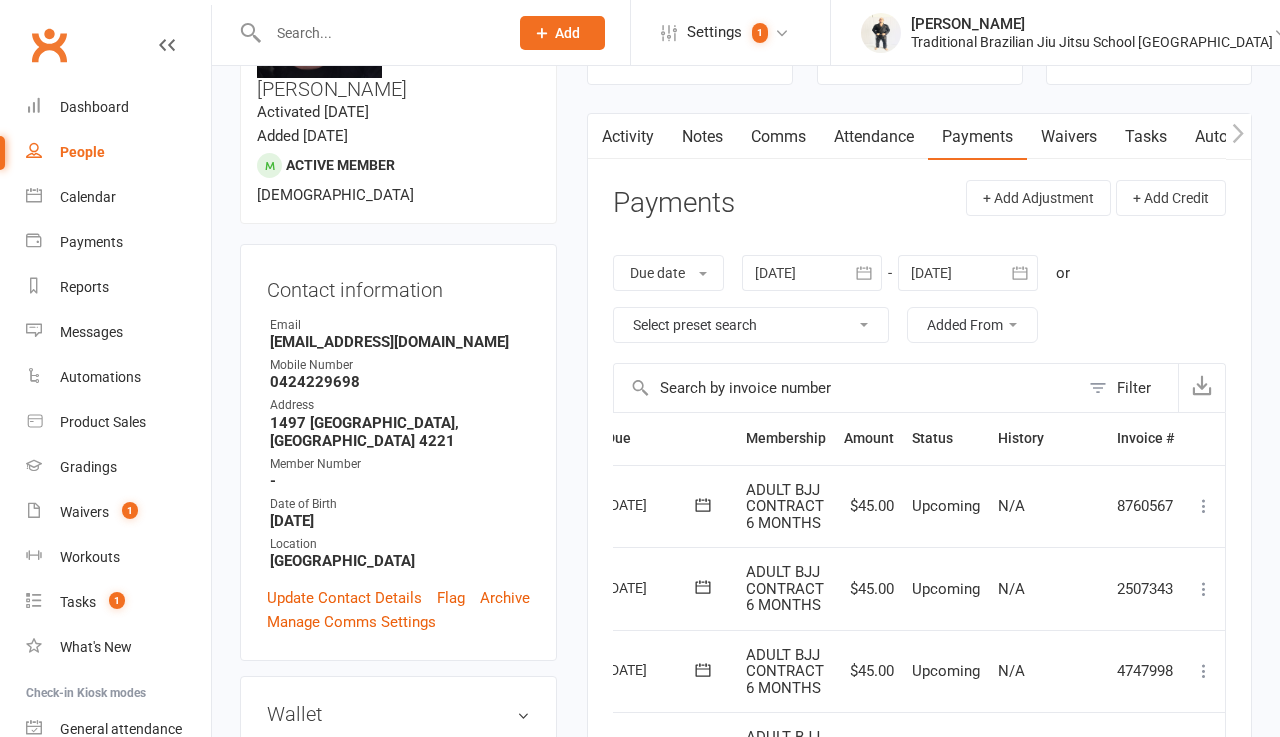 click at bounding box center [812, 273] 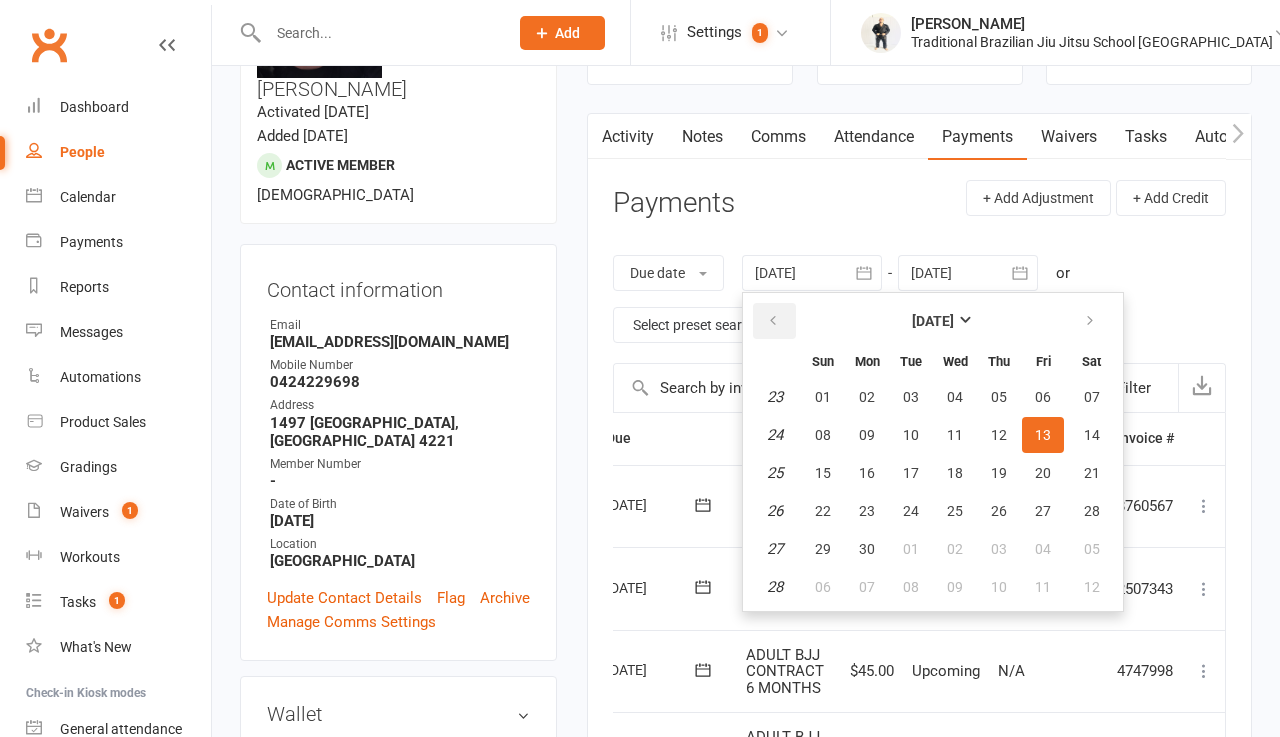 click at bounding box center [774, 321] 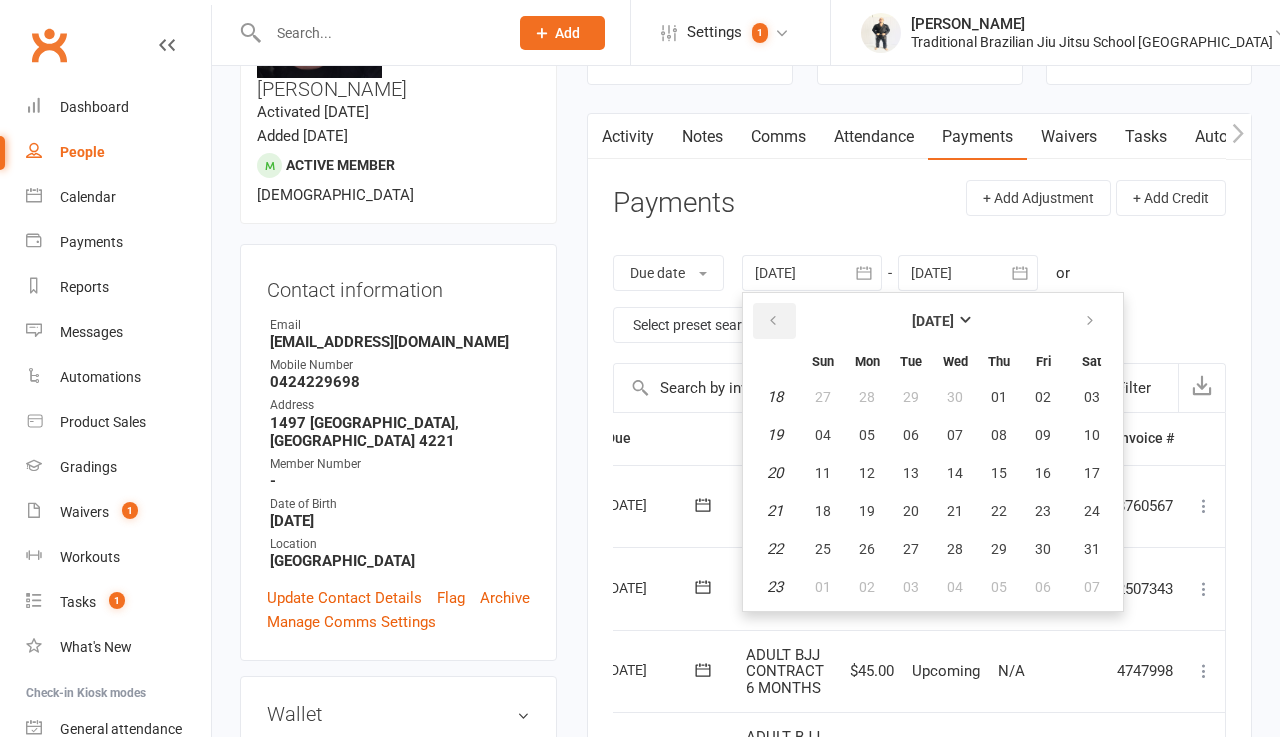 click at bounding box center [774, 321] 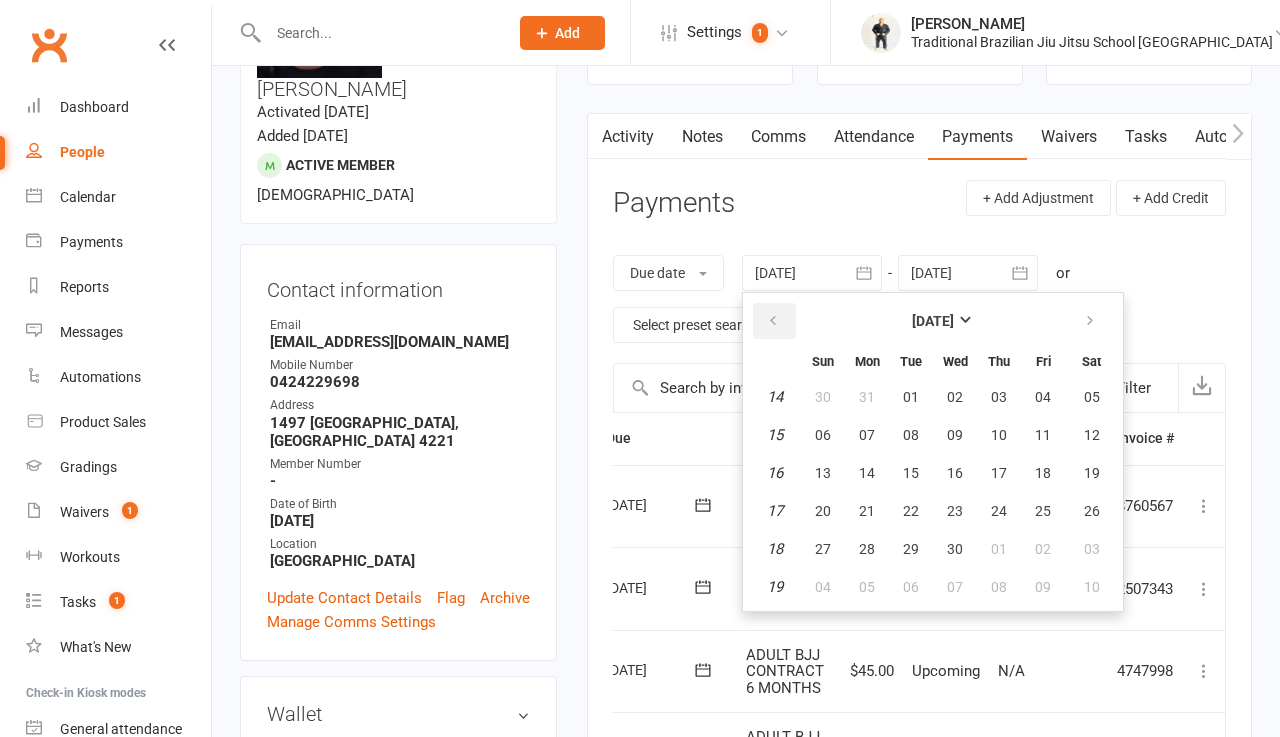 click at bounding box center [774, 321] 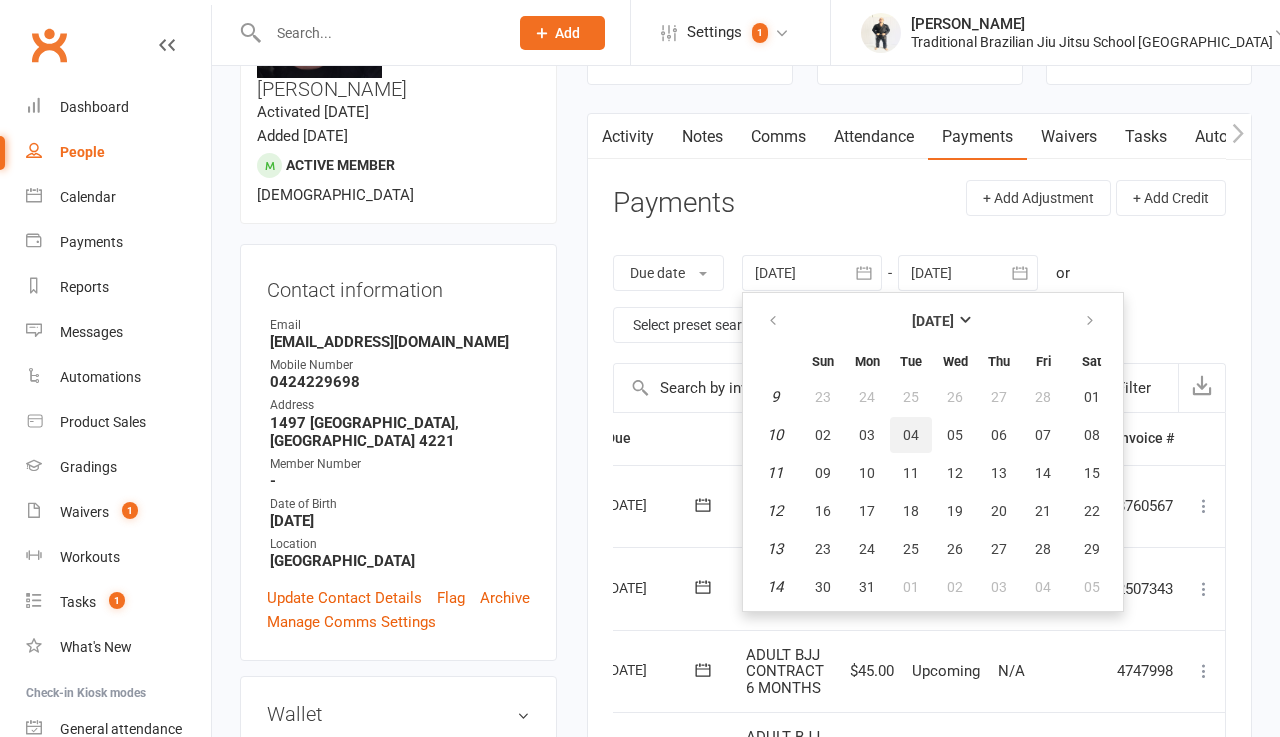 click on "04" at bounding box center (911, 435) 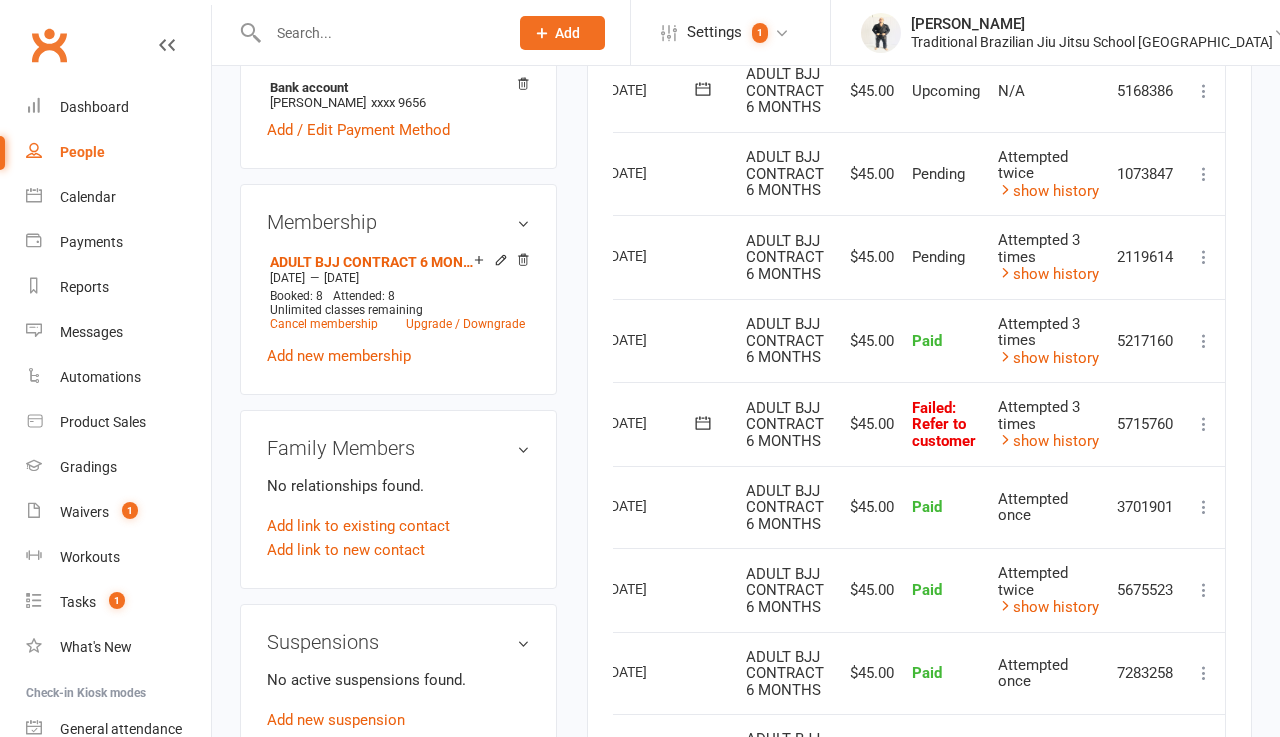 scroll, scrollTop: 821, scrollLeft: 0, axis: vertical 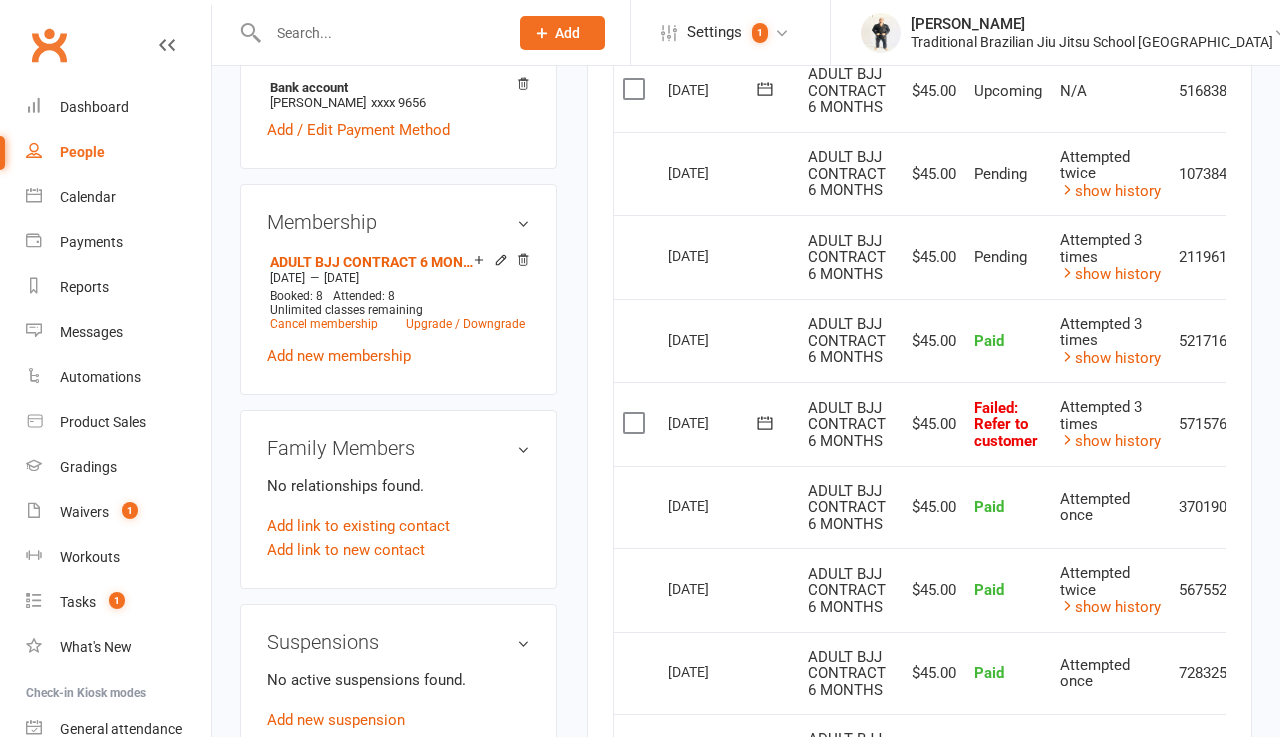 click at bounding box center [636, 423] 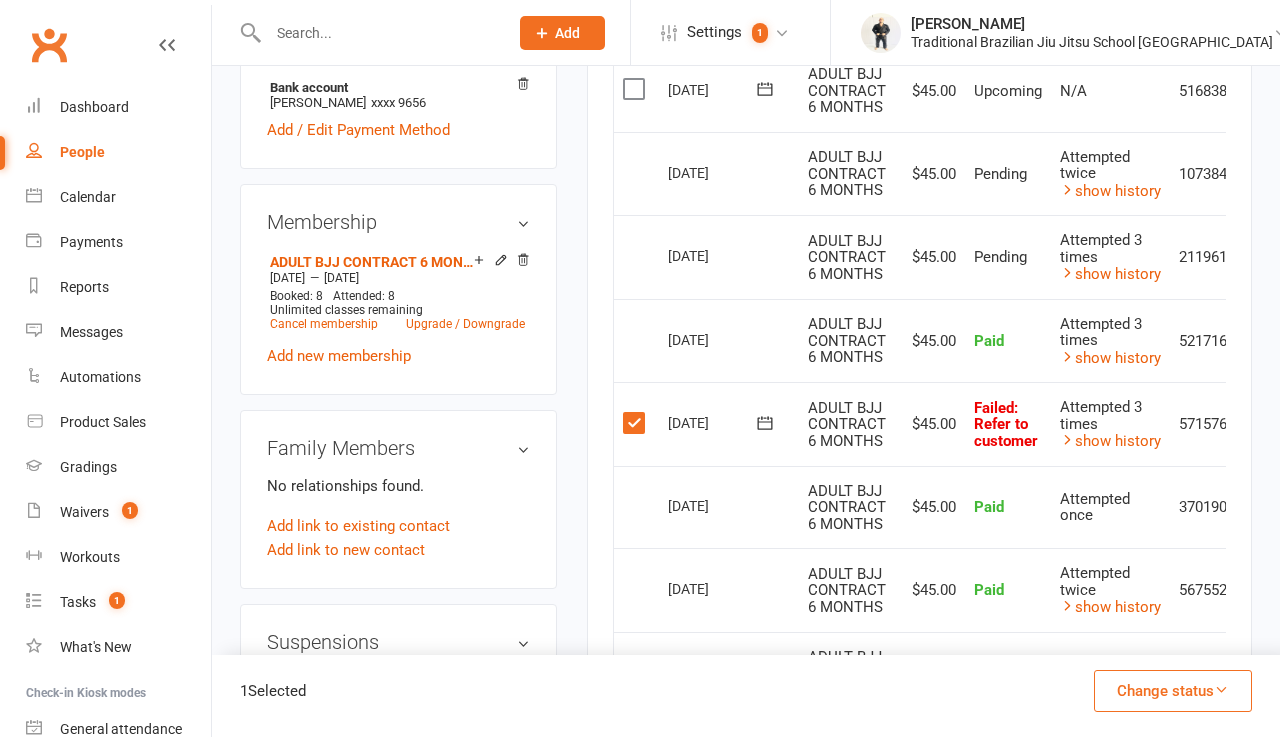 click on "Change status" at bounding box center (1173, 691) 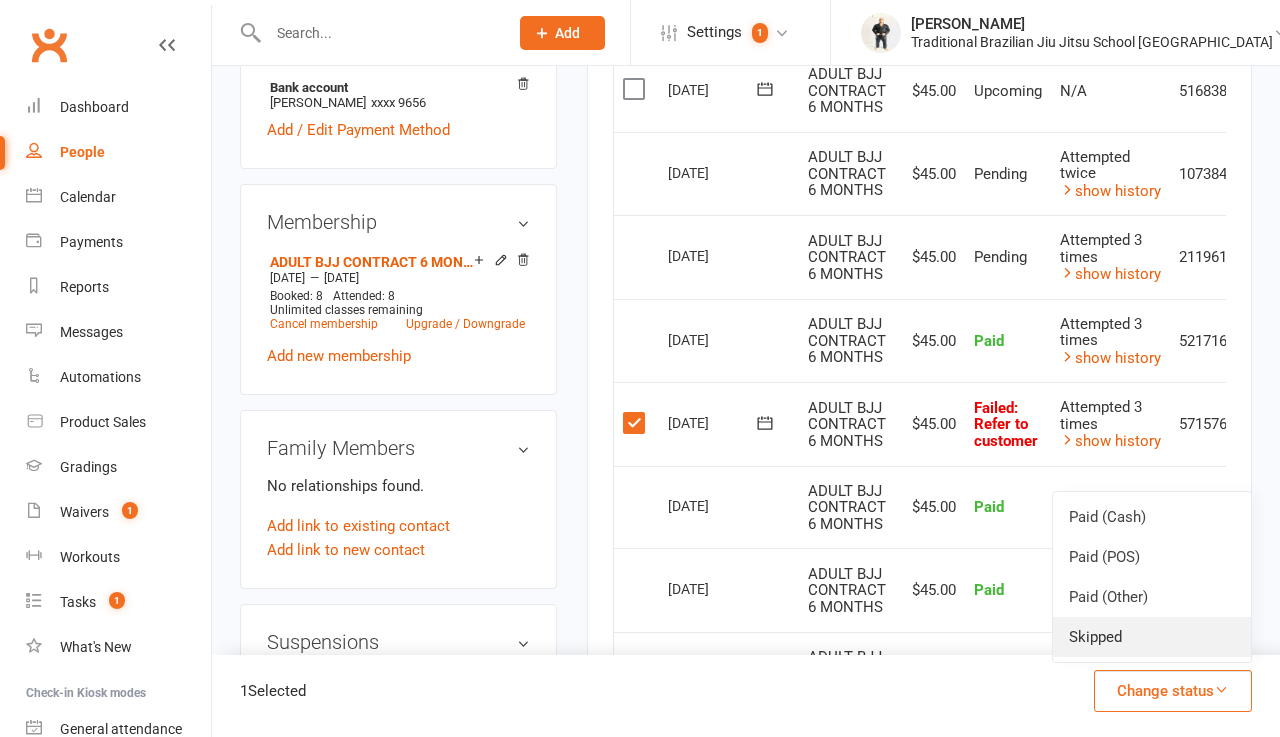 click on "Skipped" at bounding box center [1152, 637] 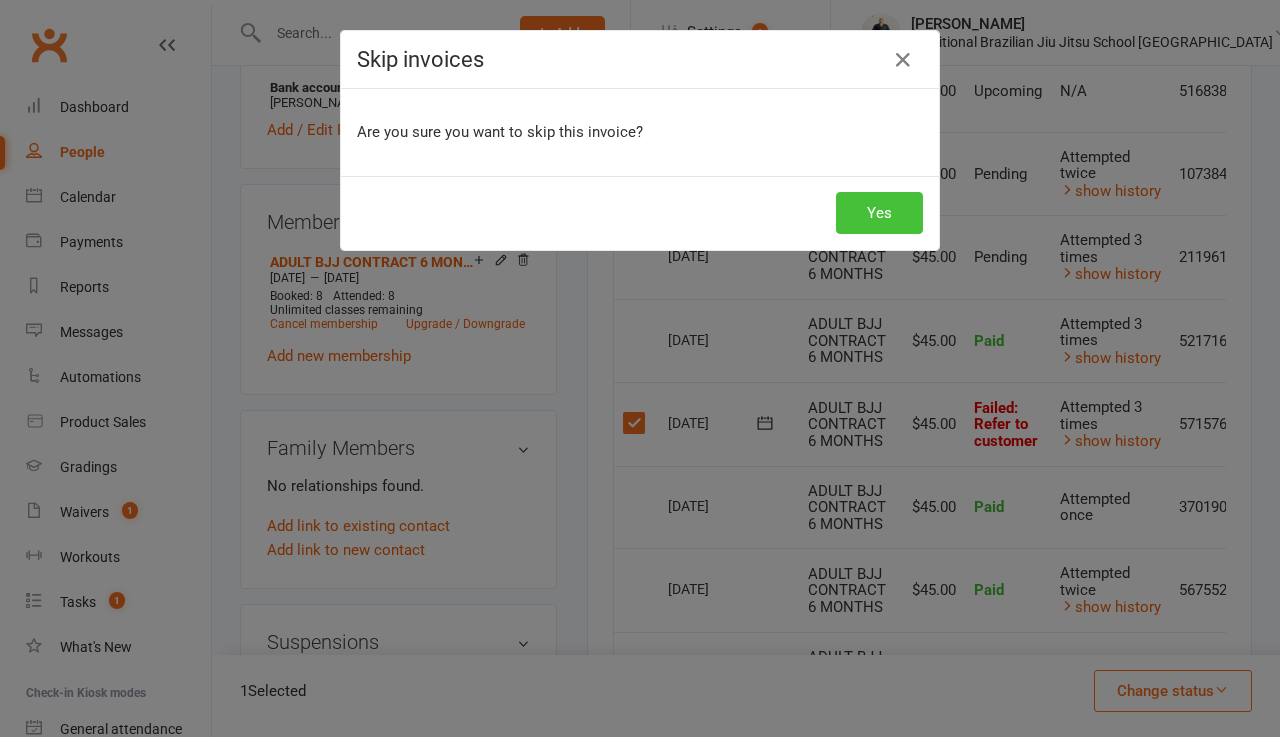 click on "Yes" at bounding box center [879, 213] 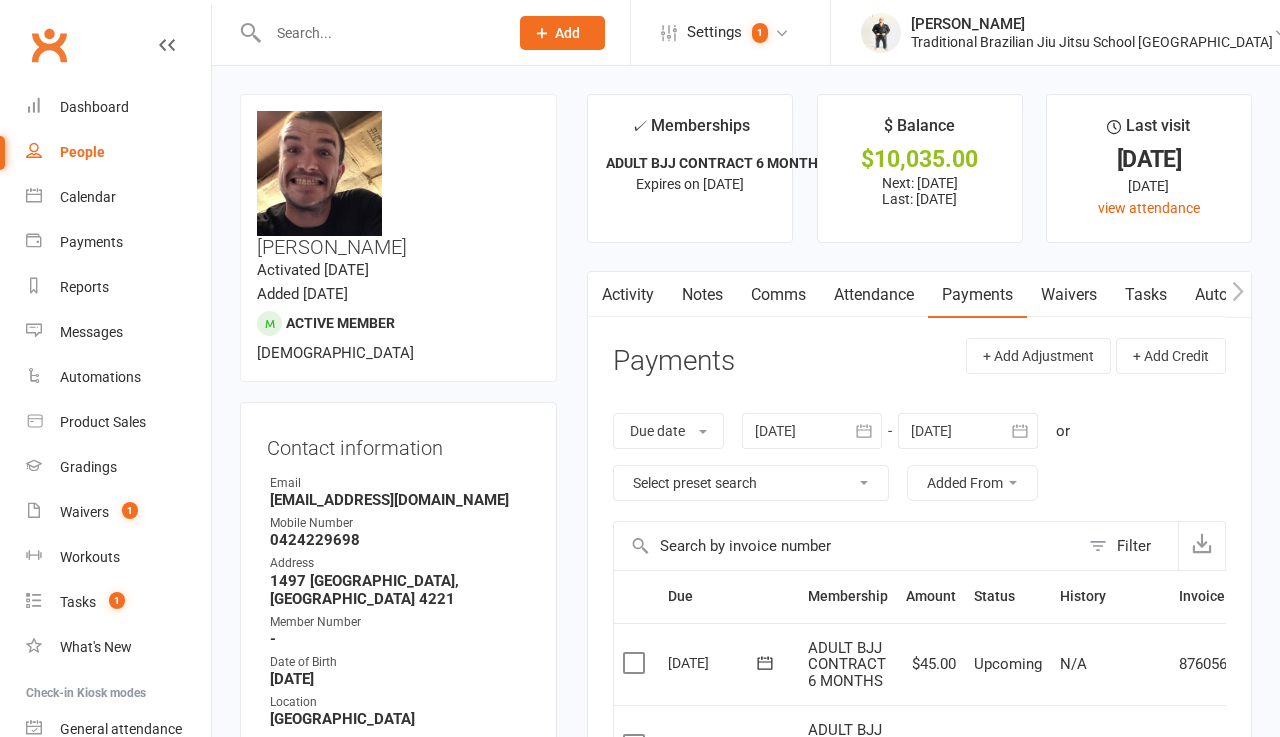 scroll, scrollTop: 0, scrollLeft: 0, axis: both 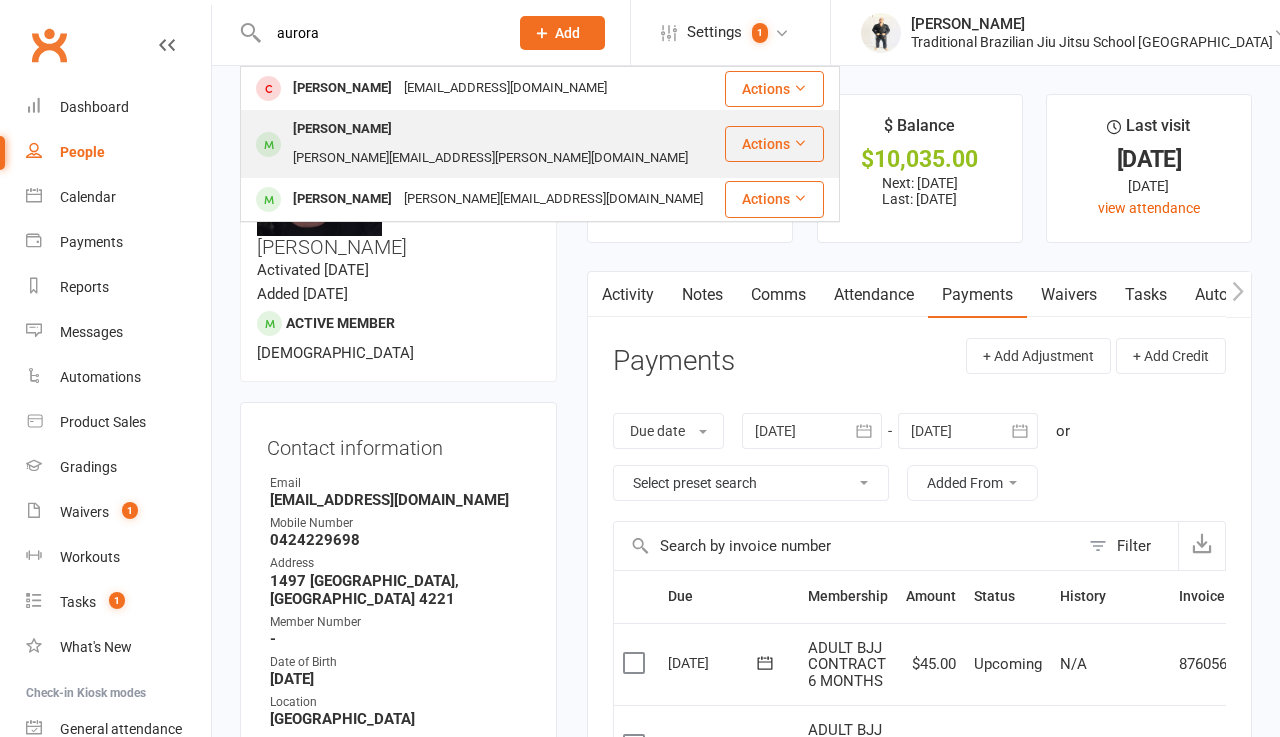 type on "aurora" 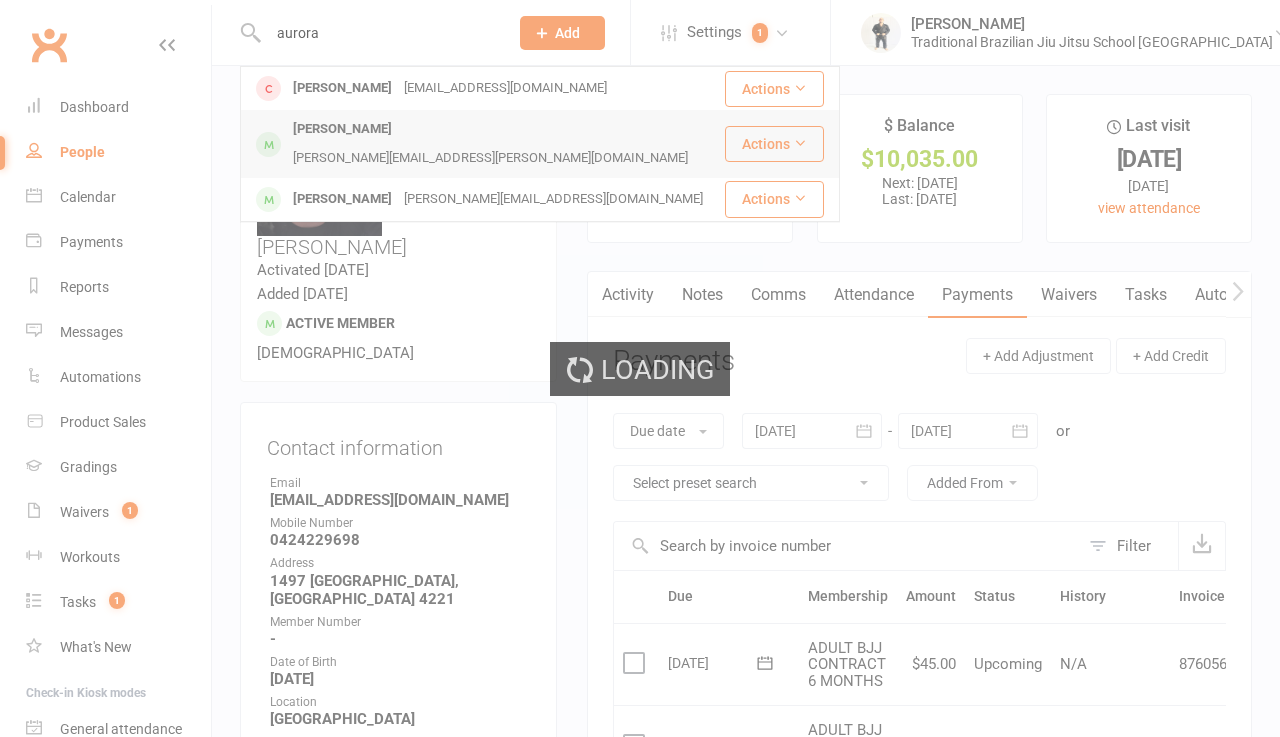 type 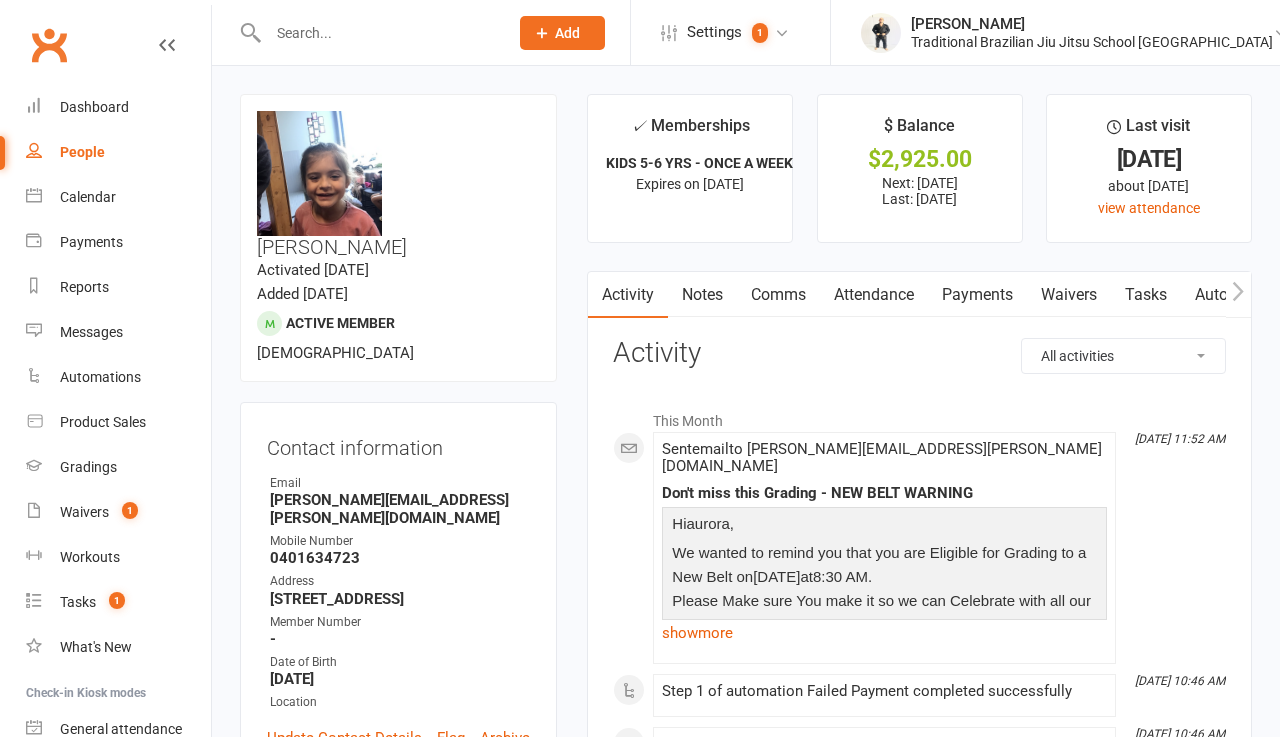 click on "Payments" at bounding box center [977, 295] 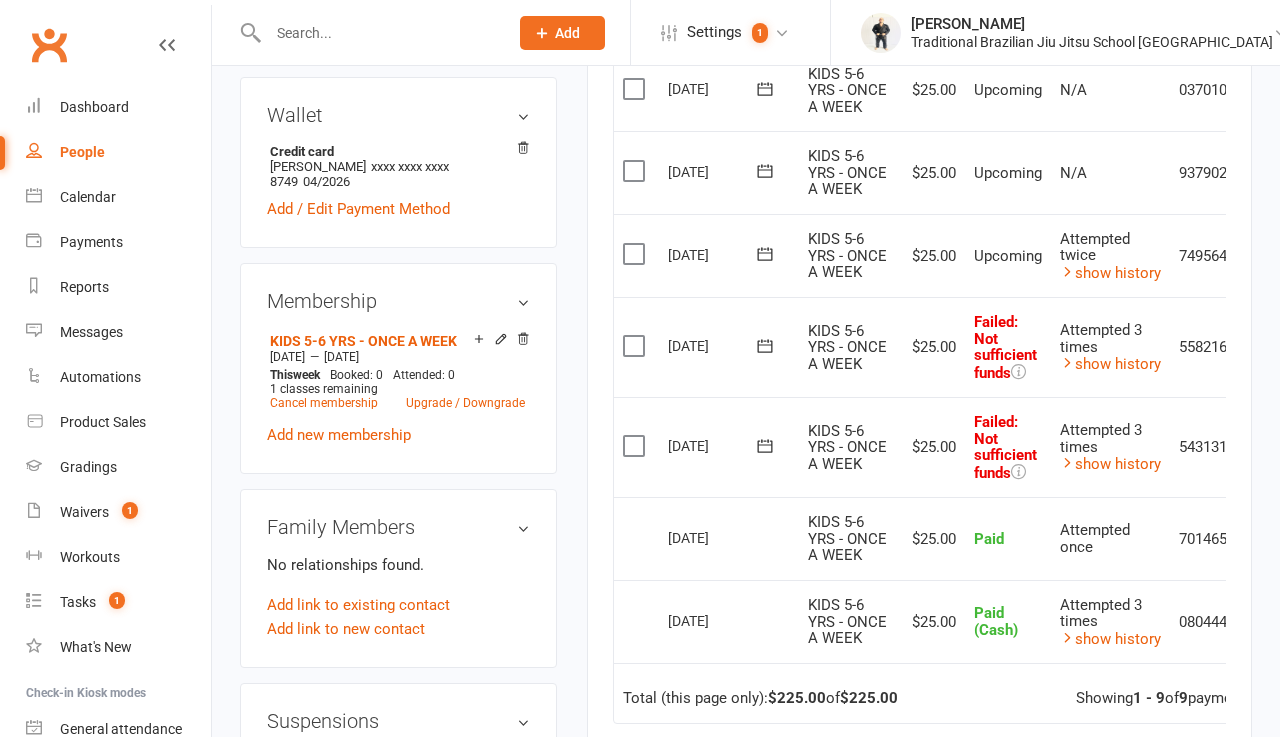 scroll, scrollTop: 739, scrollLeft: 0, axis: vertical 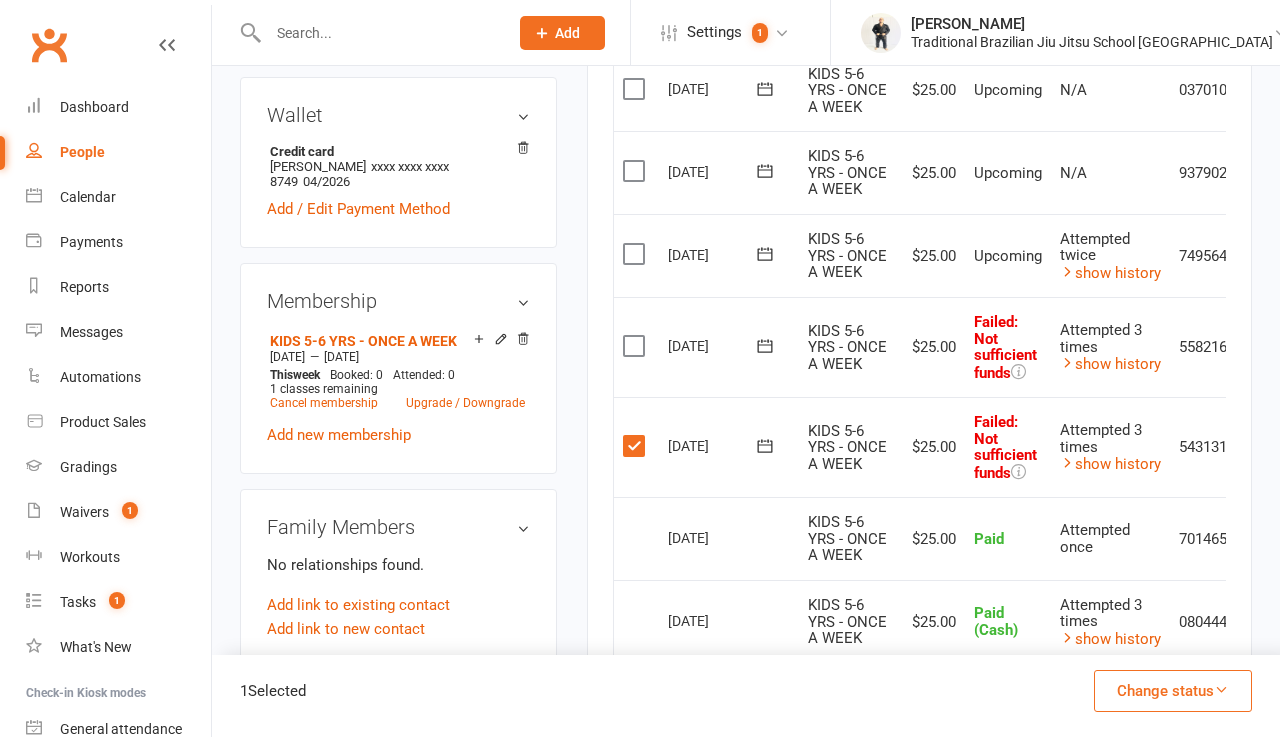 click 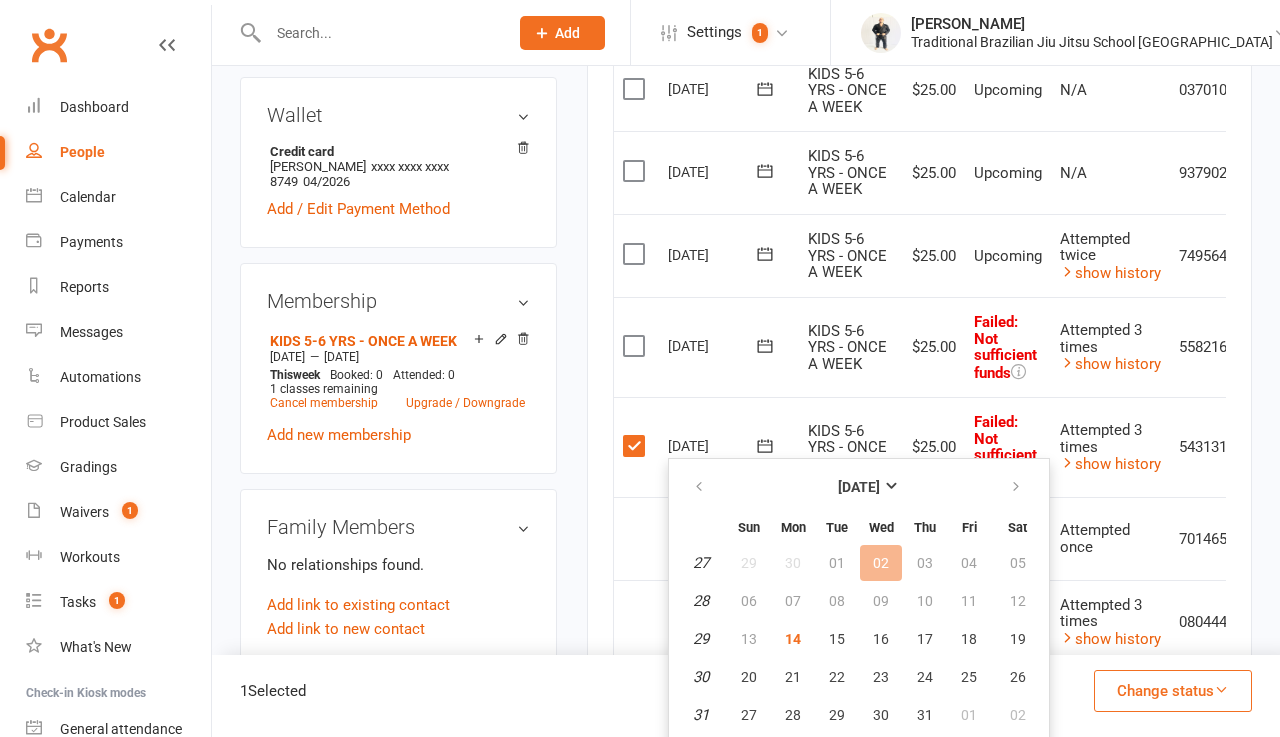scroll, scrollTop: 803, scrollLeft: 0, axis: vertical 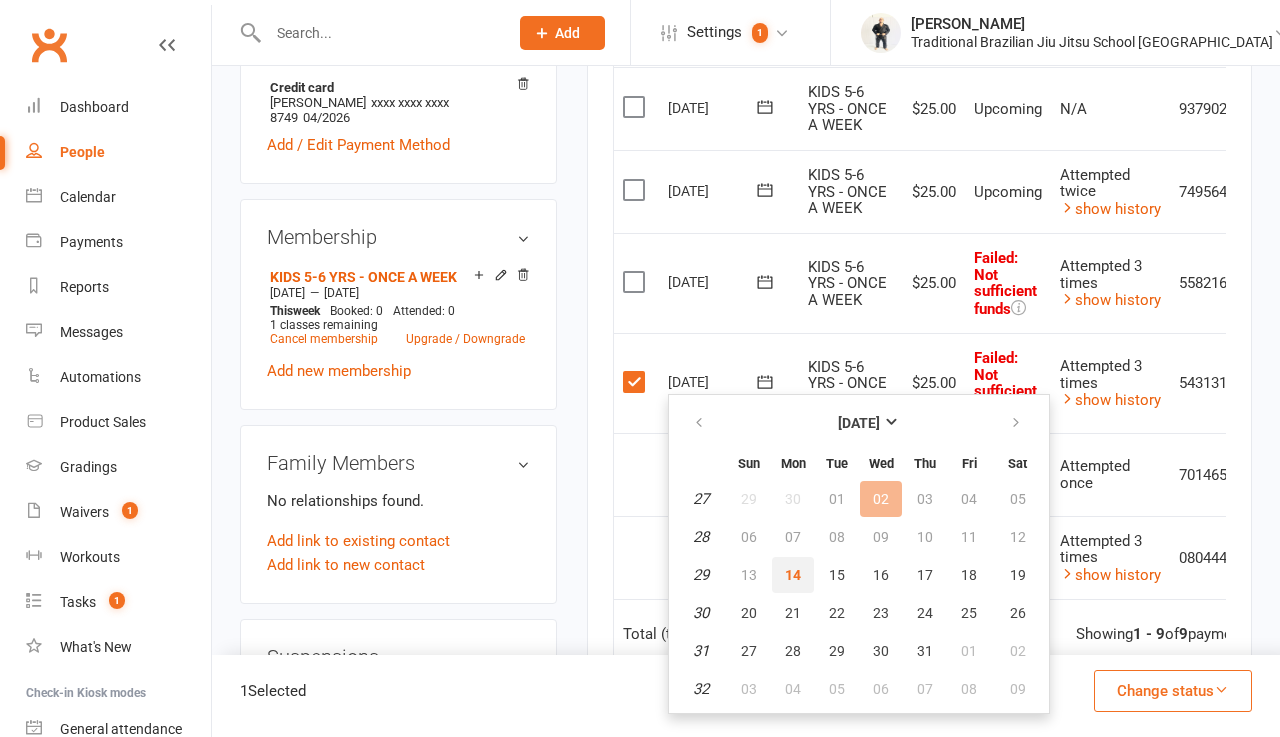 click on "14" at bounding box center (793, 575) 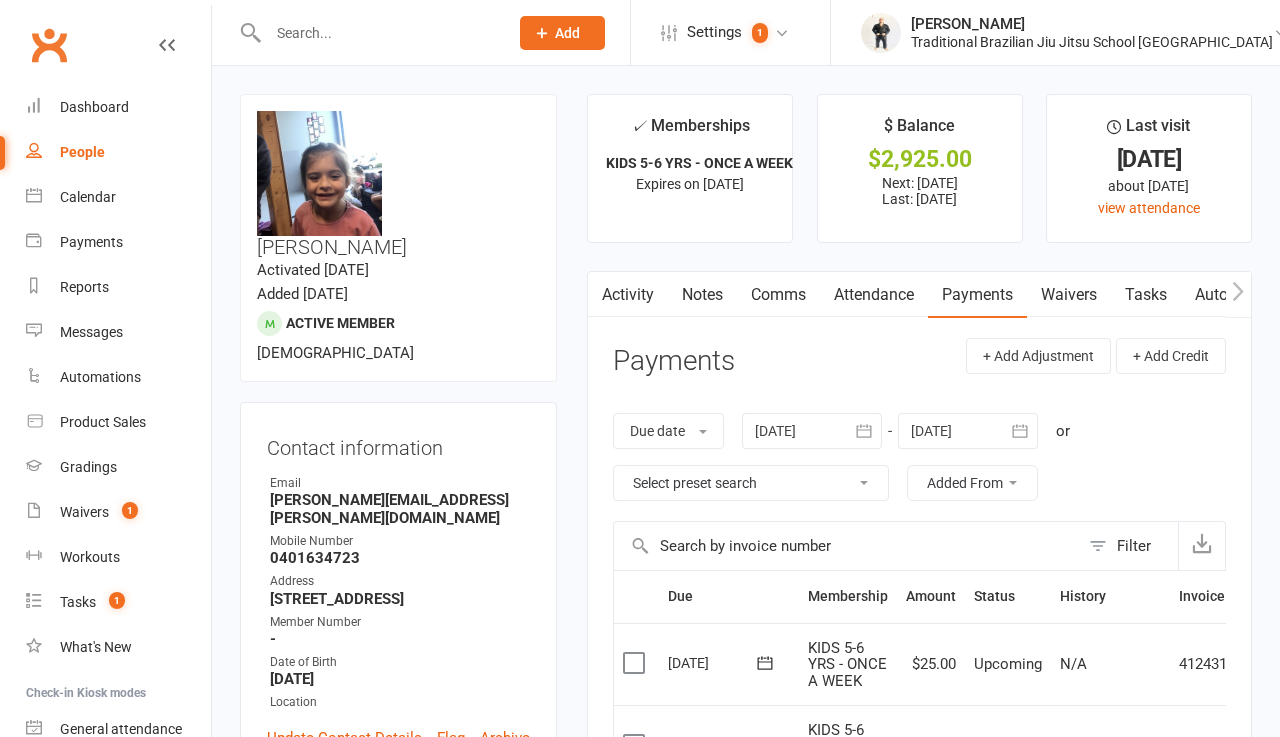 scroll, scrollTop: 0, scrollLeft: 0, axis: both 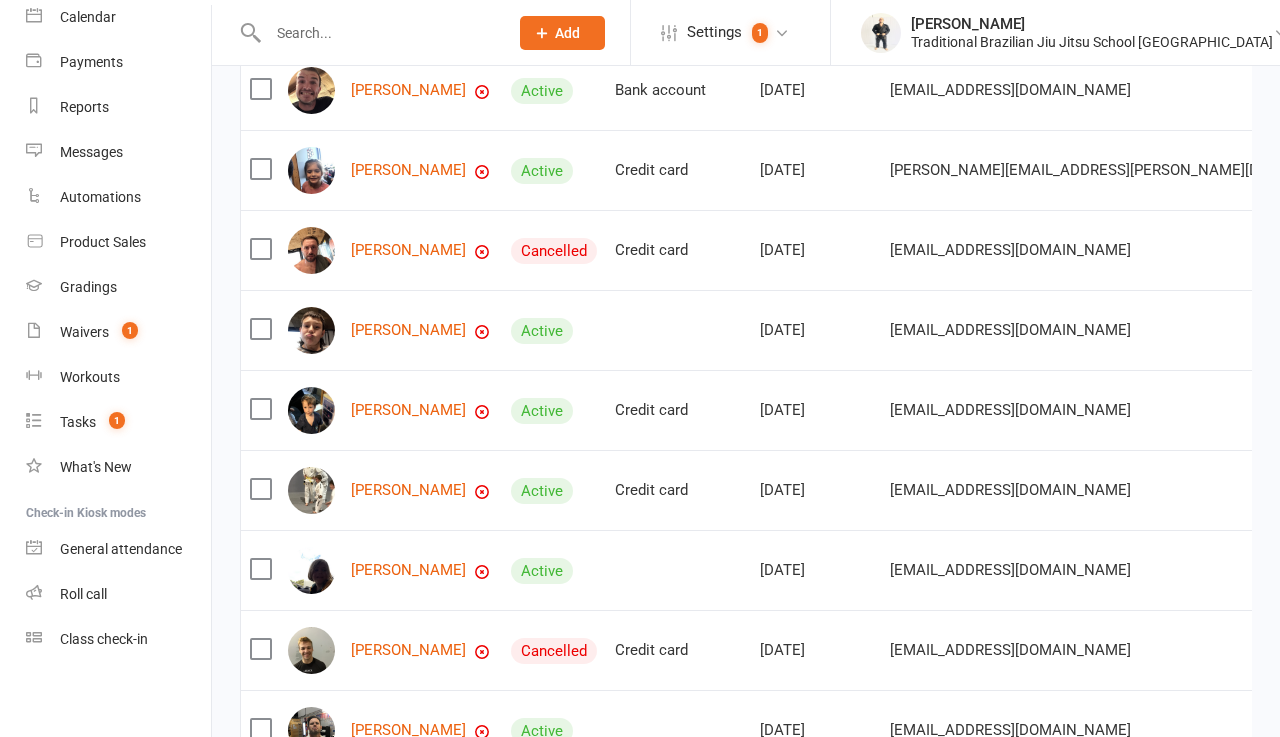 click at bounding box center (378, 33) 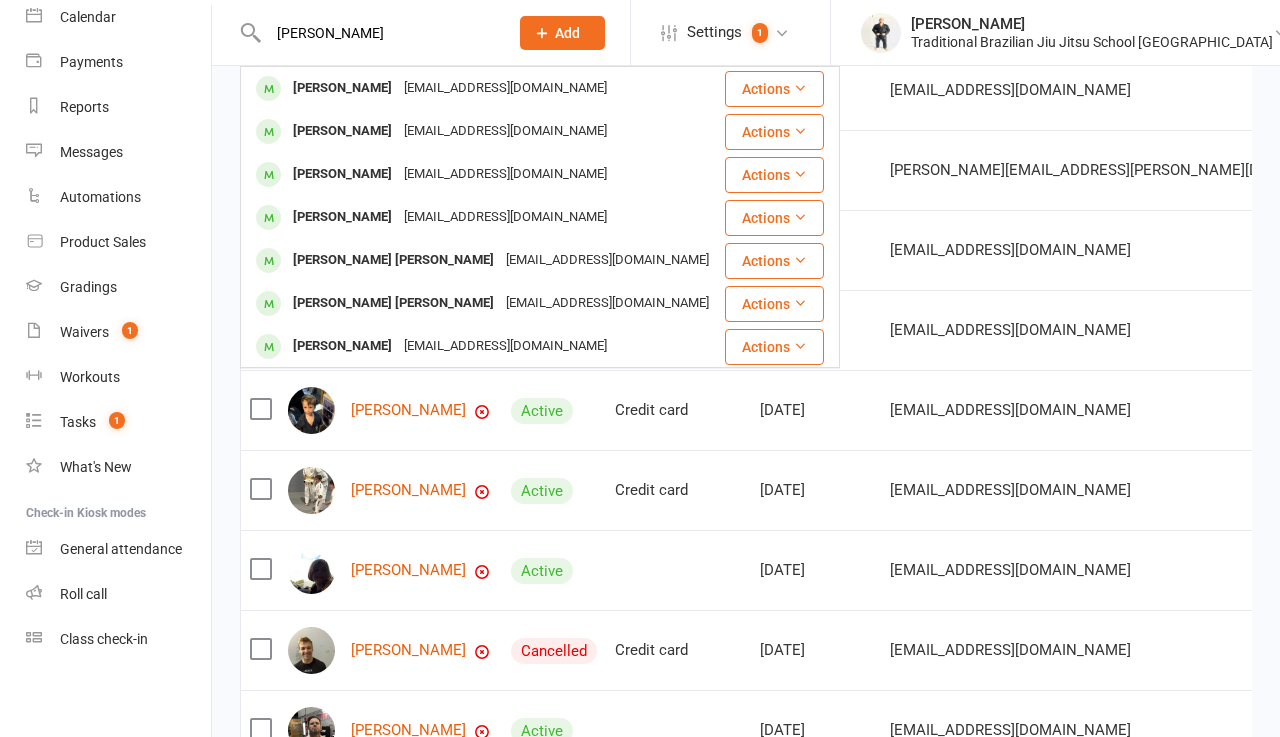 type on "Harvey" 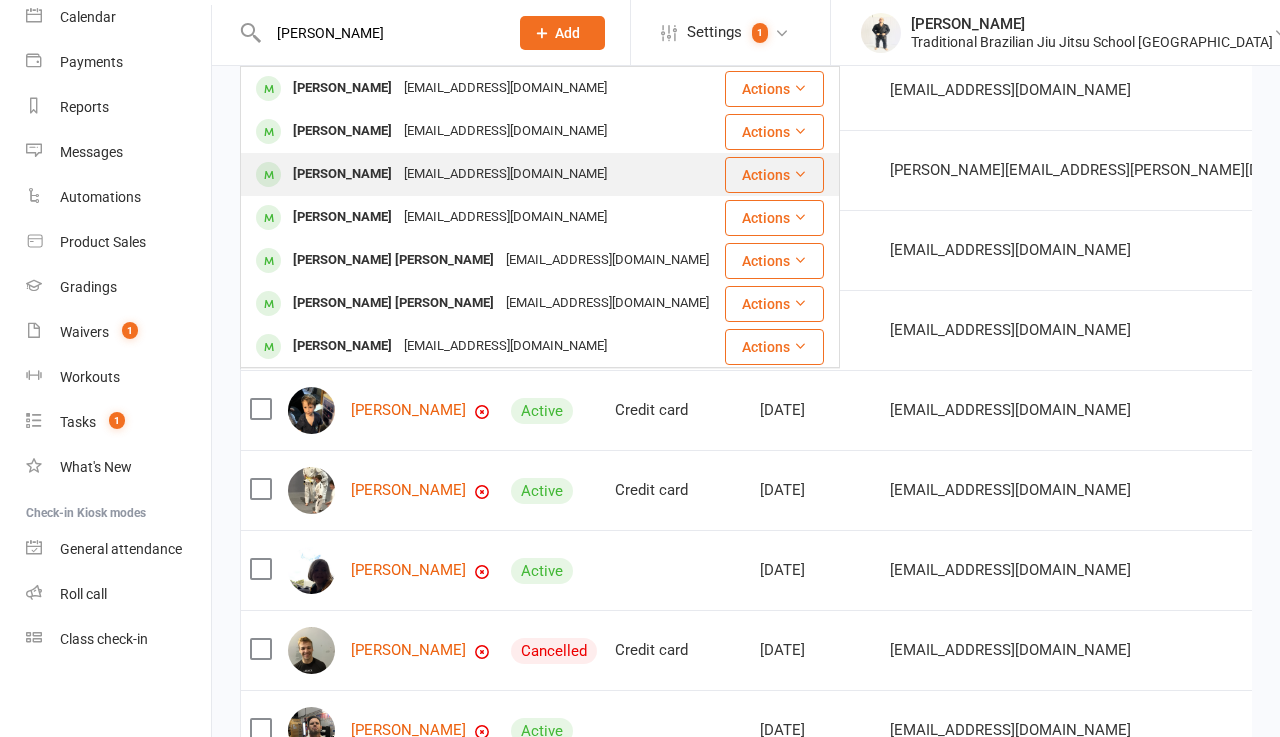 drag, startPoint x: 351, startPoint y: 30, endPoint x: 343, endPoint y: 187, distance: 157.20369 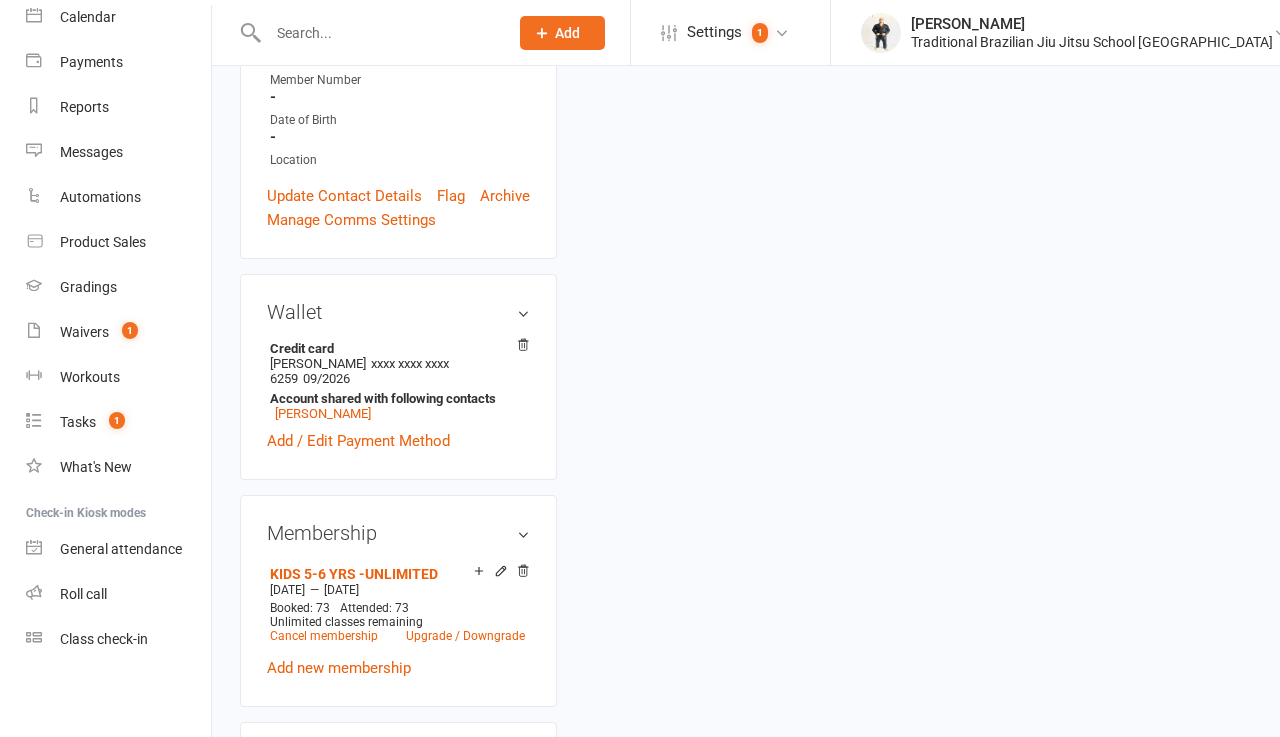 scroll, scrollTop: 0, scrollLeft: 0, axis: both 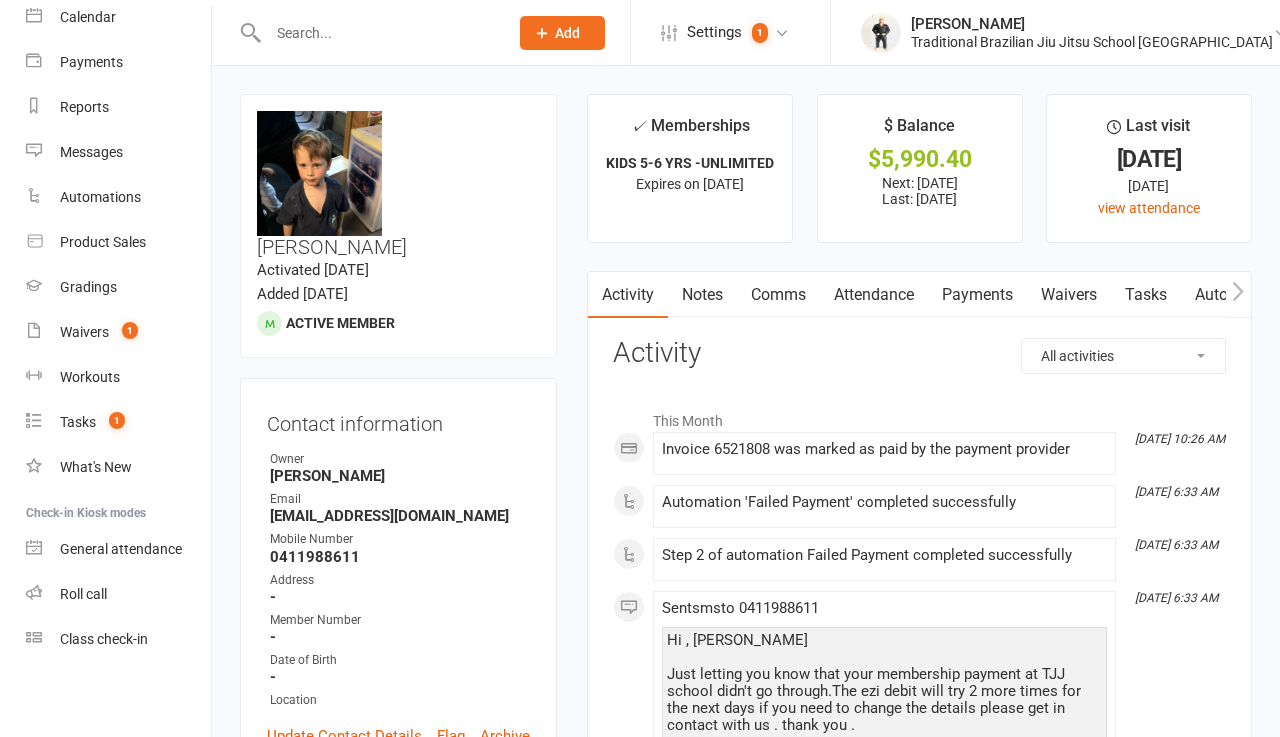 click on "Payments" at bounding box center (977, 295) 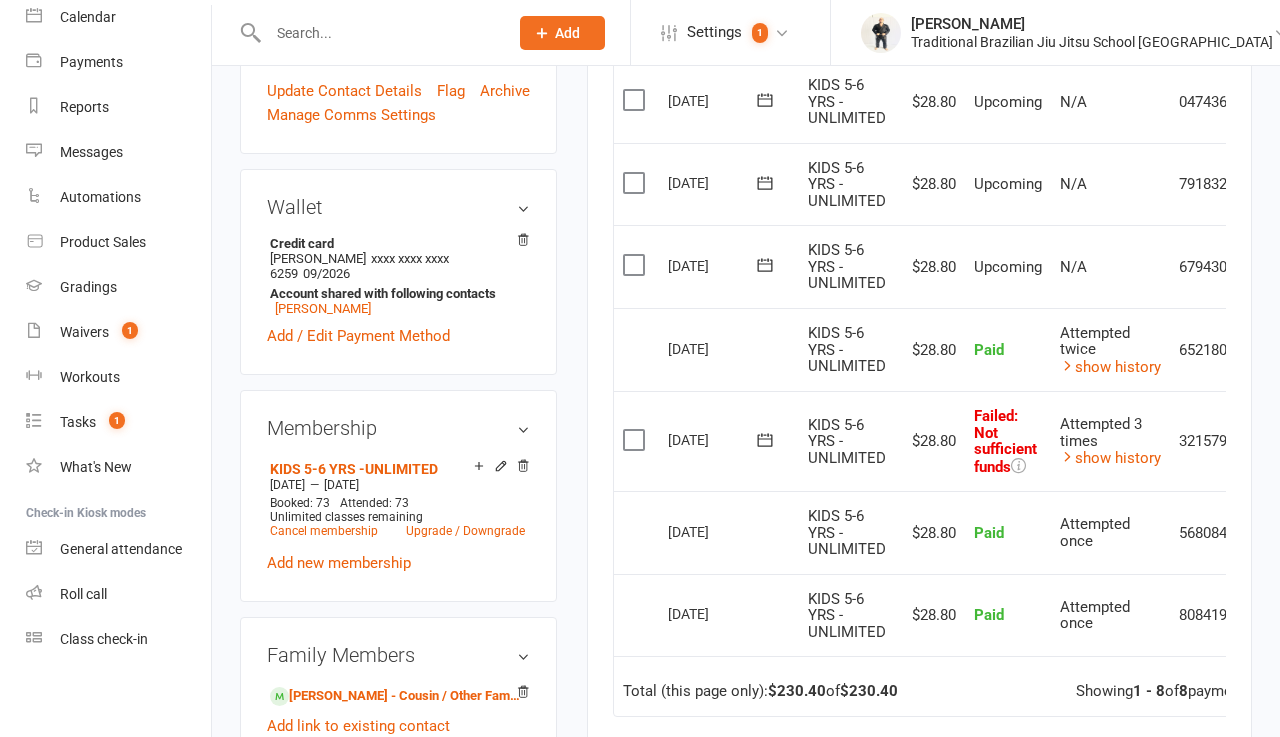 scroll, scrollTop: 646, scrollLeft: 0, axis: vertical 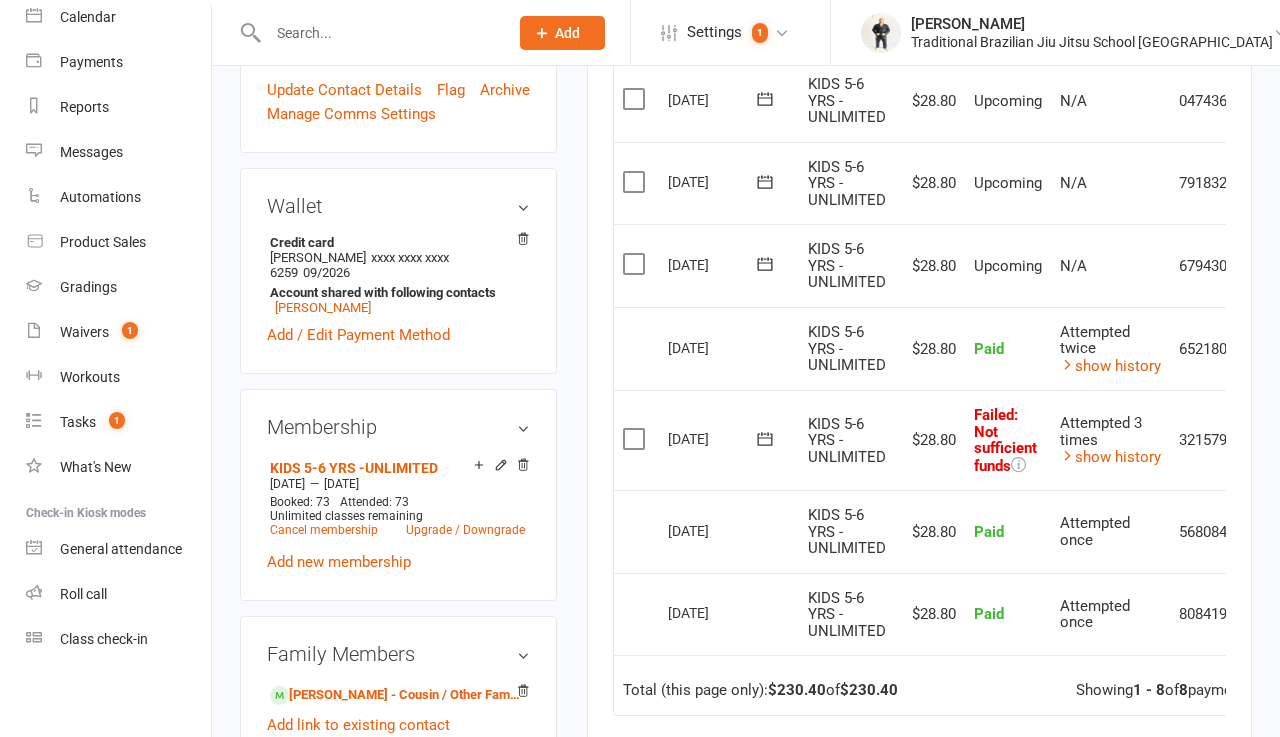 click 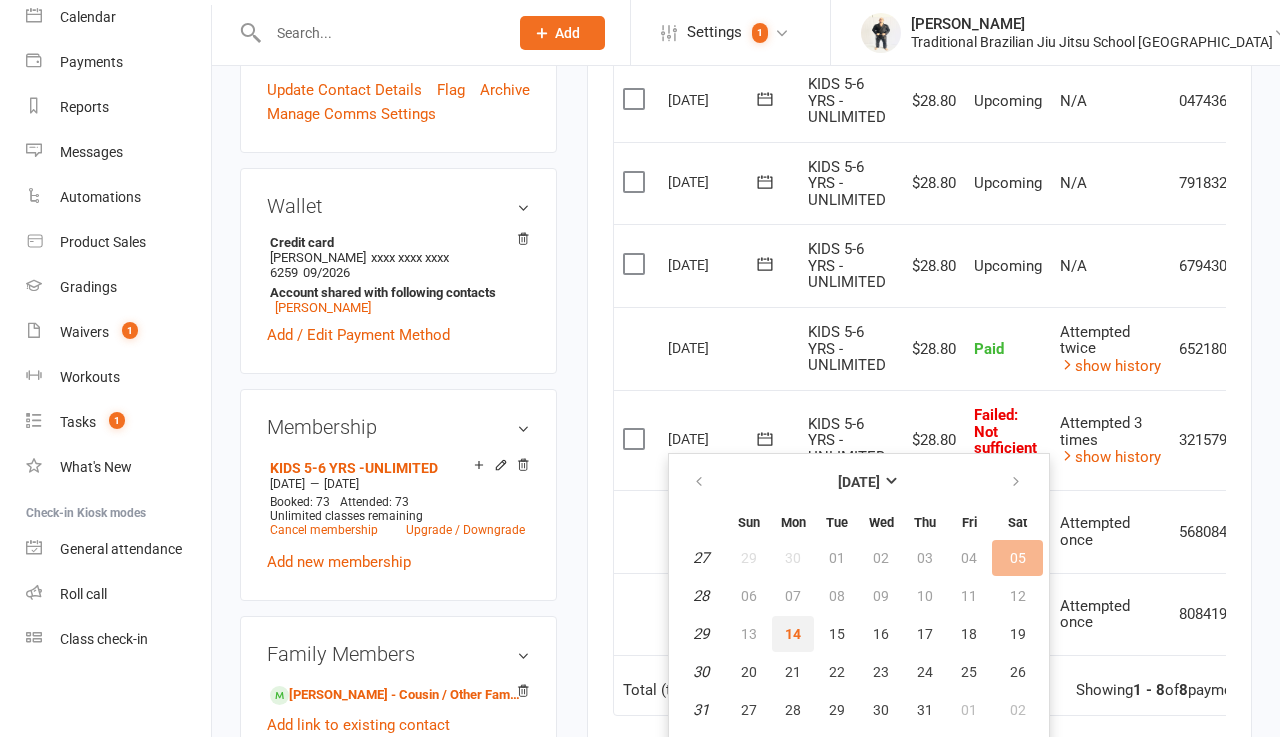 click on "14" at bounding box center [793, 634] 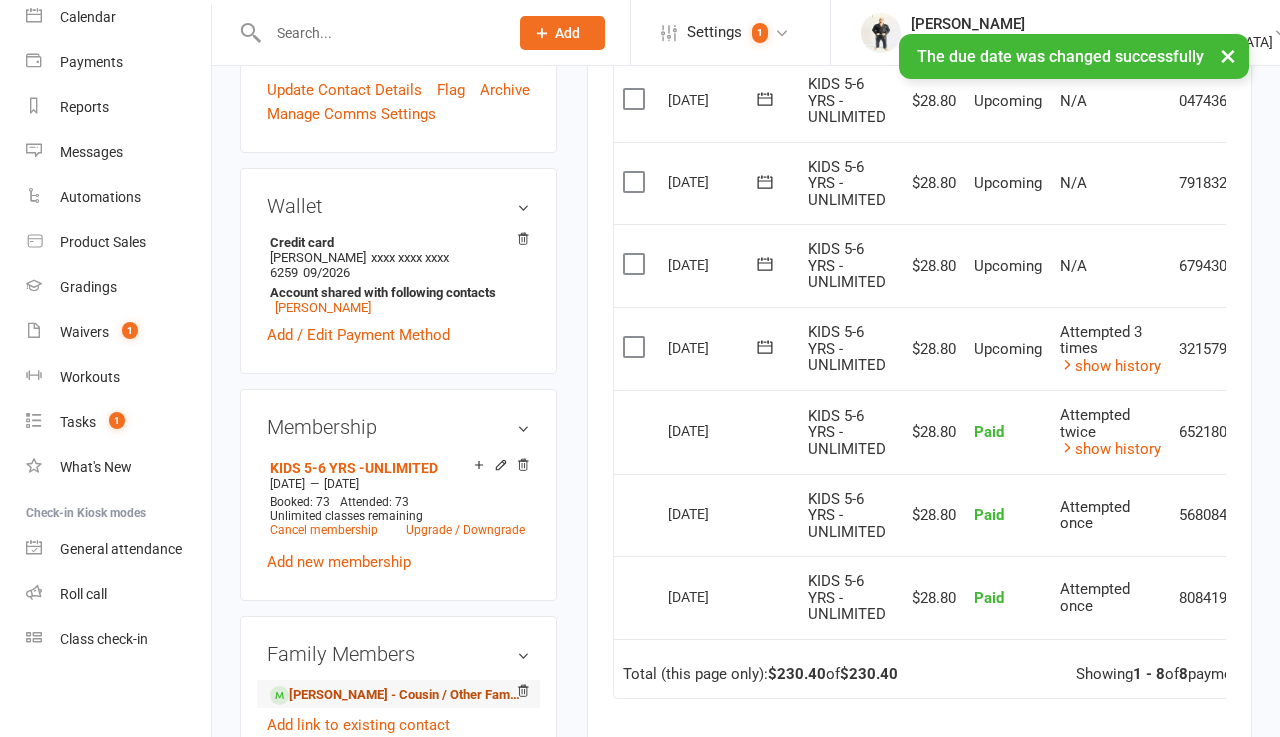 click on "Archer Cameron - Cousin / Other Family" at bounding box center (395, 695) 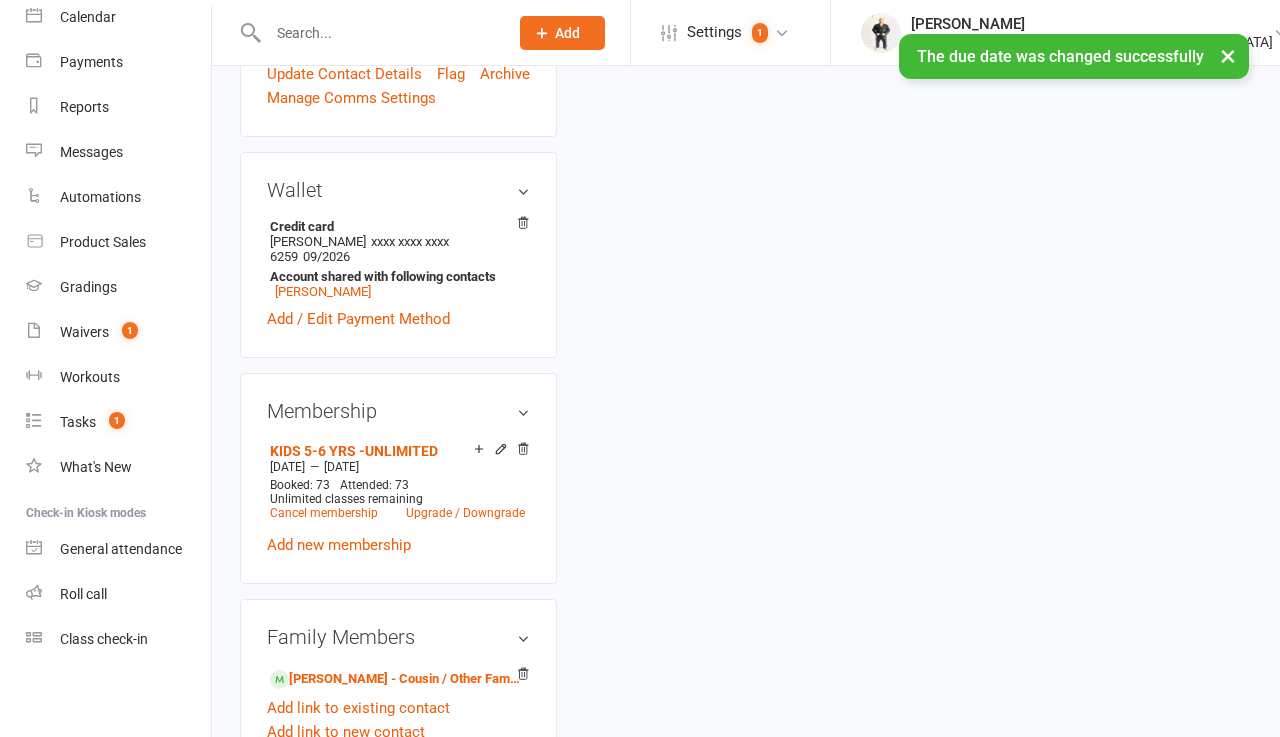 scroll, scrollTop: 0, scrollLeft: 0, axis: both 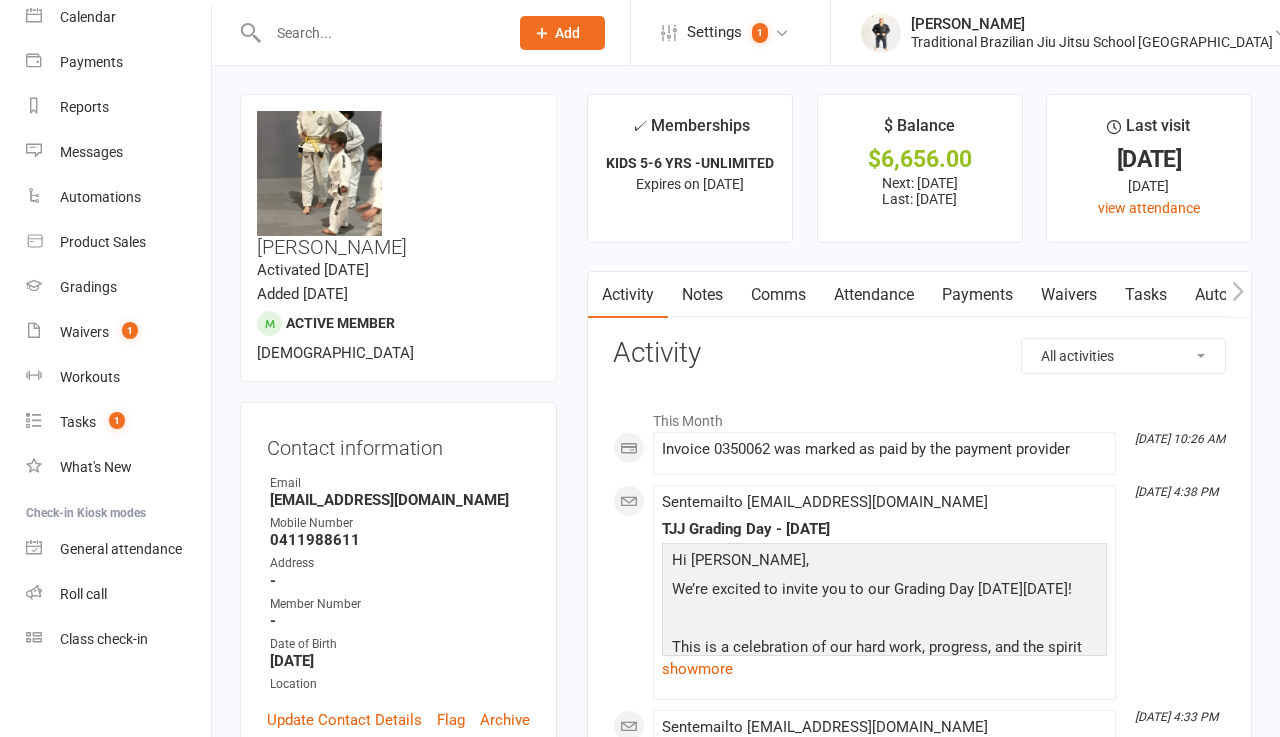 click on "Payments" at bounding box center (977, 295) 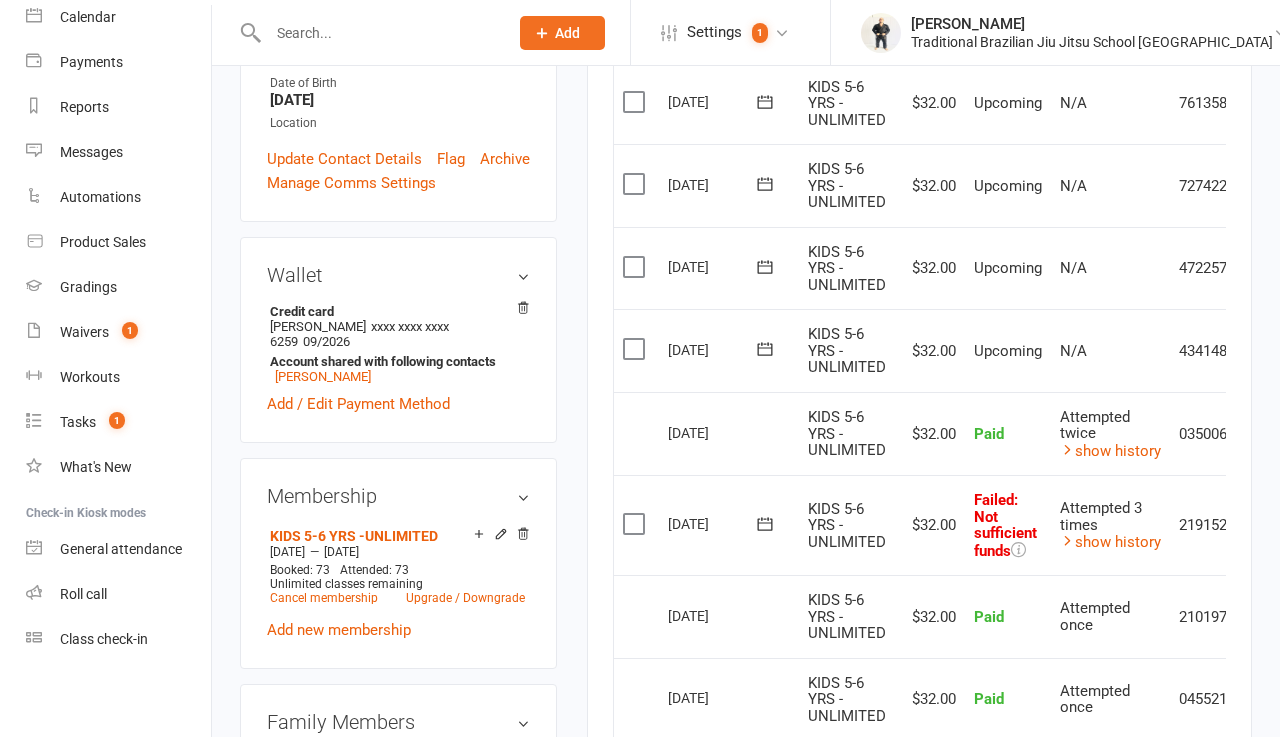 scroll, scrollTop: 568, scrollLeft: 0, axis: vertical 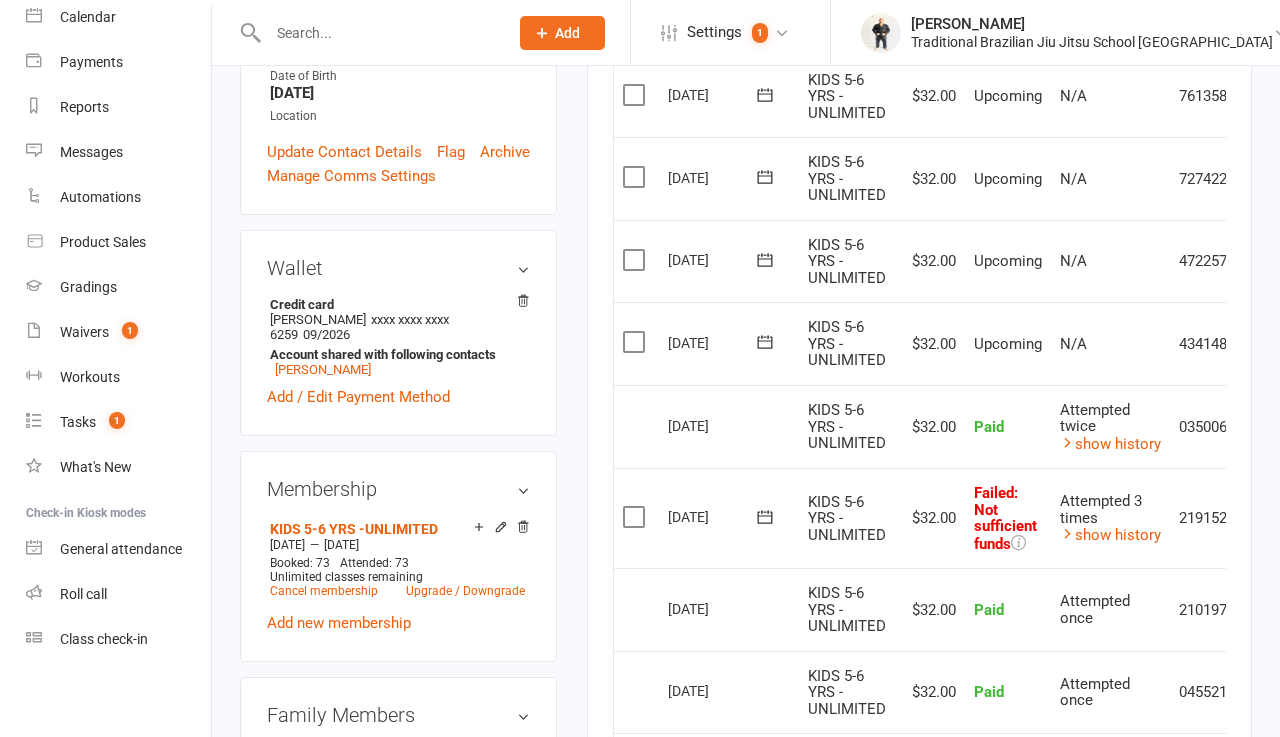 click 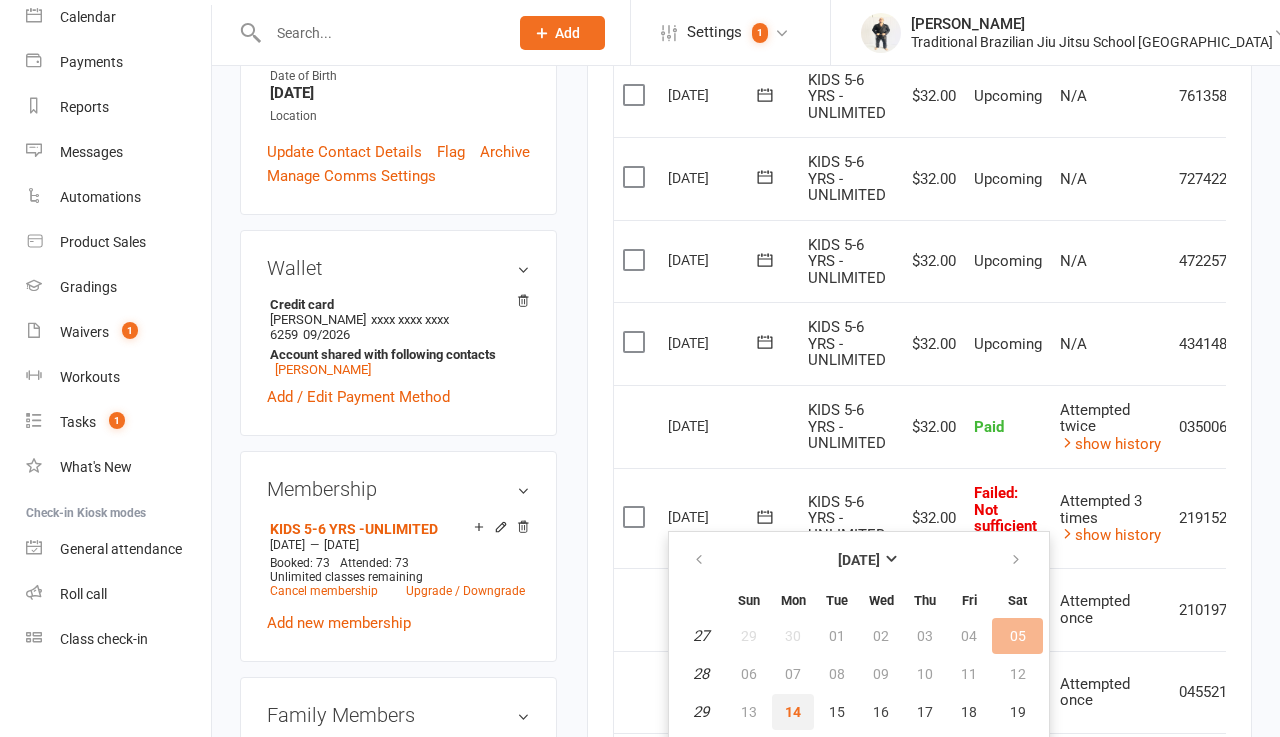 click on "14" at bounding box center [793, 712] 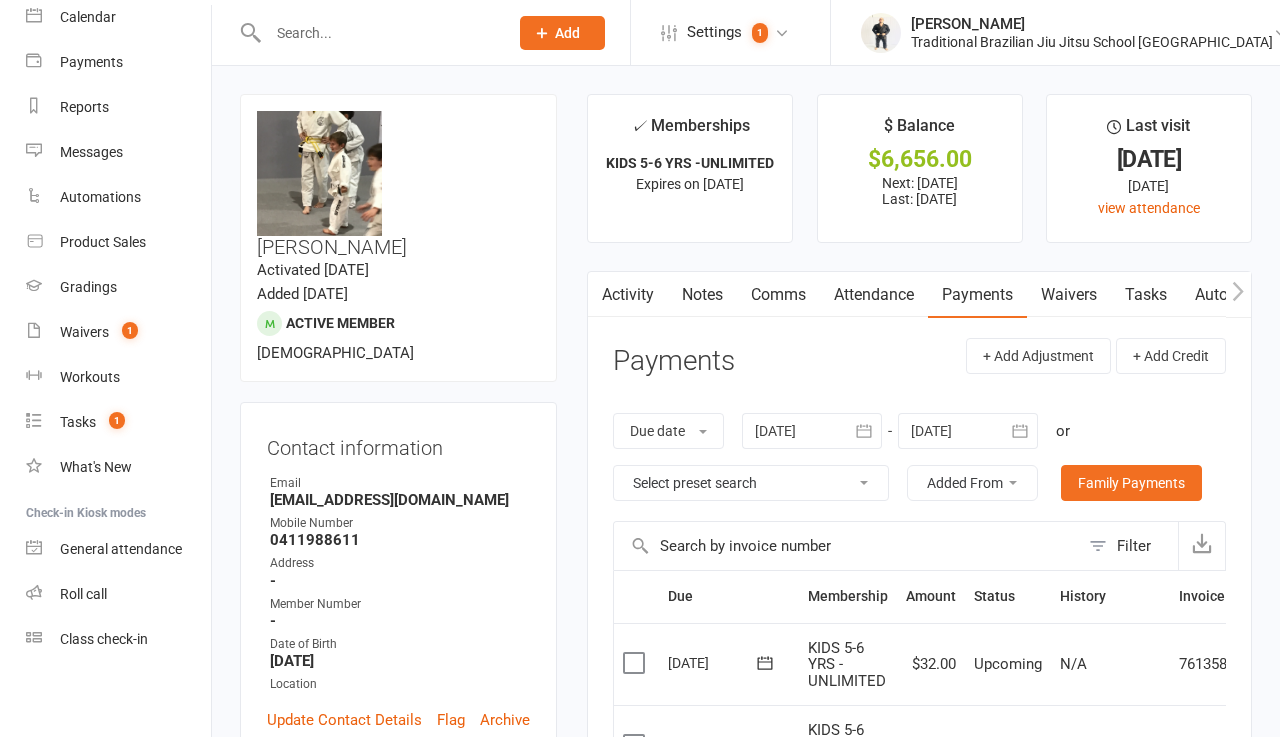 scroll, scrollTop: 0, scrollLeft: 0, axis: both 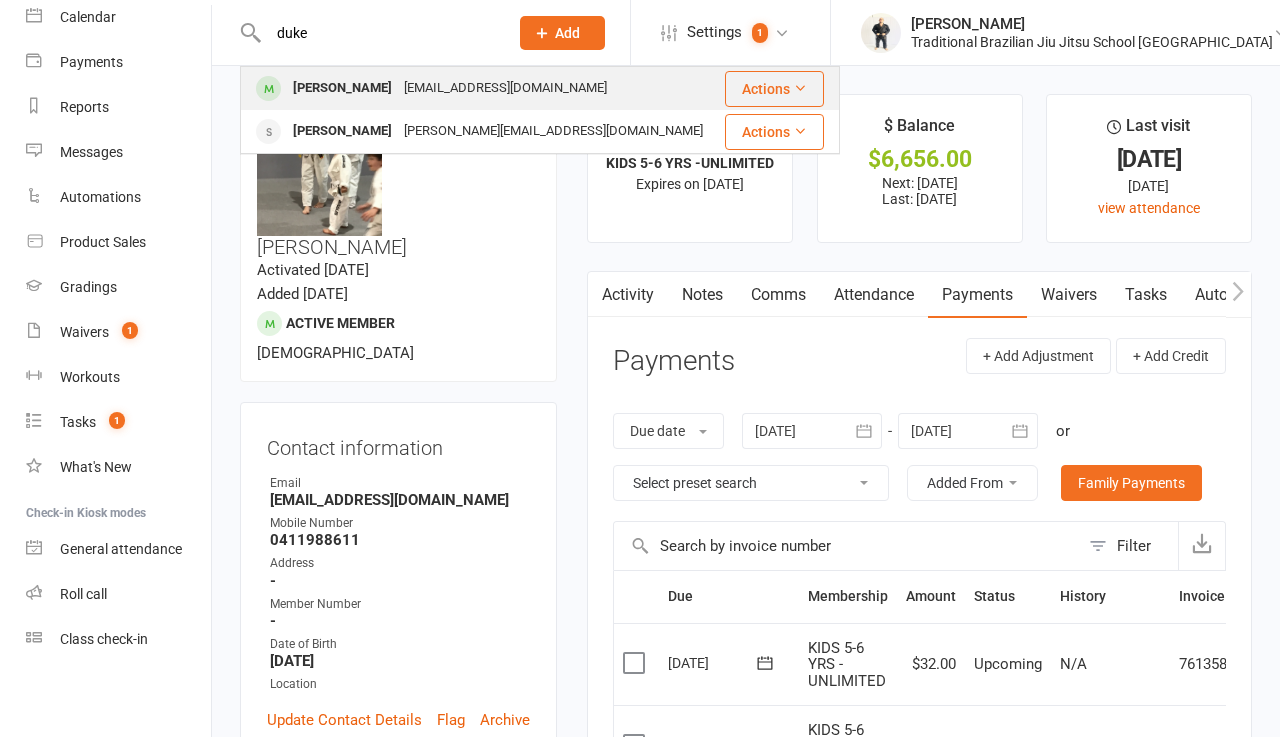 type on "duke" 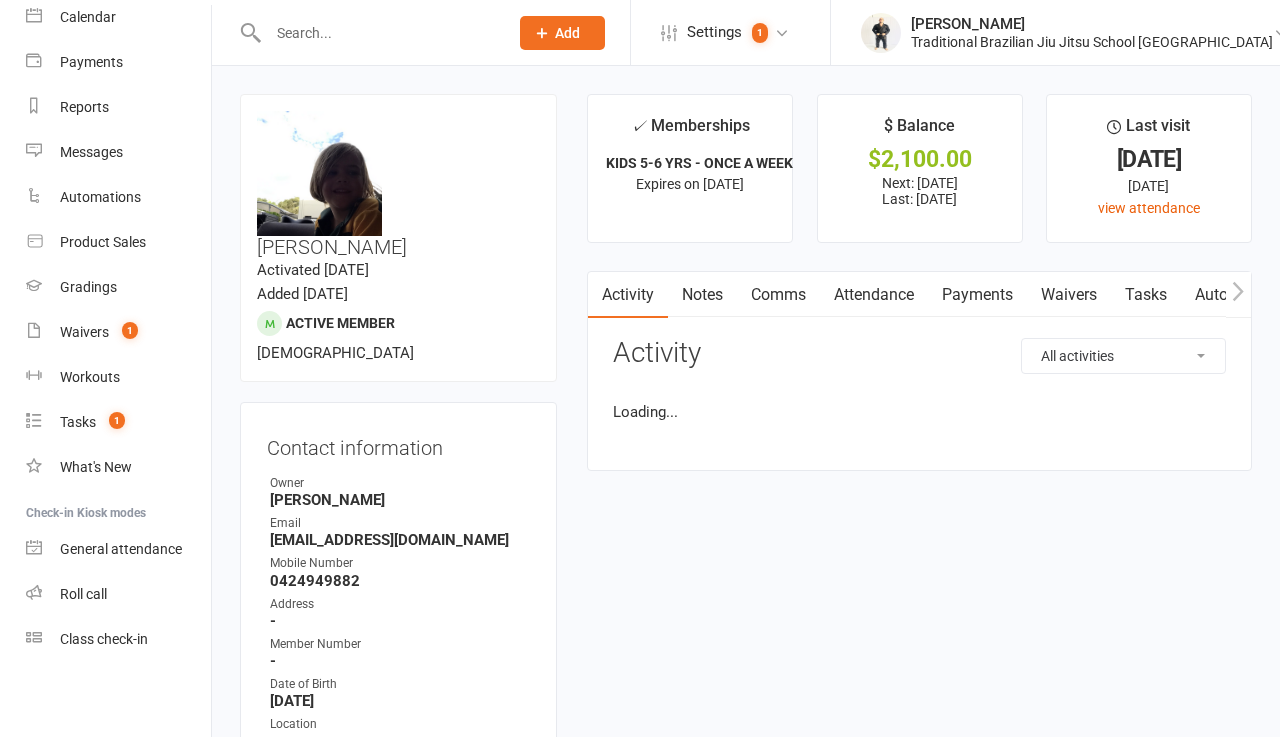 click on "Payments" at bounding box center (977, 295) 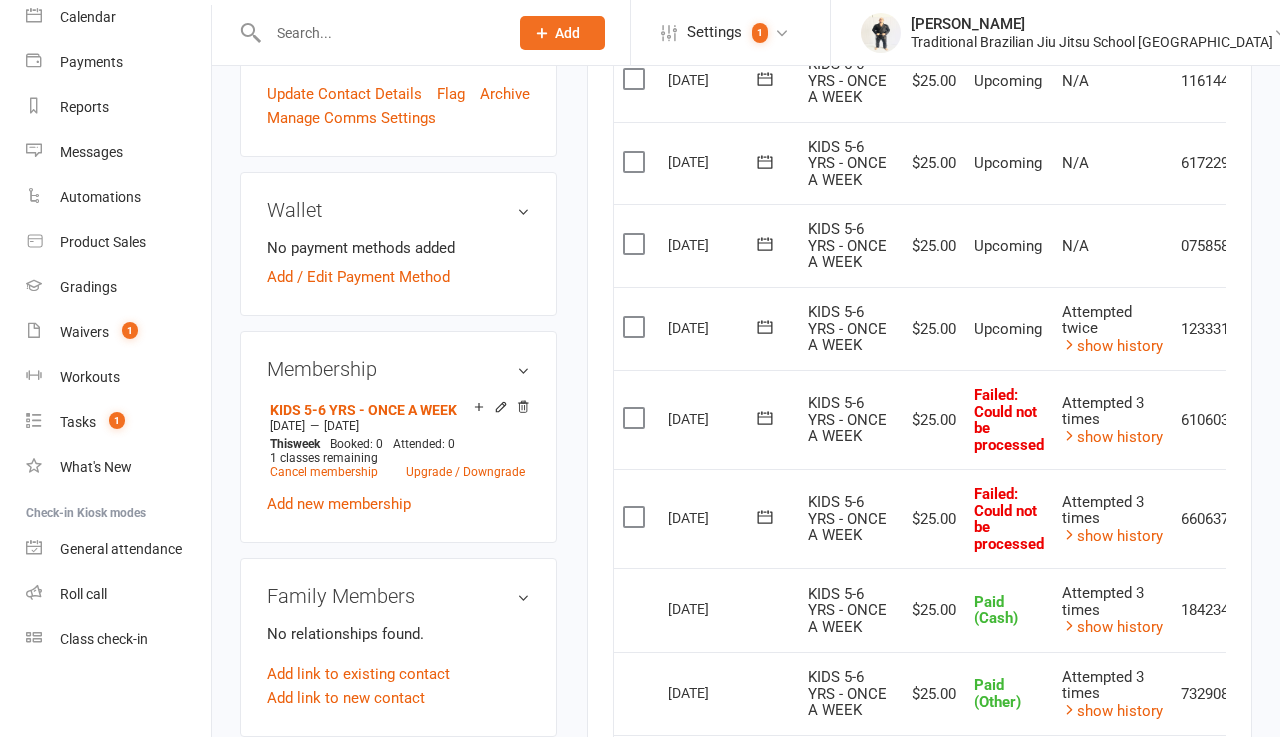 scroll, scrollTop: 677, scrollLeft: 0, axis: vertical 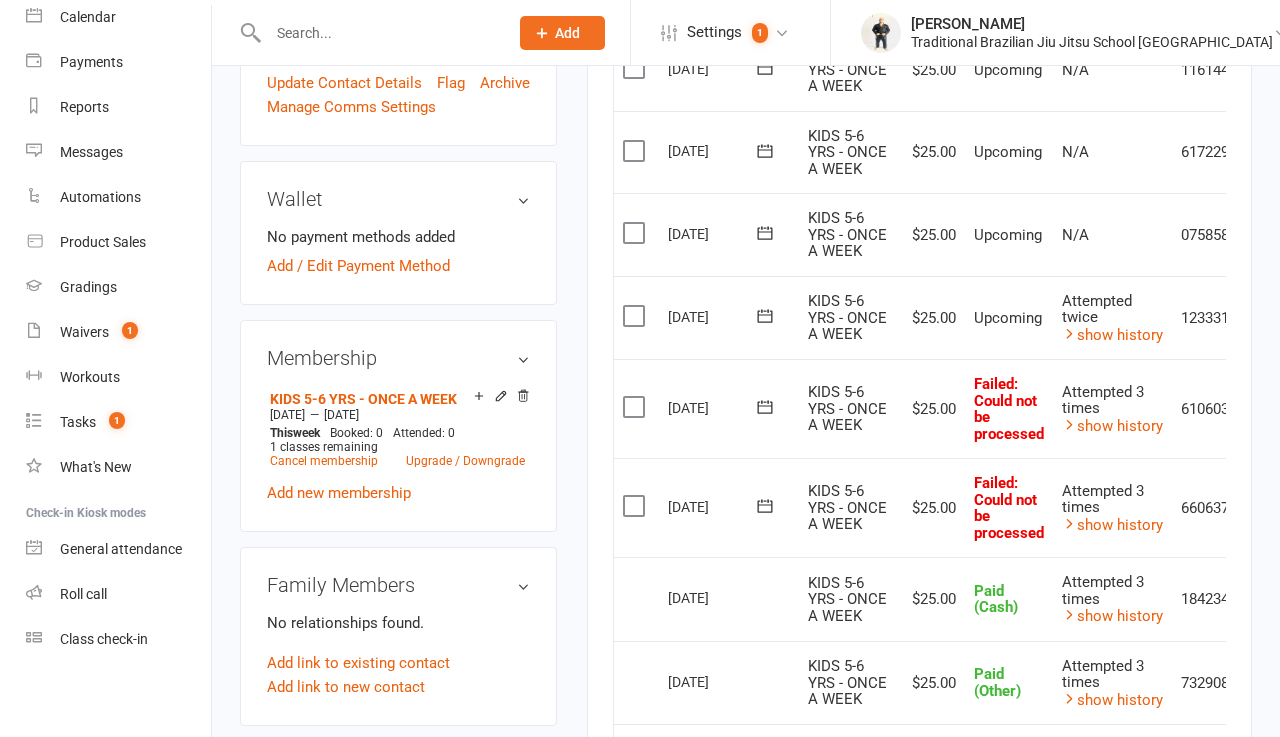 click at bounding box center (636, 506) 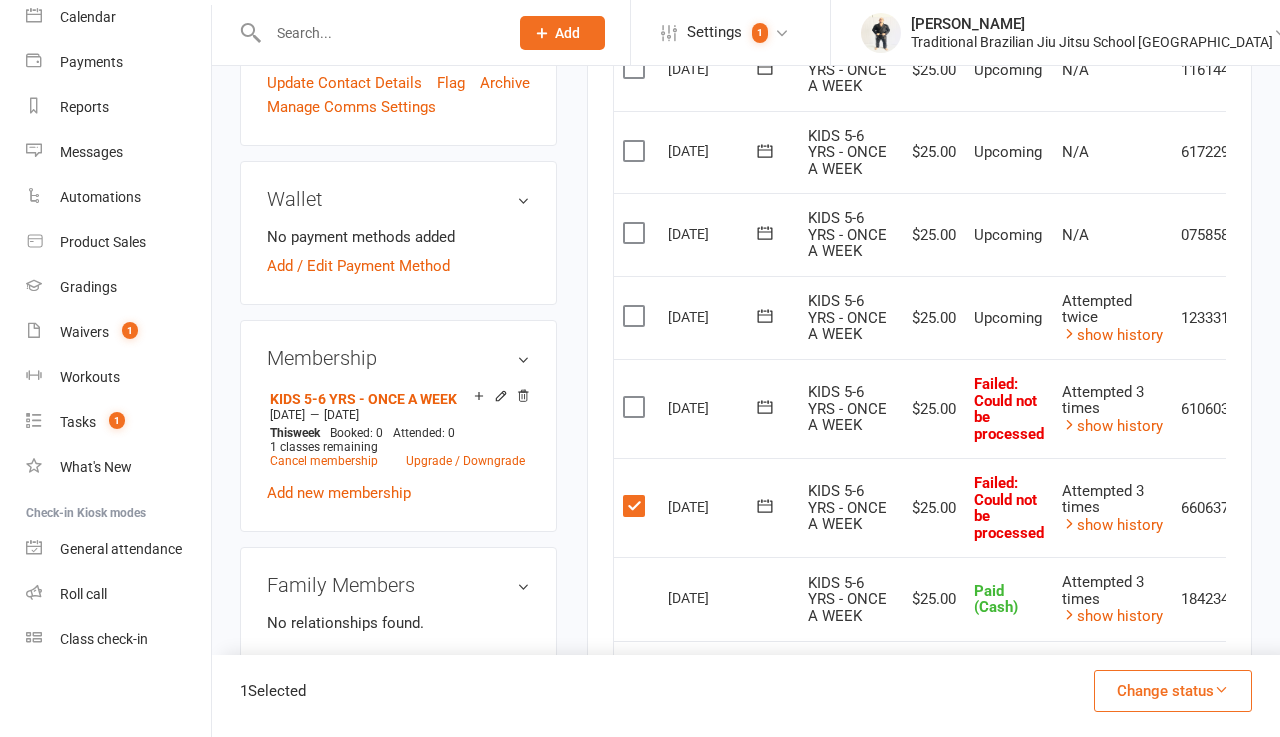 click at bounding box center [636, 407] 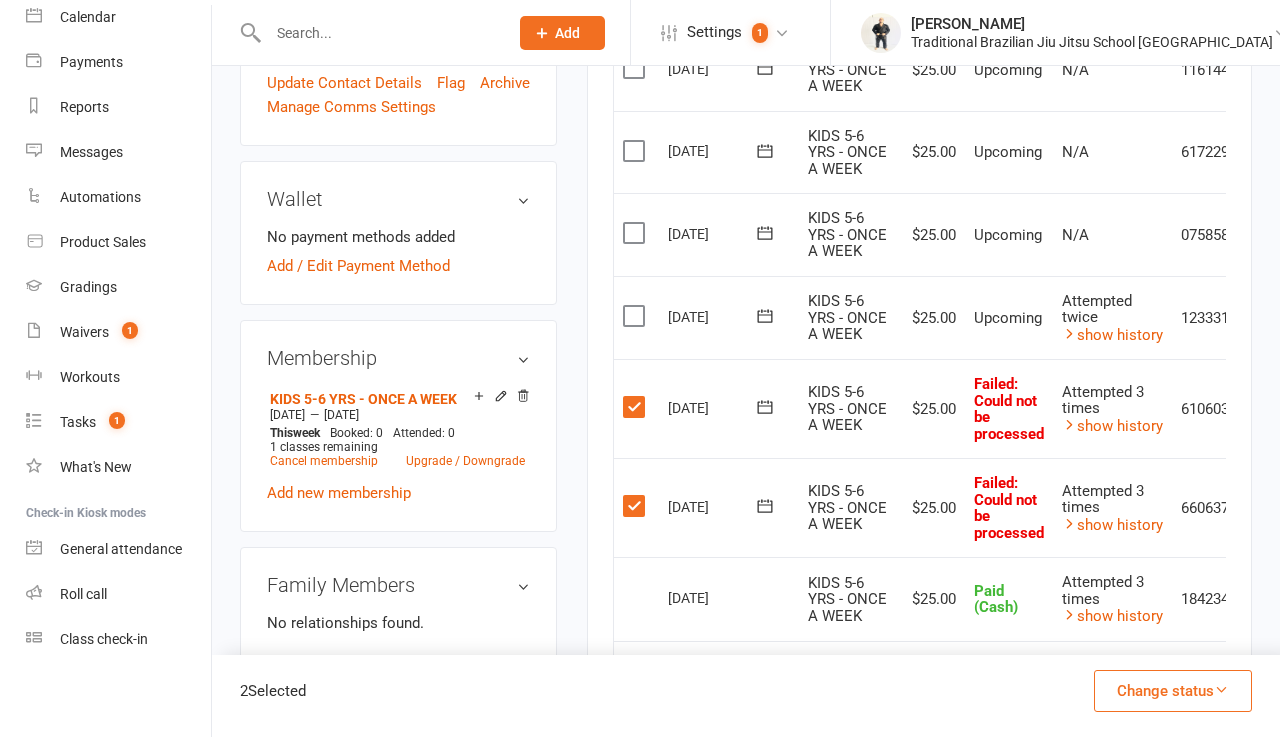 click at bounding box center (636, 316) 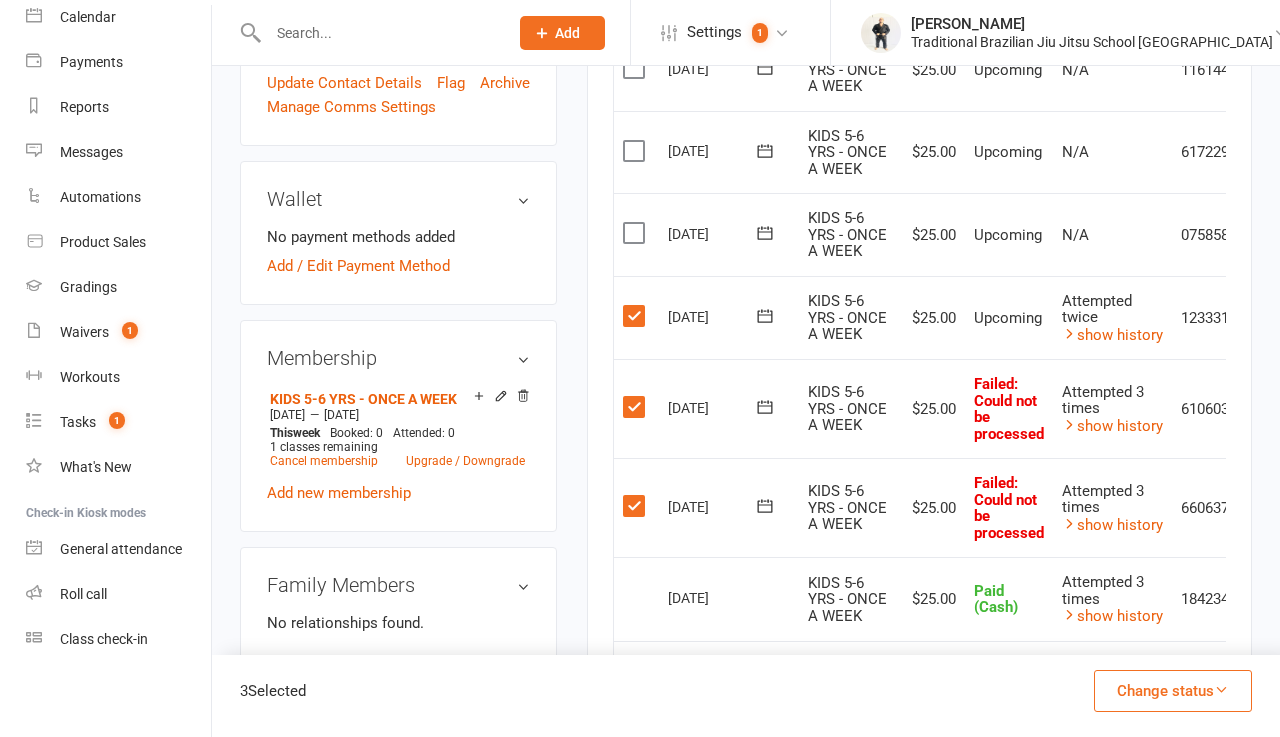 click on "Change status" at bounding box center [1173, 691] 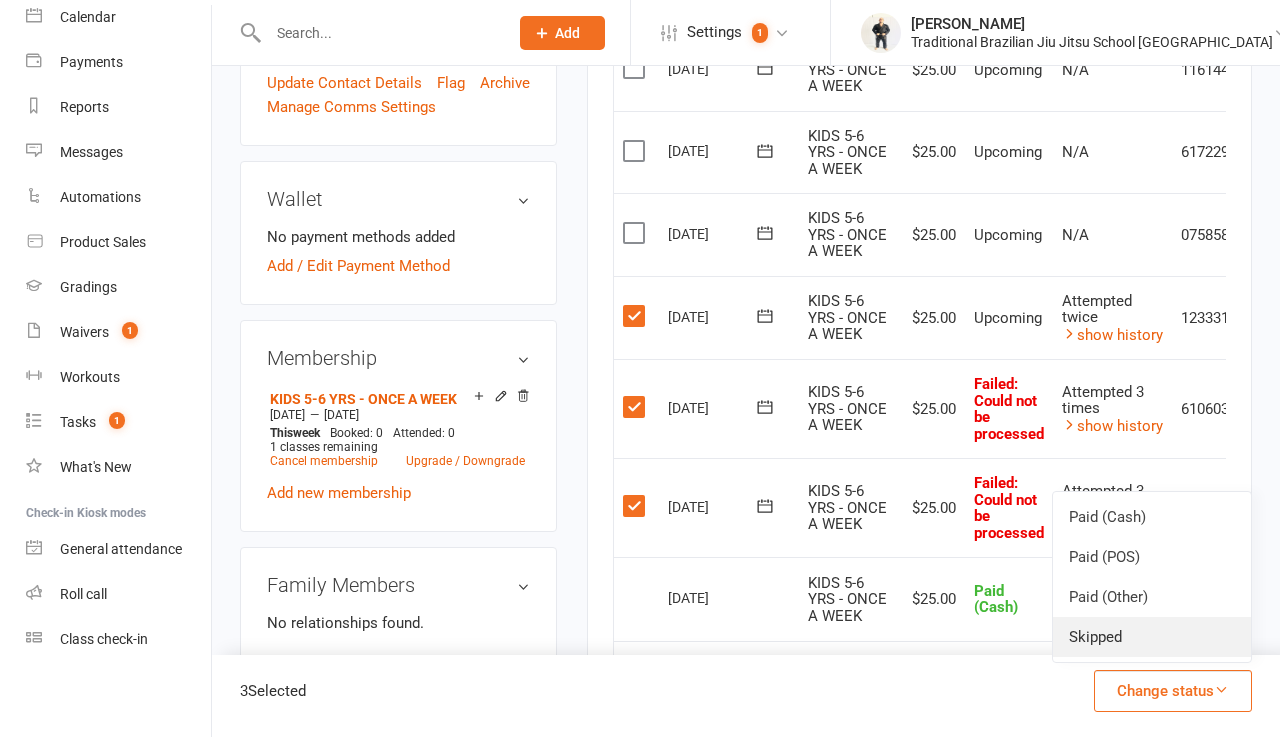 click on "Skipped" at bounding box center (1152, 637) 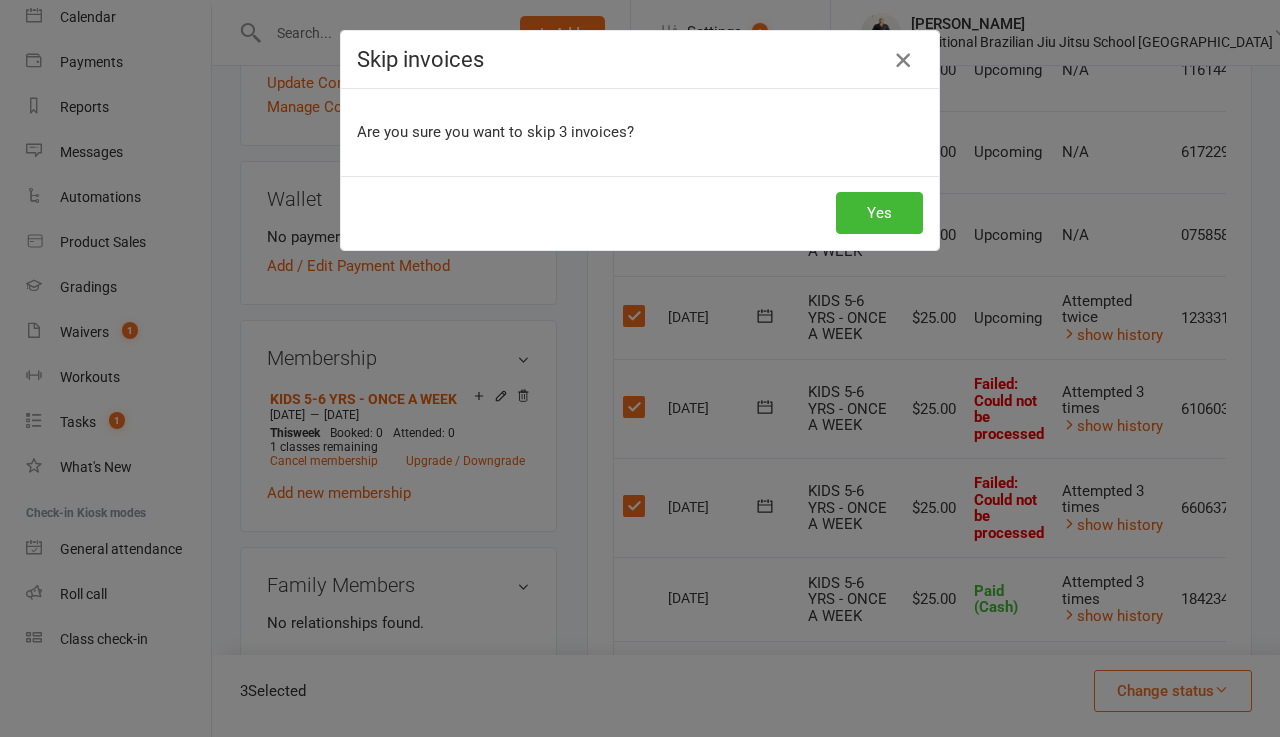 click at bounding box center [903, 60] 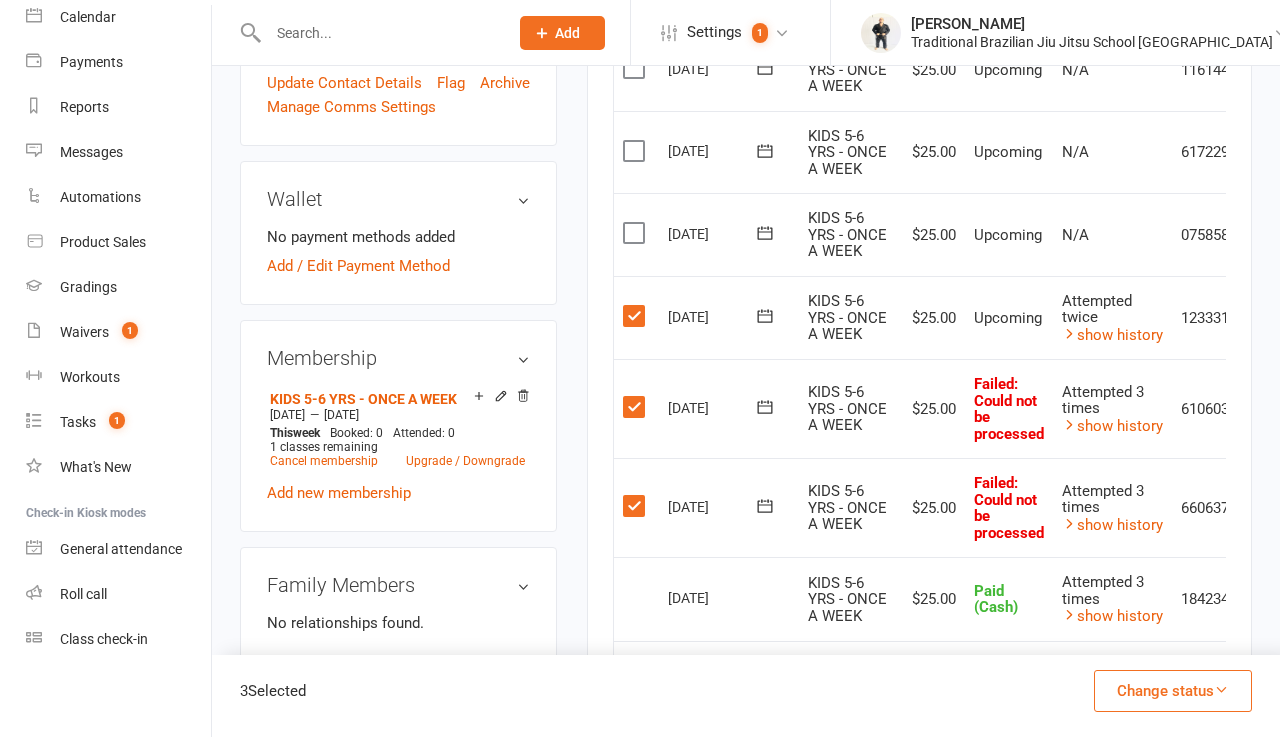 click on "Change status" at bounding box center (1173, 691) 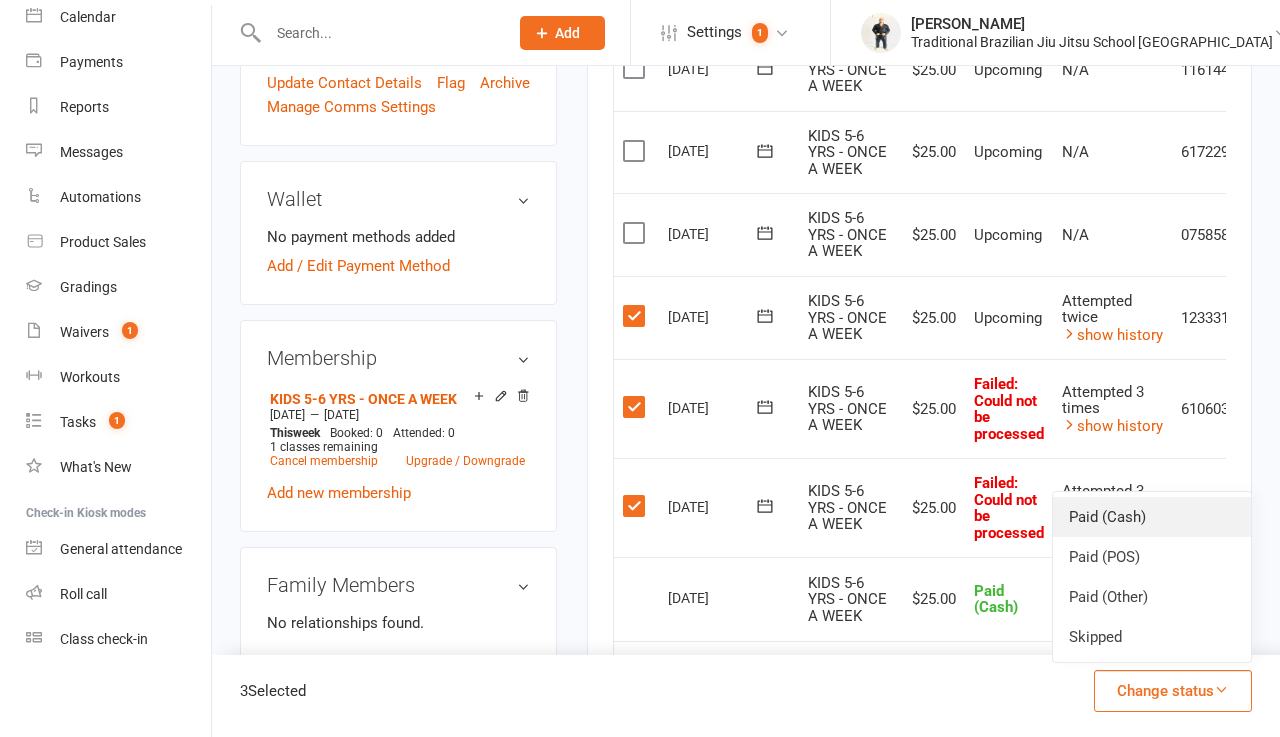 click on "Paid (Cash)" at bounding box center (1152, 517) 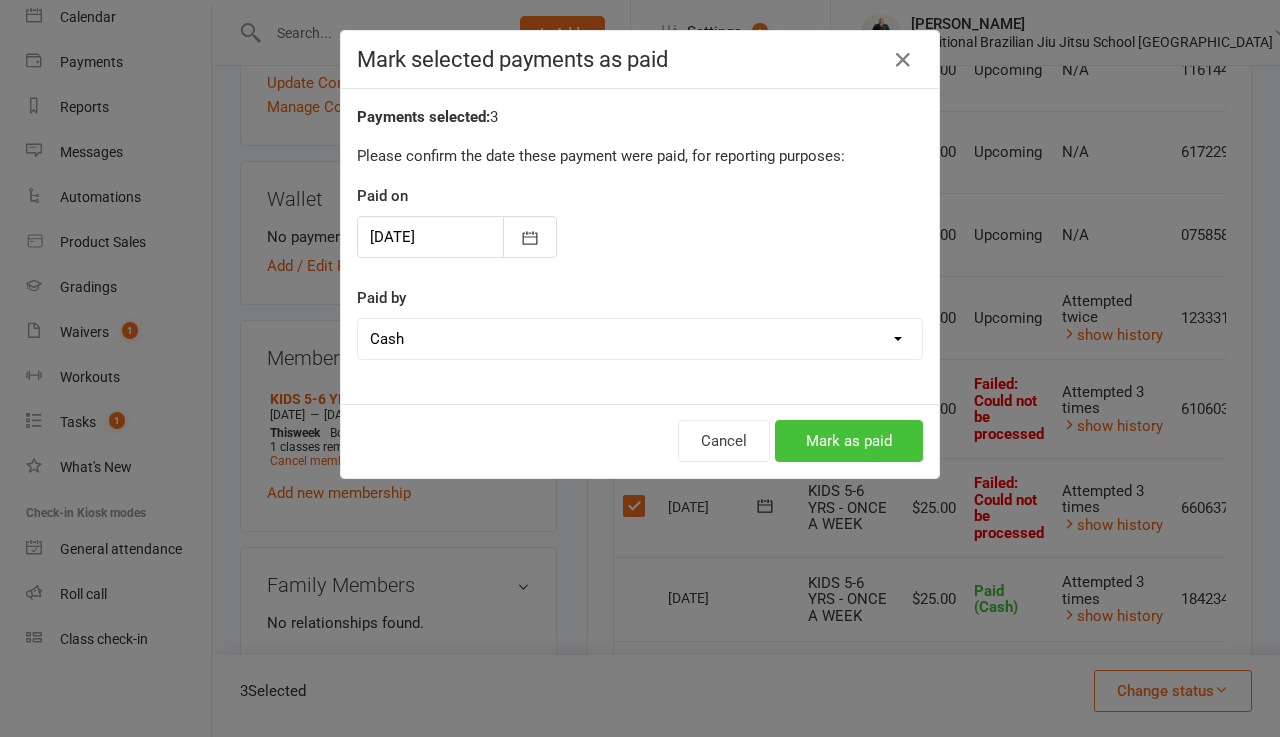 click on "Mark as paid" at bounding box center [849, 441] 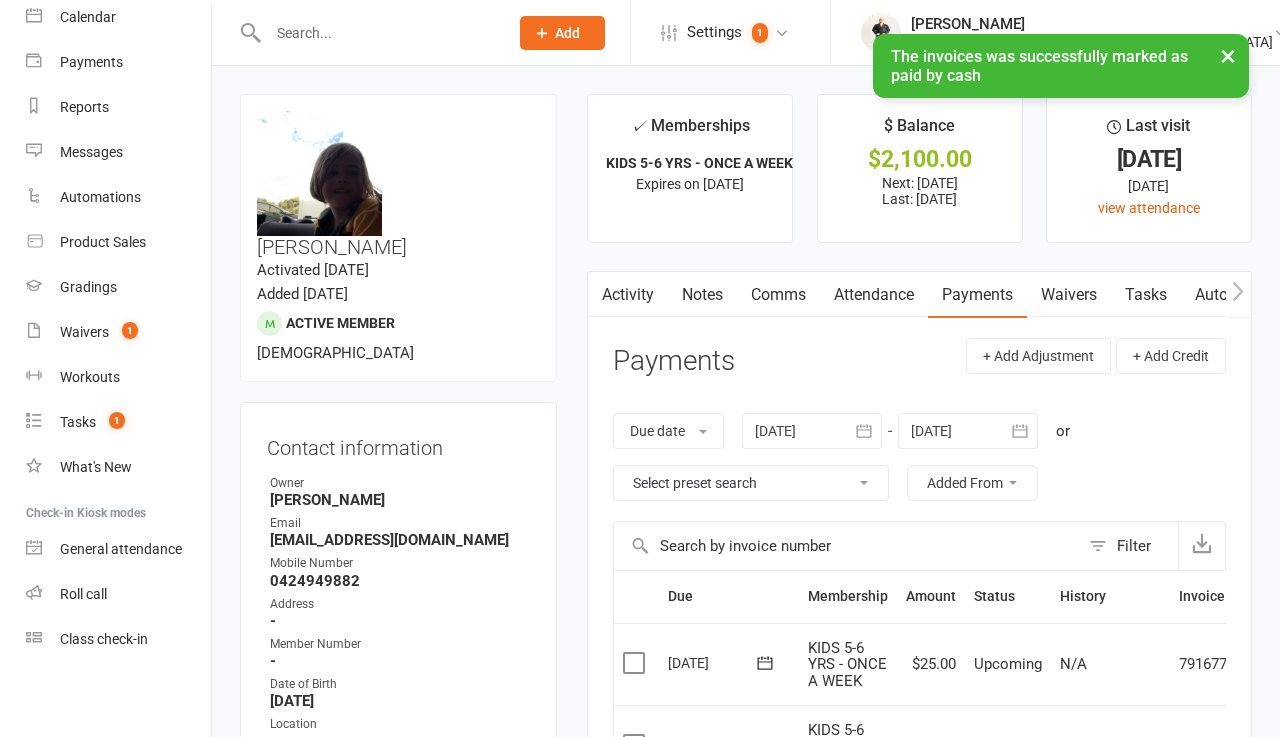 scroll, scrollTop: 0, scrollLeft: 0, axis: both 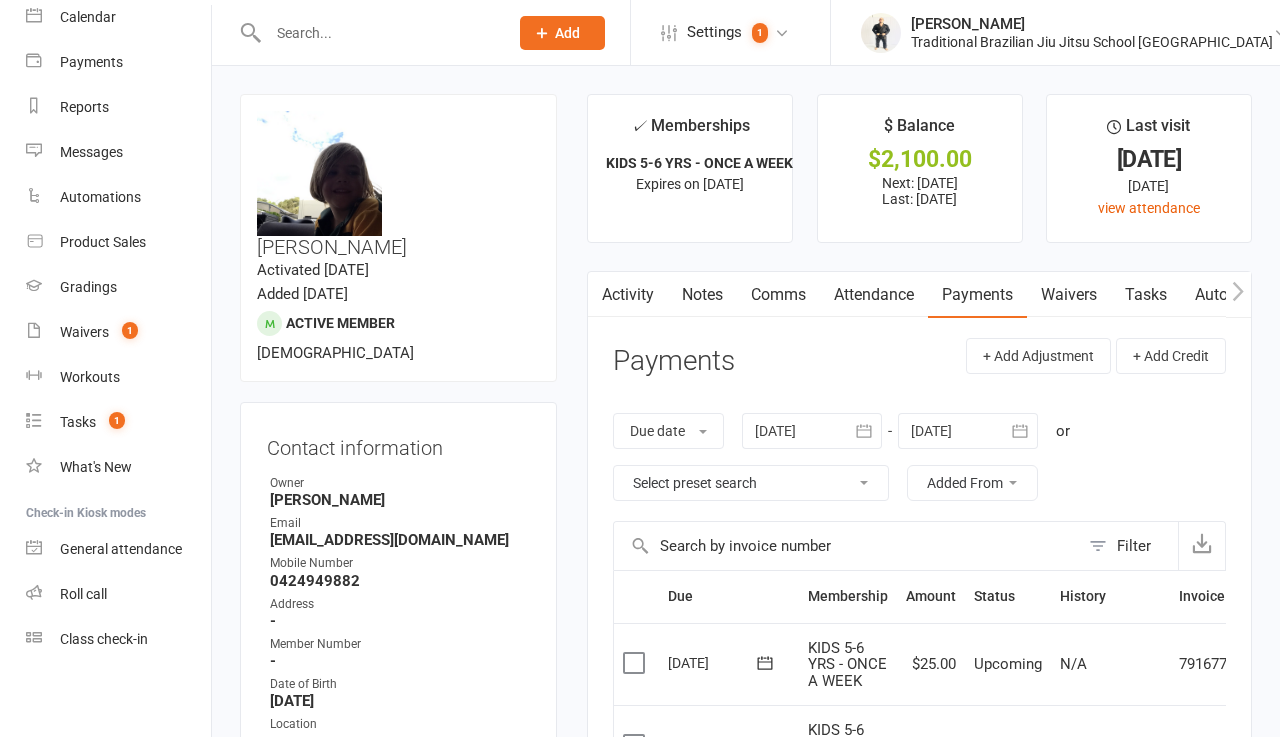 click at bounding box center [367, 32] 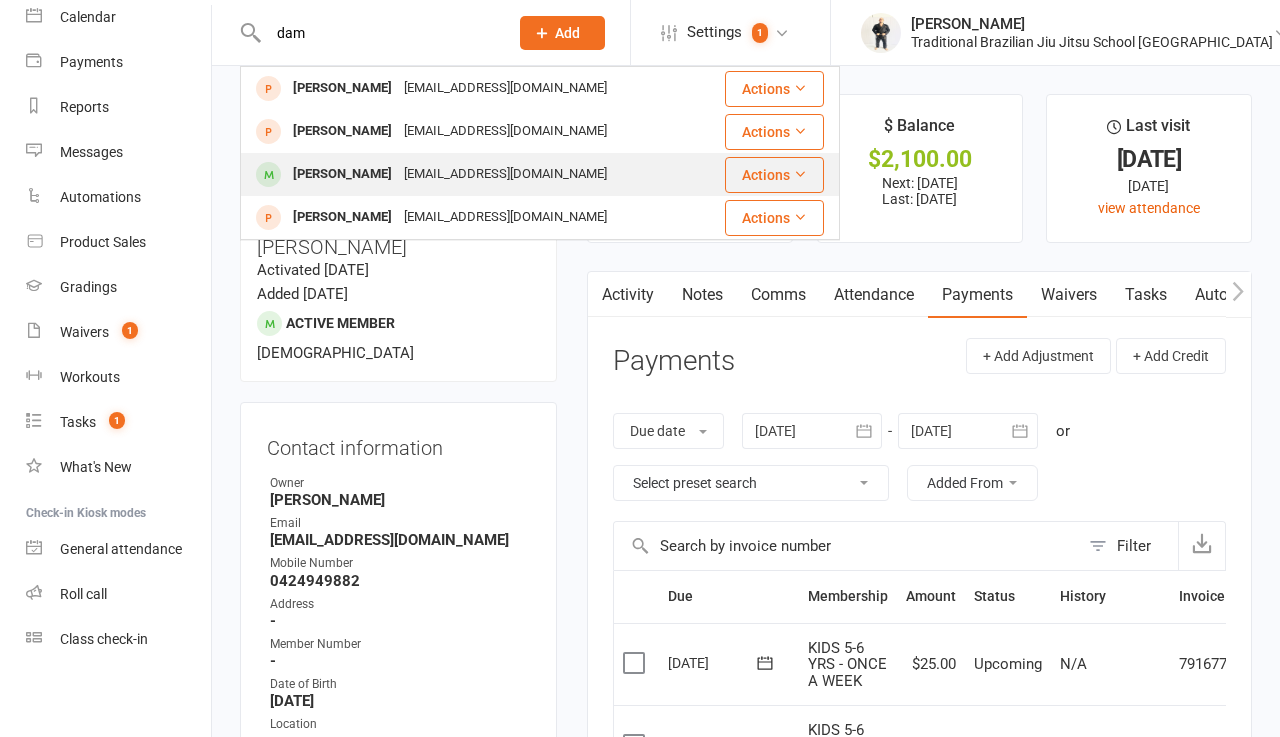 type on "dam" 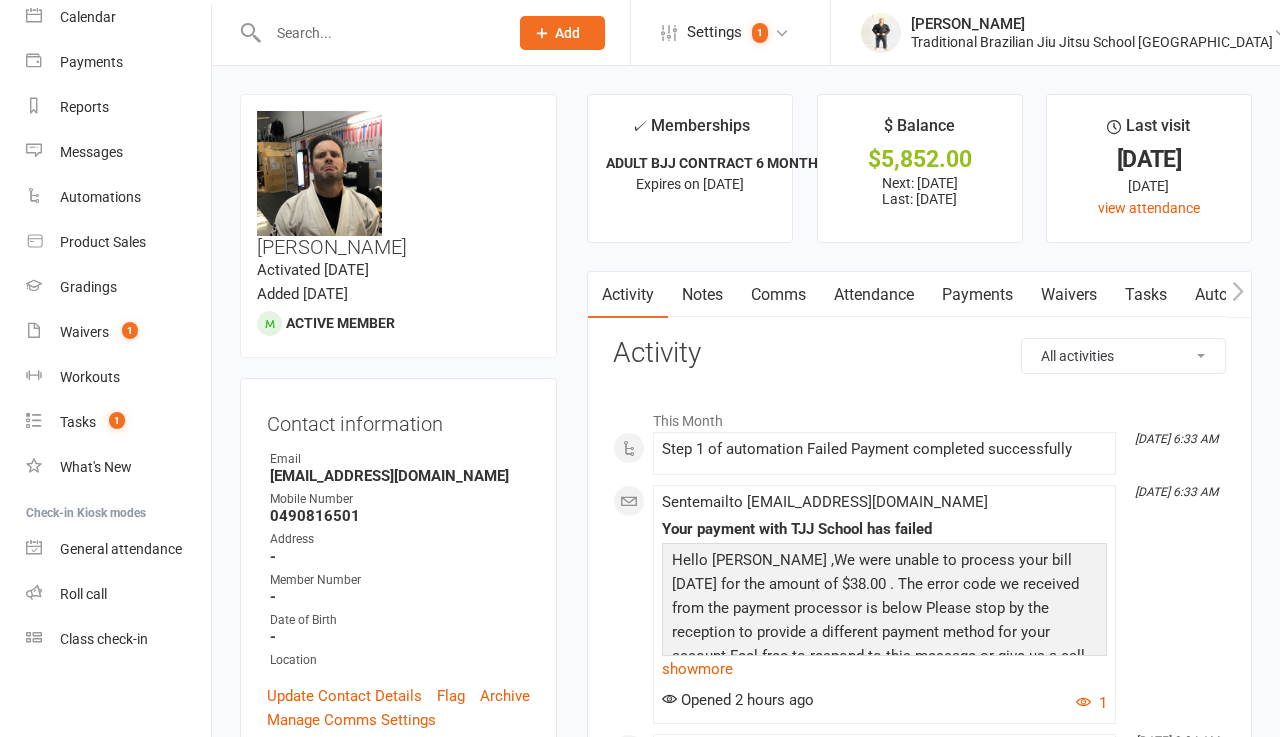 click on "Payments" at bounding box center [977, 295] 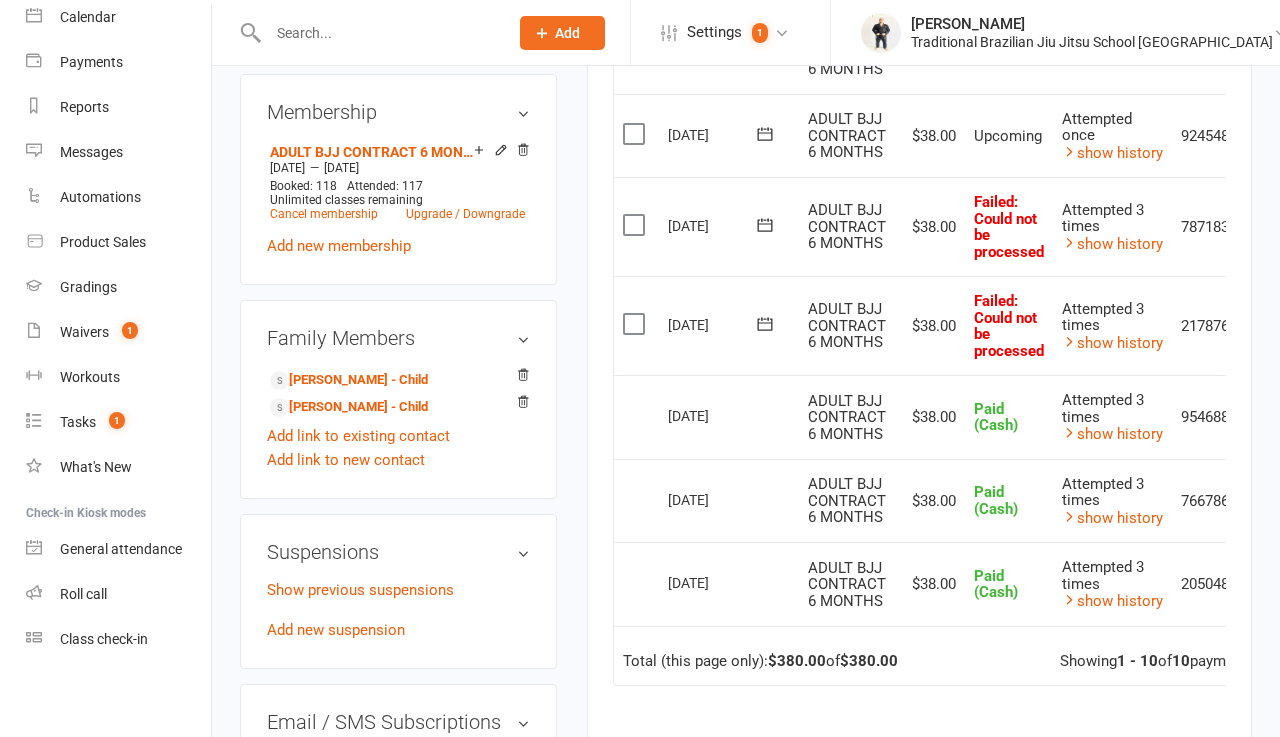 scroll, scrollTop: 858, scrollLeft: 0, axis: vertical 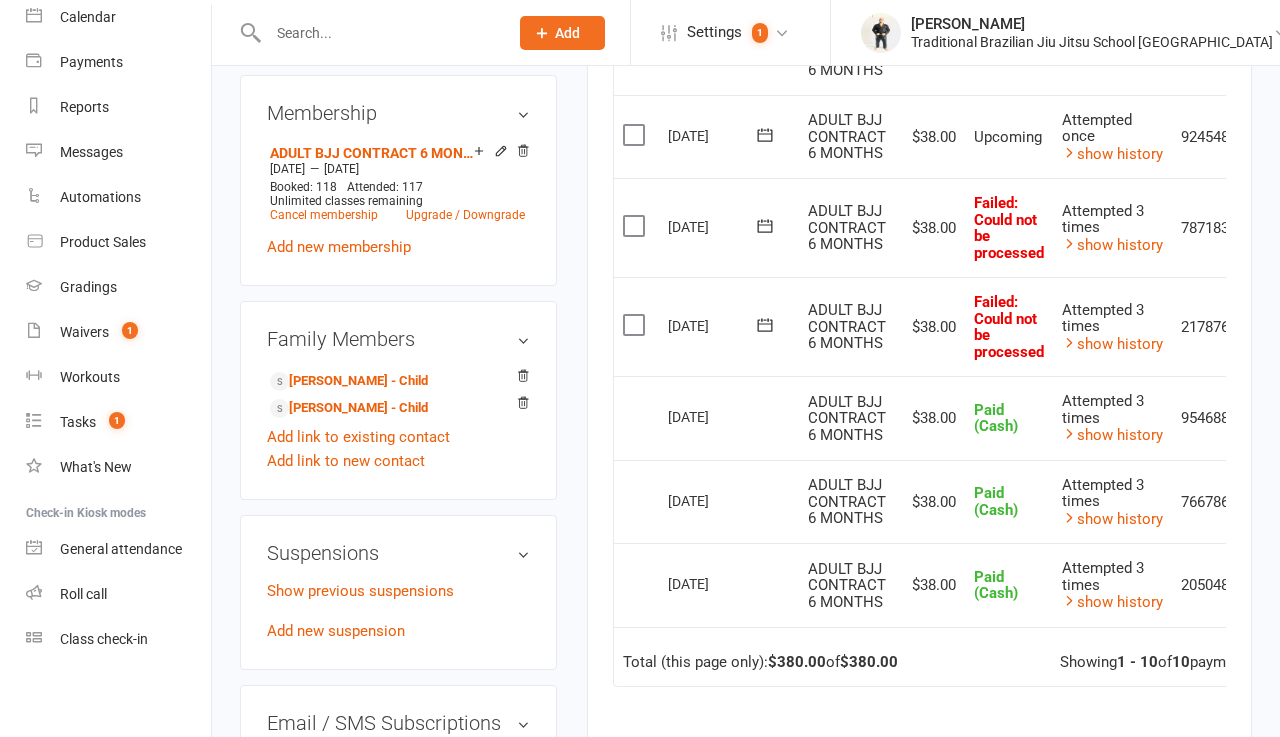 click on "Select this" at bounding box center [636, 326] 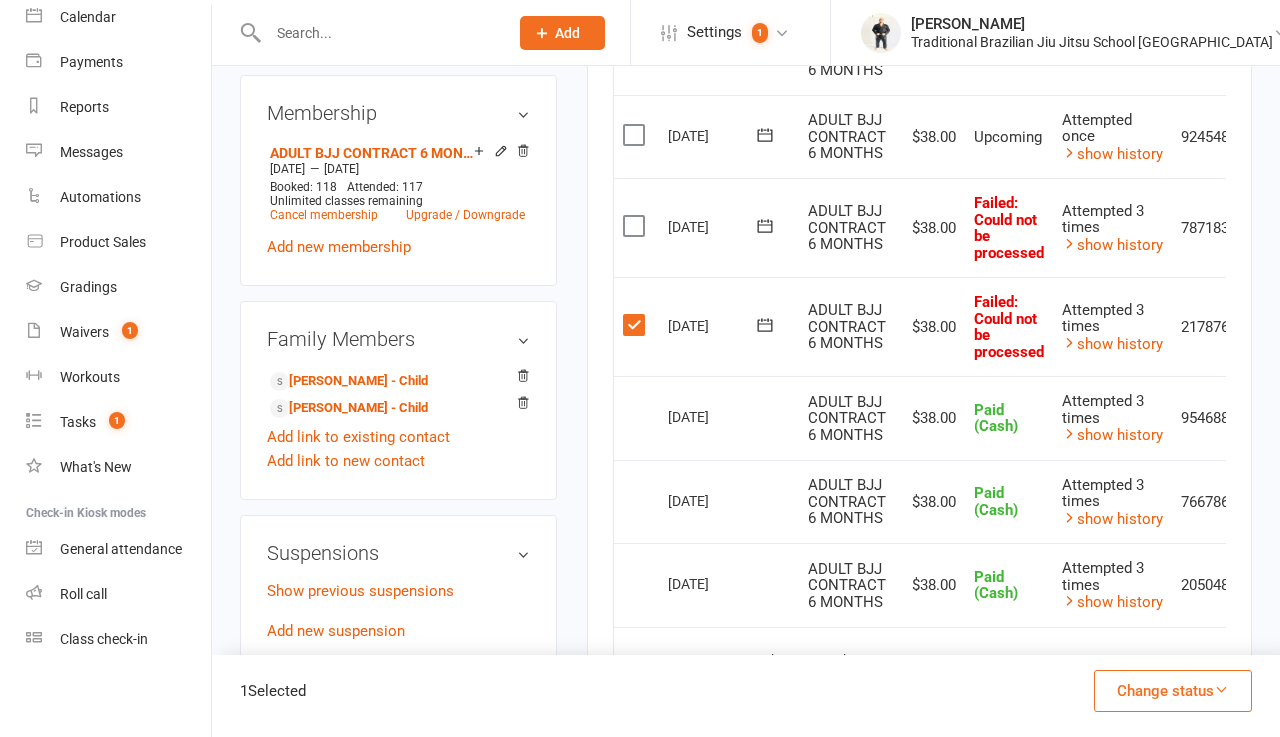 click at bounding box center (636, 226) 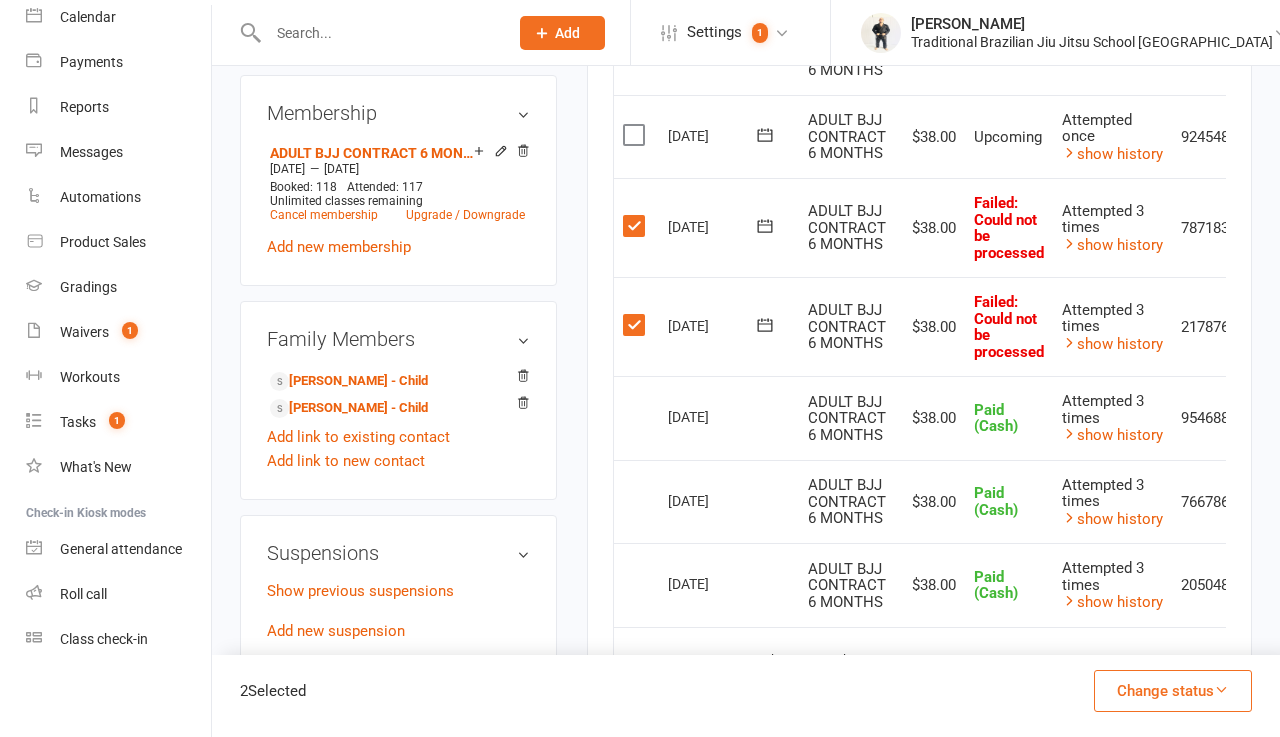 click at bounding box center (636, 135) 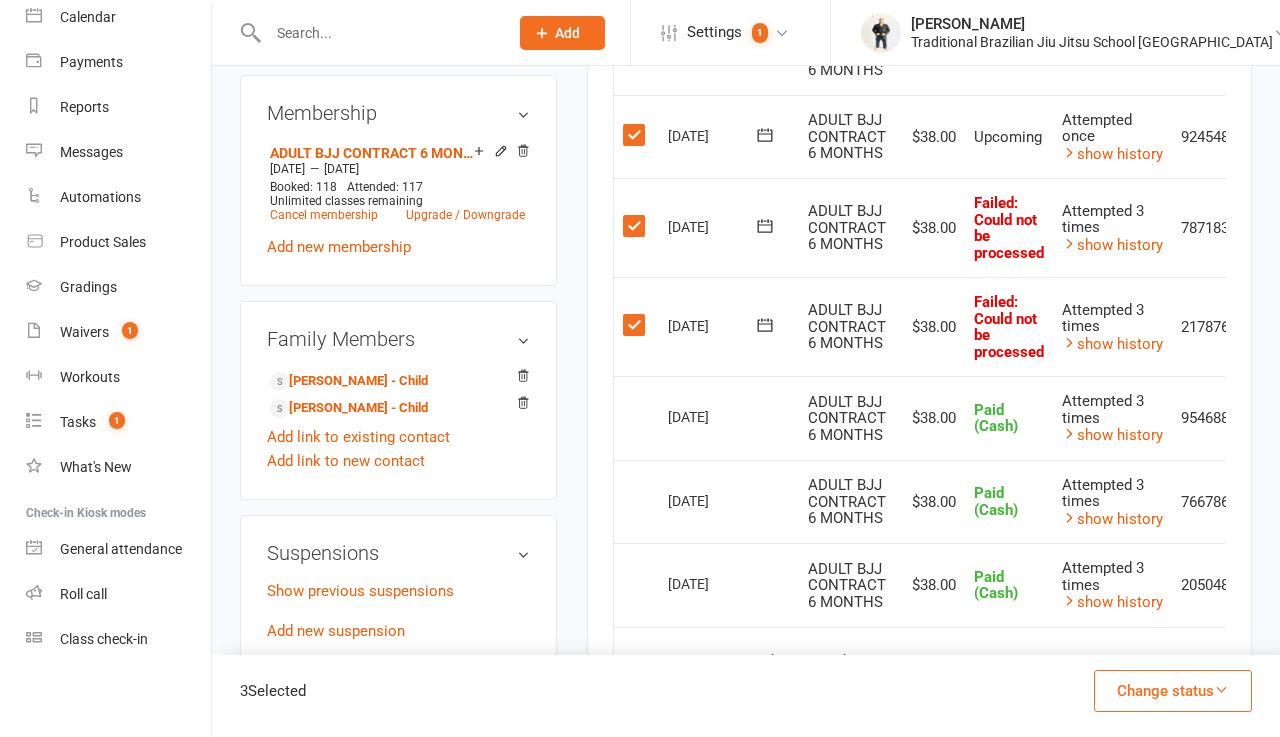 click on "Change status" at bounding box center [1173, 691] 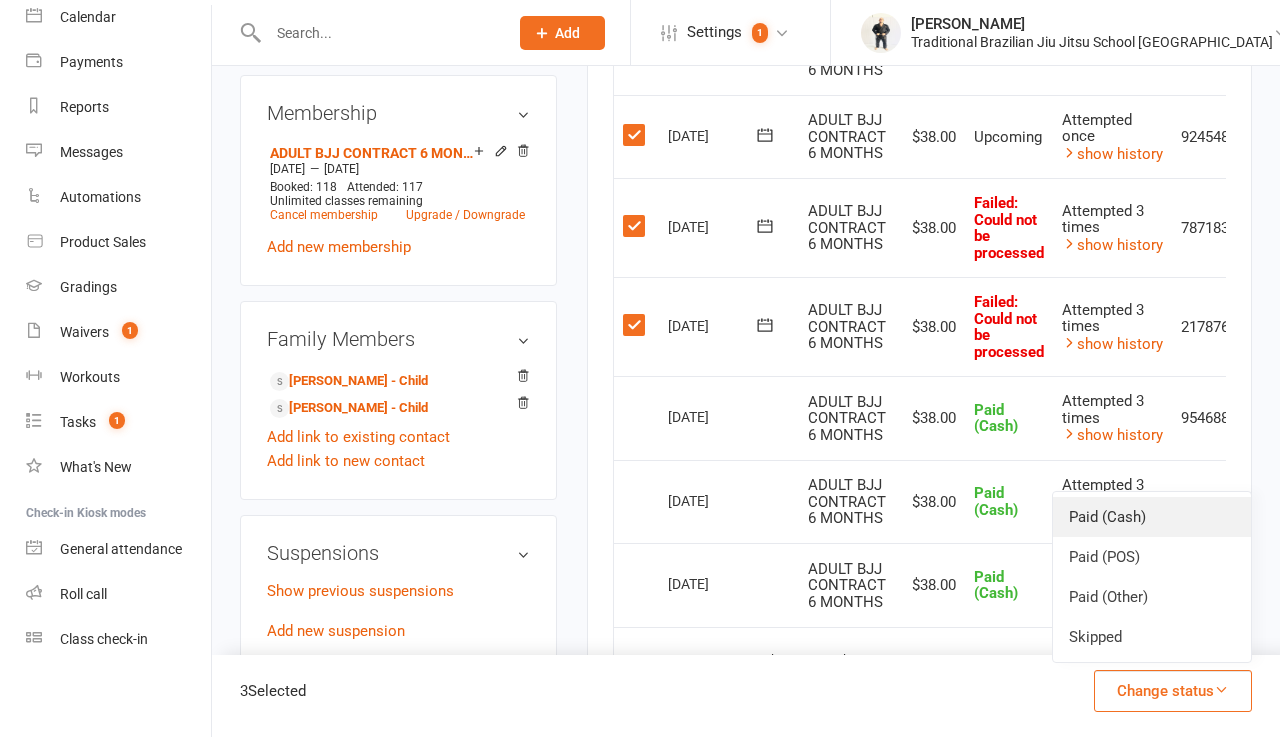 click on "Paid (Cash)" at bounding box center (1152, 517) 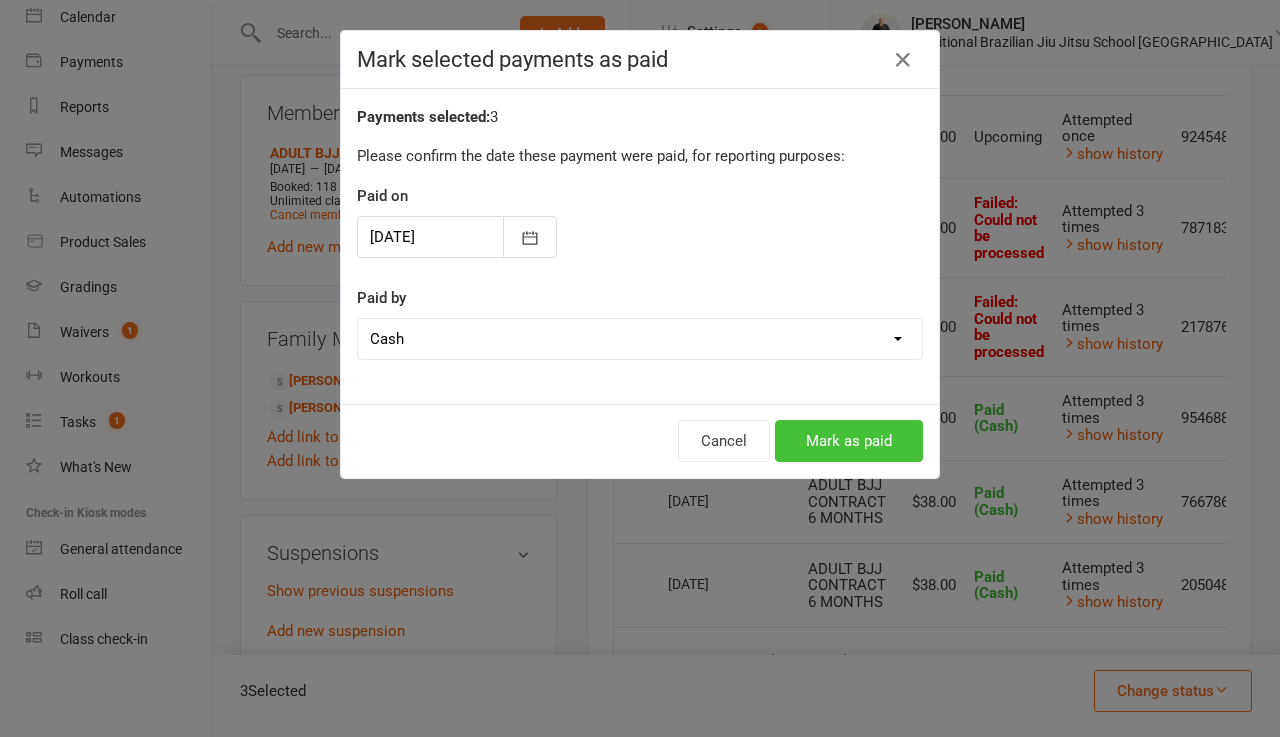 click on "Mark as paid" at bounding box center (849, 441) 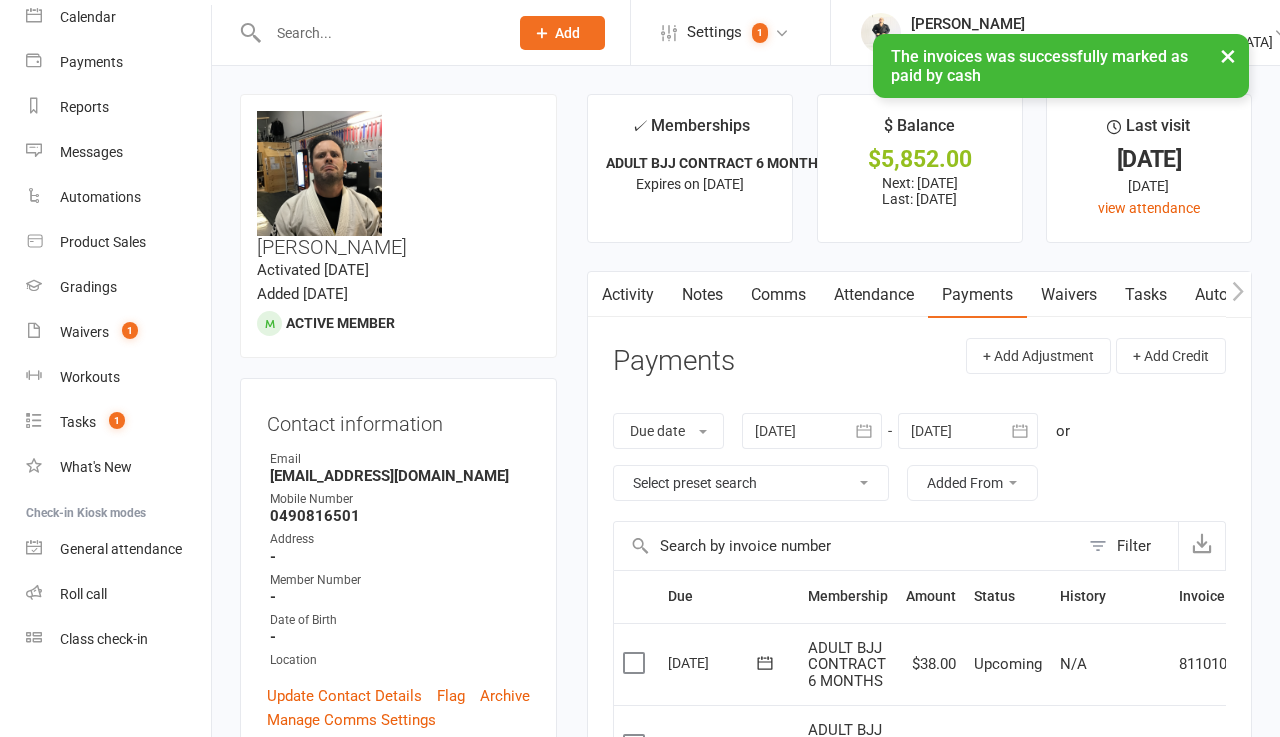 scroll, scrollTop: 0, scrollLeft: 0, axis: both 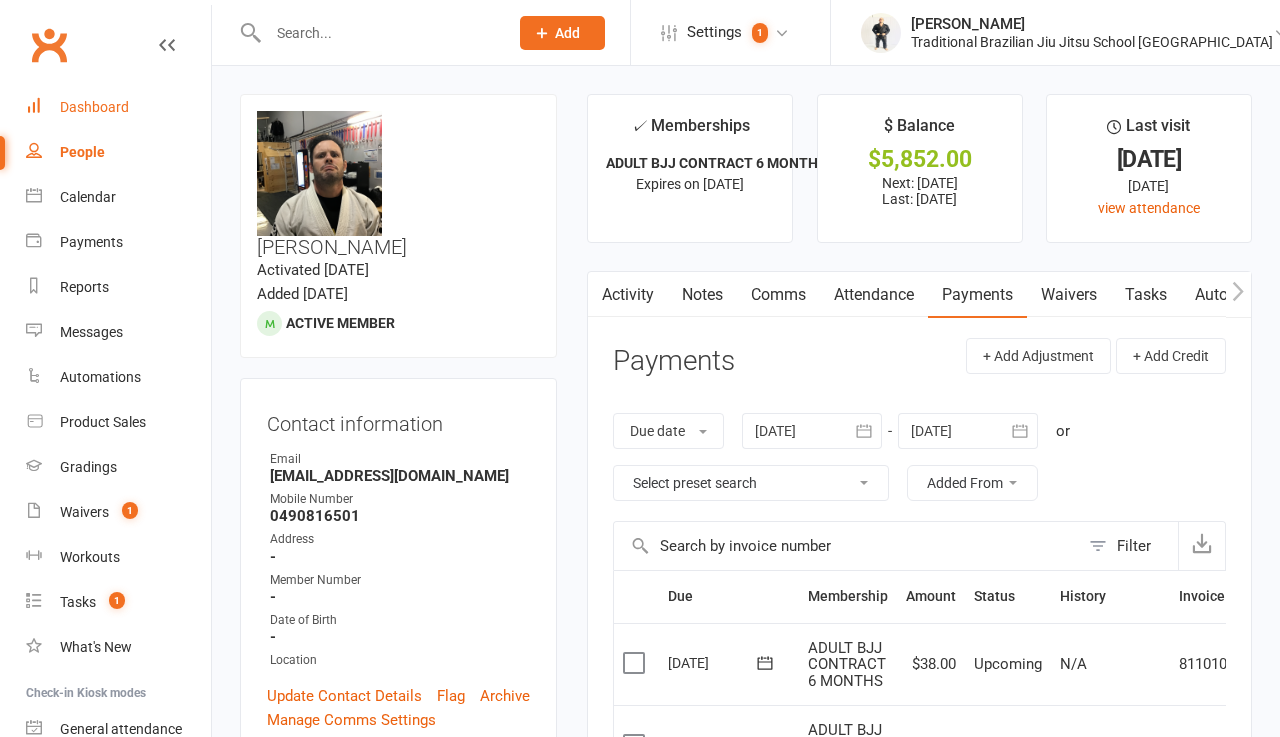 click on "Dashboard" at bounding box center (118, 107) 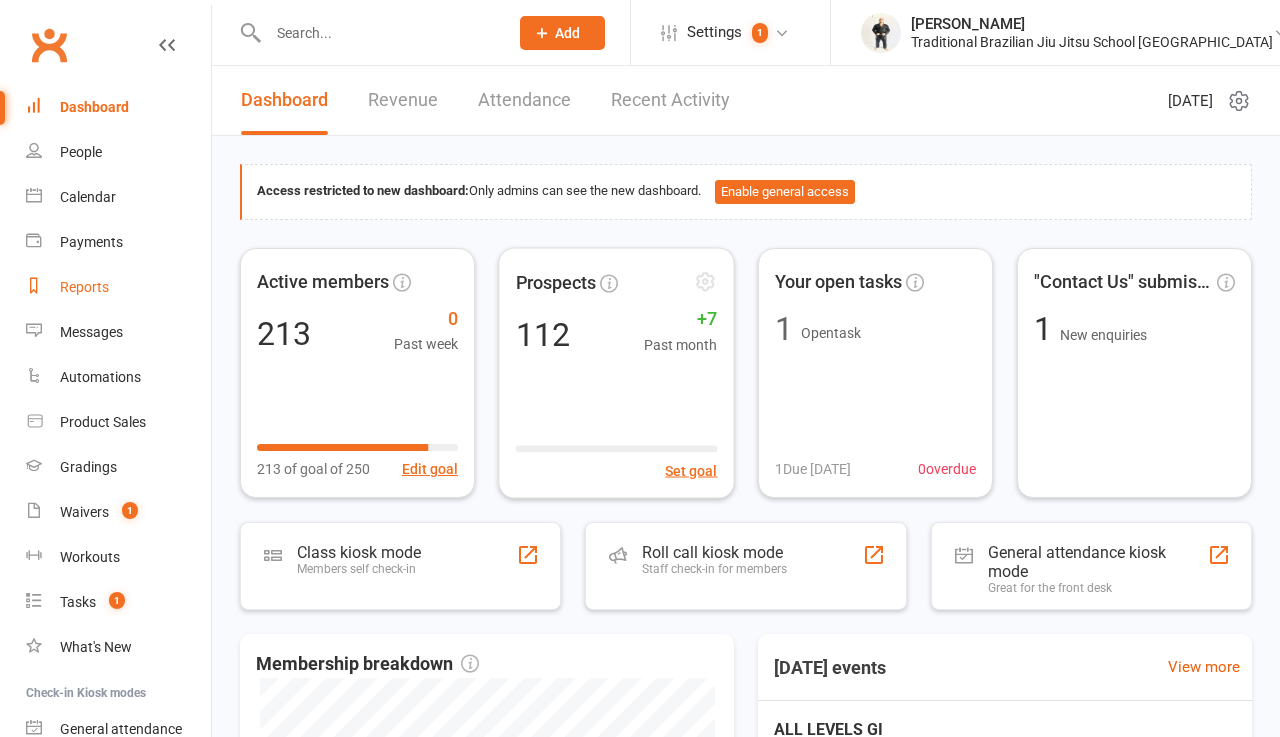 scroll, scrollTop: 0, scrollLeft: 0, axis: both 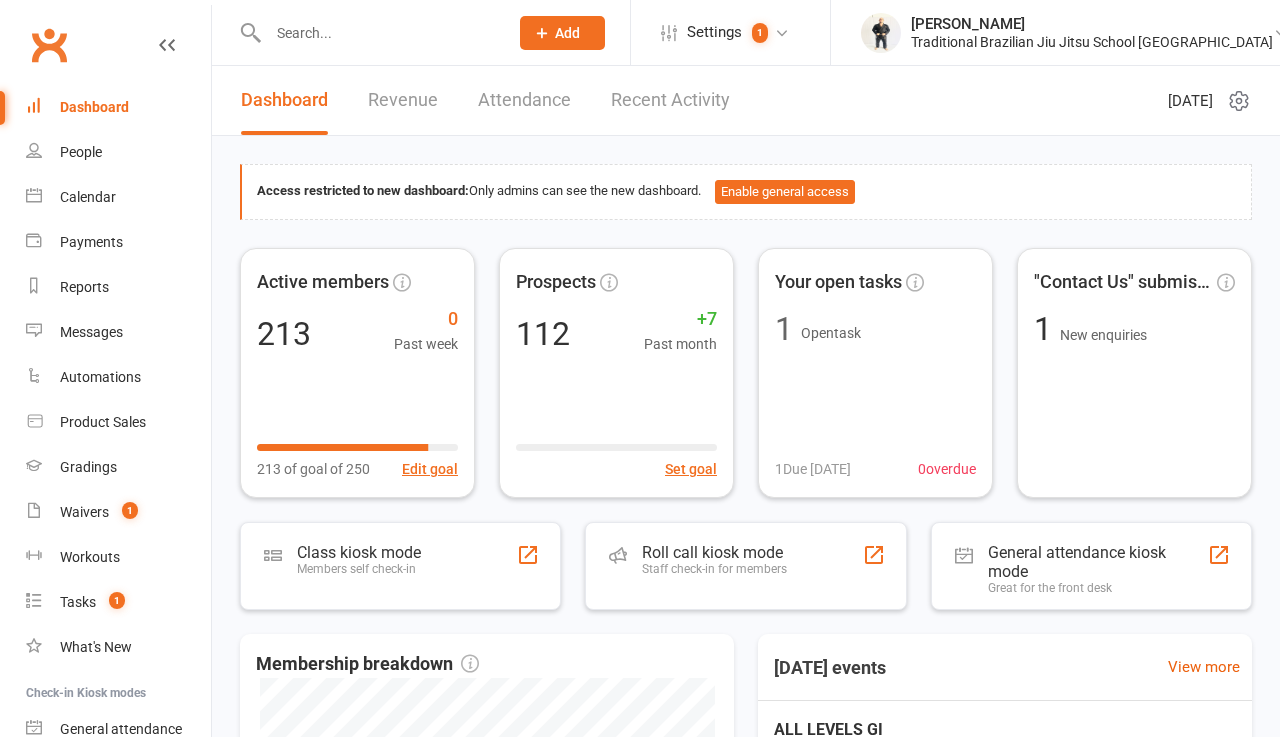 click at bounding box center (378, 33) 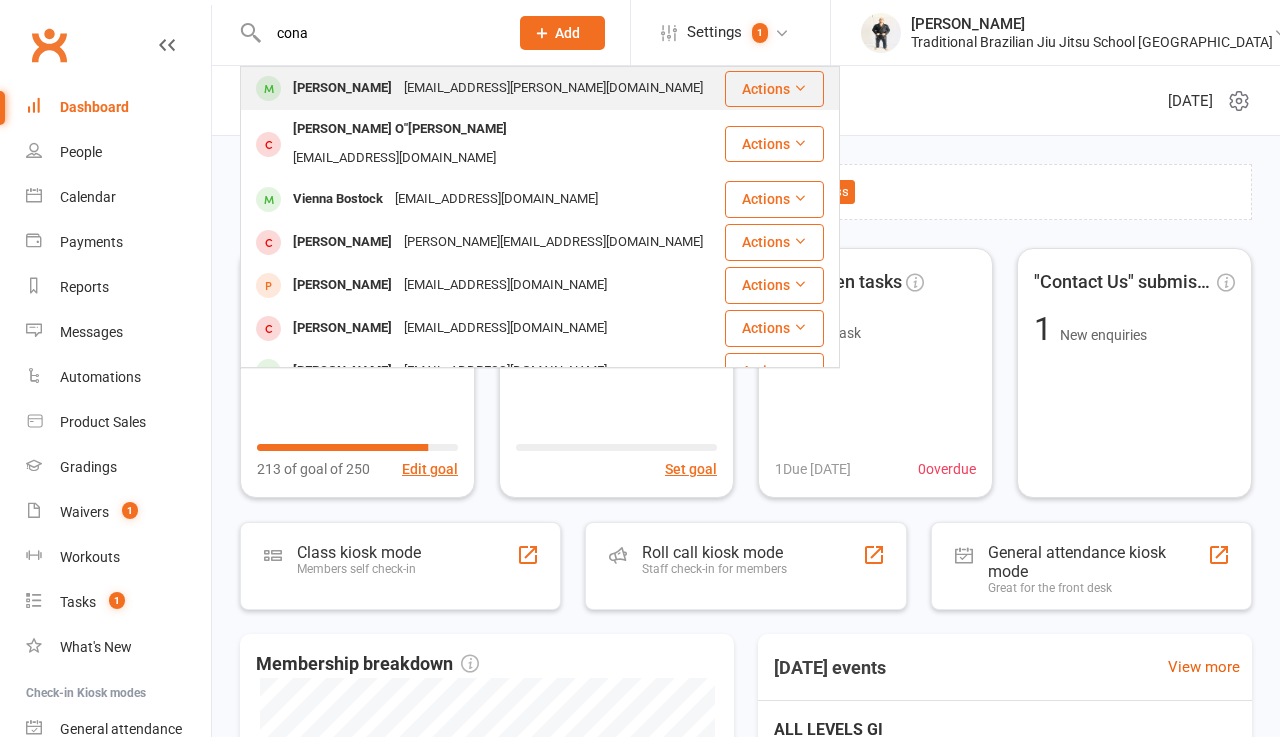 type on "cona" 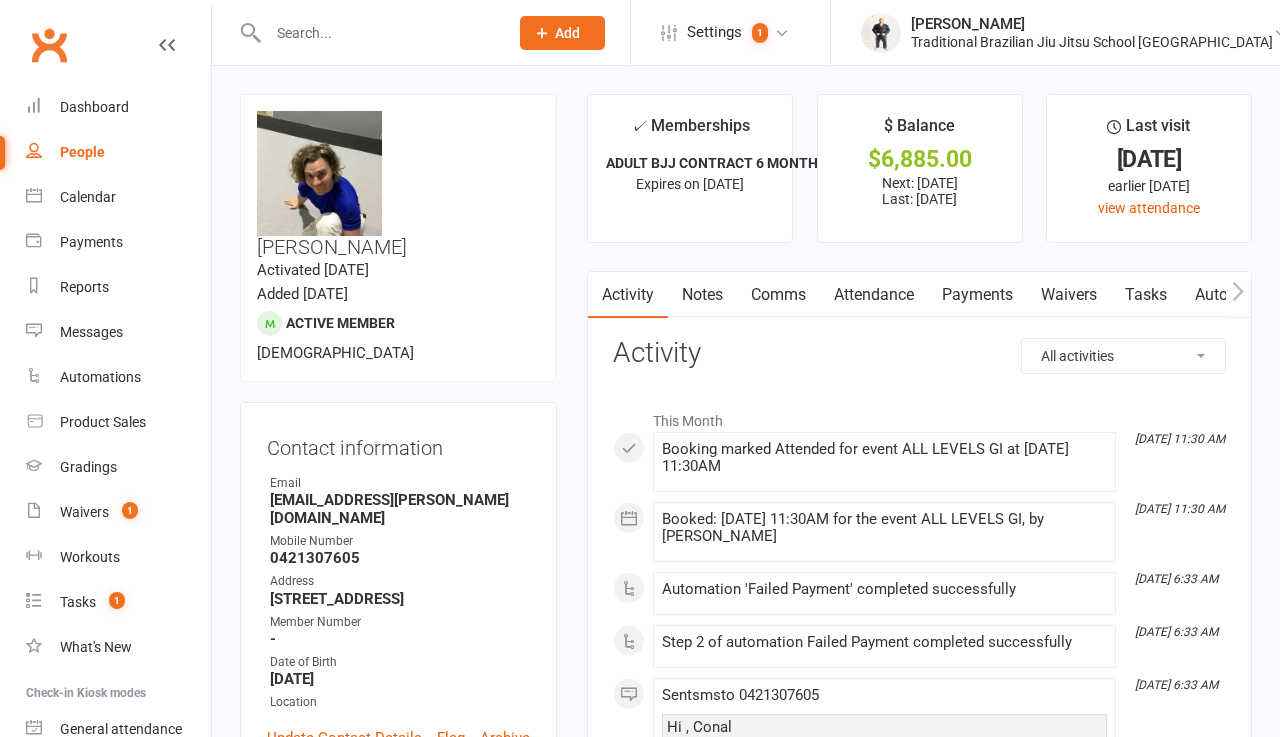 click on "Payments" at bounding box center (977, 295) 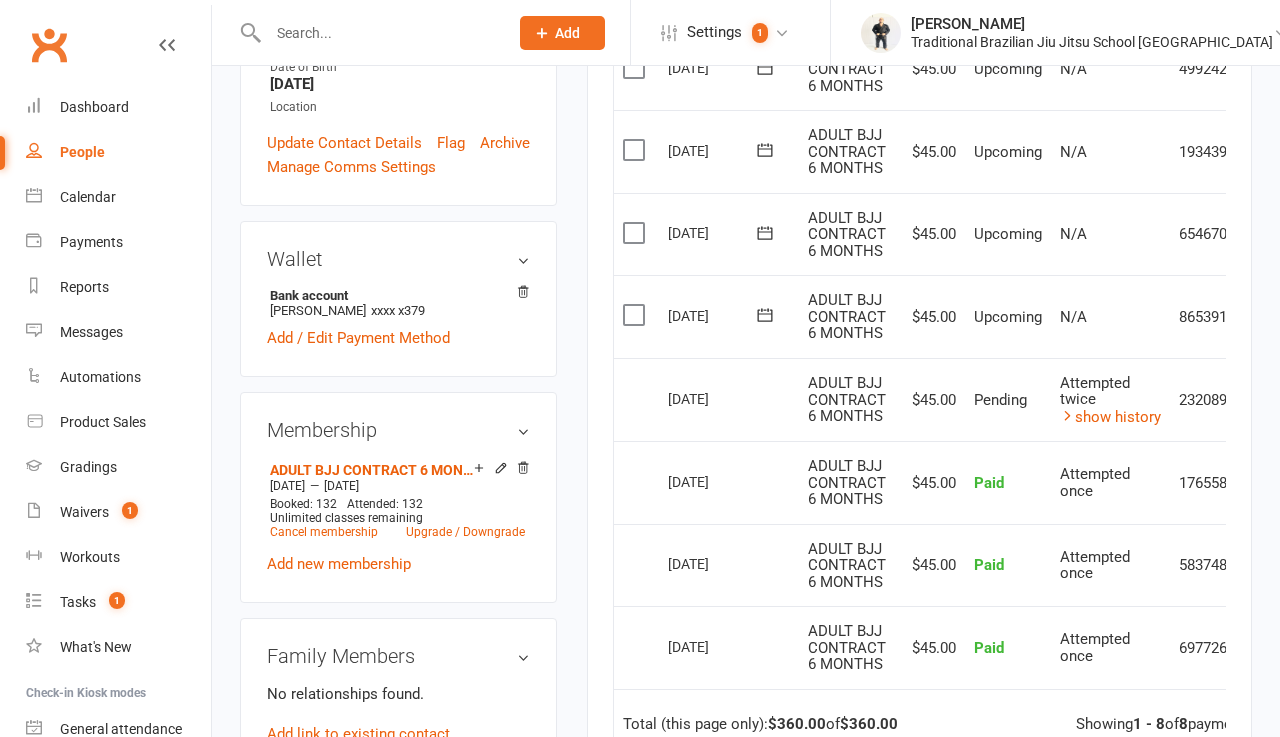 scroll, scrollTop: 583, scrollLeft: 0, axis: vertical 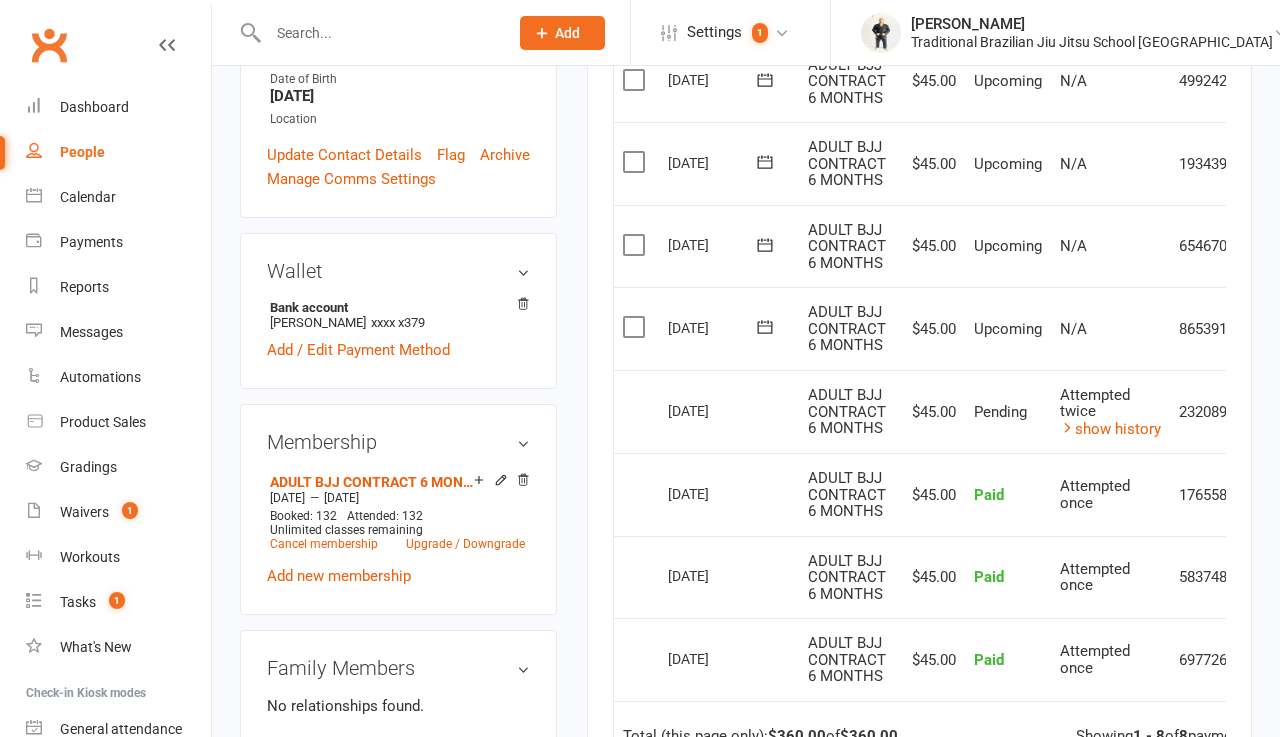 click 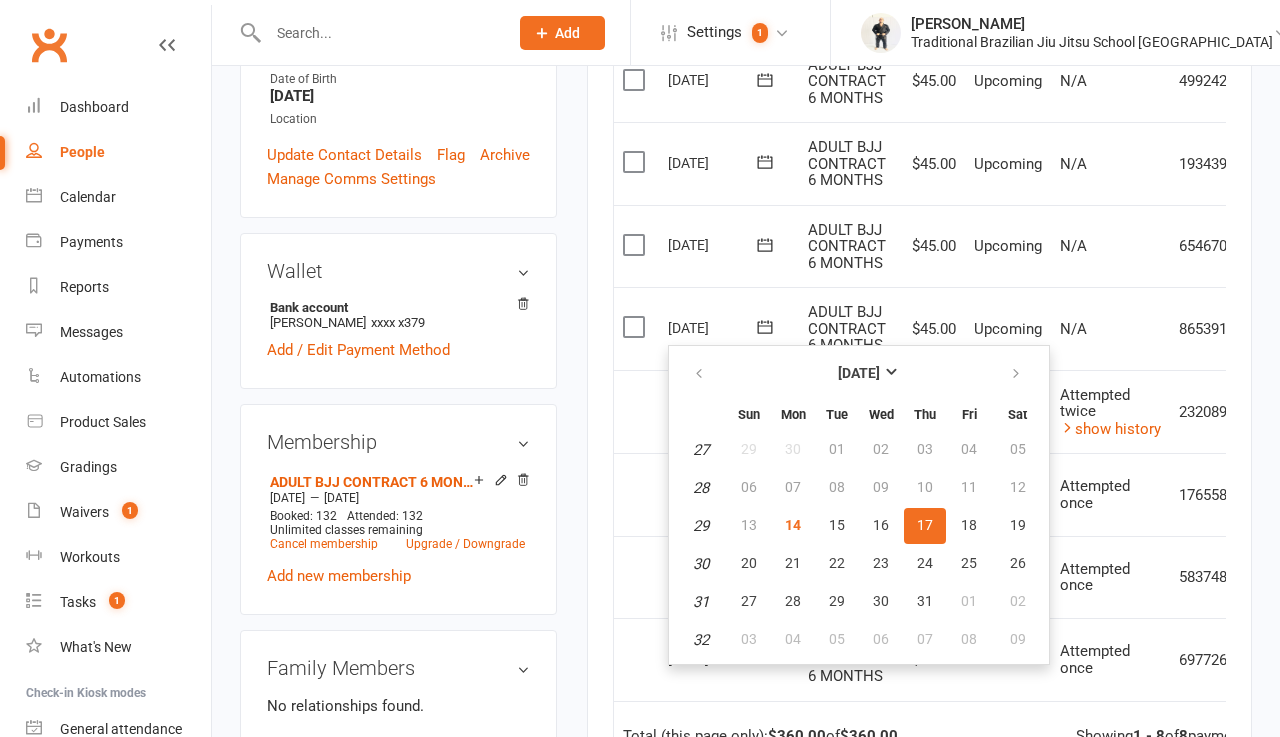 click on "17 Jul 2025 2025-07-17" at bounding box center (729, 328) 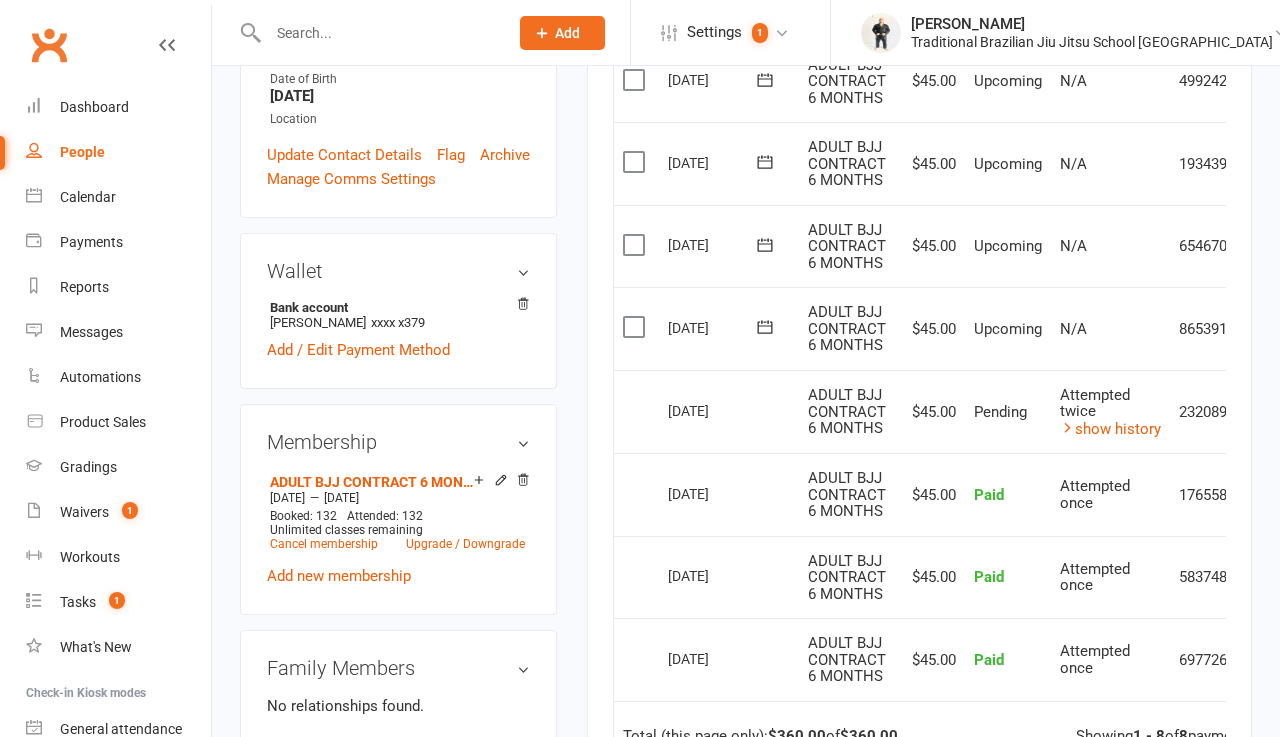 click on "17 Jul 2025" at bounding box center (729, 328) 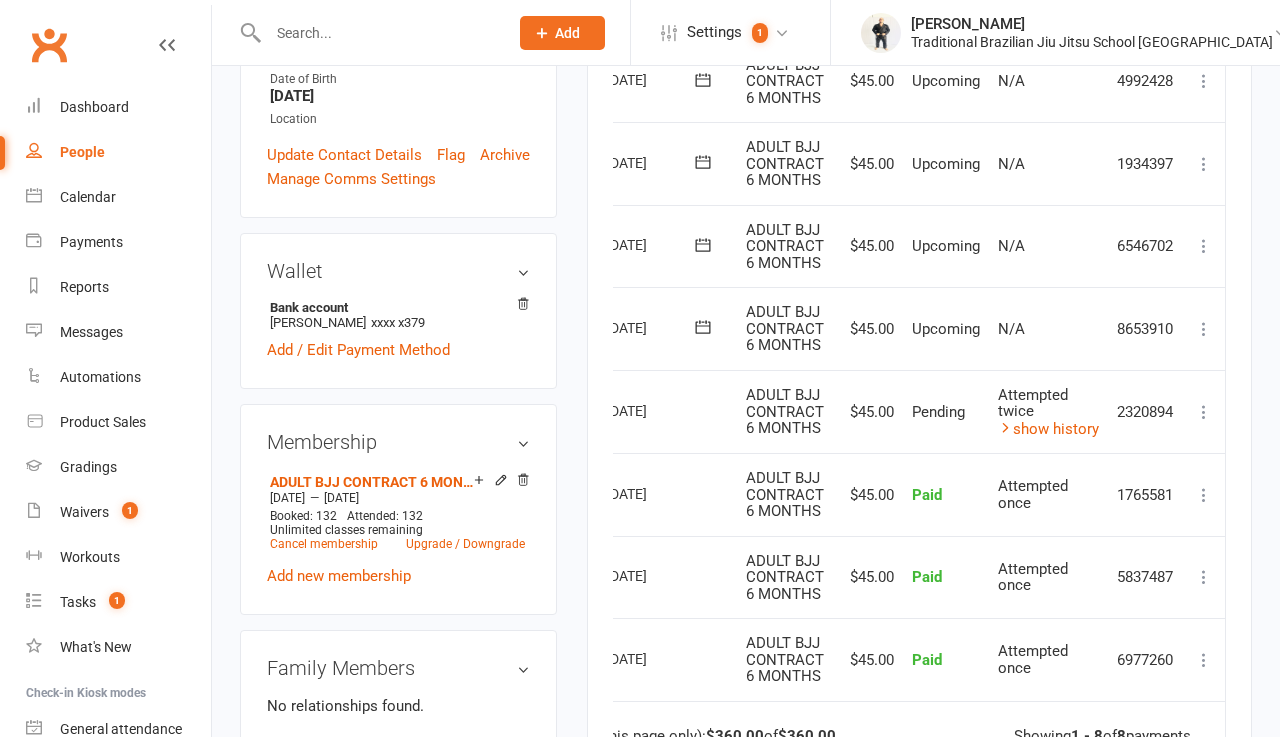 scroll, scrollTop: 0, scrollLeft: 65, axis: horizontal 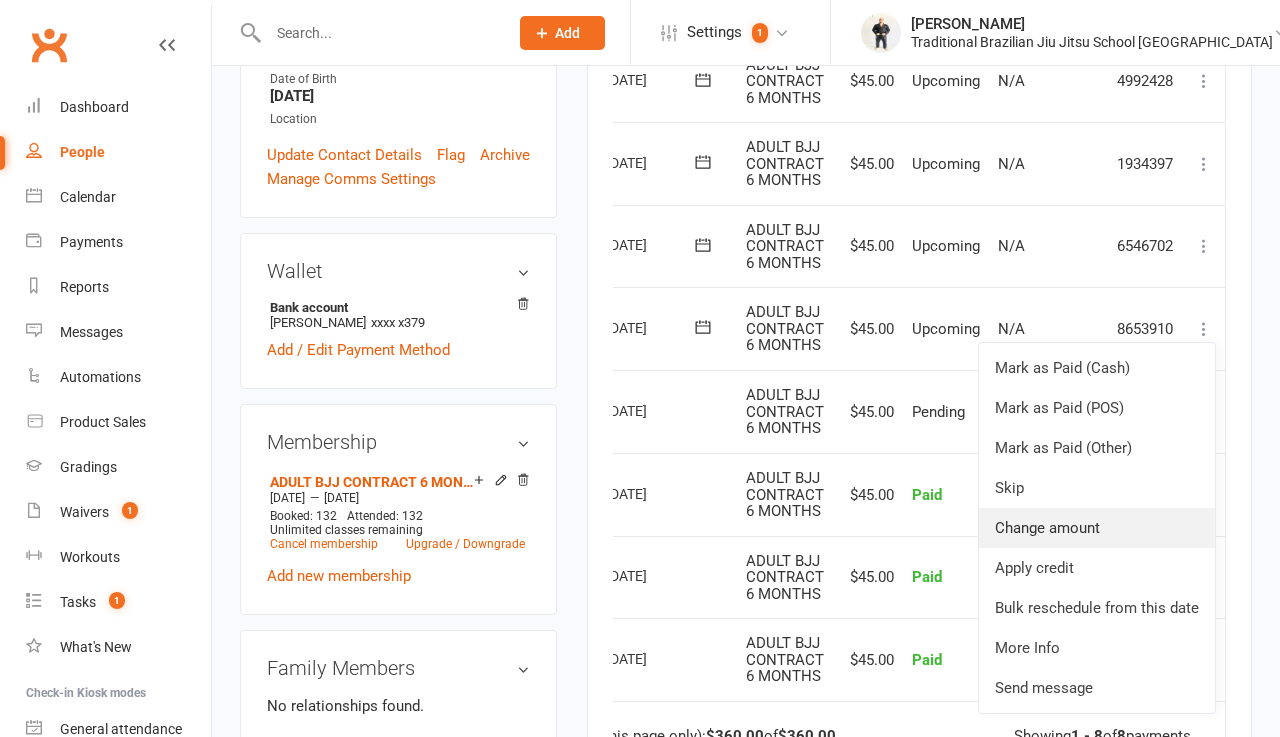 click on "Change amount" at bounding box center [1097, 528] 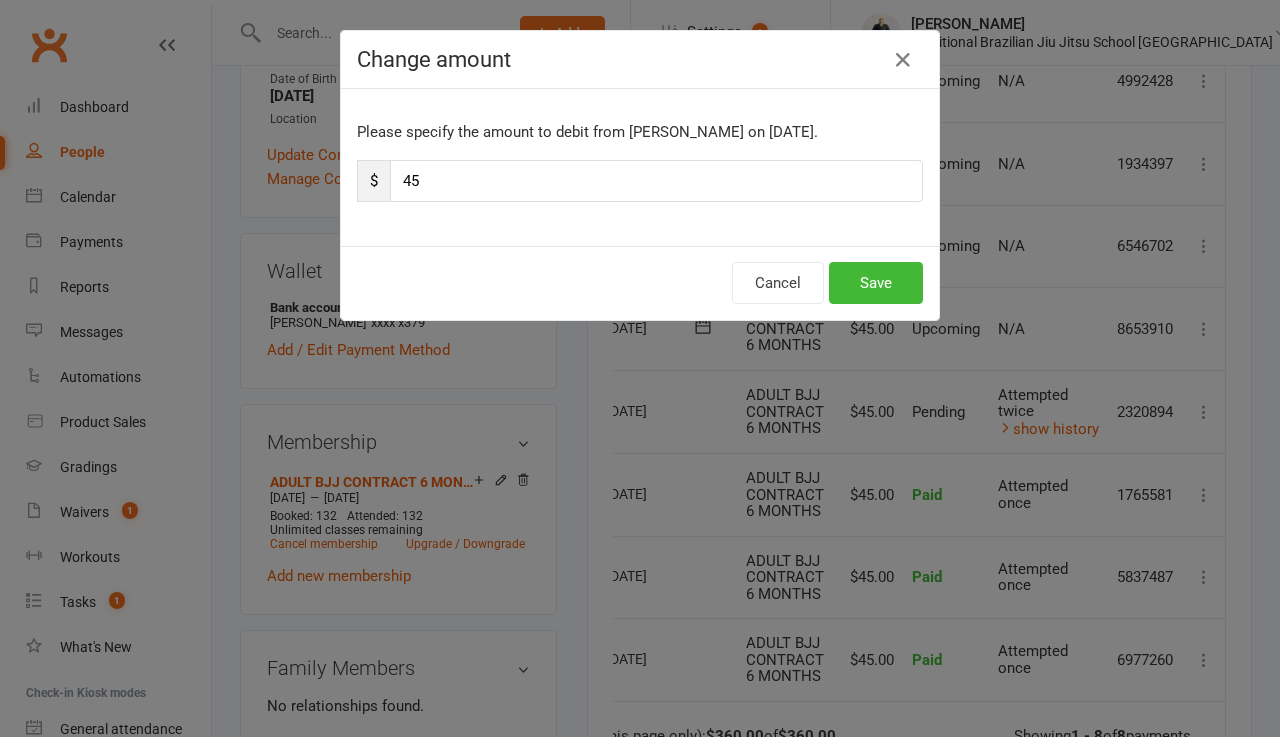 scroll, scrollTop: 0, scrollLeft: 0, axis: both 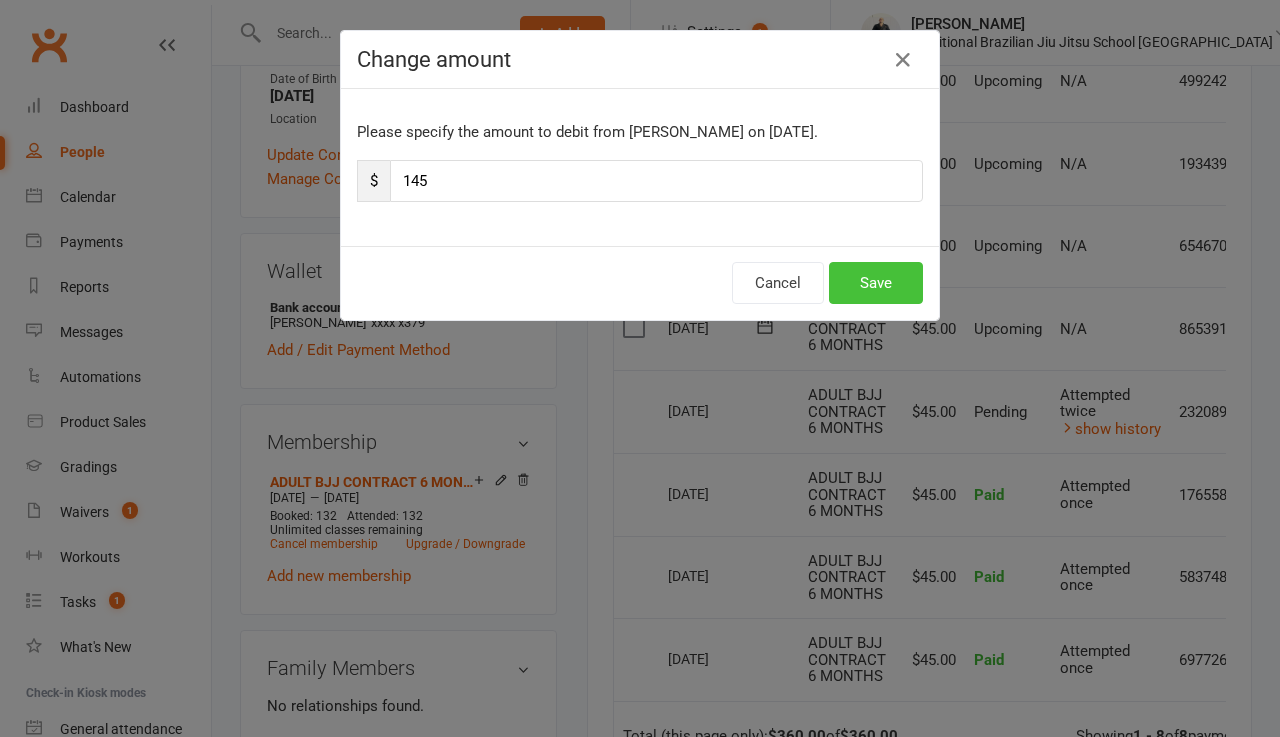 type on "145" 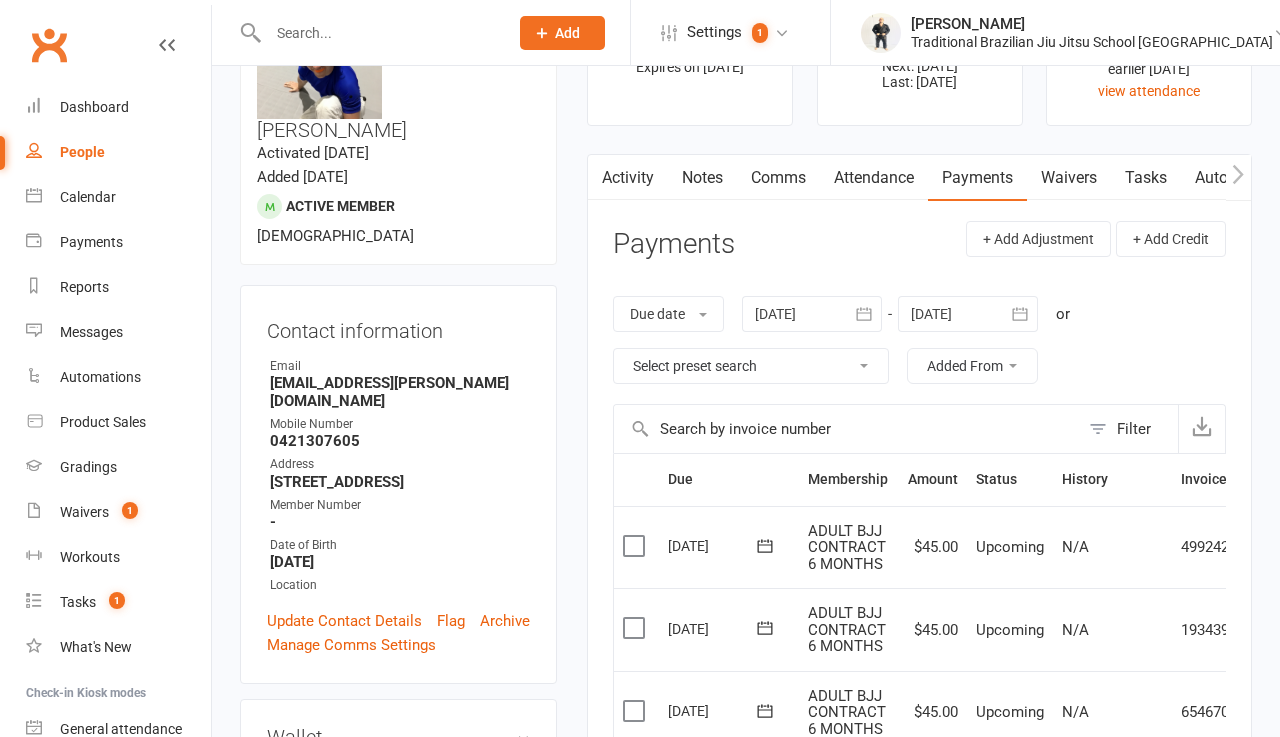 scroll, scrollTop: 116, scrollLeft: 0, axis: vertical 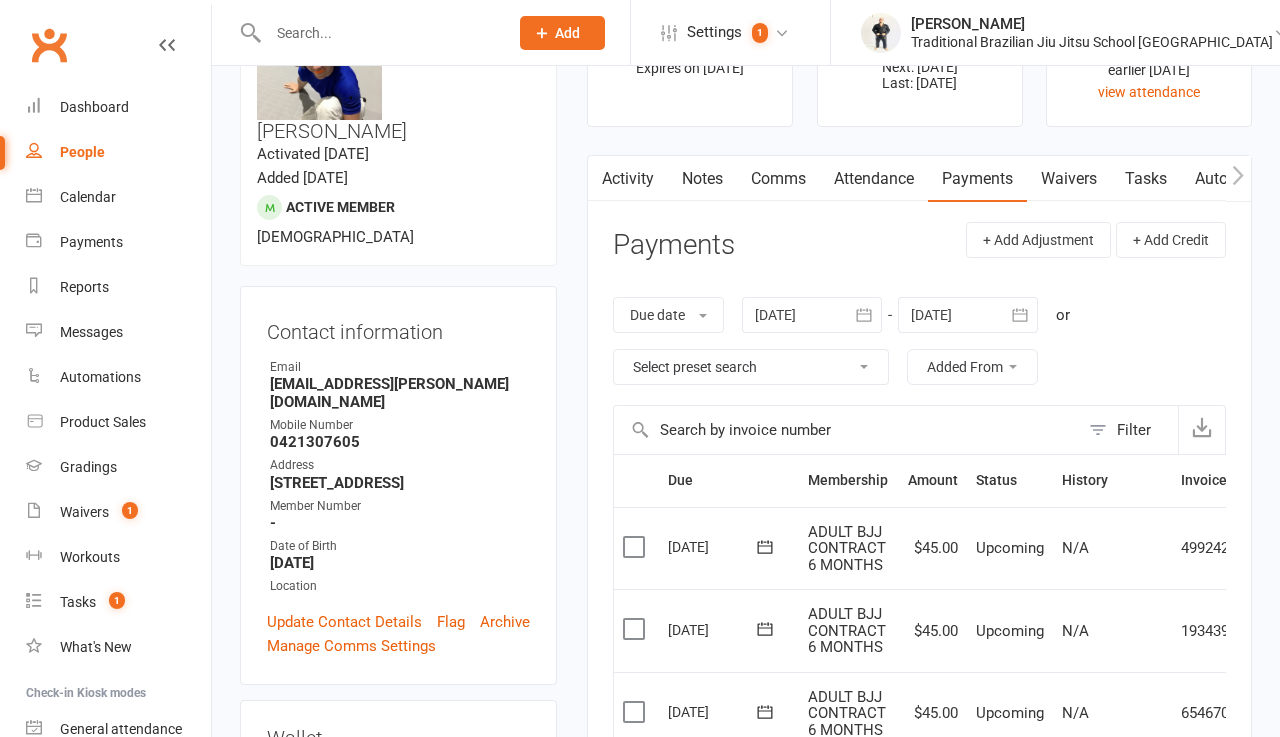 click on "Notes" at bounding box center [702, 179] 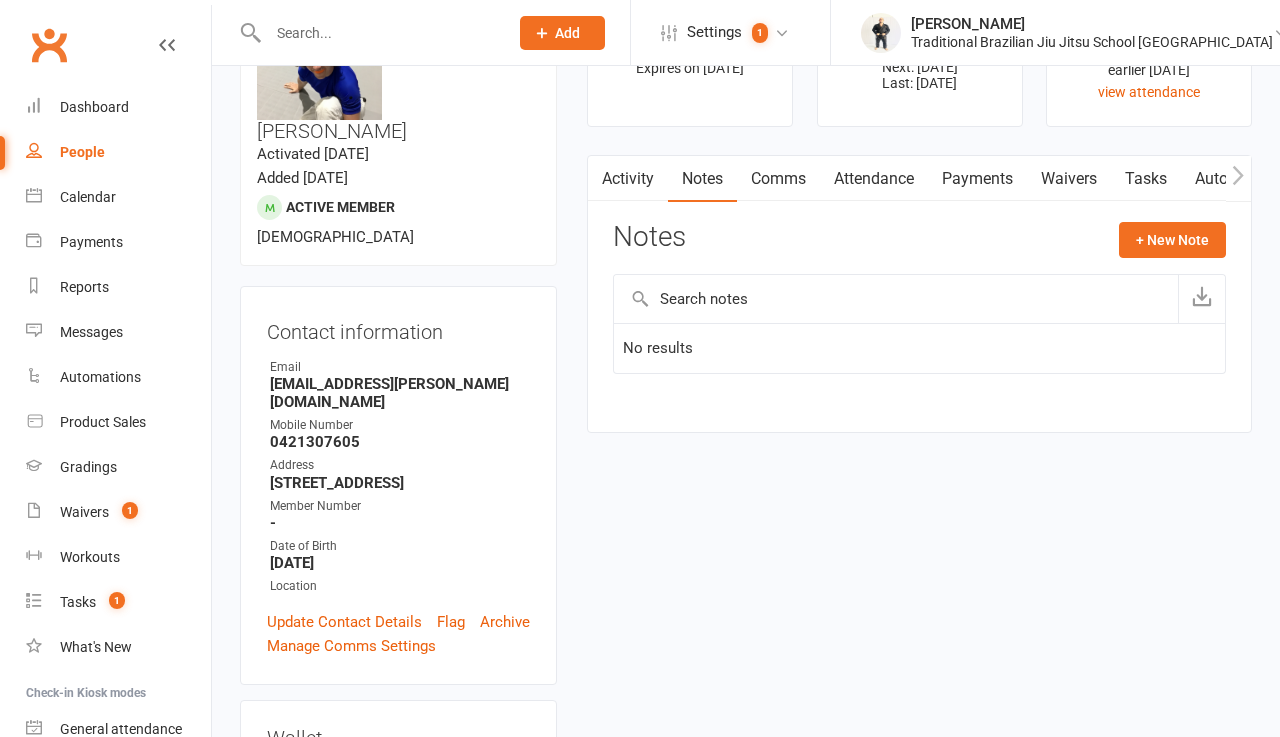 click 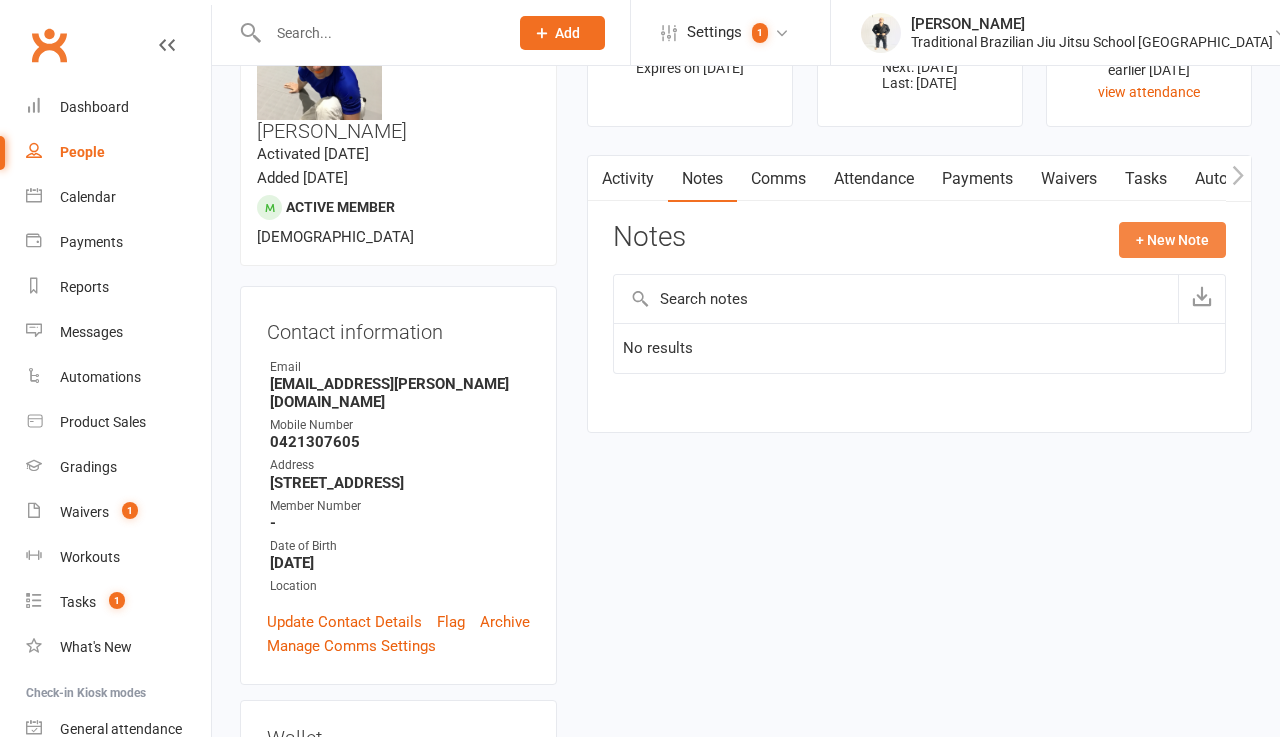click on "+ New Note" 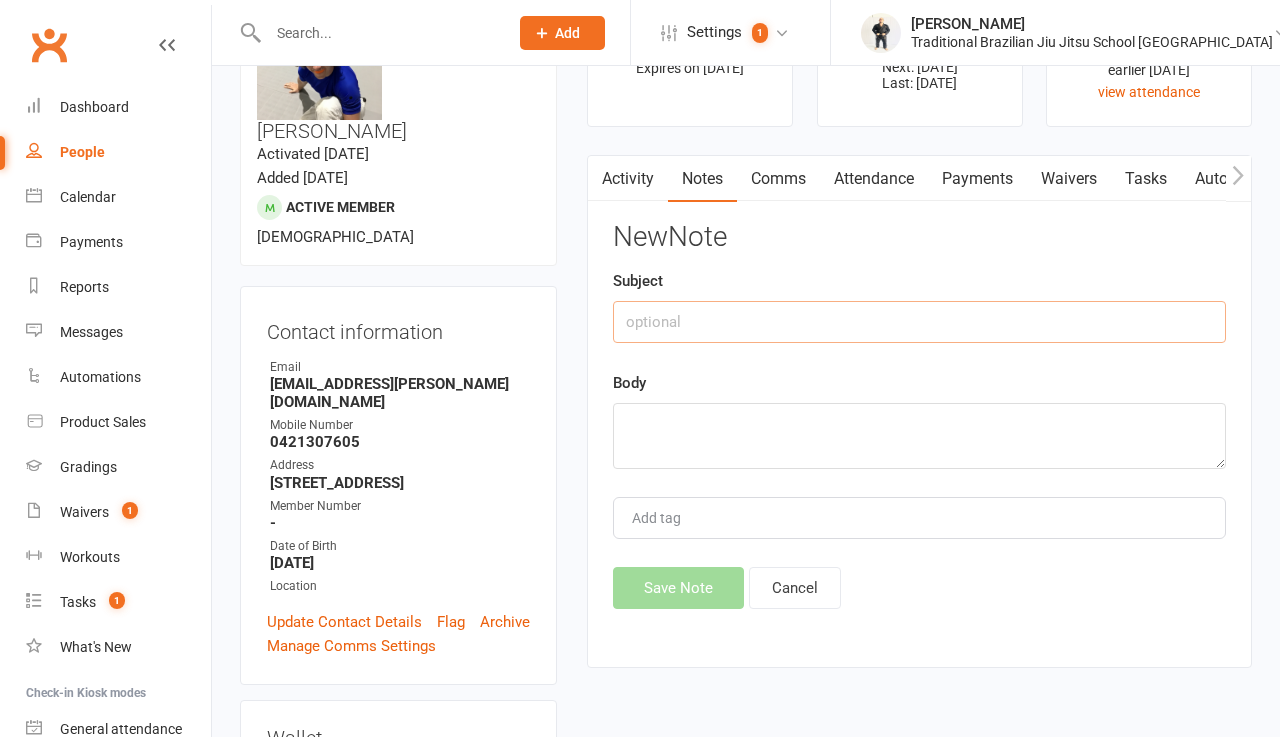 click 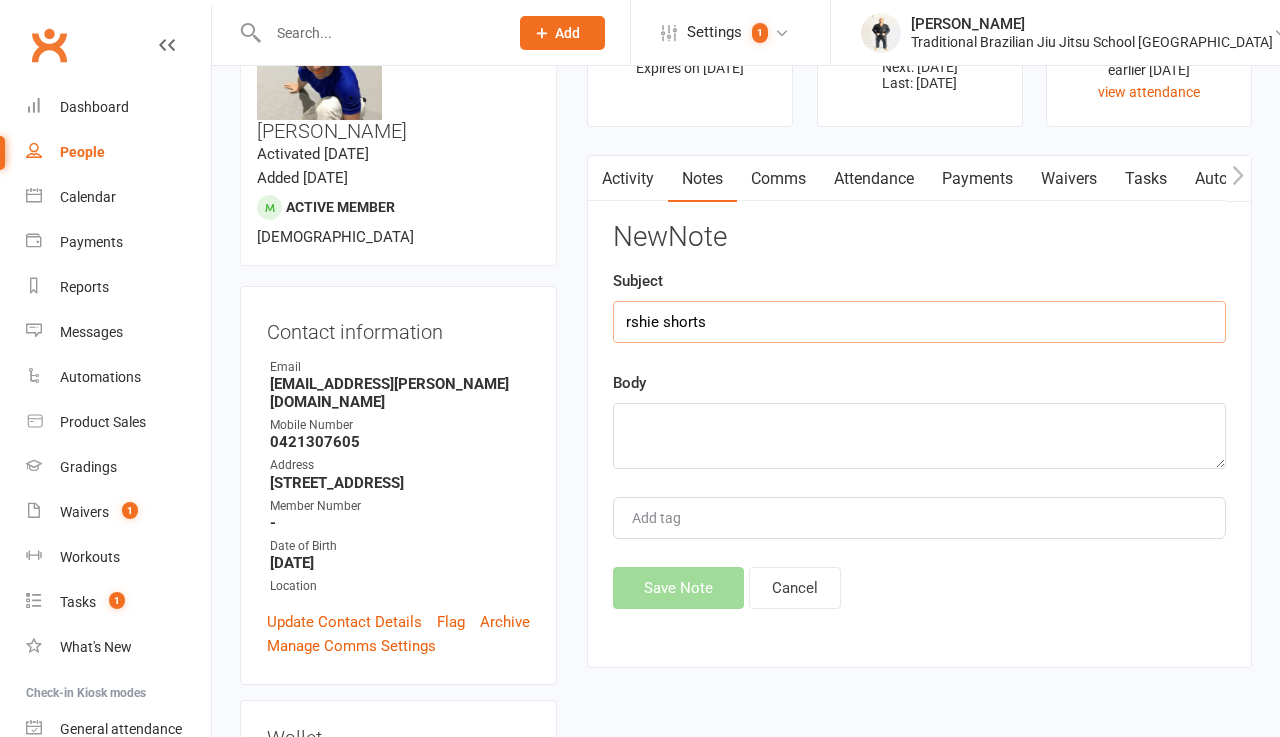 type on "rshie shorts" 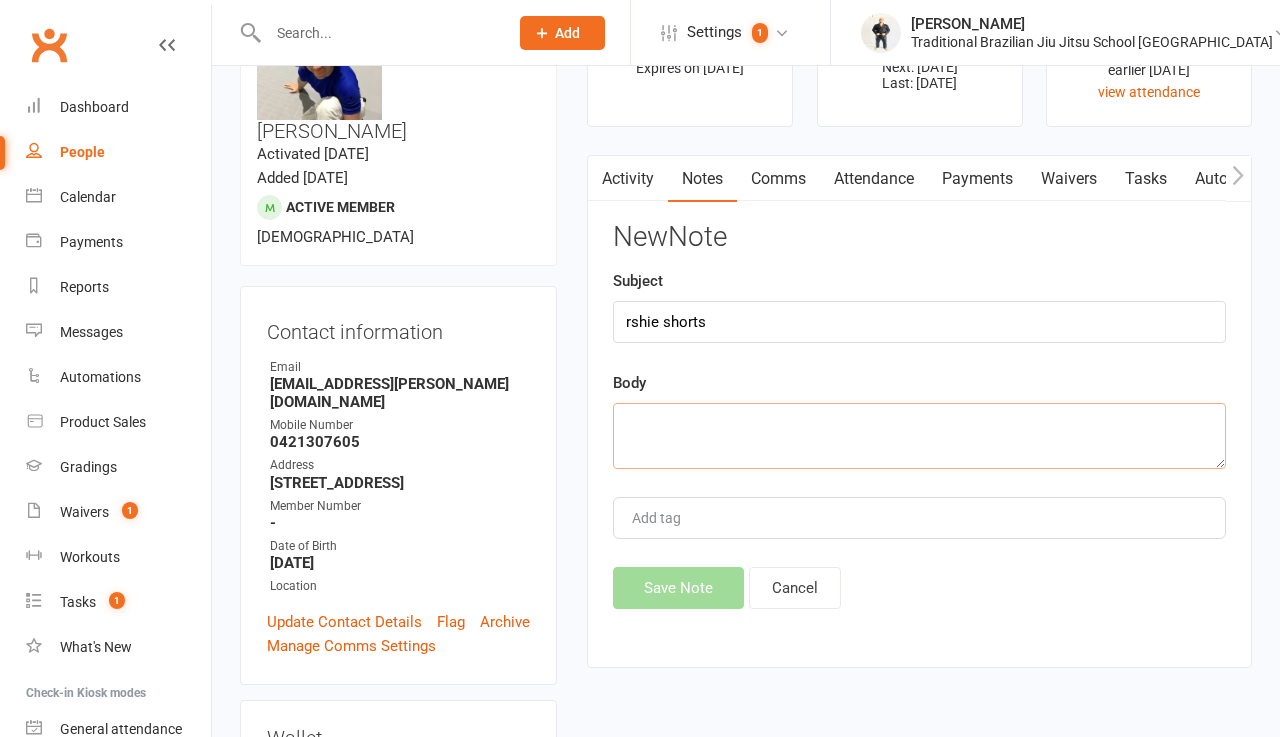 click 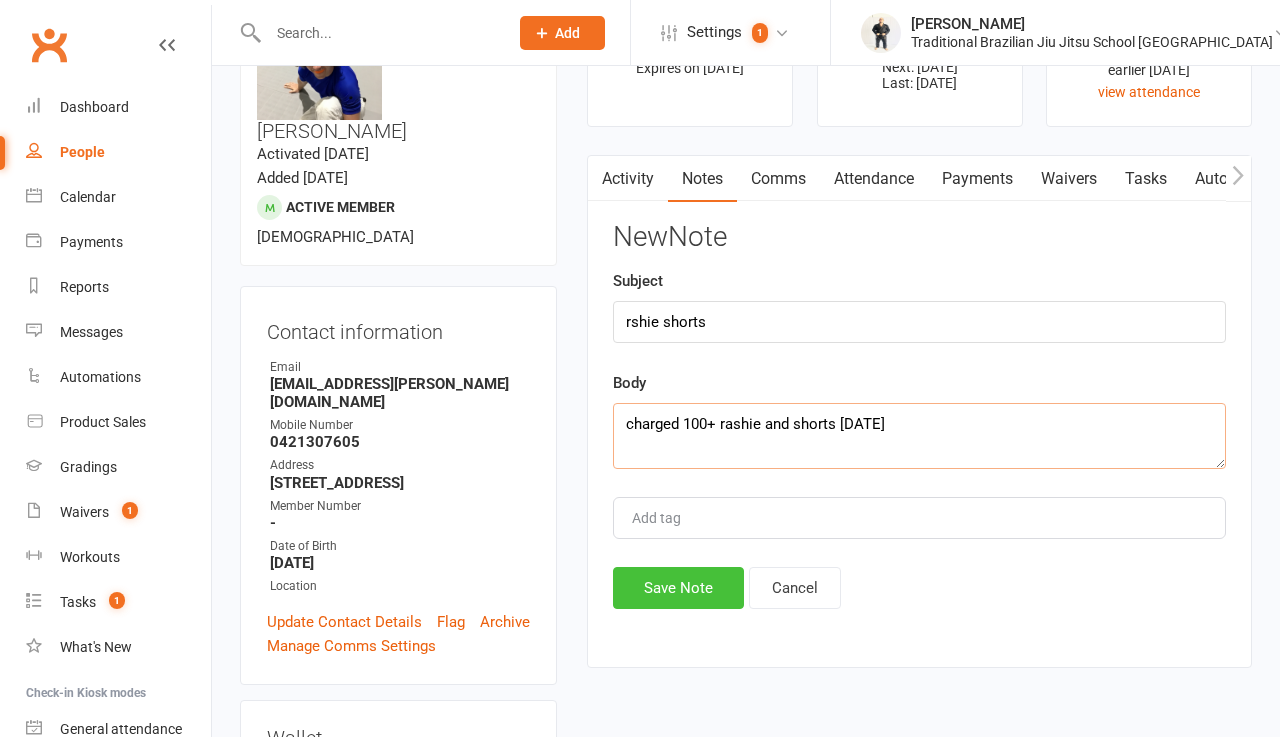 type on "charged 100+ rashie and shorts 17/08/24" 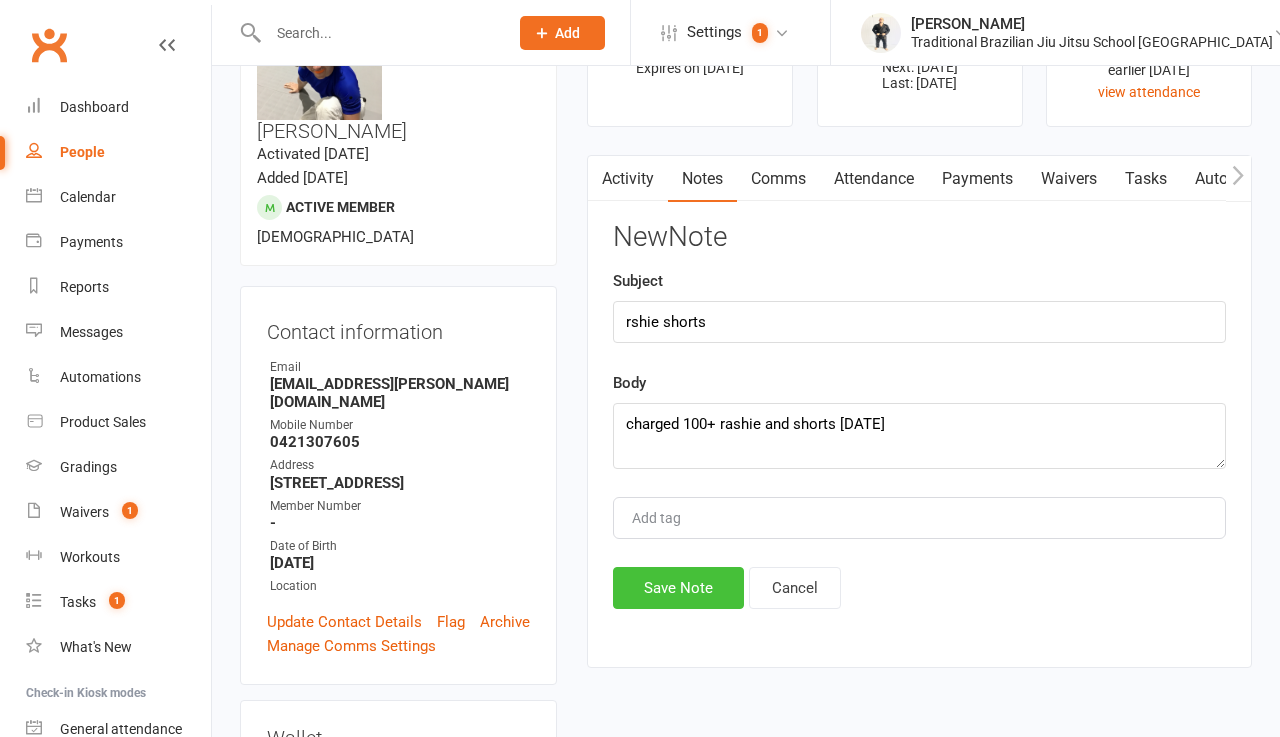 click on "Save Note" 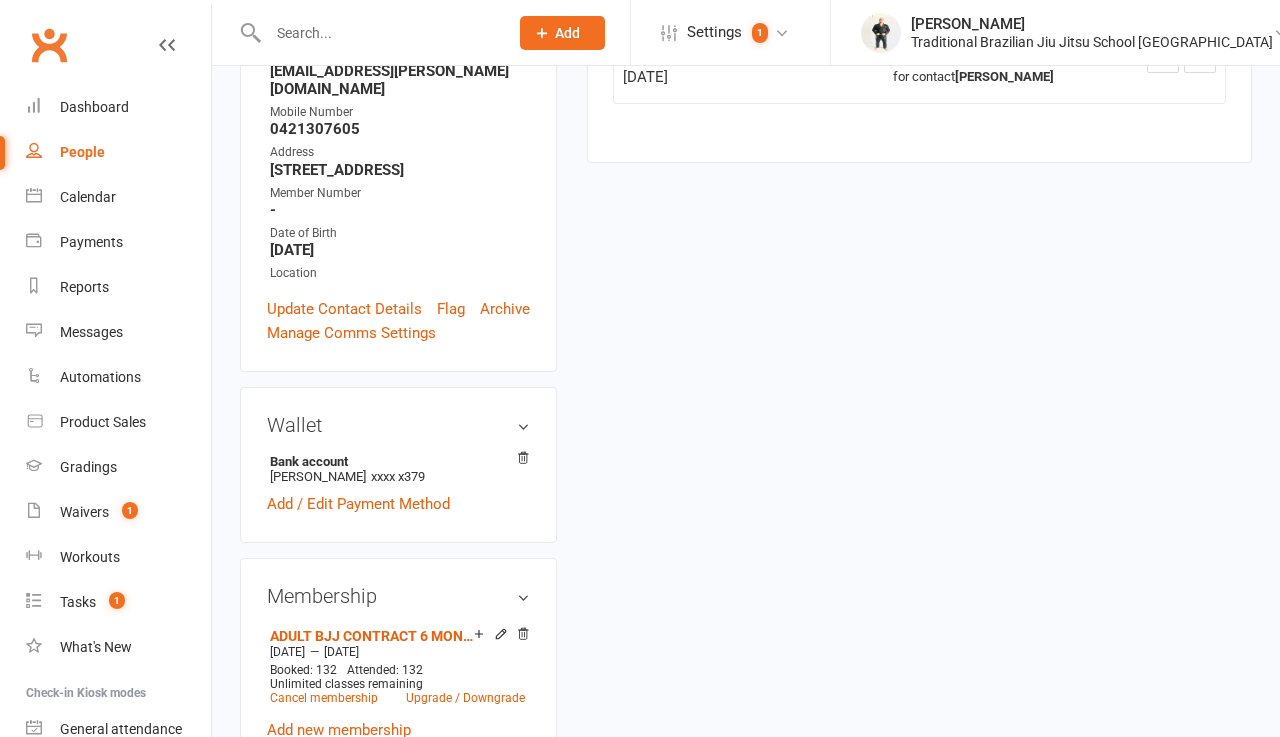 scroll, scrollTop: 430, scrollLeft: 0, axis: vertical 